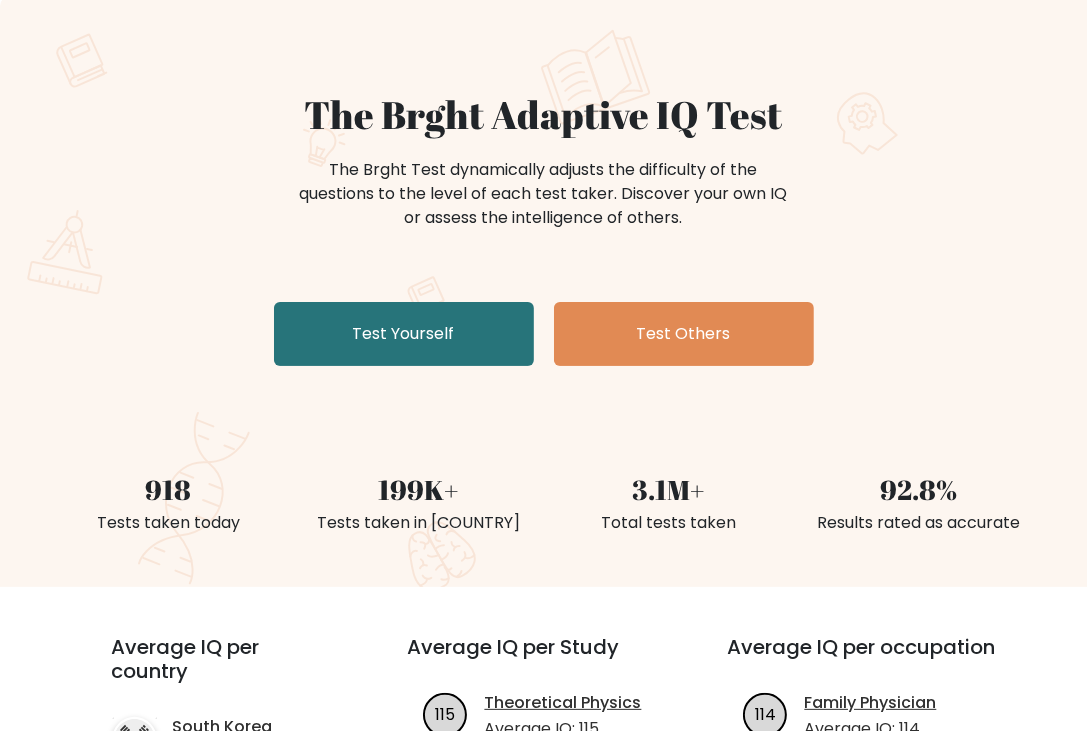 scroll, scrollTop: 200, scrollLeft: 0, axis: vertical 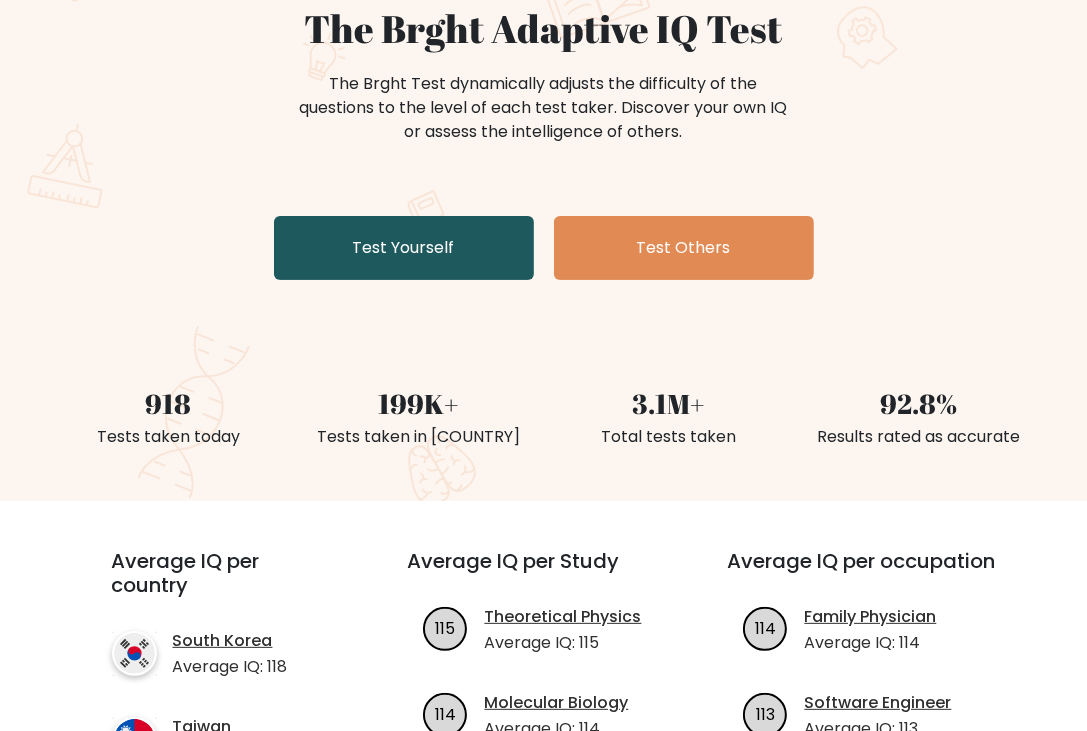click on "Test Yourself" at bounding box center [404, 248] 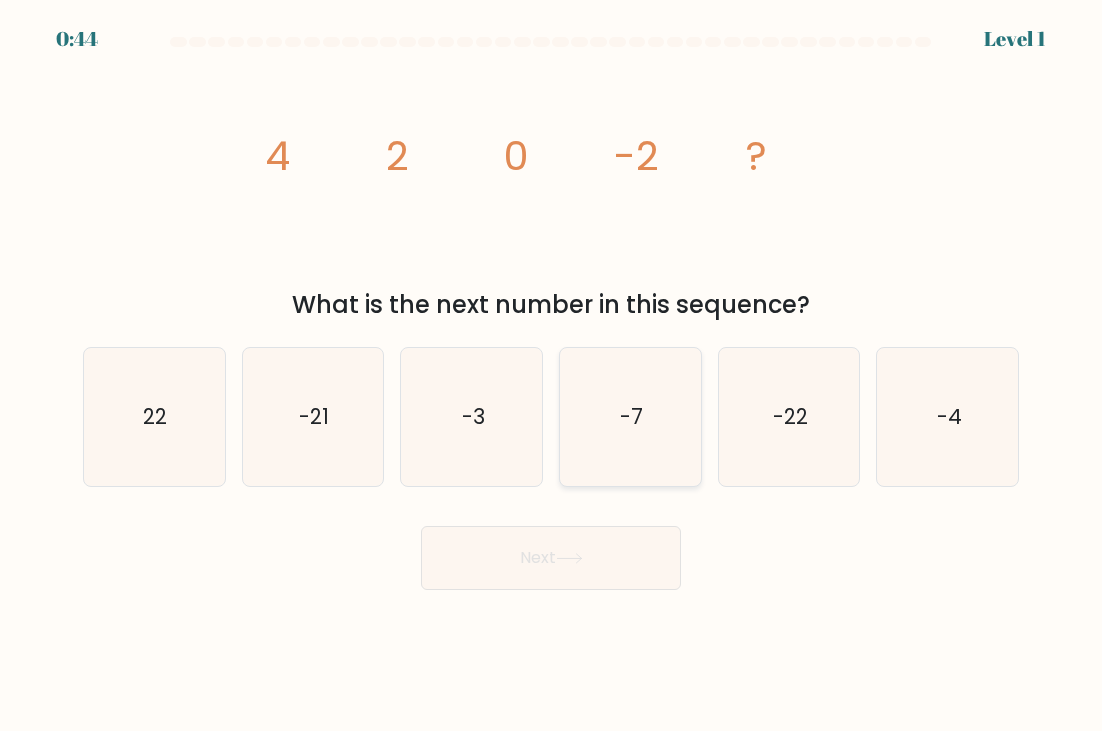 scroll, scrollTop: 0, scrollLeft: 0, axis: both 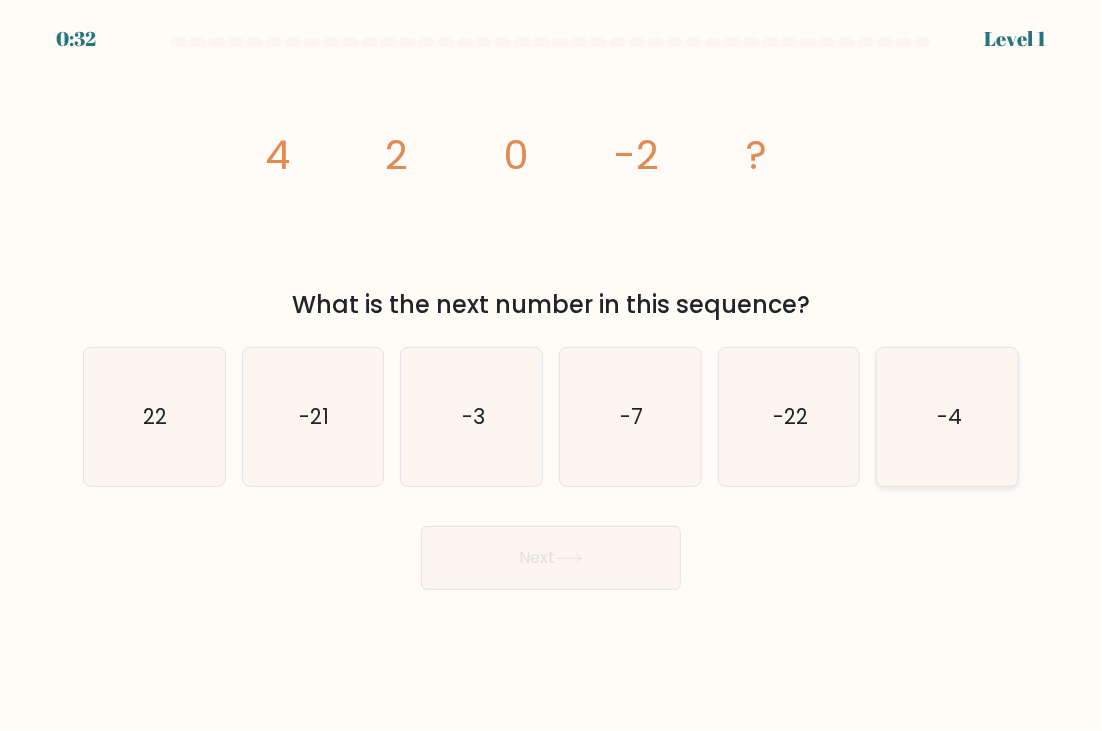 click on "-4" 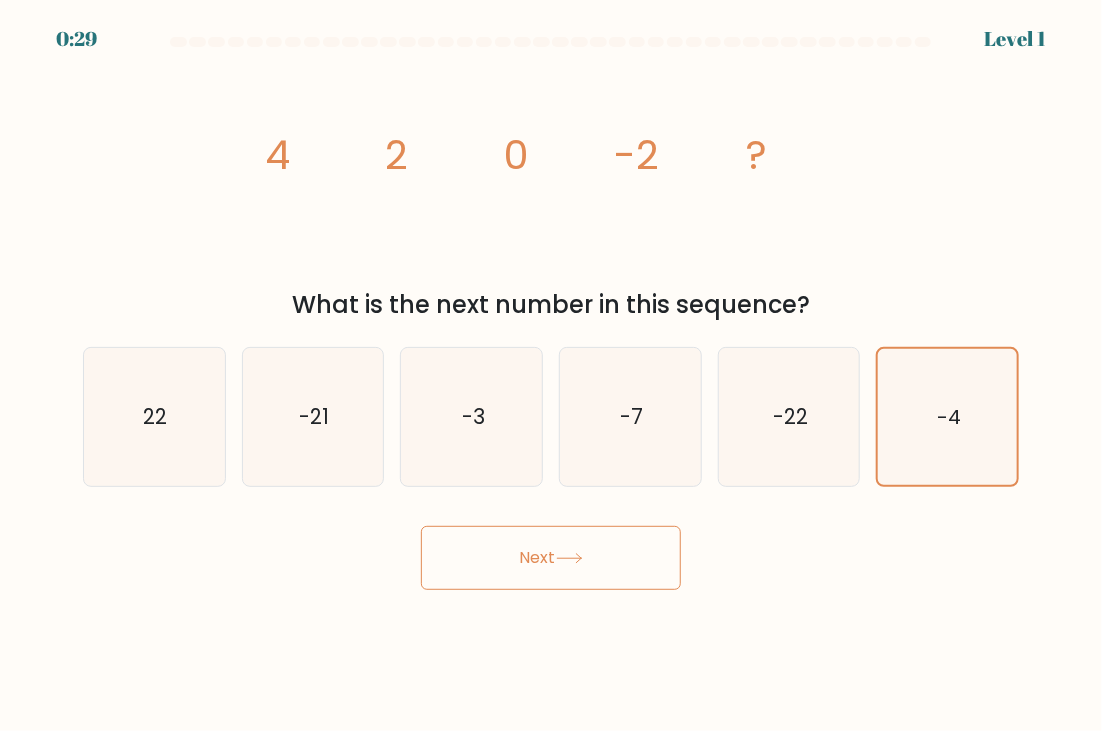 click on "Next" at bounding box center (551, 558) 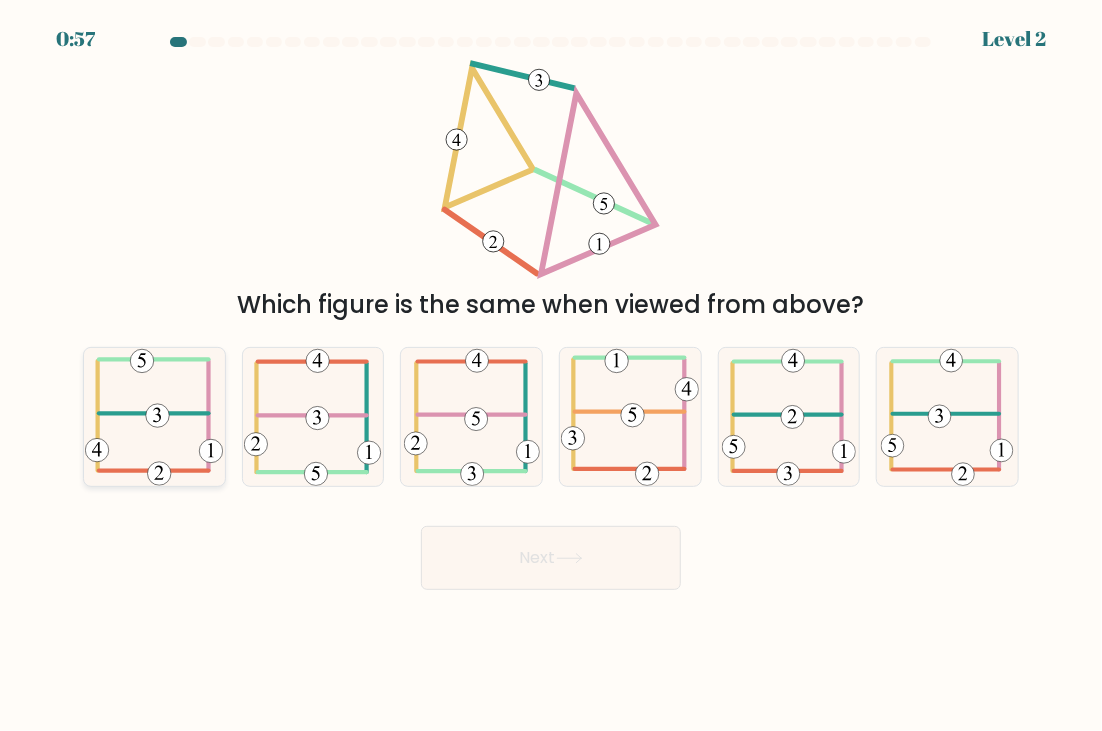 click 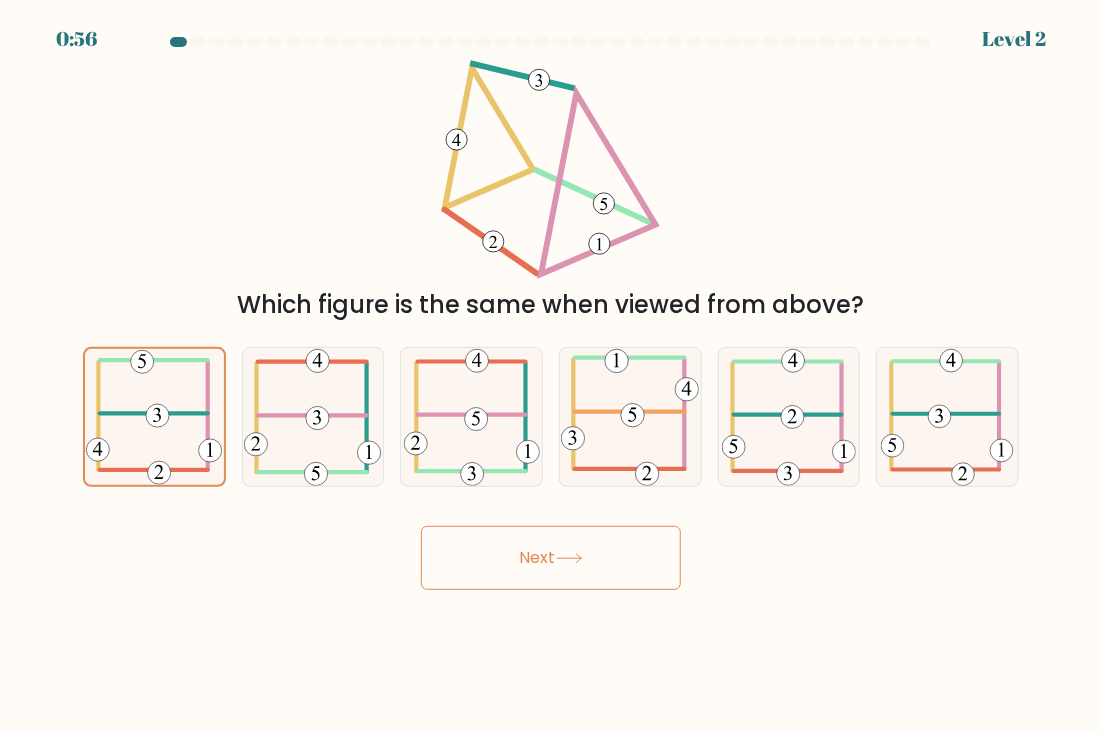 click on "Next" at bounding box center [551, 558] 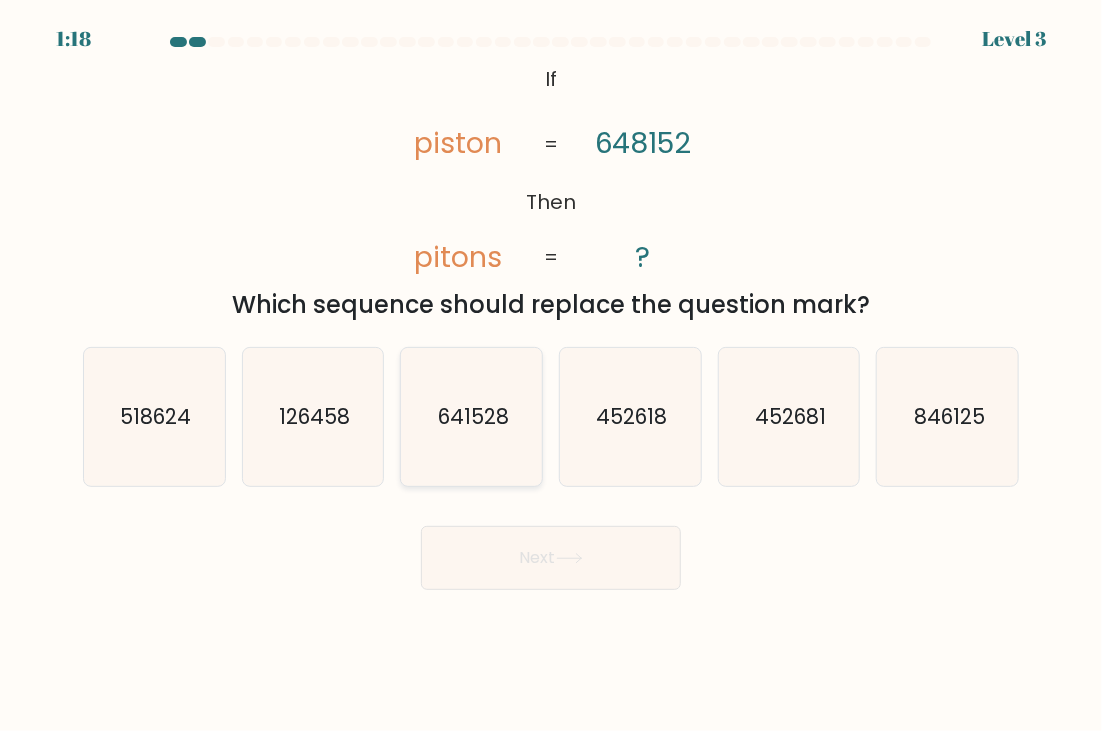 click on "641528" 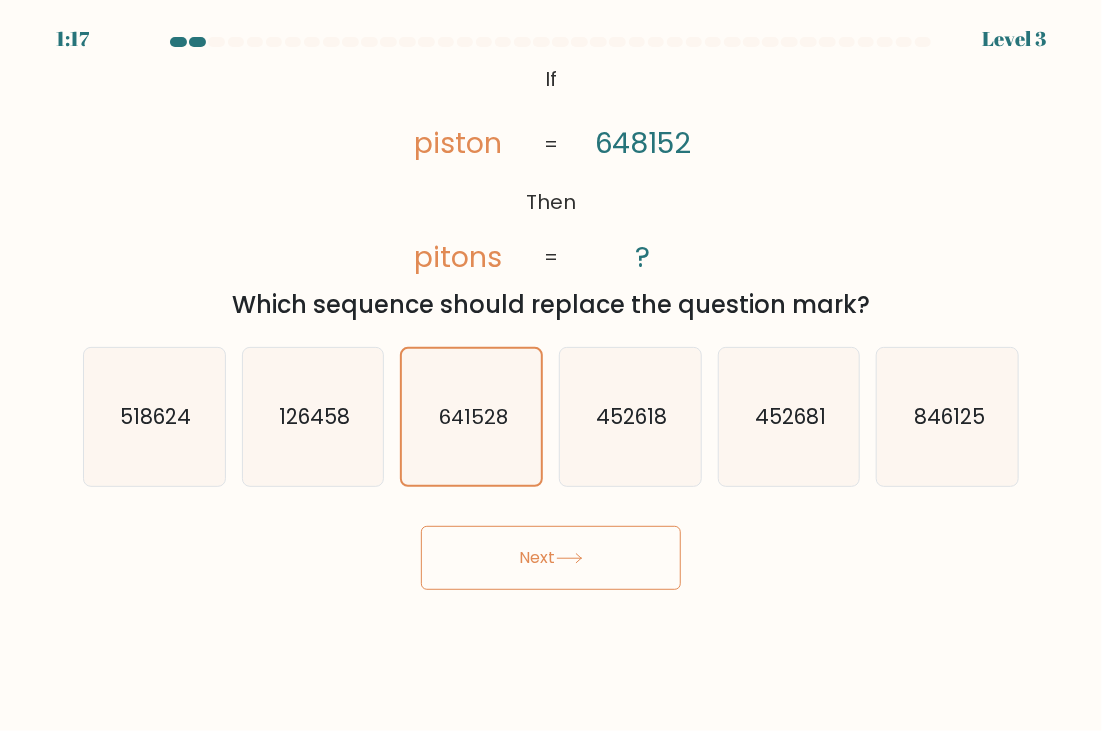 click on "Next" at bounding box center [551, 558] 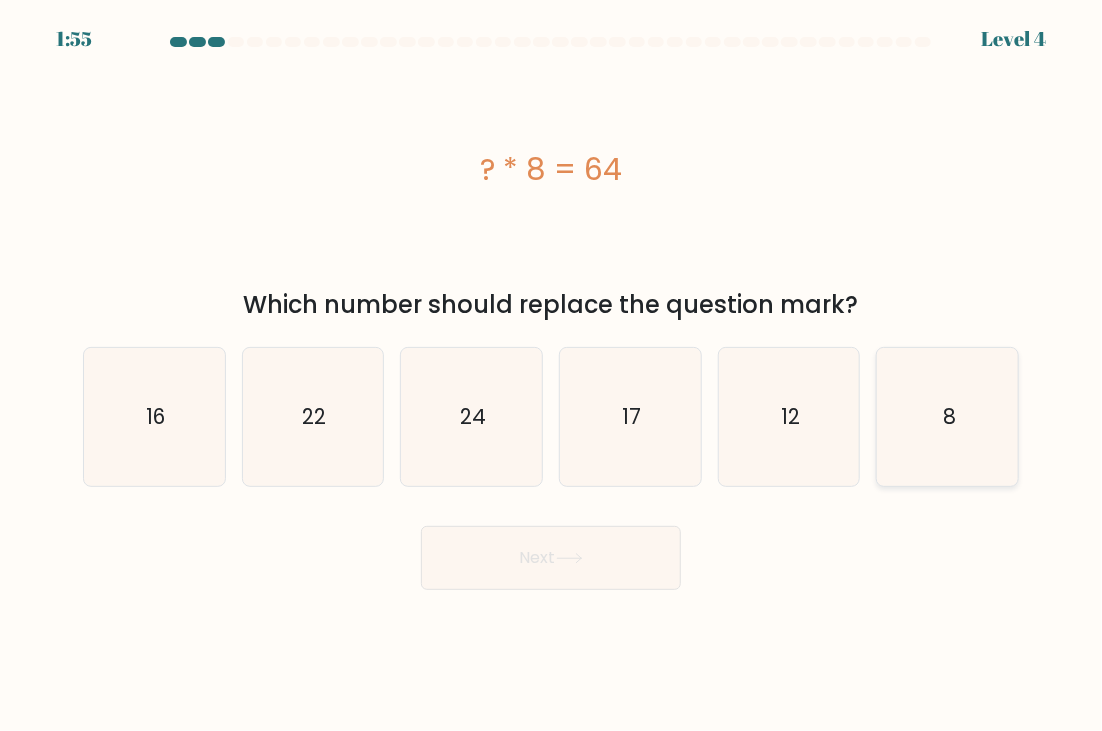 click on "8" 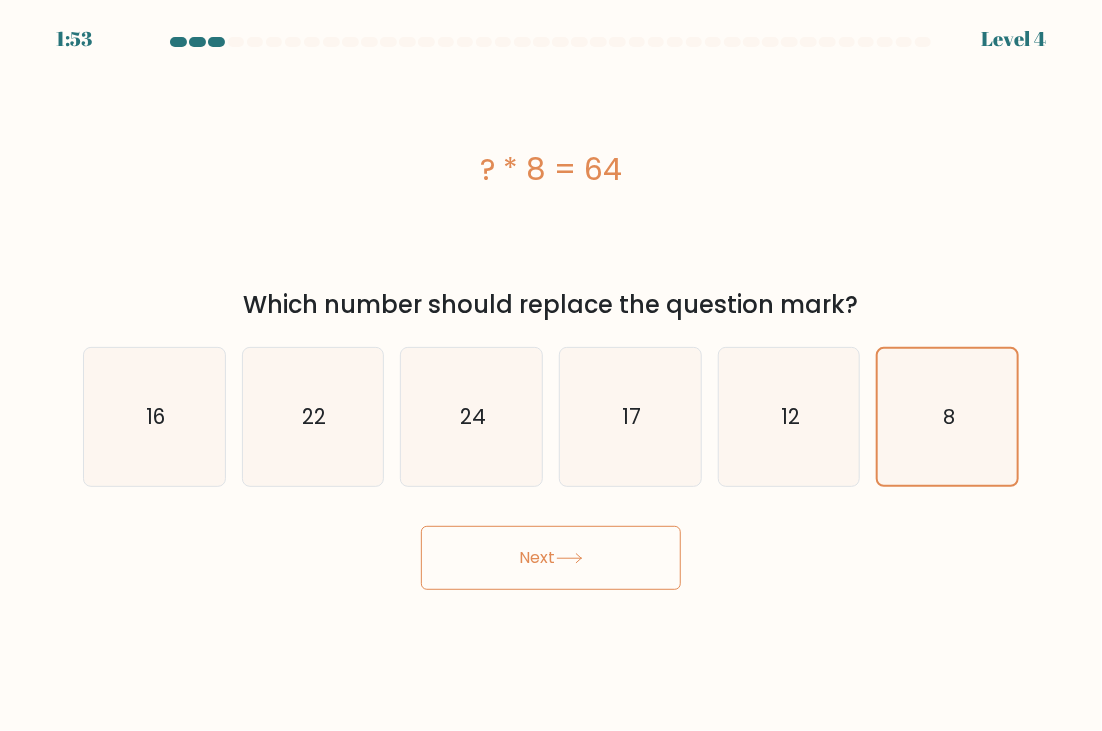 click on "Next" at bounding box center [551, 558] 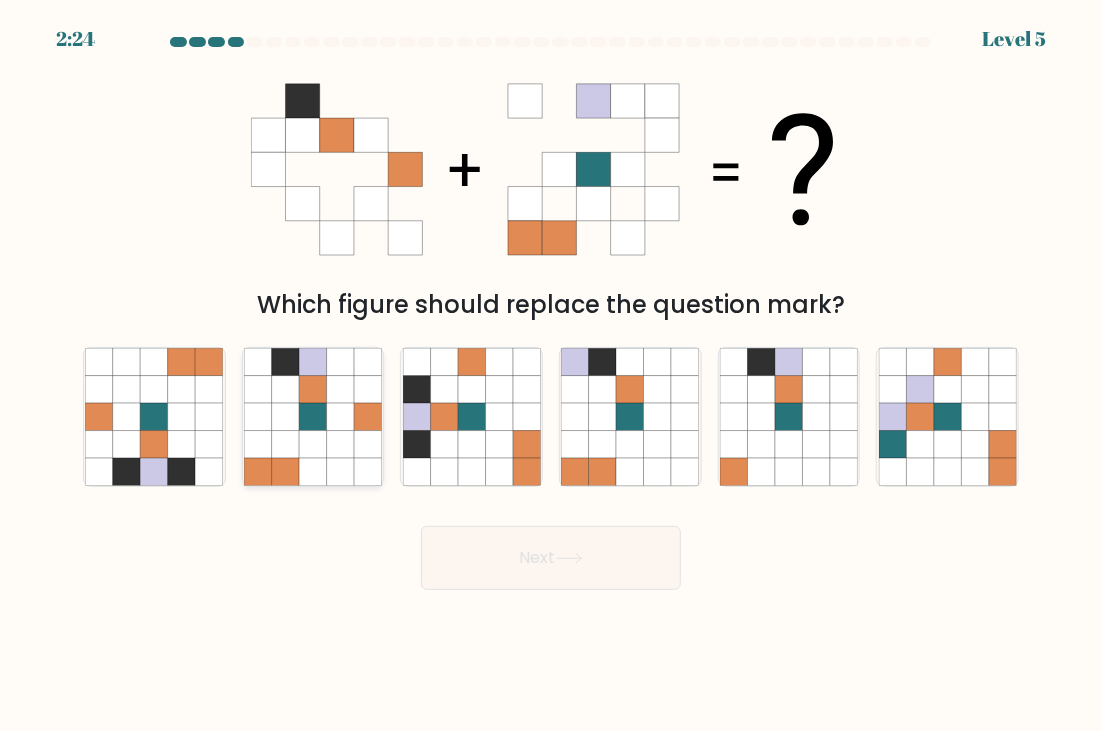 click 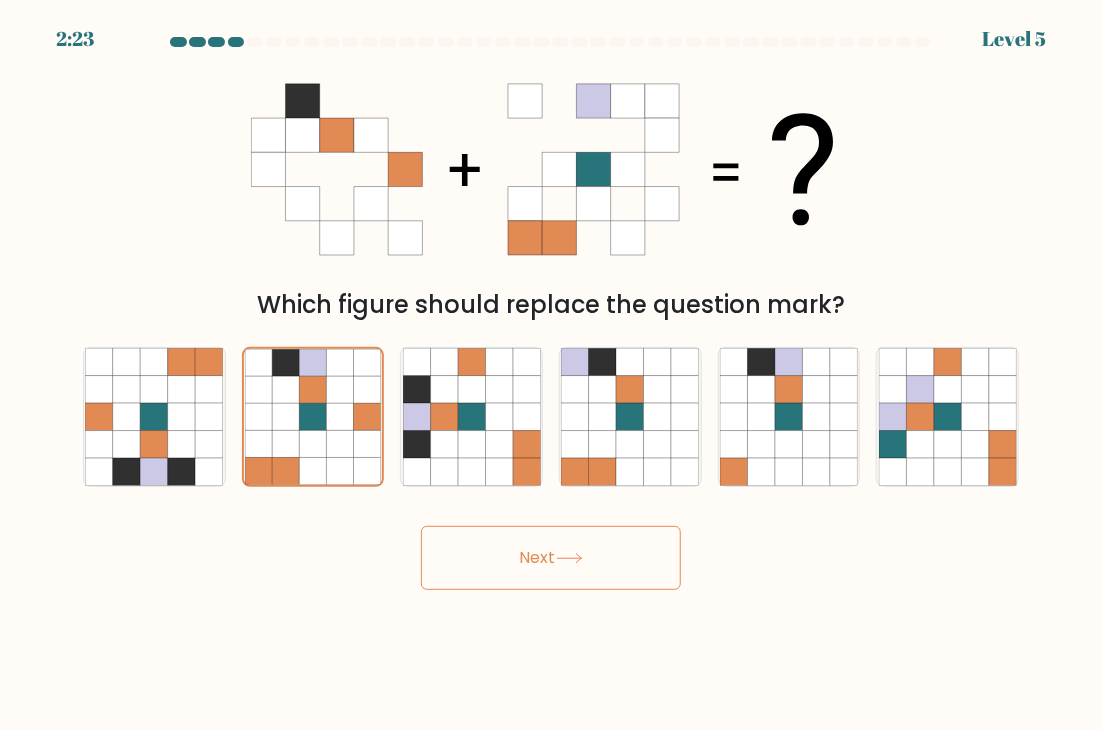 click on "Next" at bounding box center (551, 558) 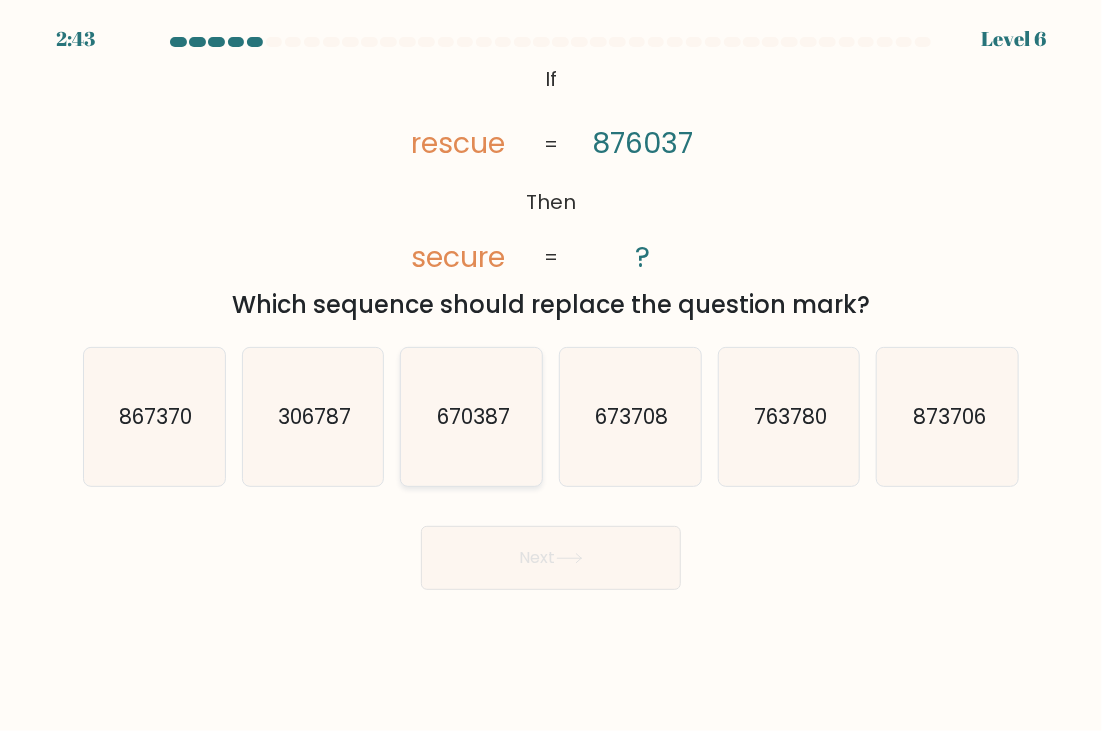 click on "670387" 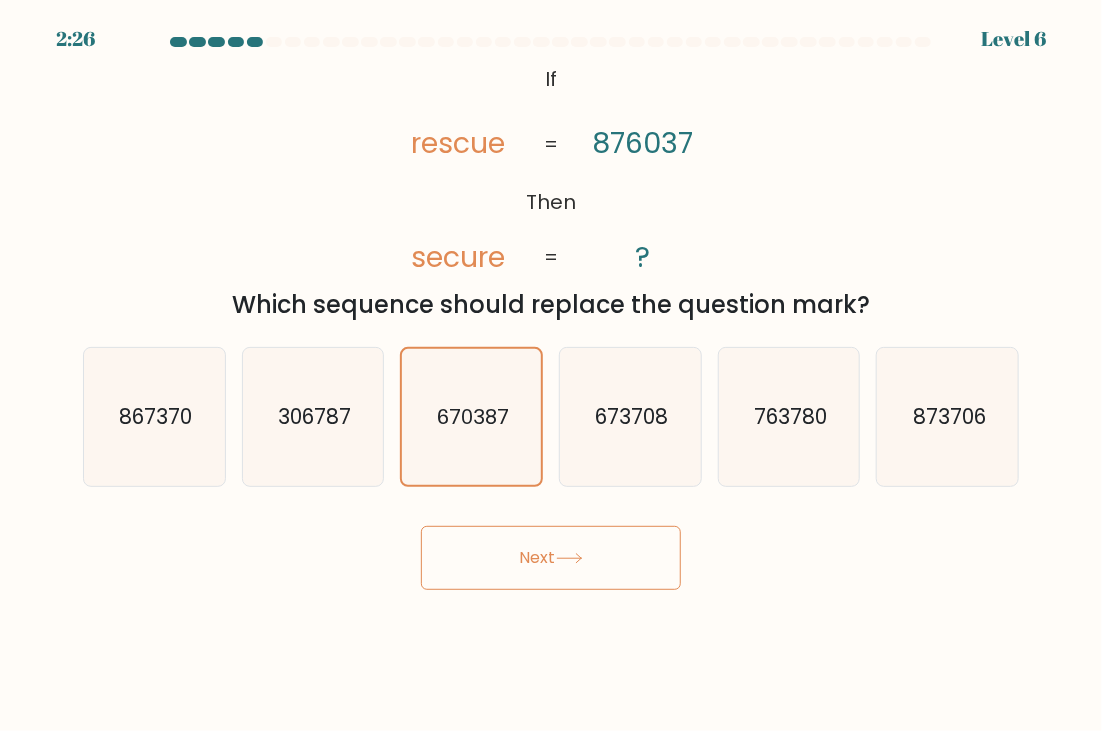click on "Next" at bounding box center (551, 558) 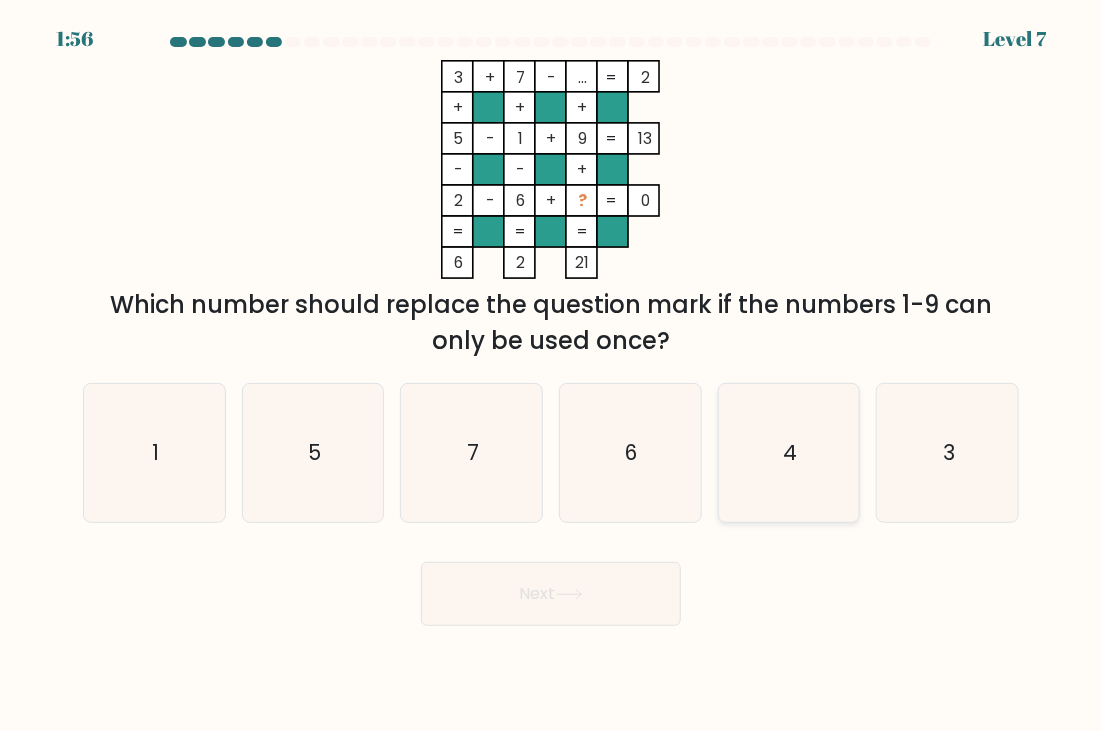 click on "4" 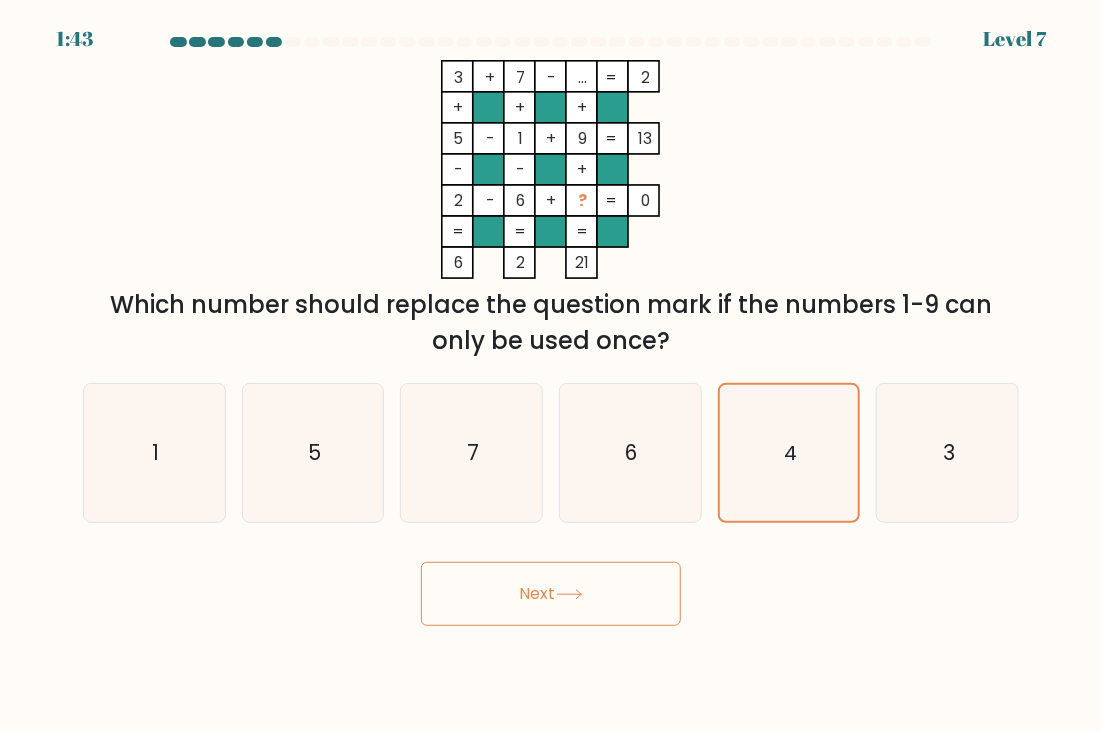 click on "Next" at bounding box center (551, 594) 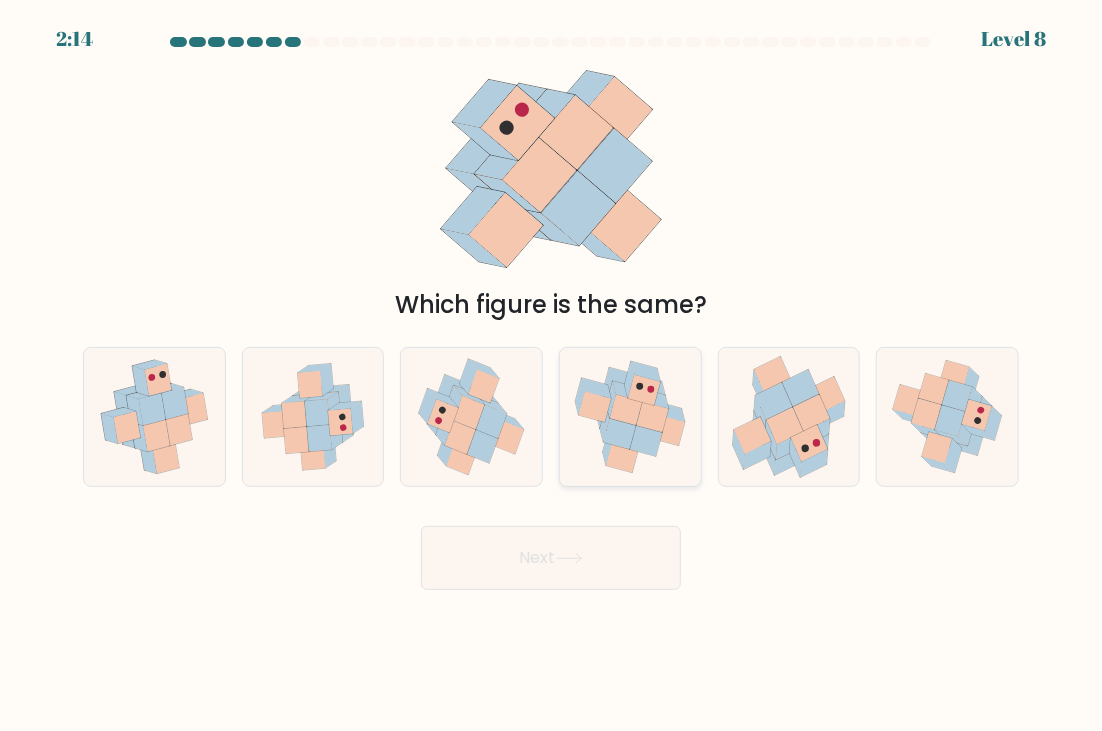 click 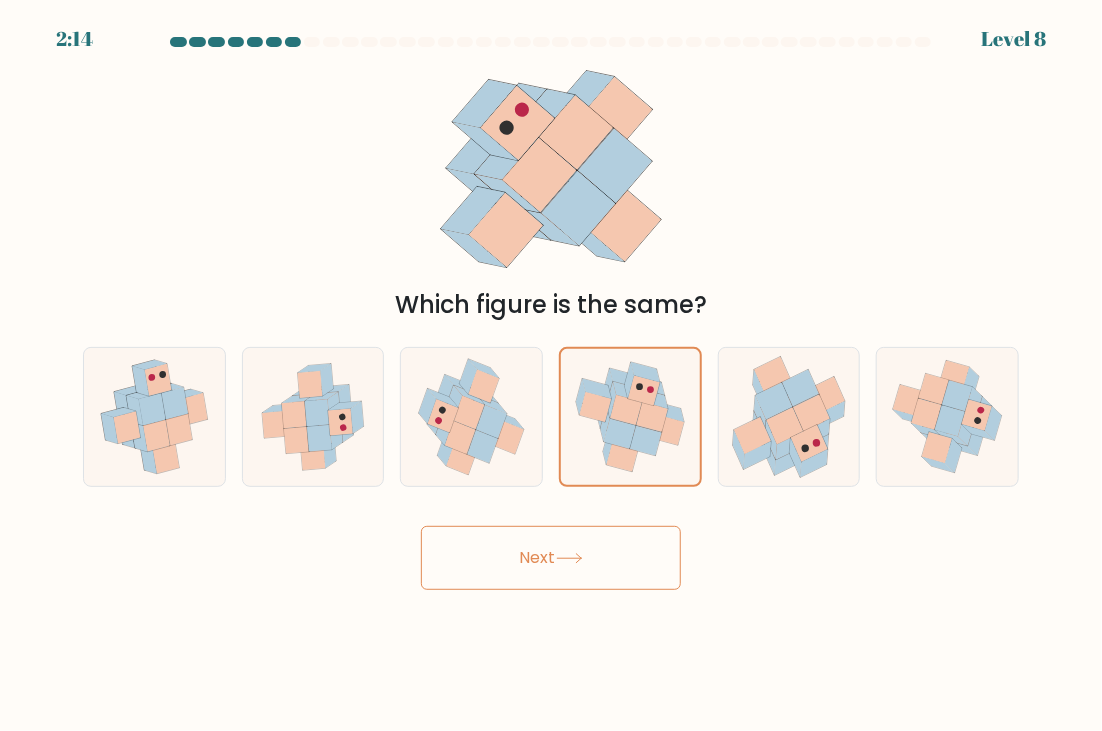click 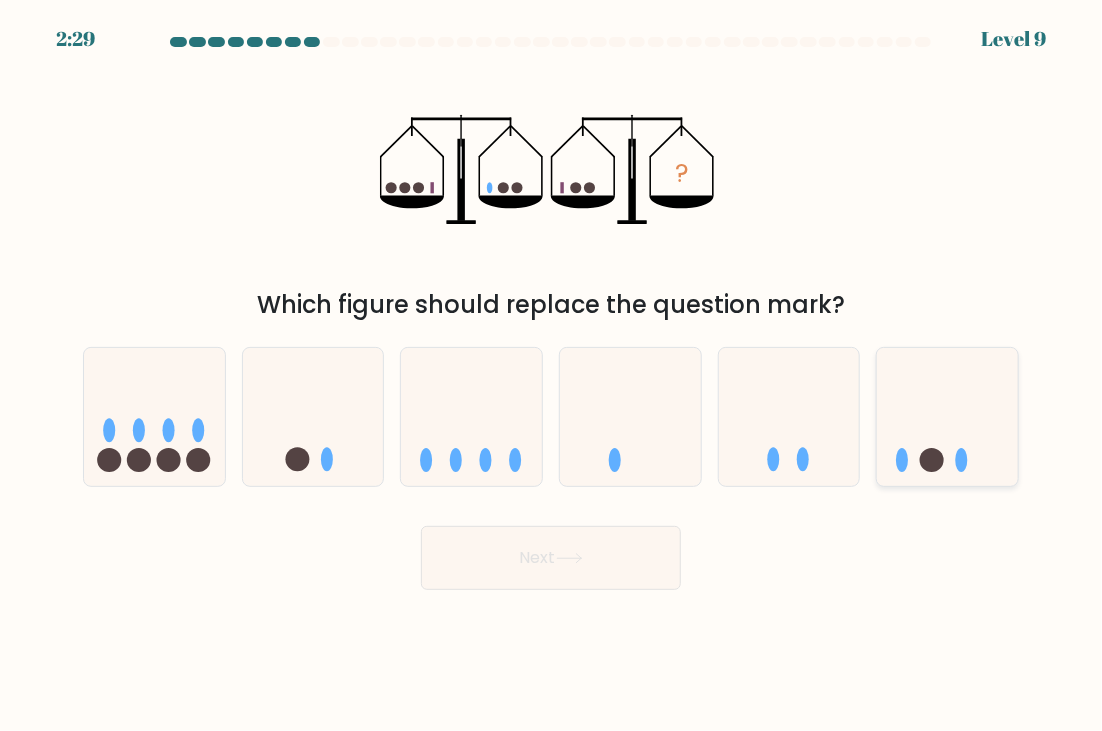 click 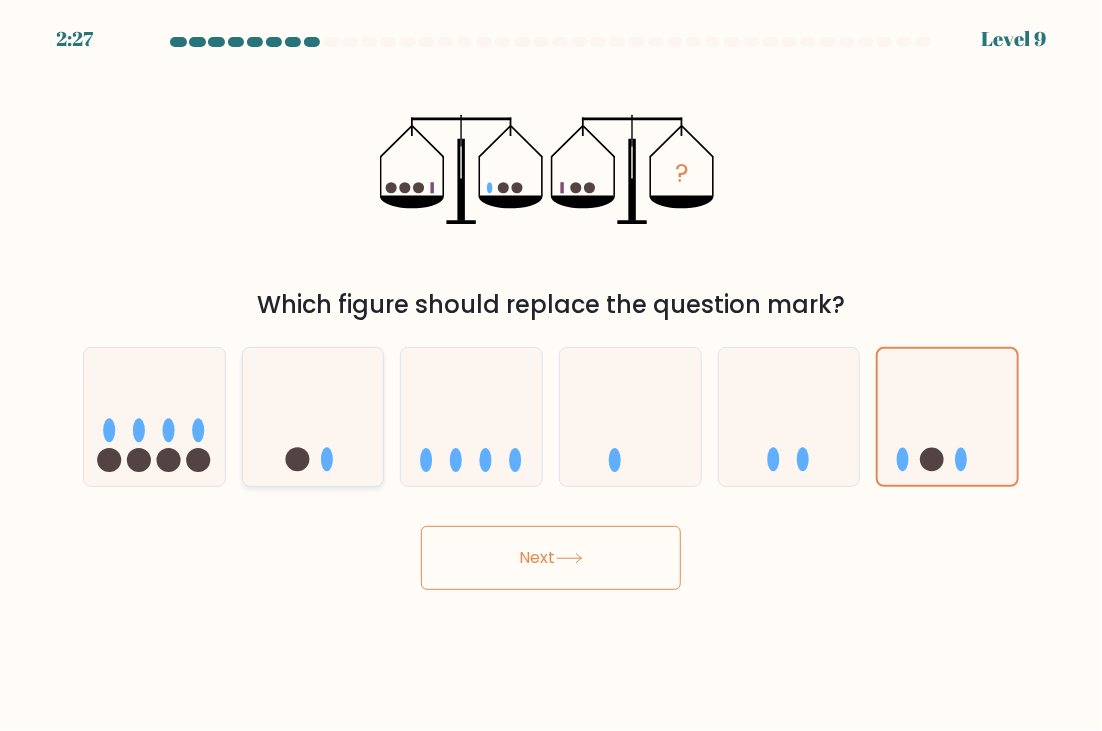 click 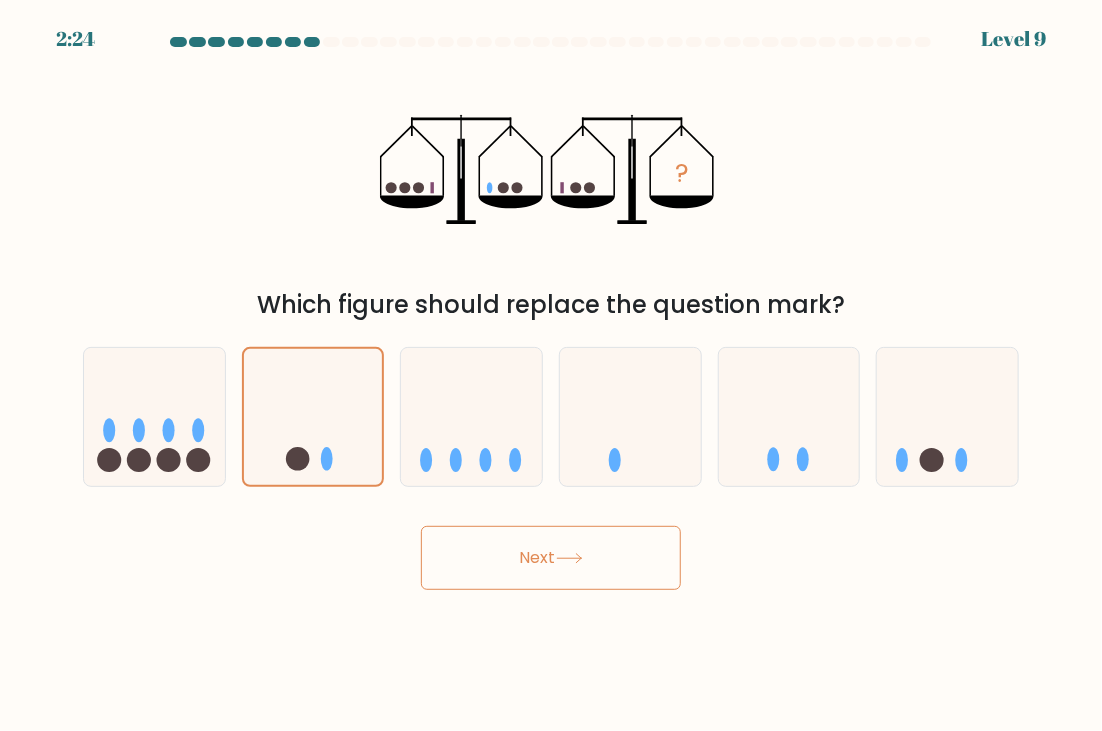 click on "Next" at bounding box center (551, 558) 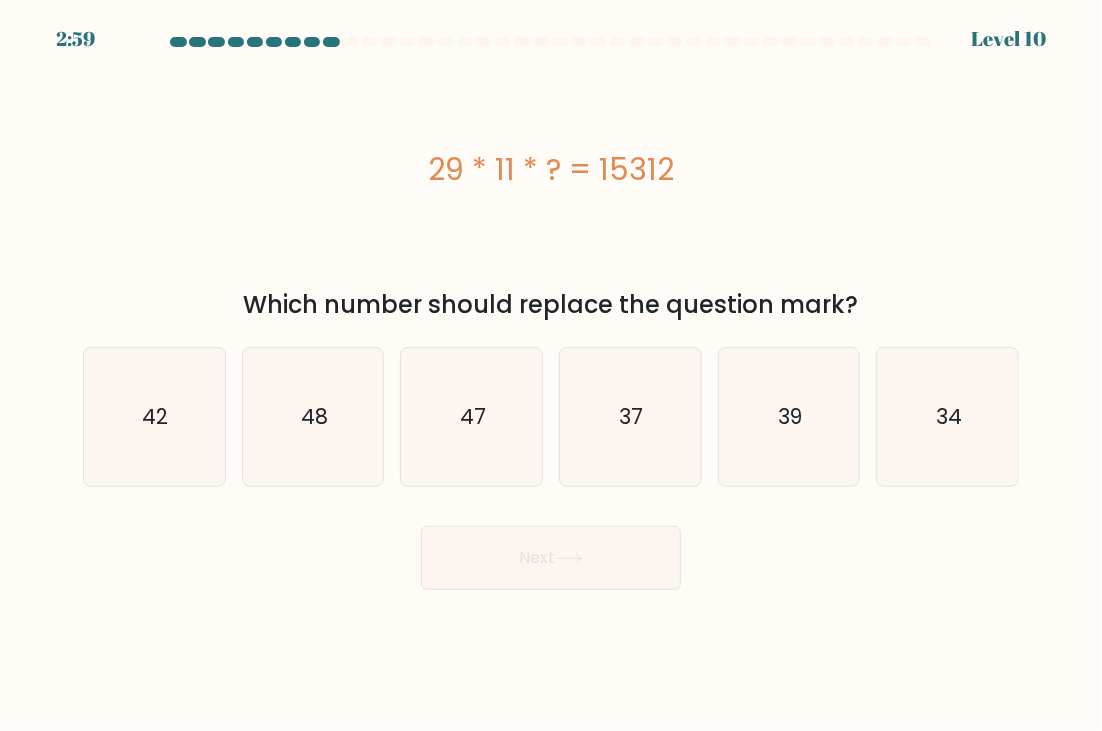 drag, startPoint x: 685, startPoint y: 171, endPoint x: 404, endPoint y: 177, distance: 281.06406 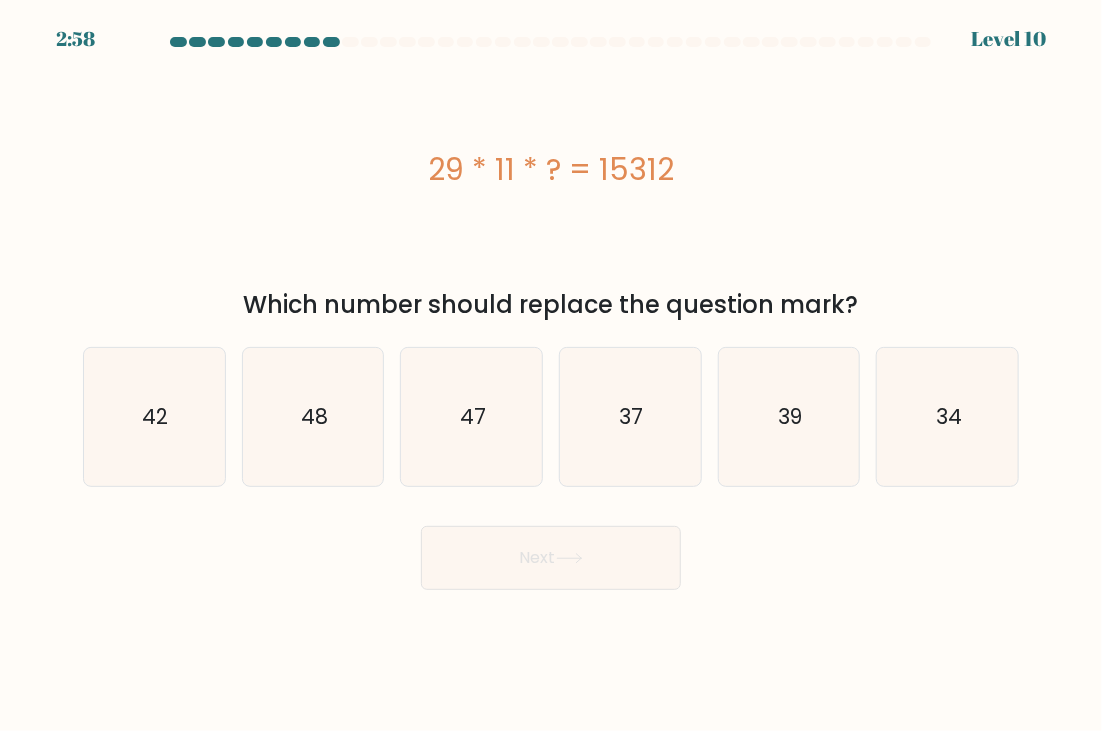 copy on "29 * 11 * ? = 15312" 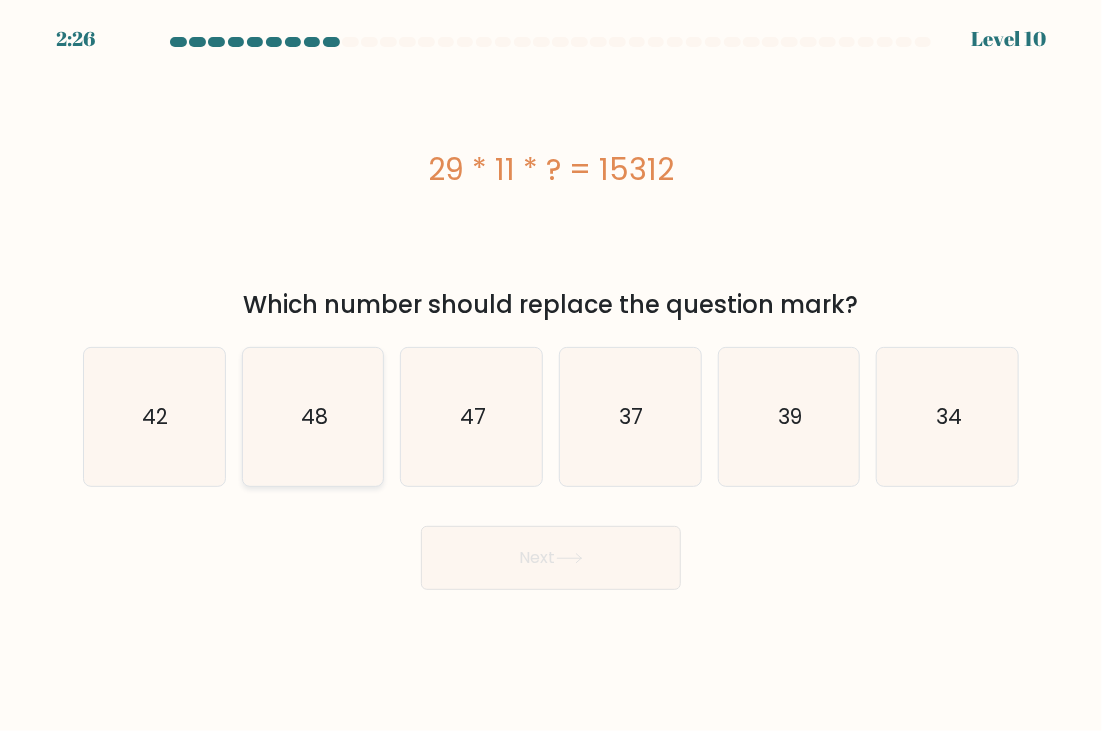 click on "48" 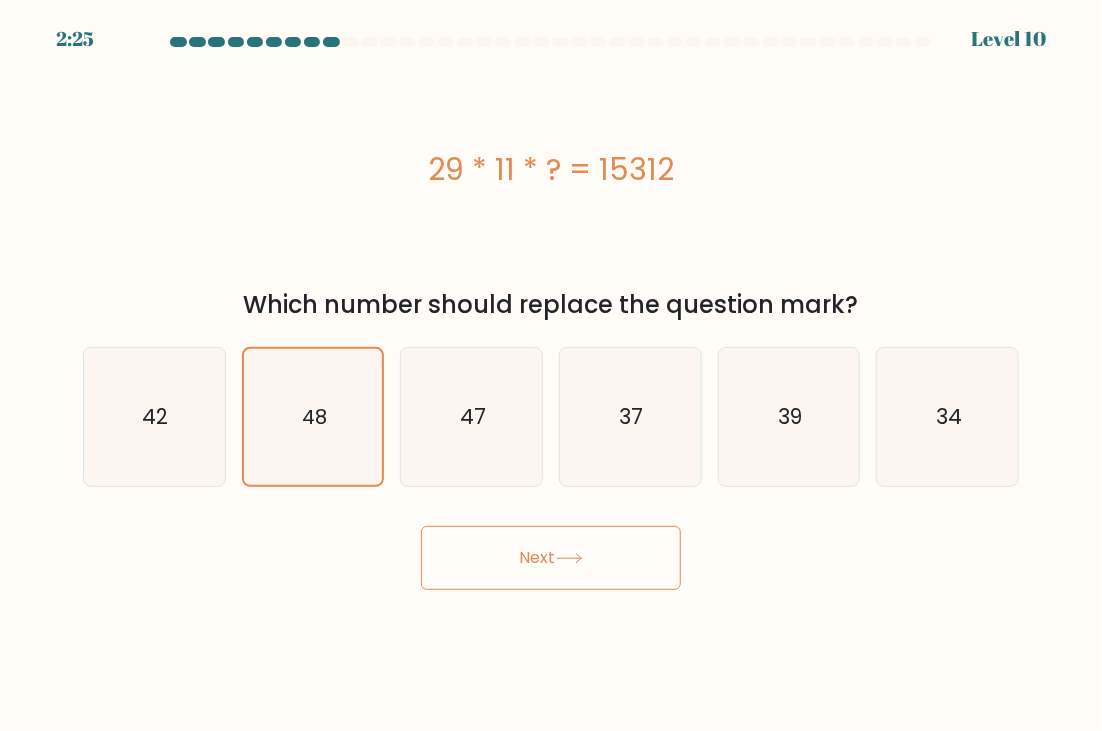click on "Next" at bounding box center (551, 558) 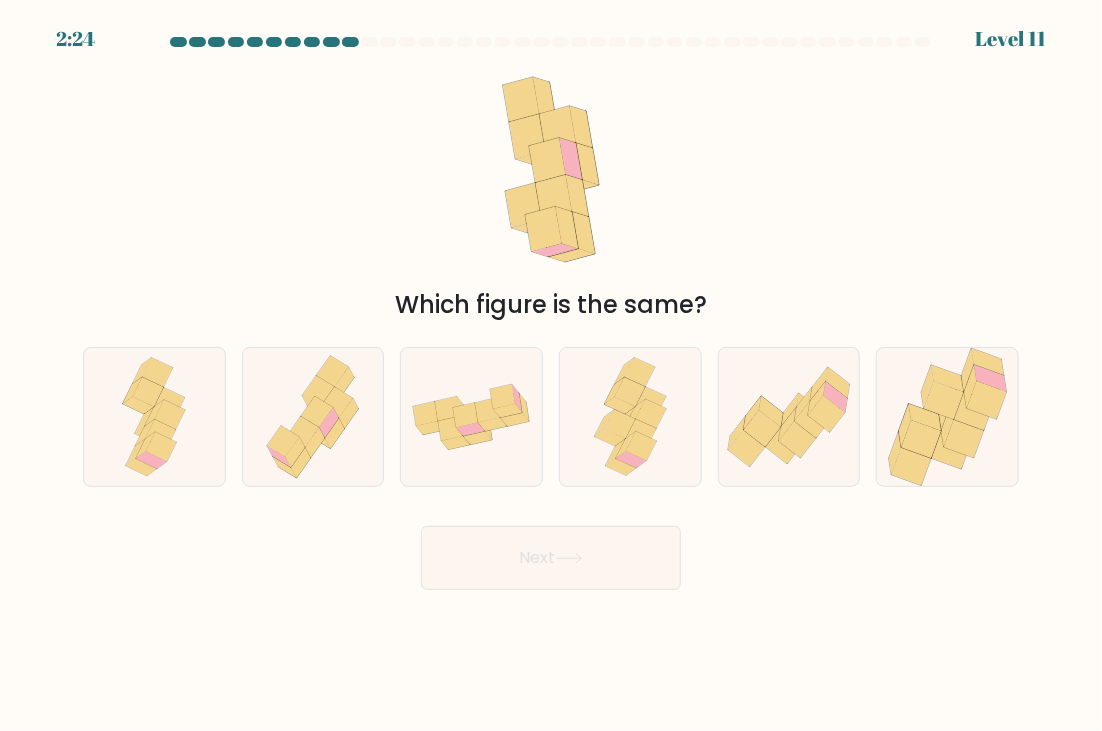 click on "Next" at bounding box center (551, 558) 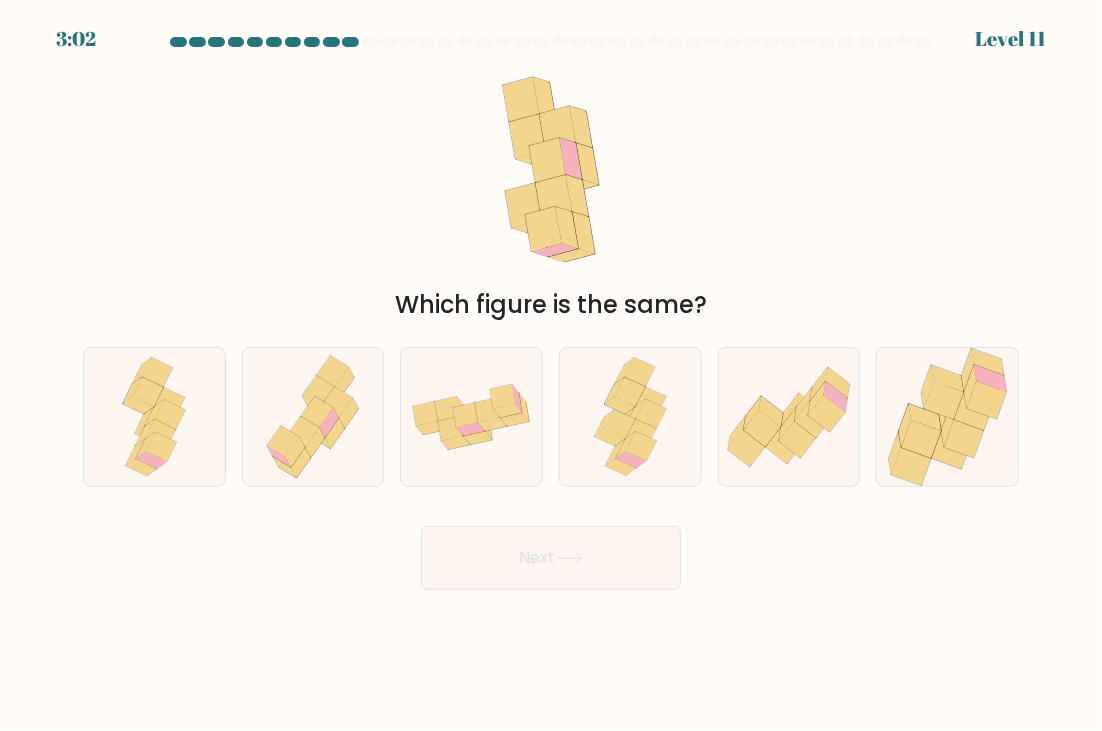 click on "Which figure is the same?" at bounding box center [551, 191] 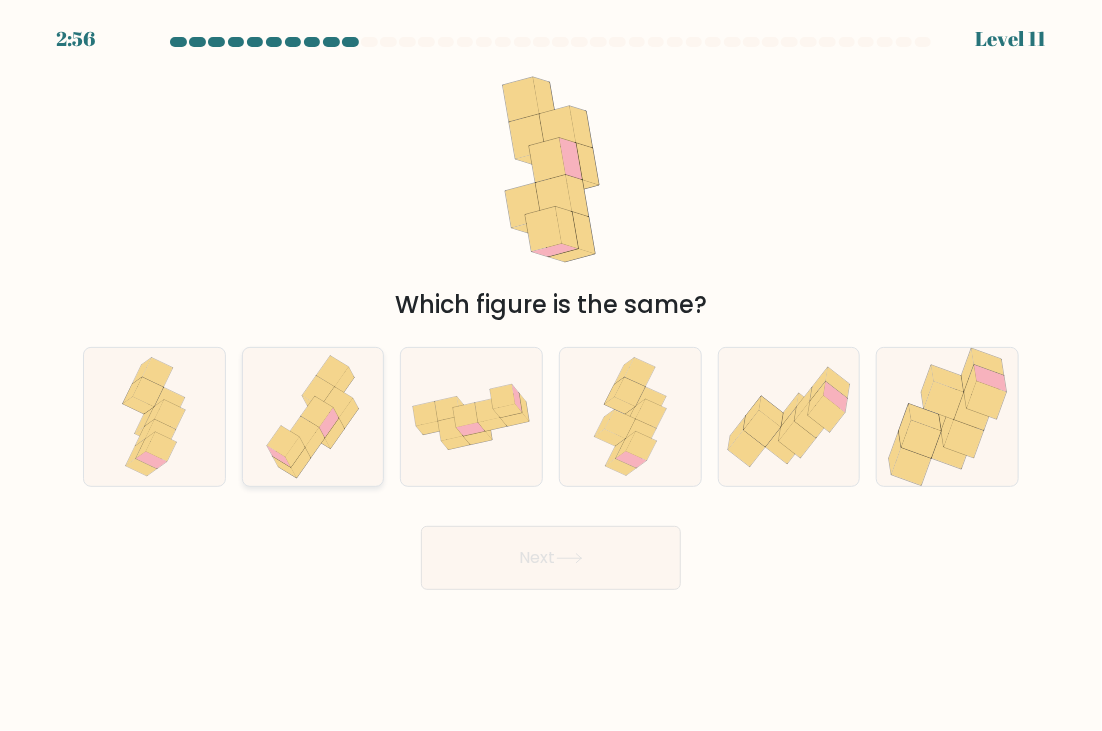 click 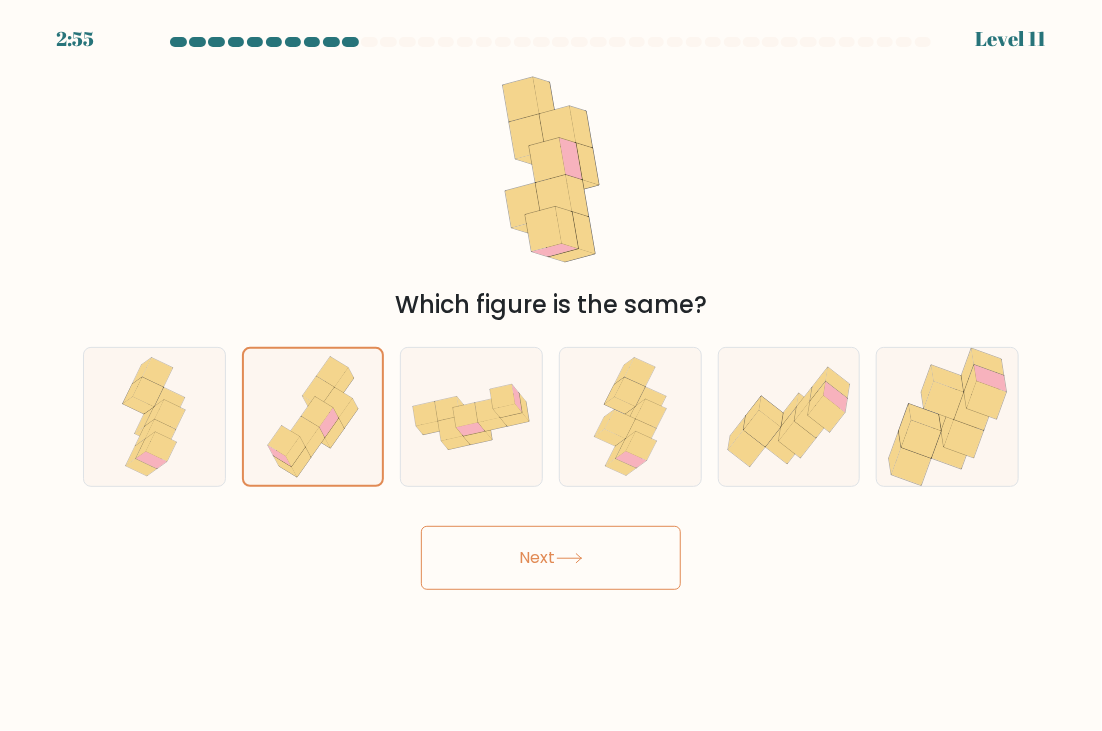 click on "Next" at bounding box center [551, 558] 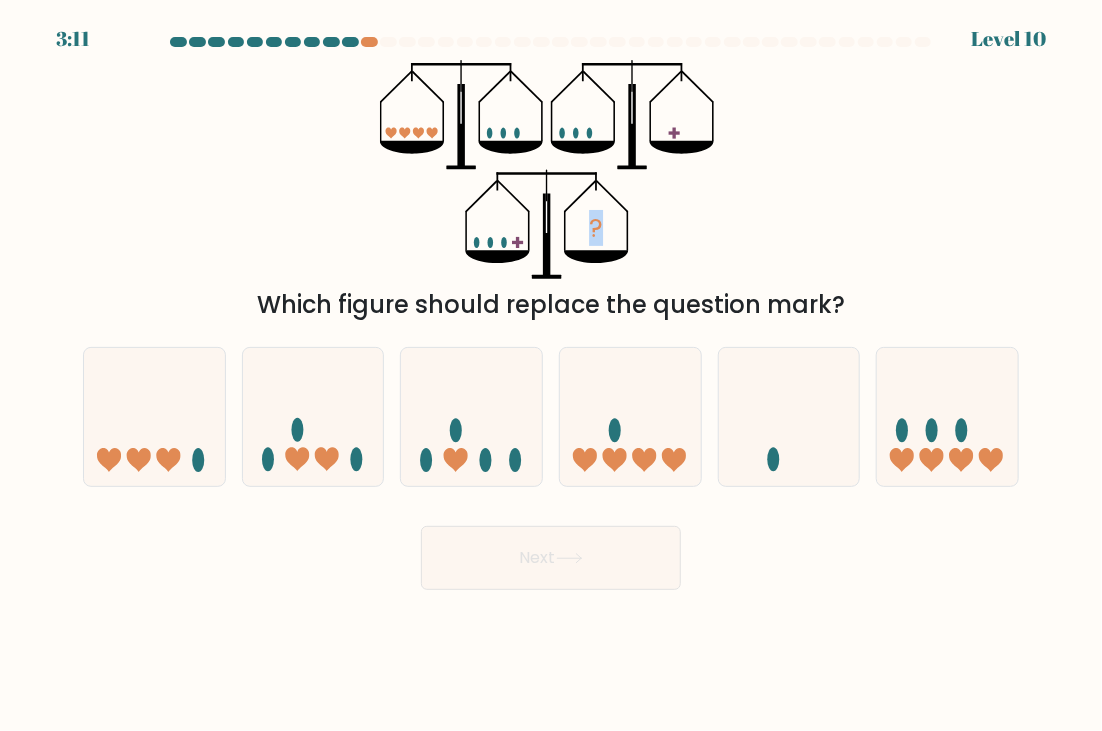 drag, startPoint x: 381, startPoint y: 54, endPoint x: 620, endPoint y: 234, distance: 299.2006 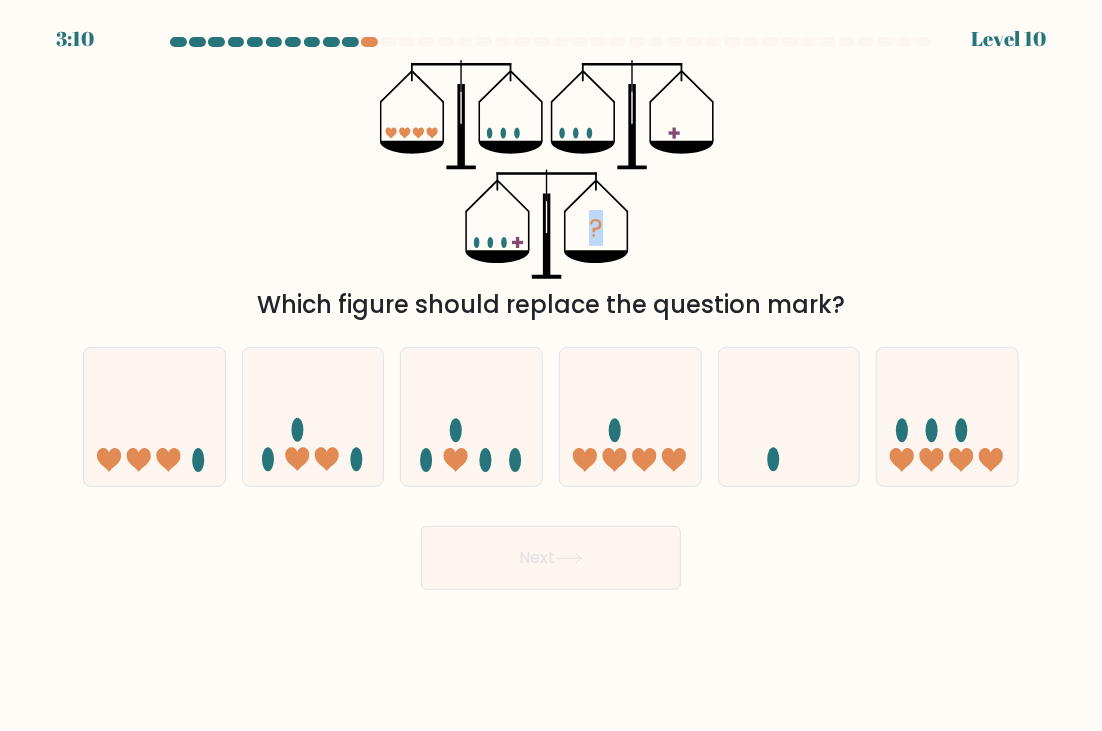 drag, startPoint x: 620, startPoint y: 234, endPoint x: 696, endPoint y: 260, distance: 80.32434 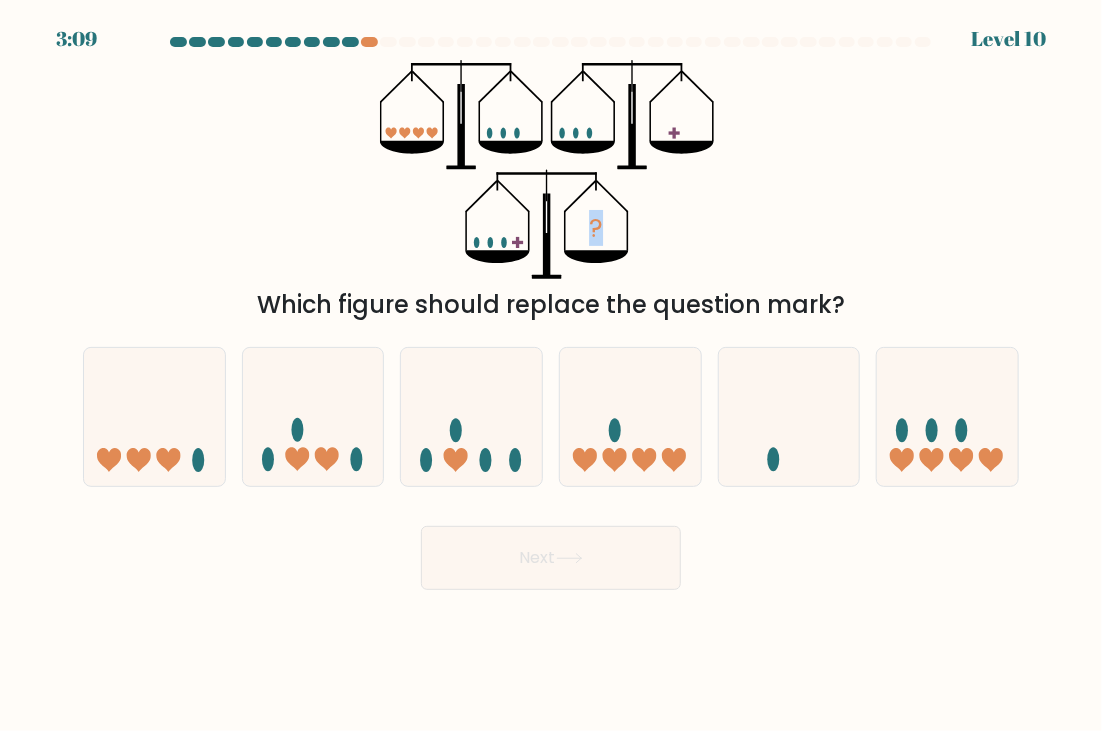 click on "?" 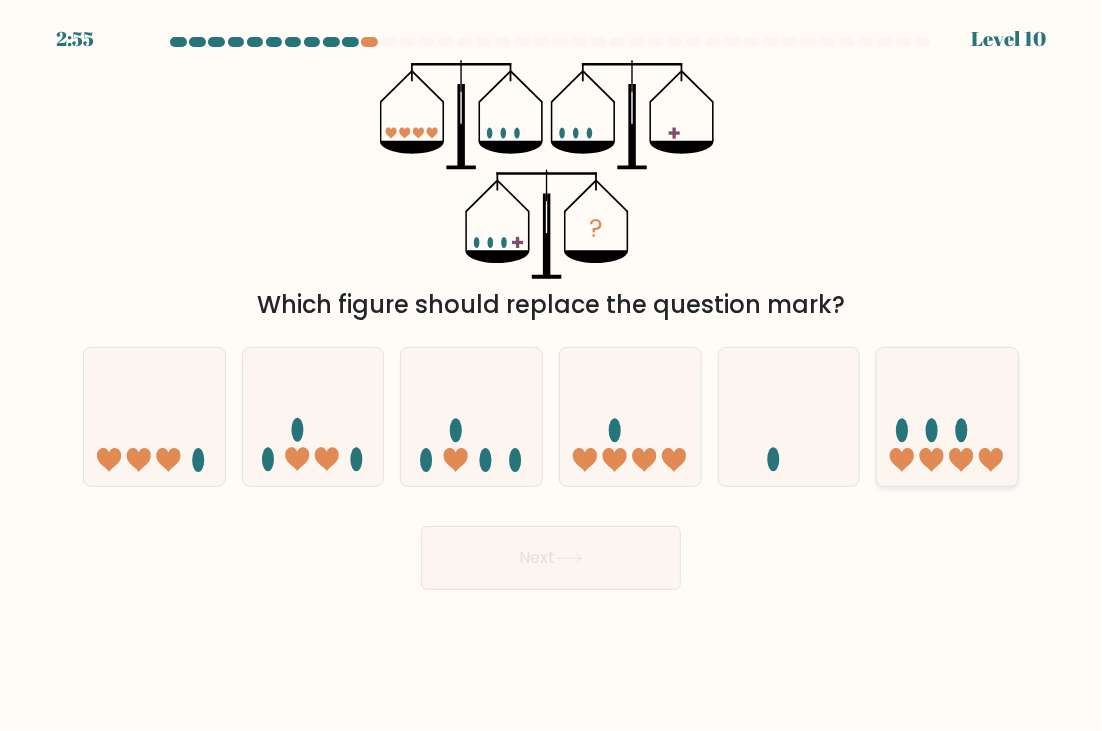 click 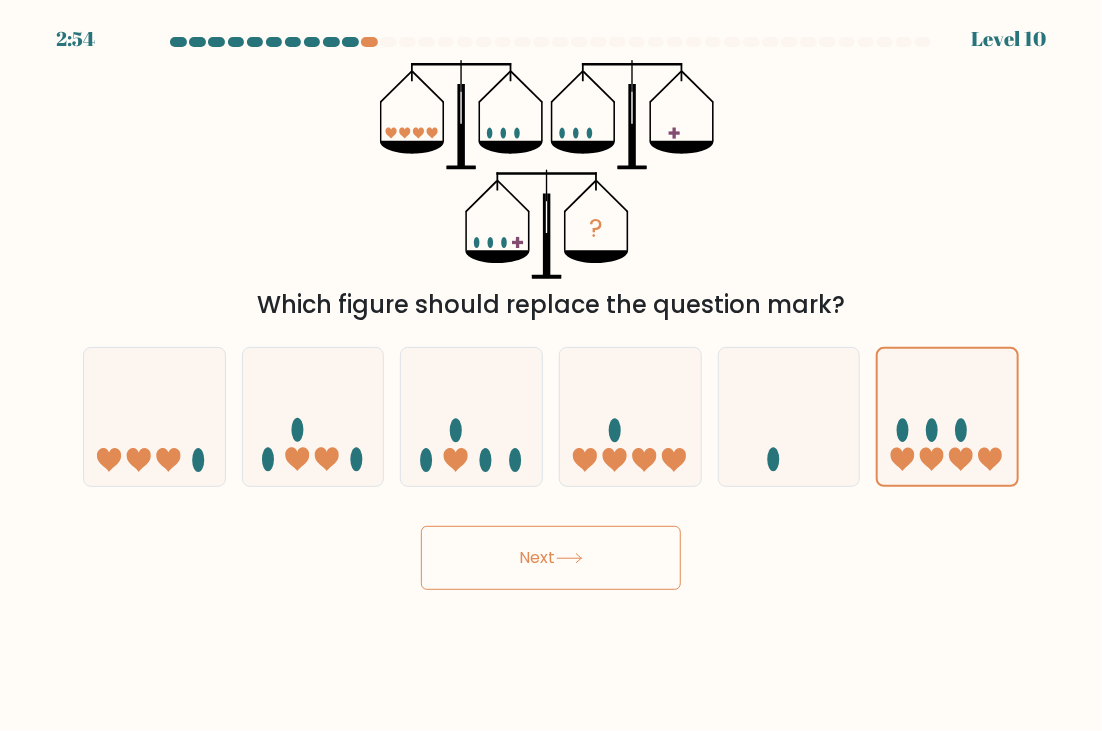 click 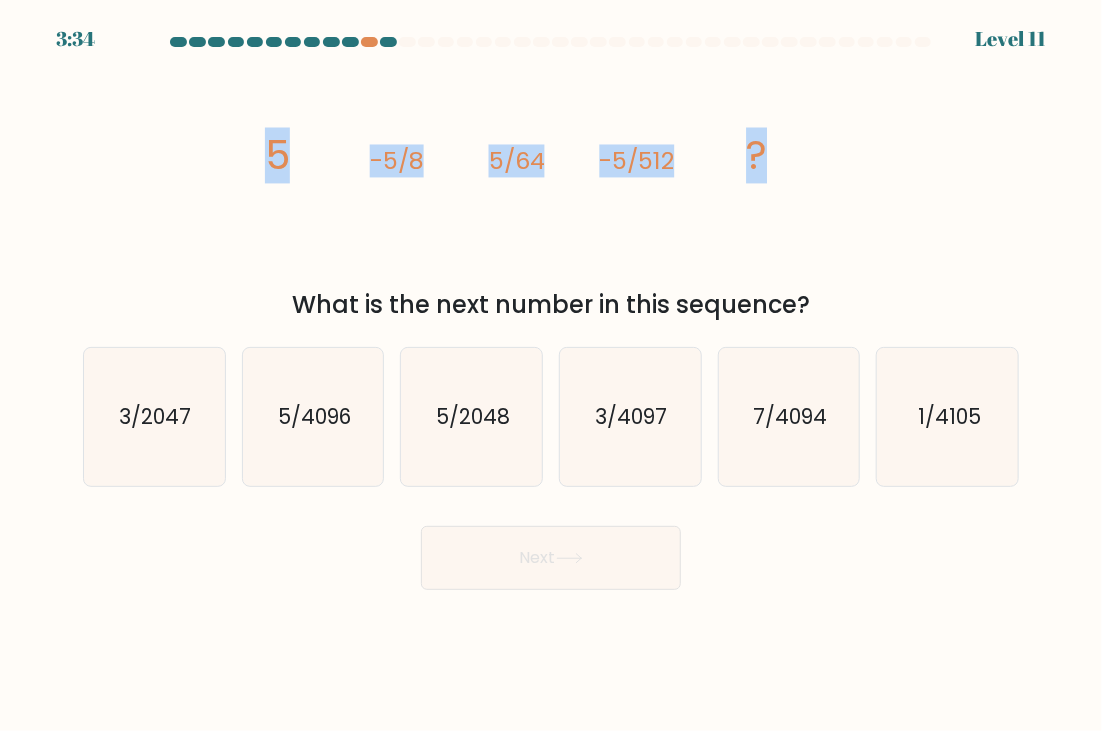 drag, startPoint x: 265, startPoint y: 148, endPoint x: 882, endPoint y: 235, distance: 623.1035 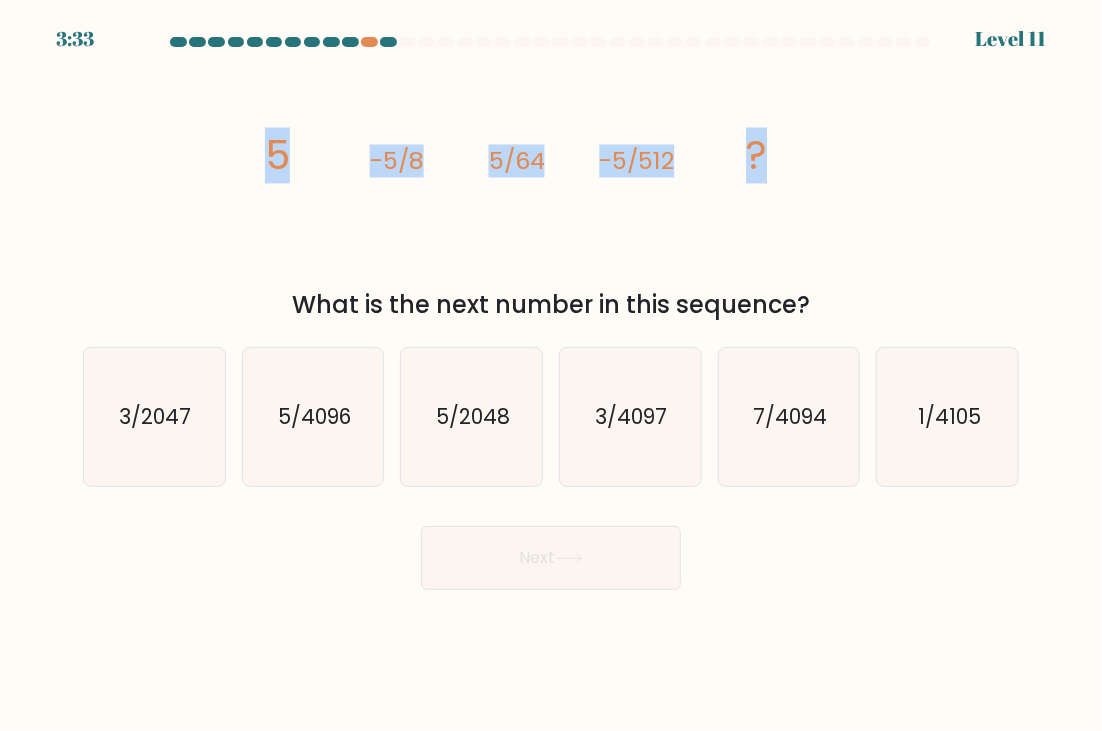 copy on "5
-5/8
5/64
-5/512
?" 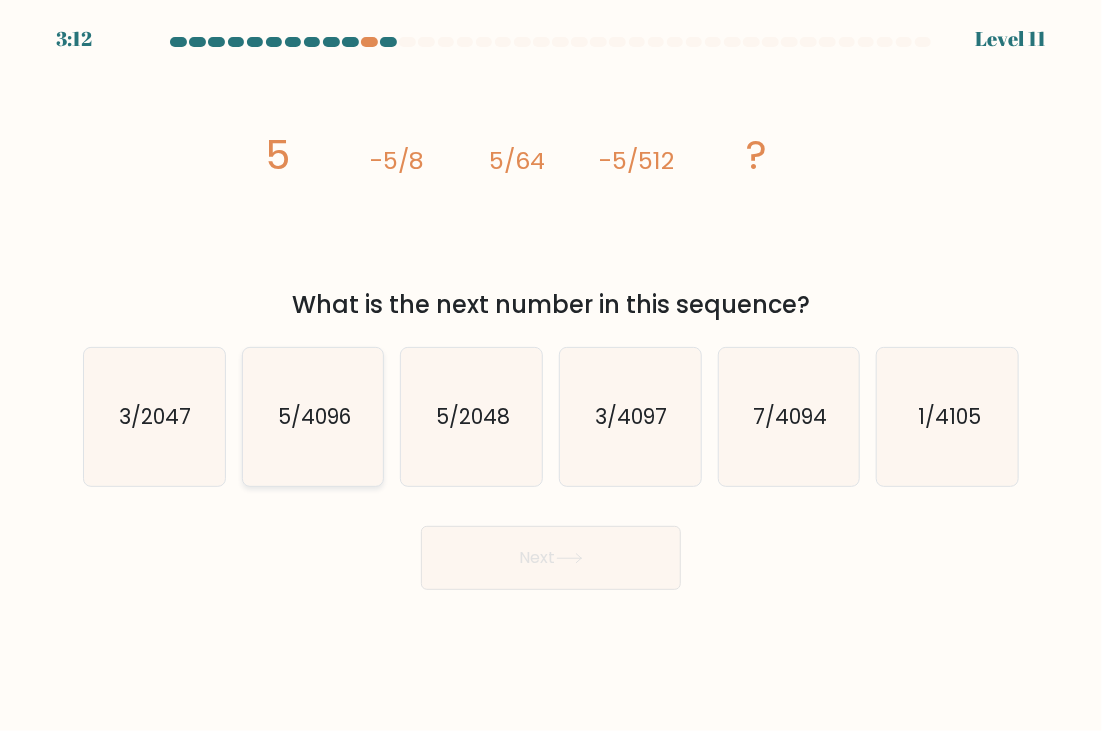 click on "5/4096" 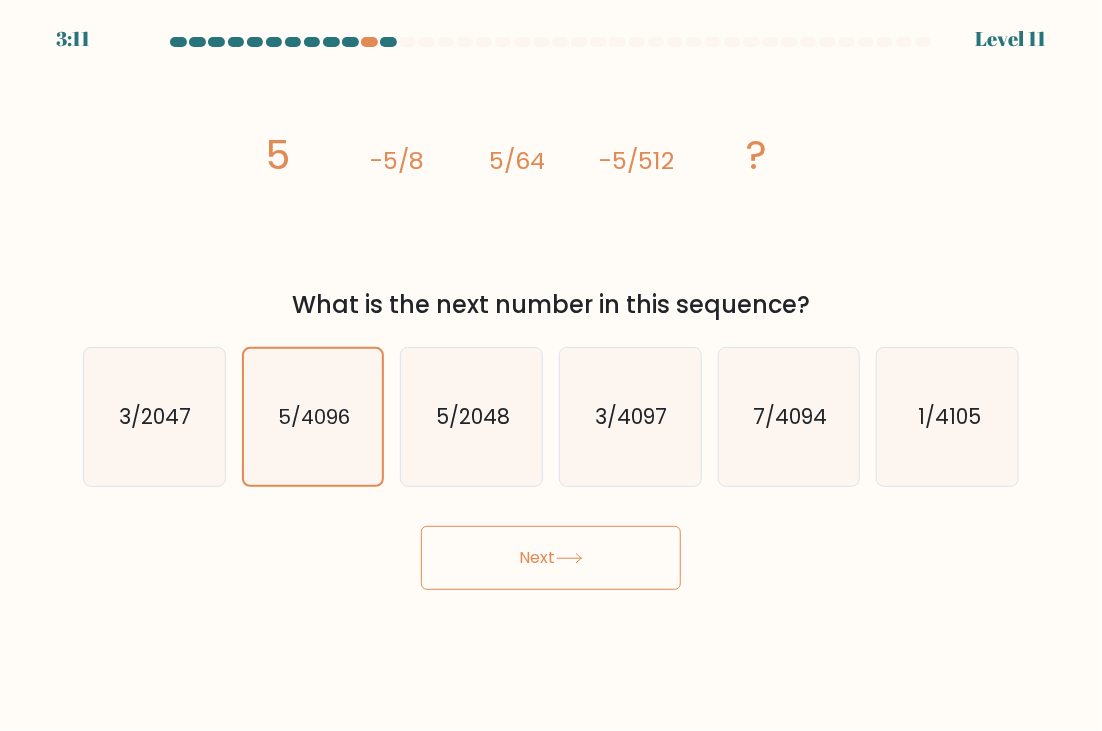 click on "Next" at bounding box center [551, 558] 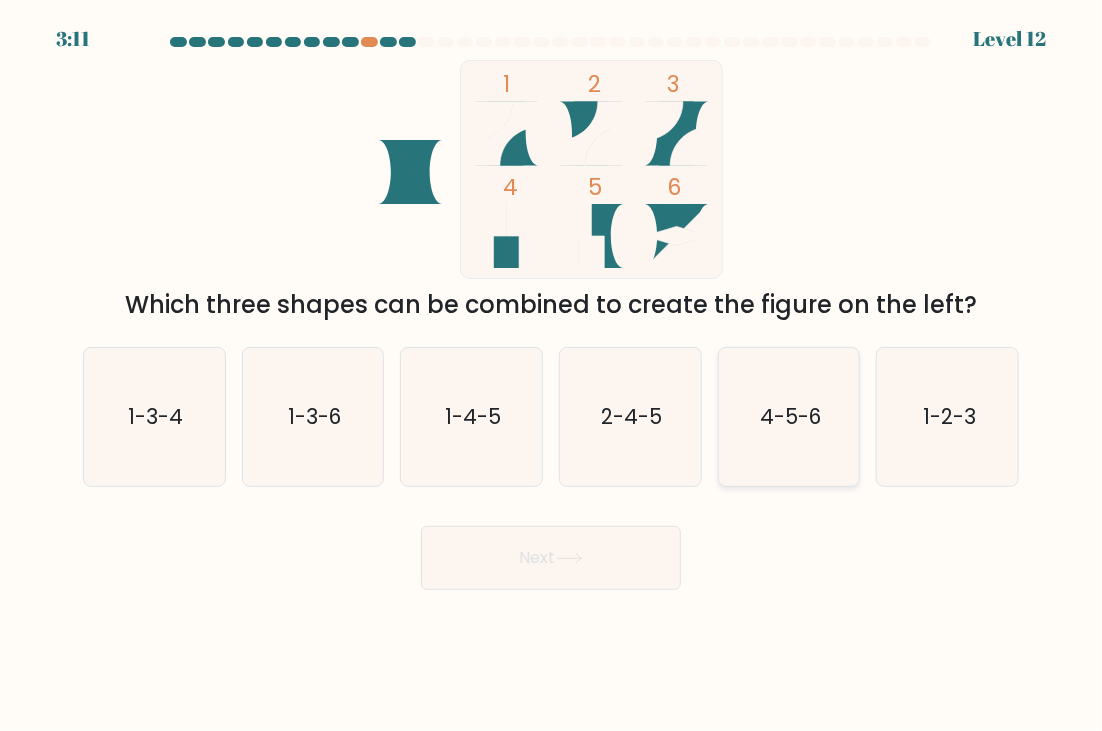 click on "4-5-6" 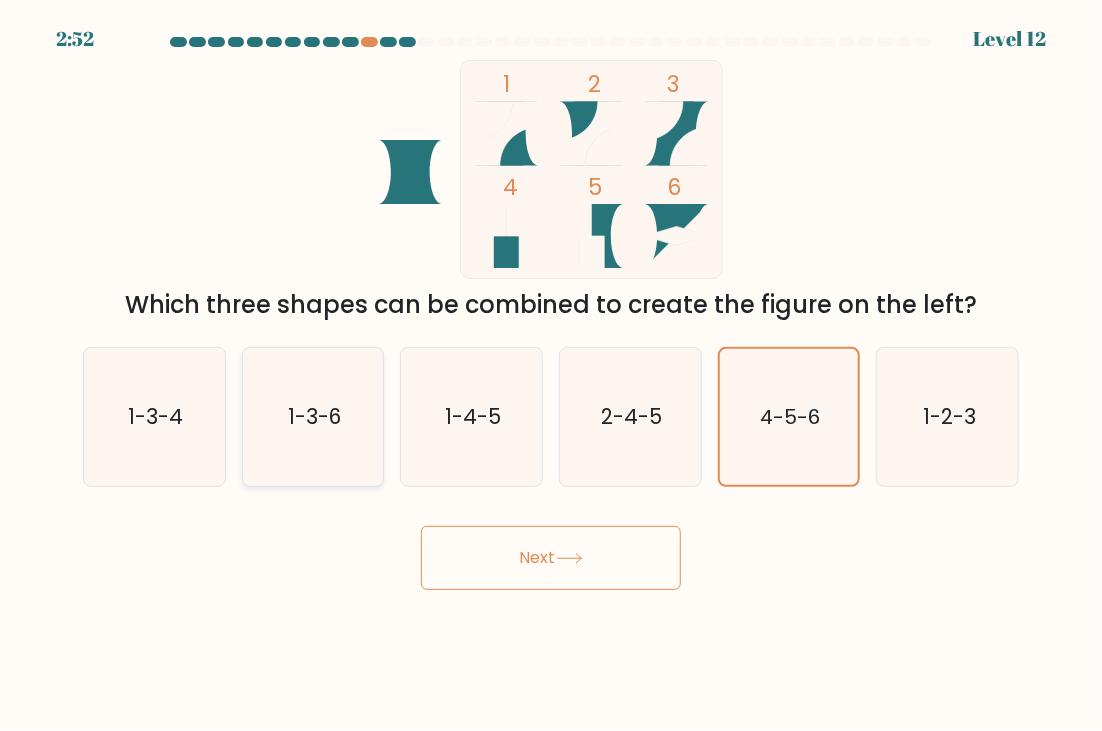 click on "1-3-6" 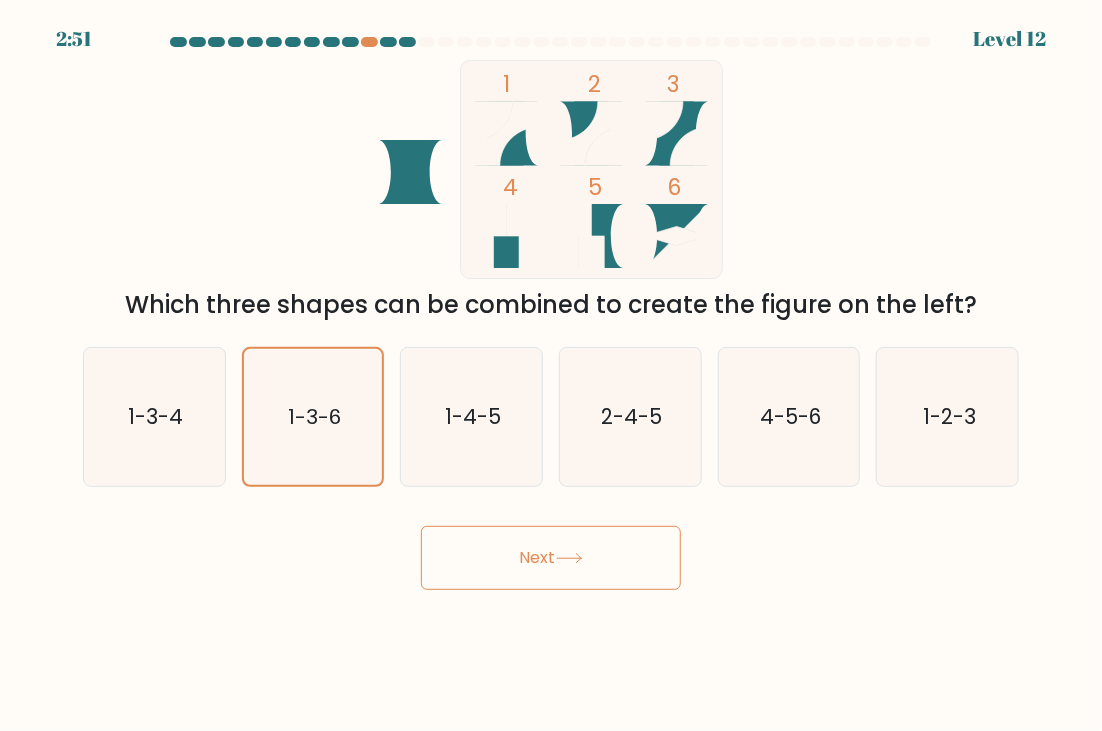 click on "Next" at bounding box center [551, 558] 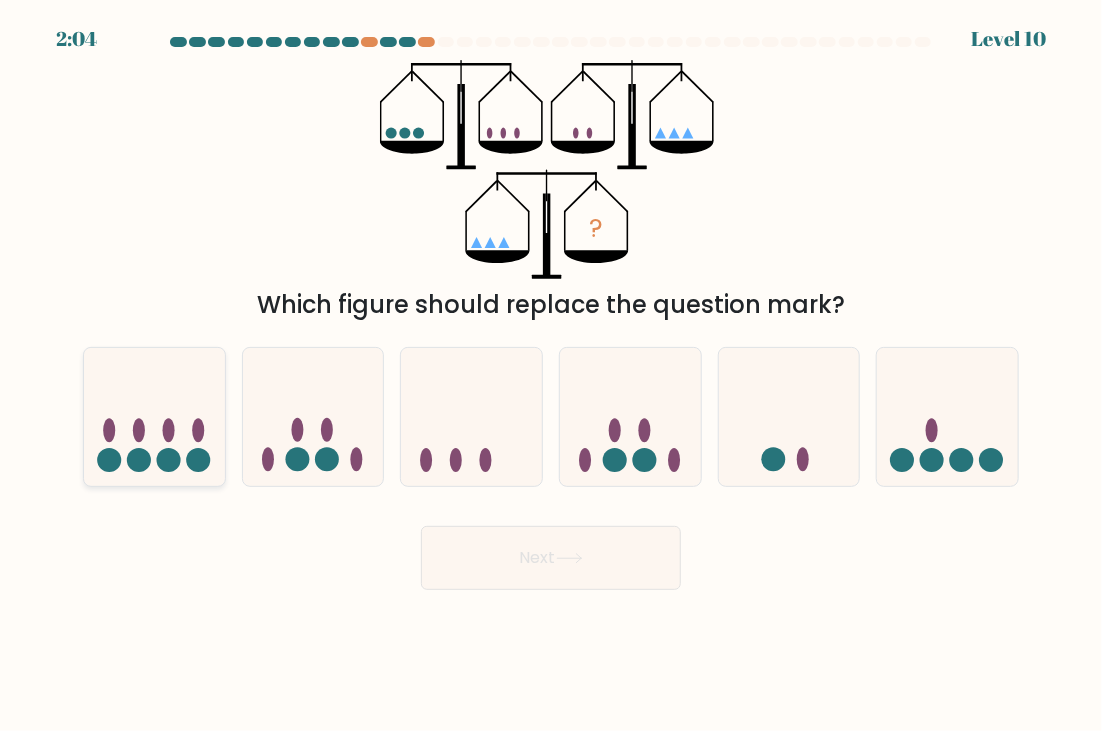 click 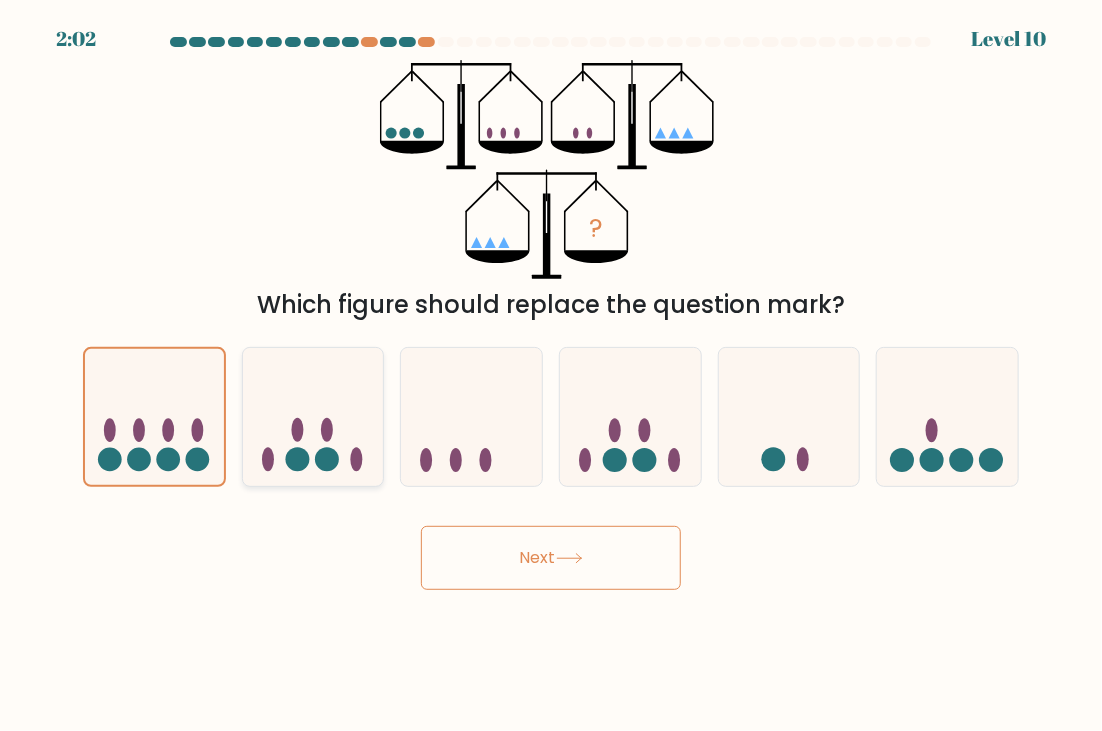 click 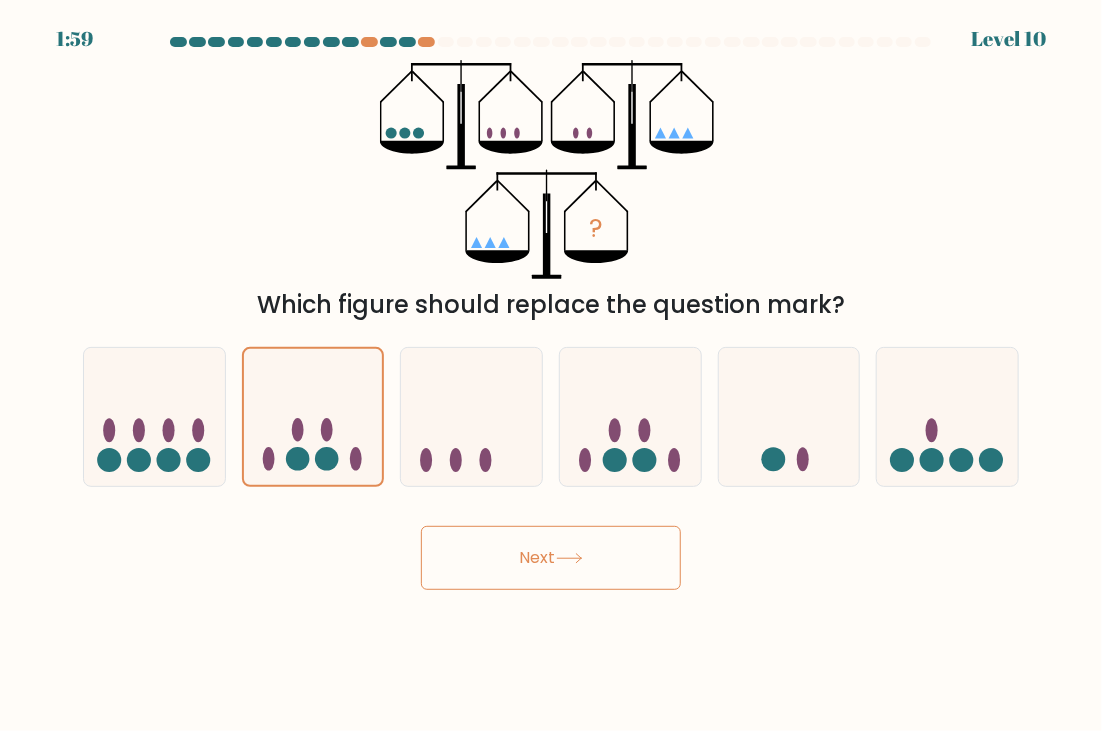 click on "Next" at bounding box center (551, 558) 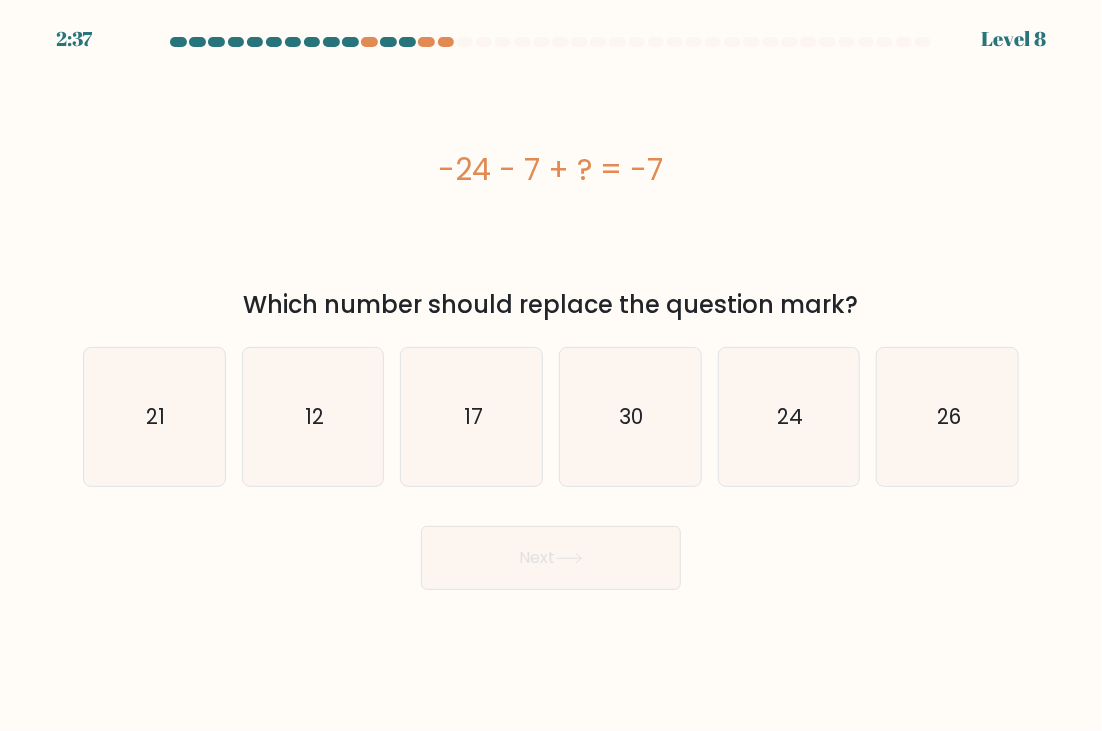 drag, startPoint x: 464, startPoint y: 182, endPoint x: 679, endPoint y: 226, distance: 219.45615 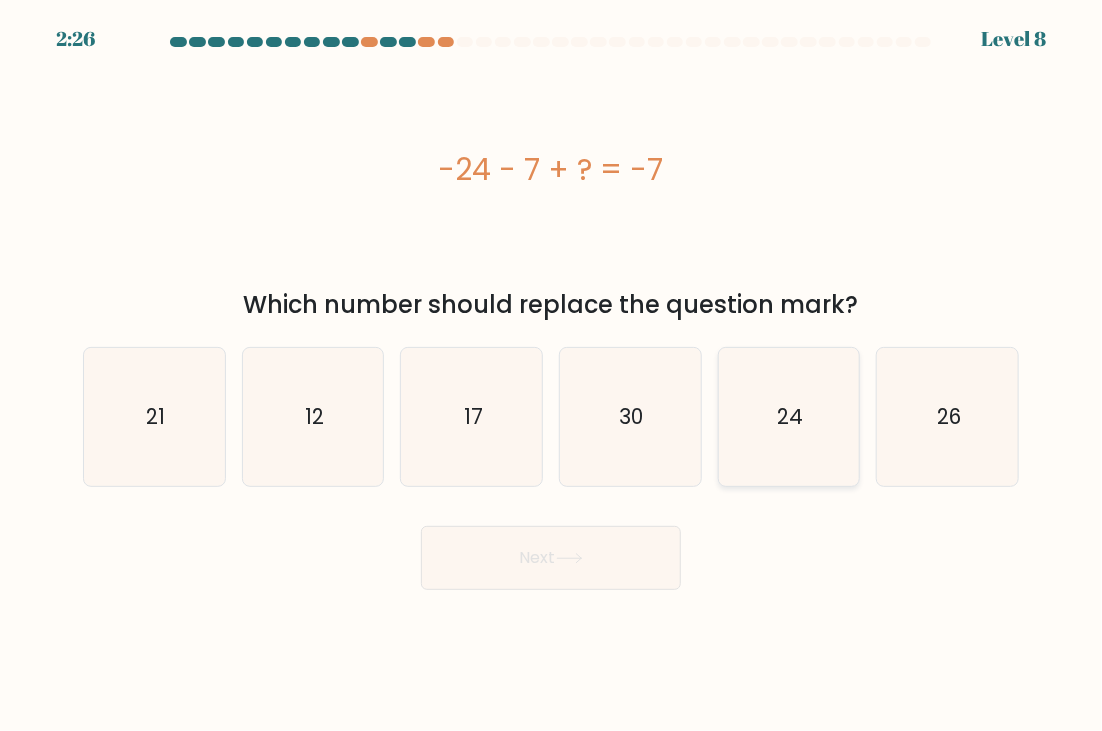 click on "24" 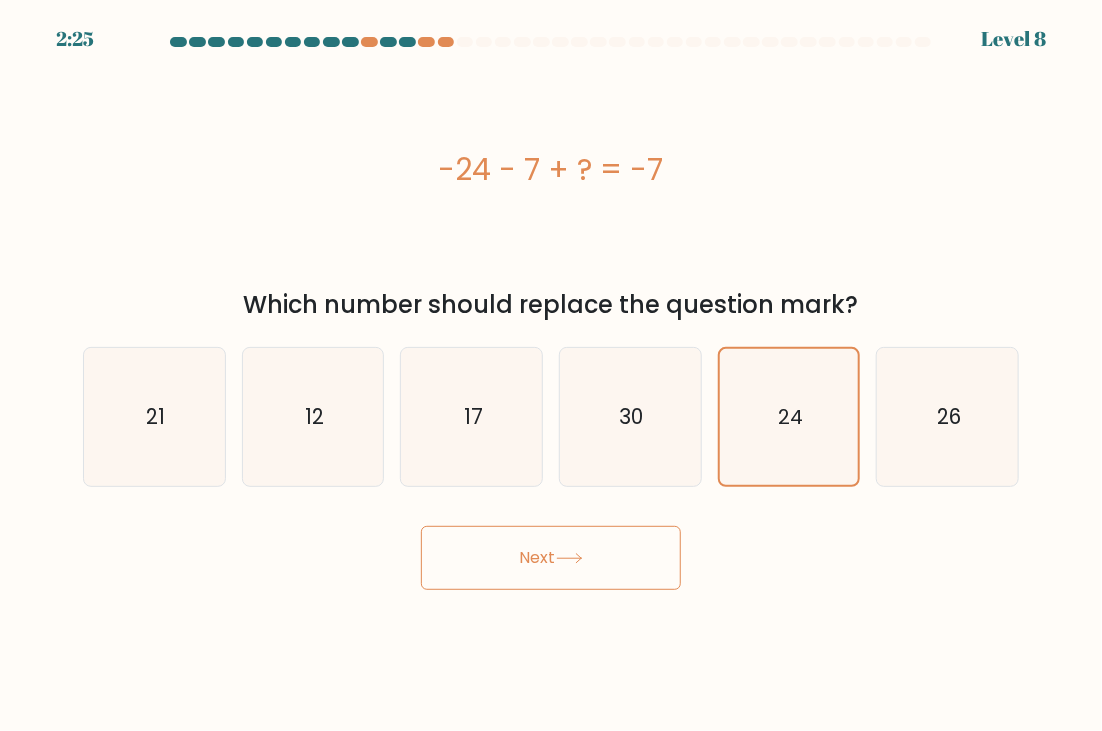 click on "Next" at bounding box center [551, 558] 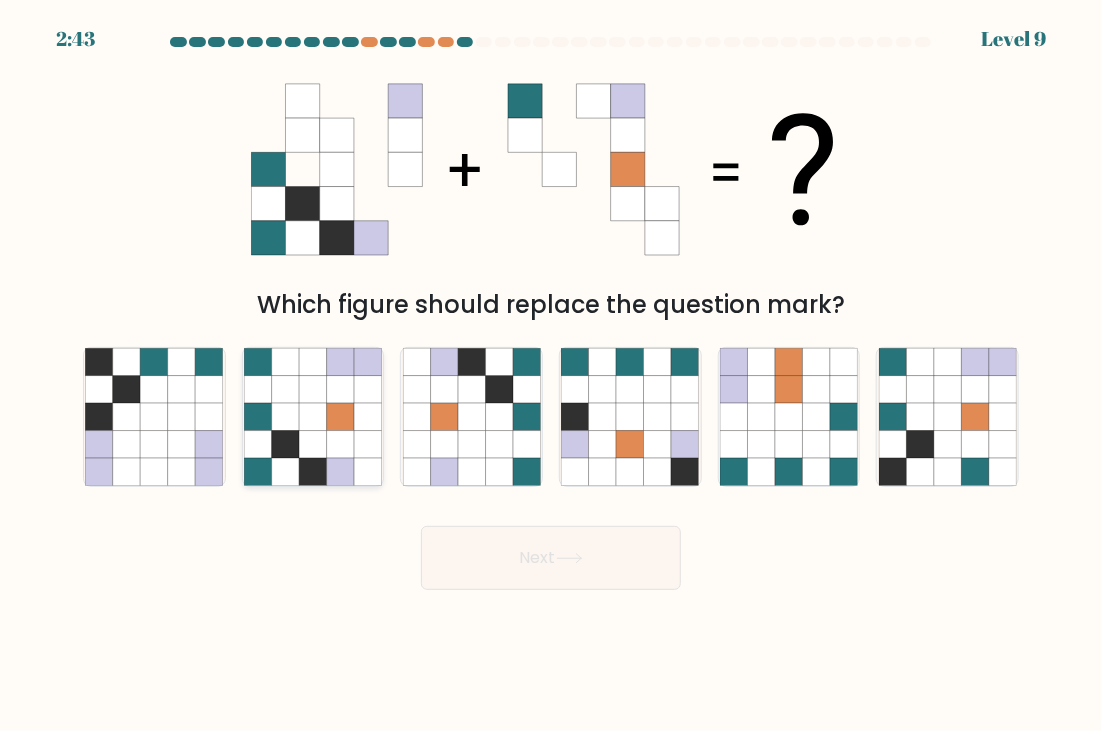 click 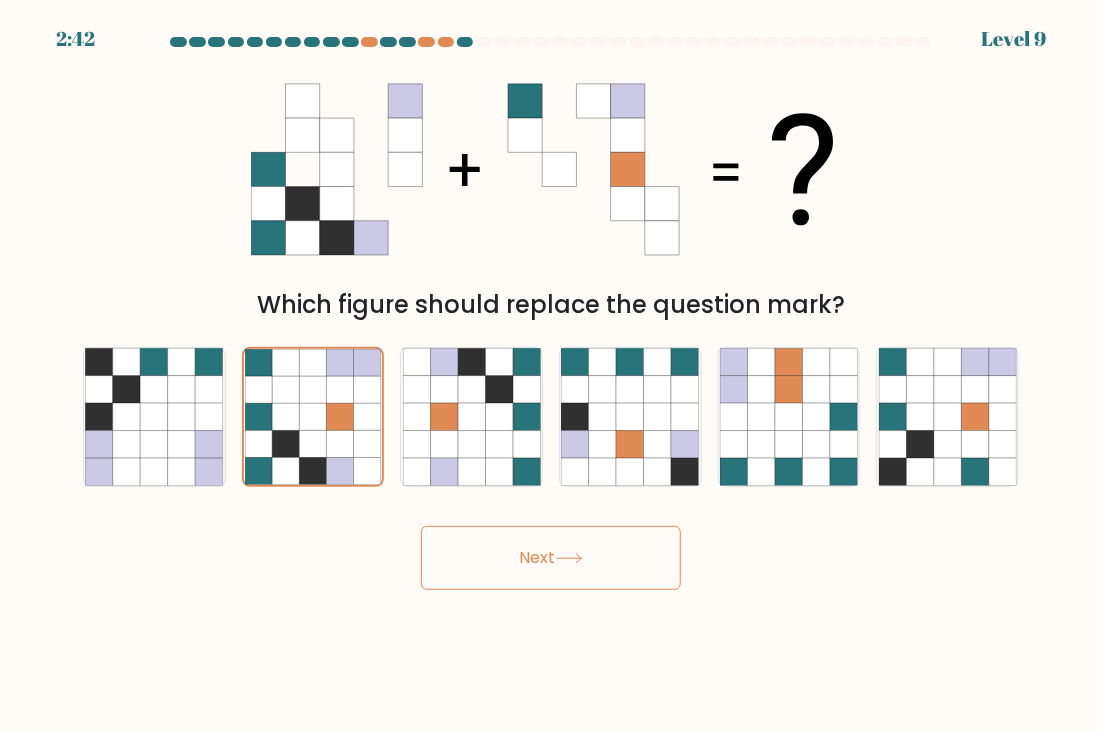 click on "Next" at bounding box center [551, 558] 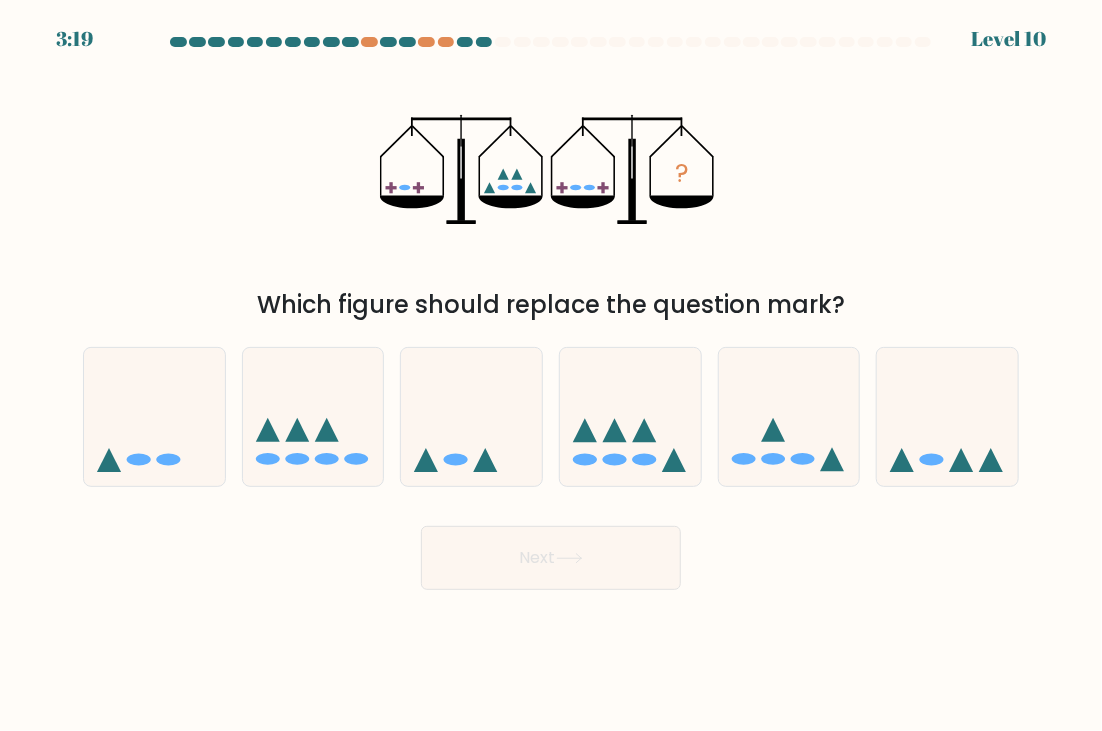 drag, startPoint x: 349, startPoint y: 187, endPoint x: 668, endPoint y: 177, distance: 319.1567 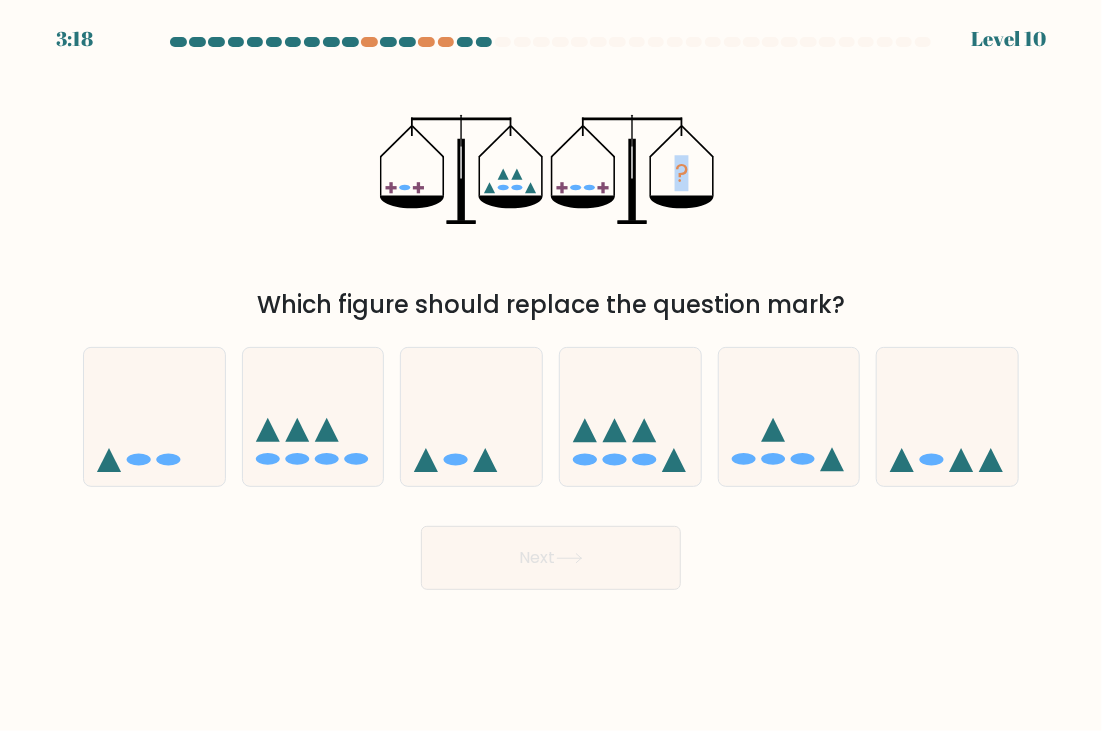 drag, startPoint x: 655, startPoint y: 186, endPoint x: 371, endPoint y: 167, distance: 284.63486 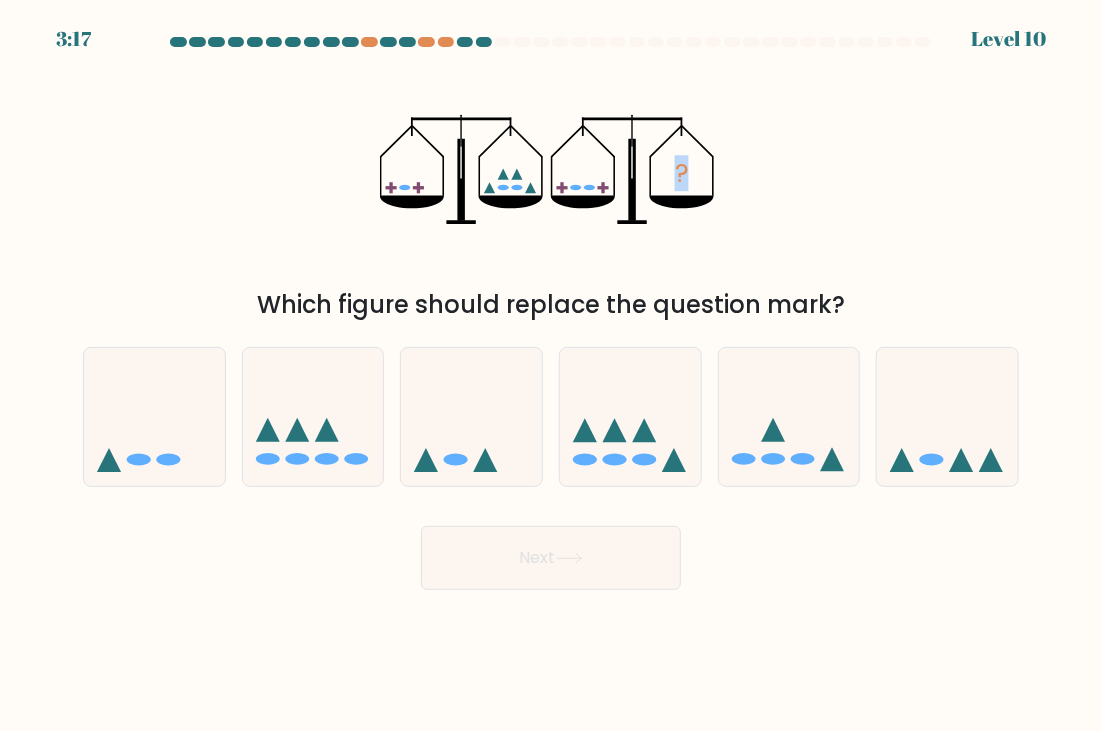 drag, startPoint x: 371, startPoint y: 167, endPoint x: 364, endPoint y: 184, distance: 18.384777 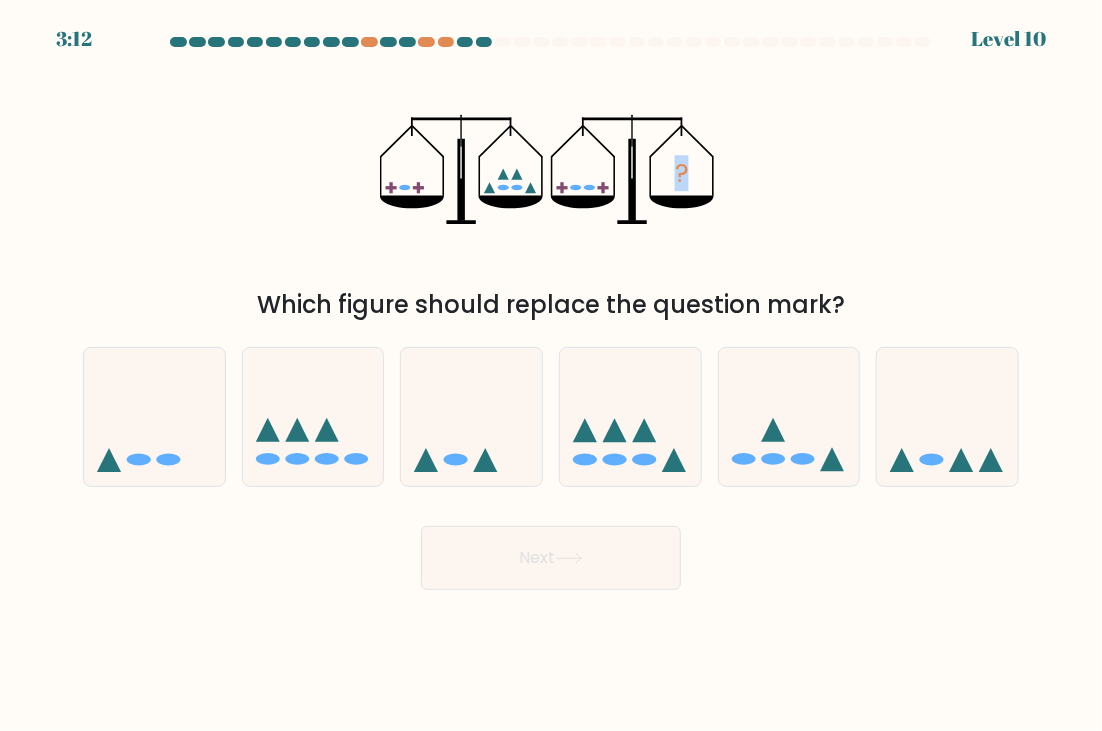 click on "?" 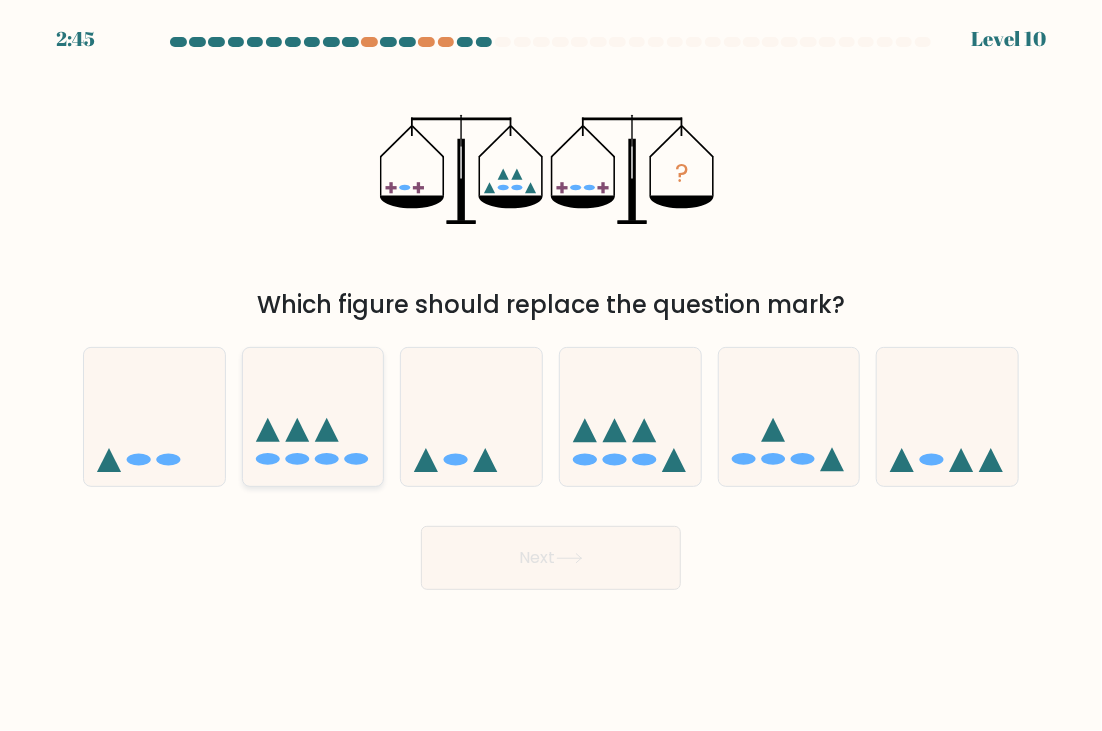 click 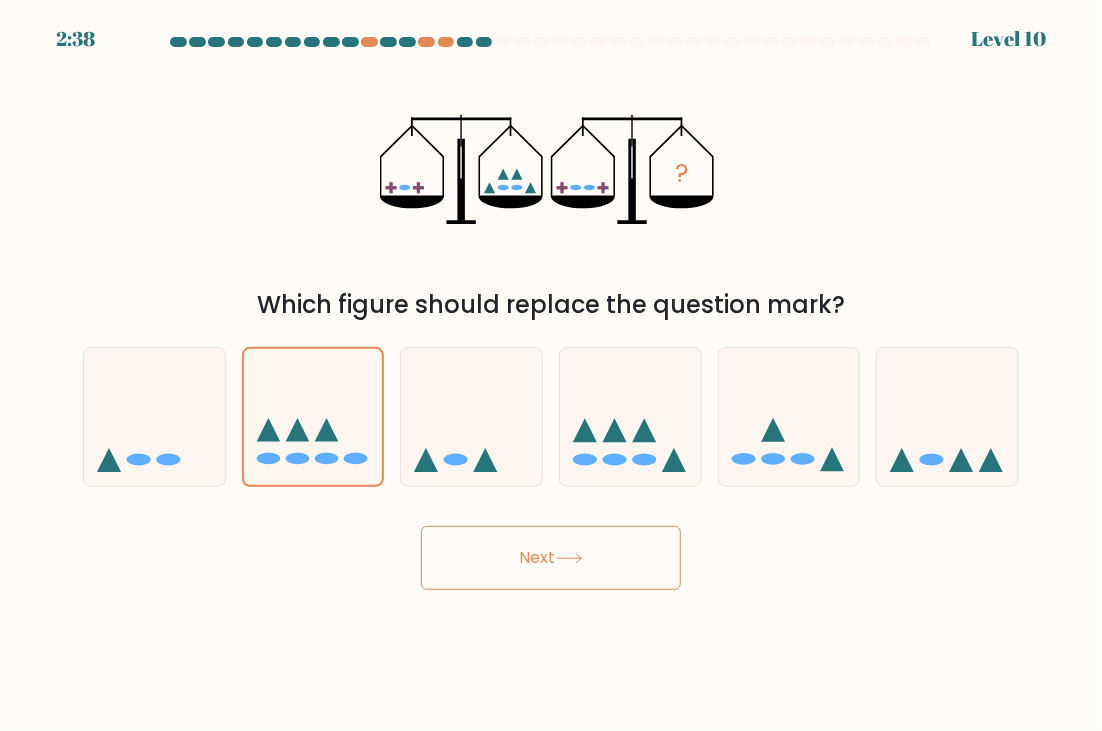 click on "Next" at bounding box center [551, 558] 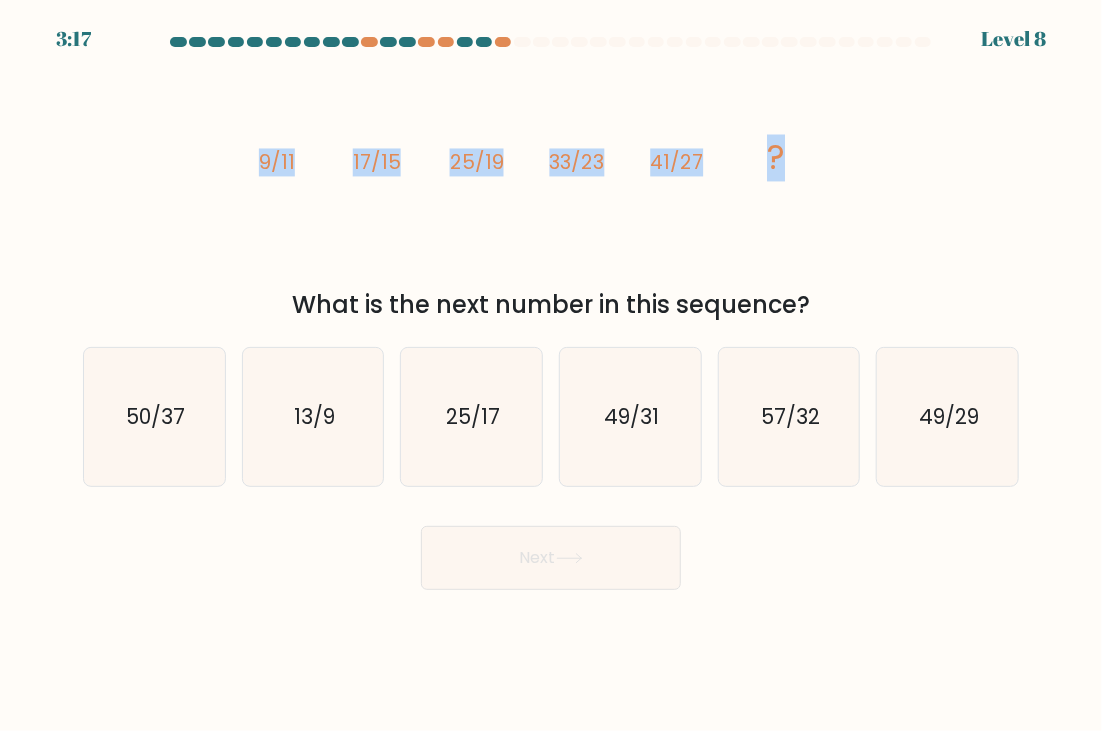 drag, startPoint x: 252, startPoint y: 167, endPoint x: 802, endPoint y: 163, distance: 550.0145 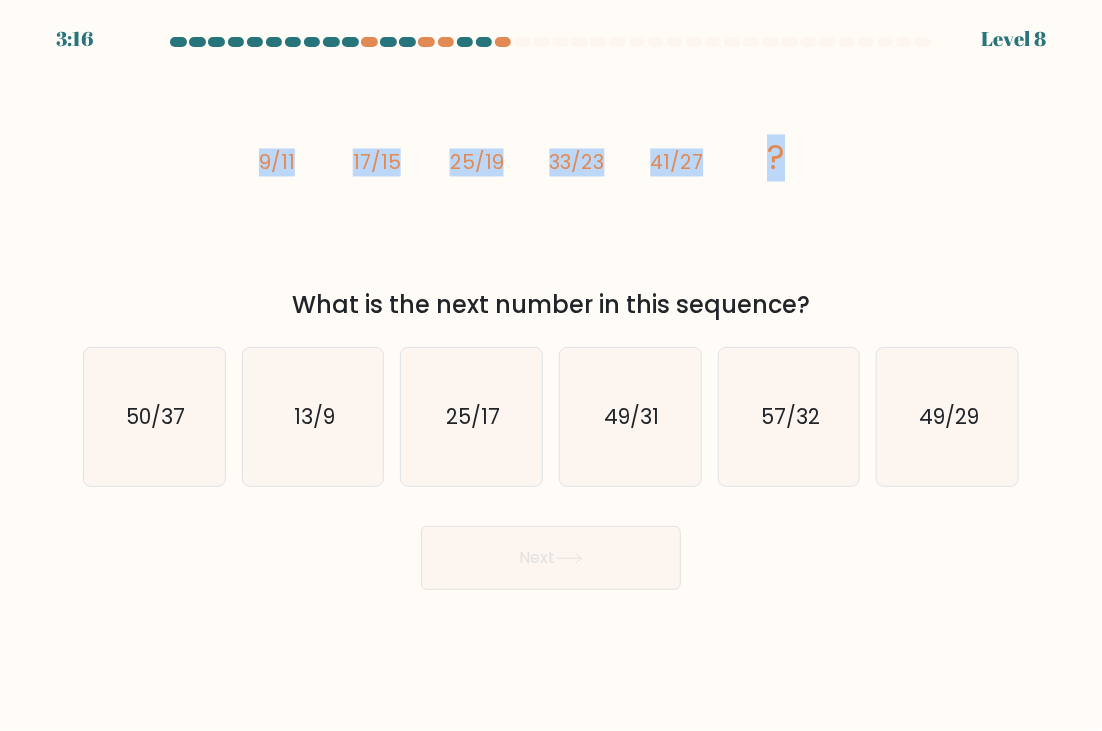 copy on "9/11
17/15
25/19
33/23
41/27
?" 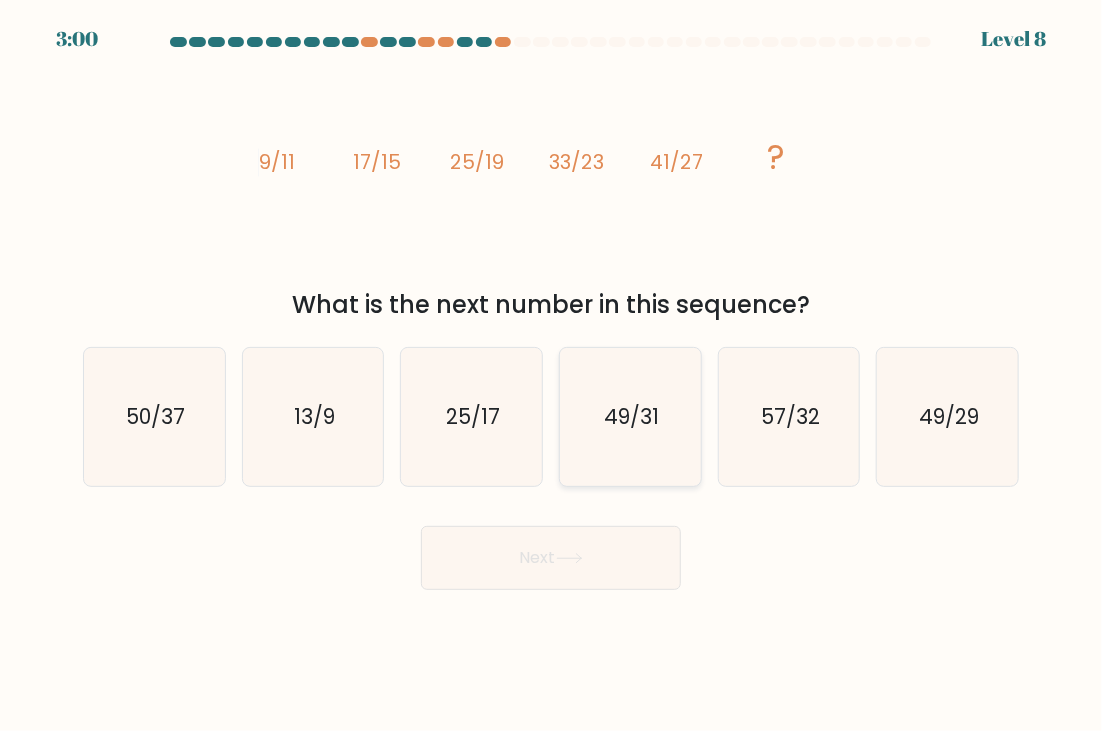 click on "49/31" 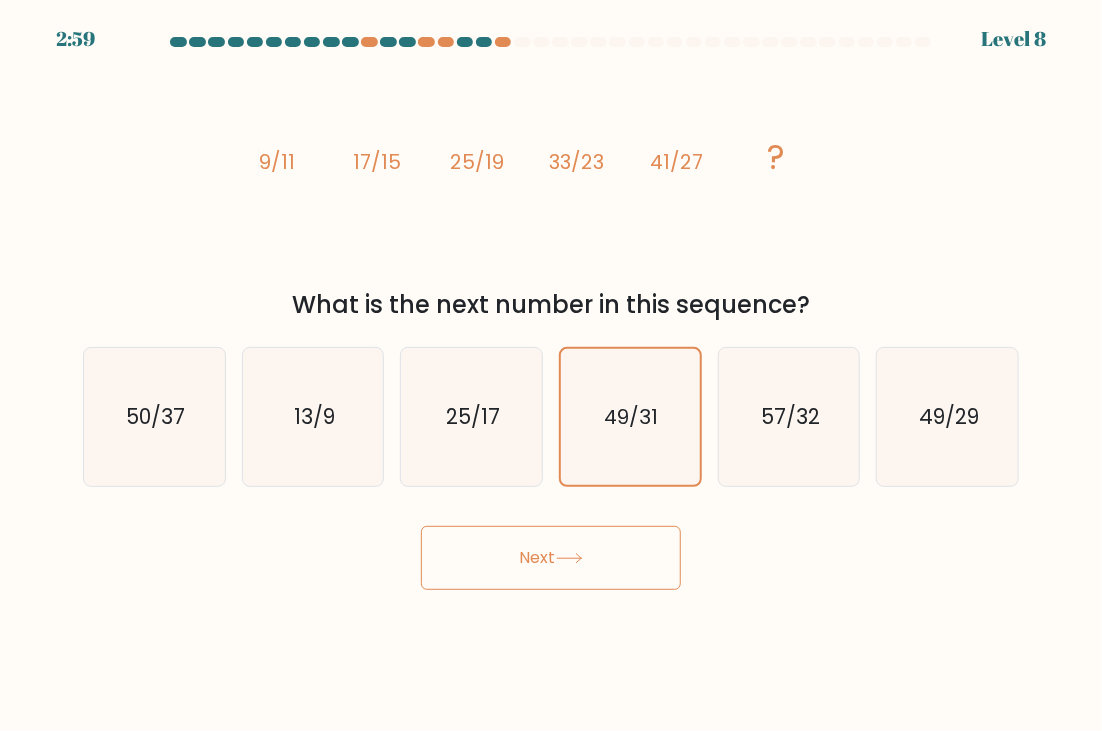 click on "Next" at bounding box center (551, 558) 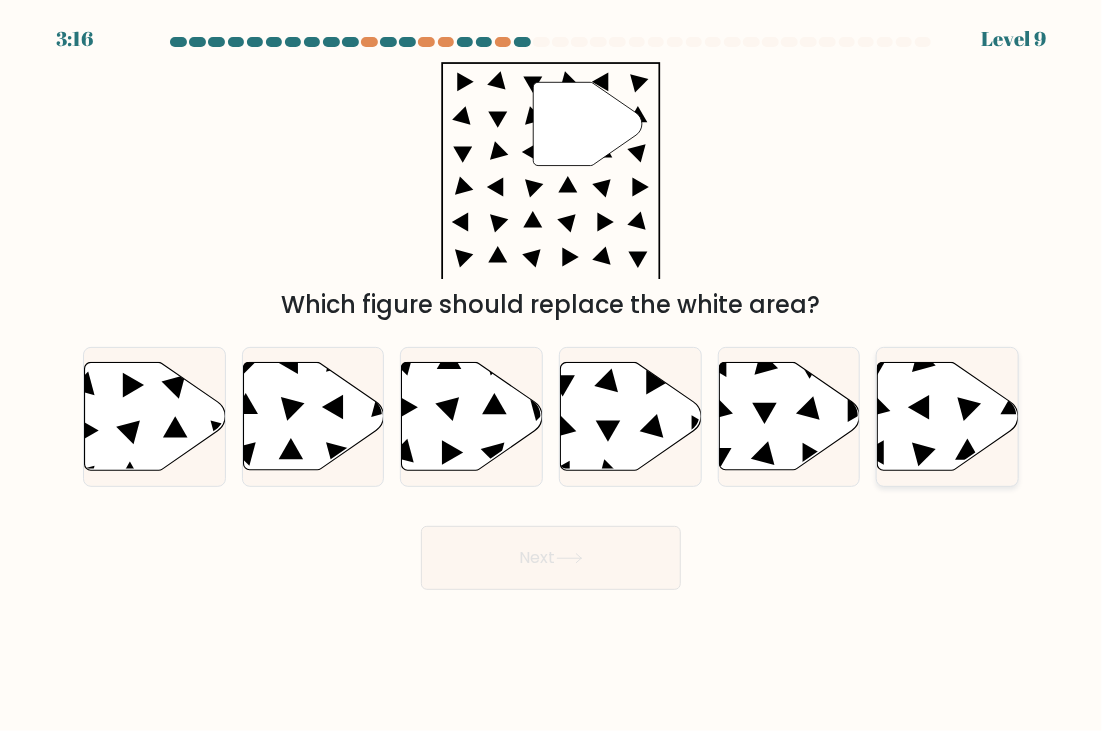 click 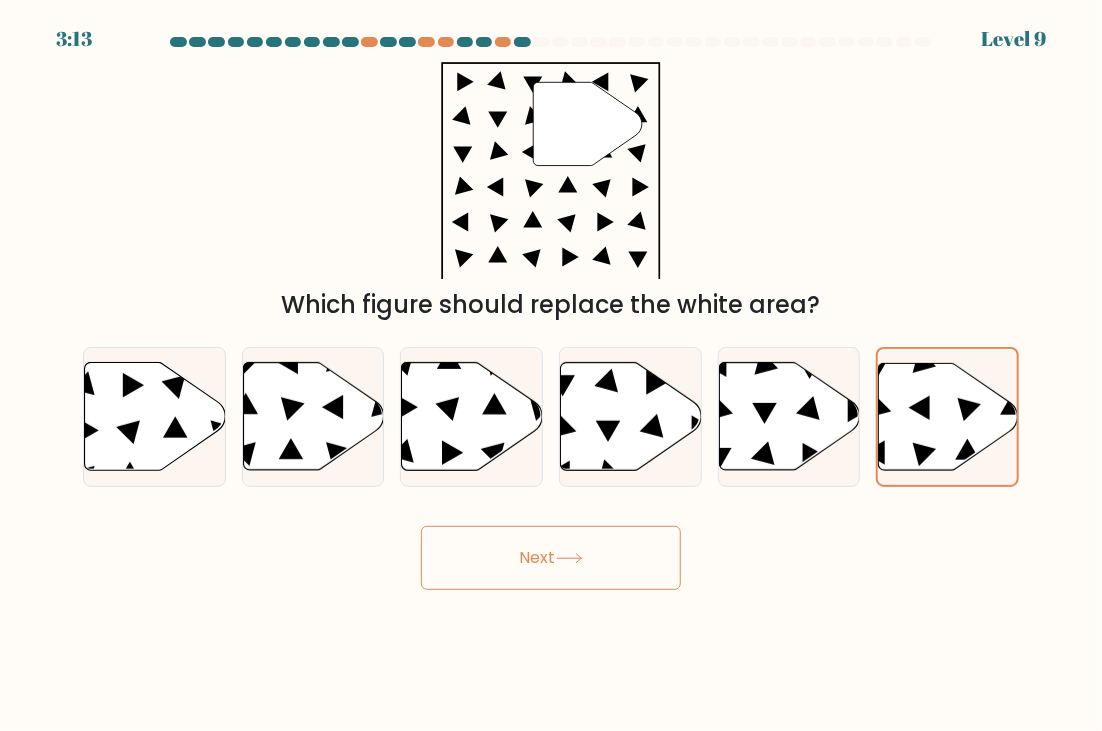 click 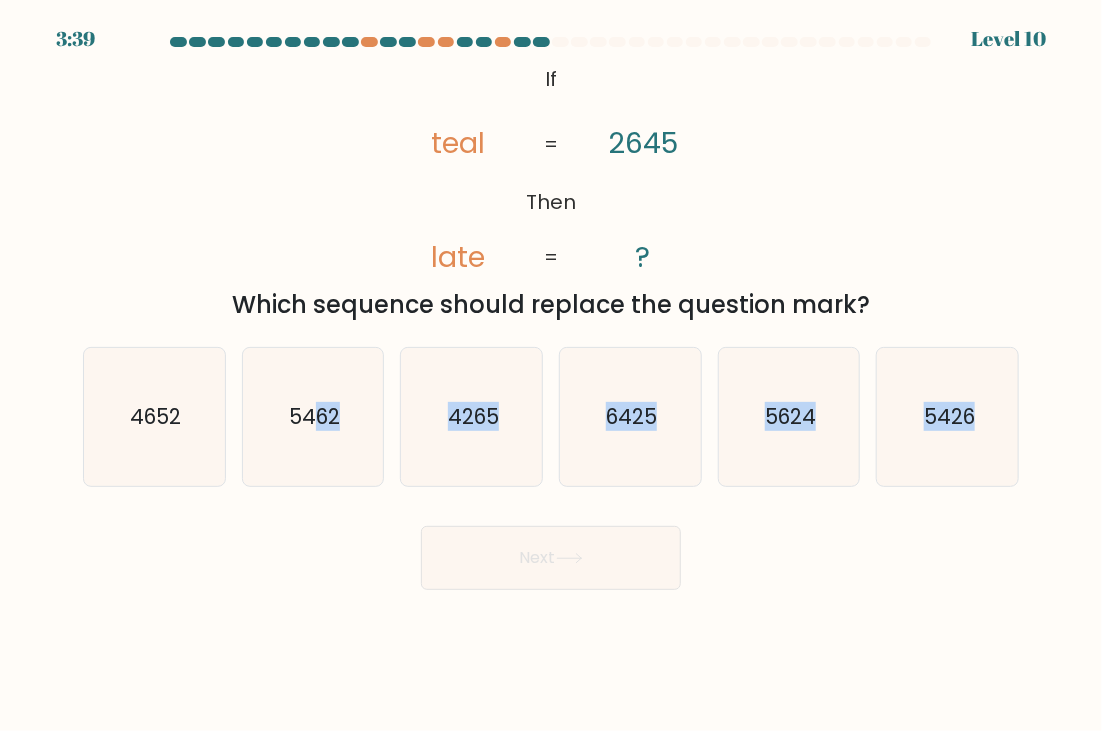 drag, startPoint x: 317, startPoint y: 435, endPoint x: 350, endPoint y: 534, distance: 104.35516 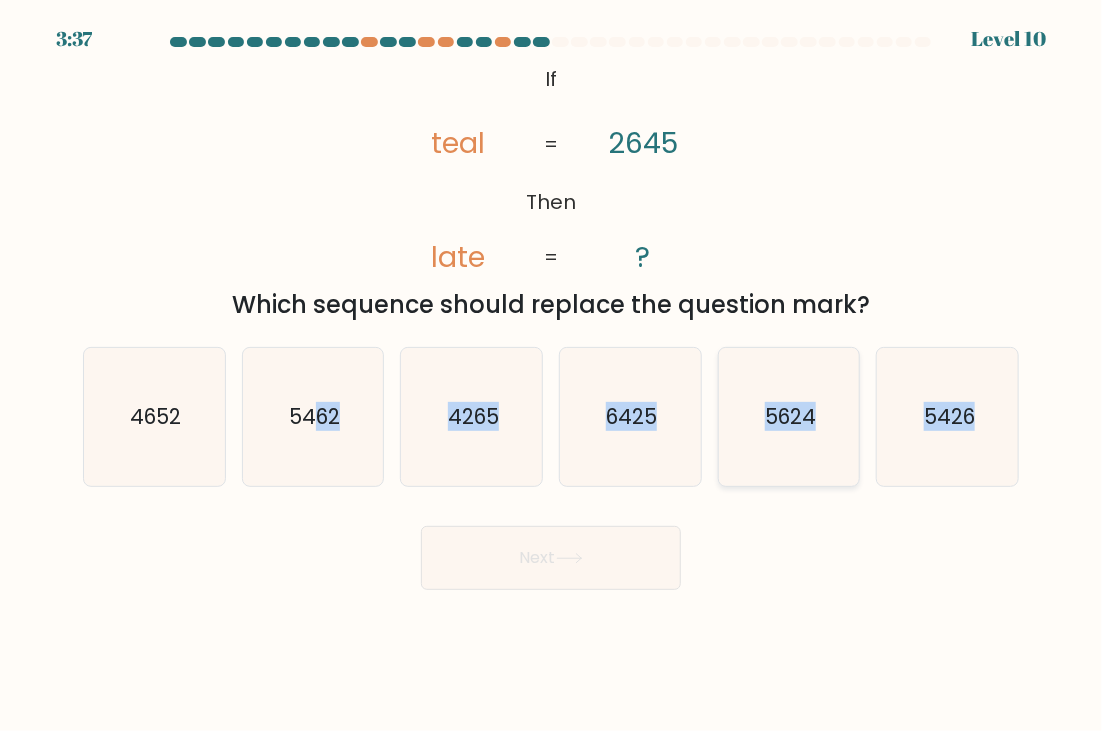 click on "5624" 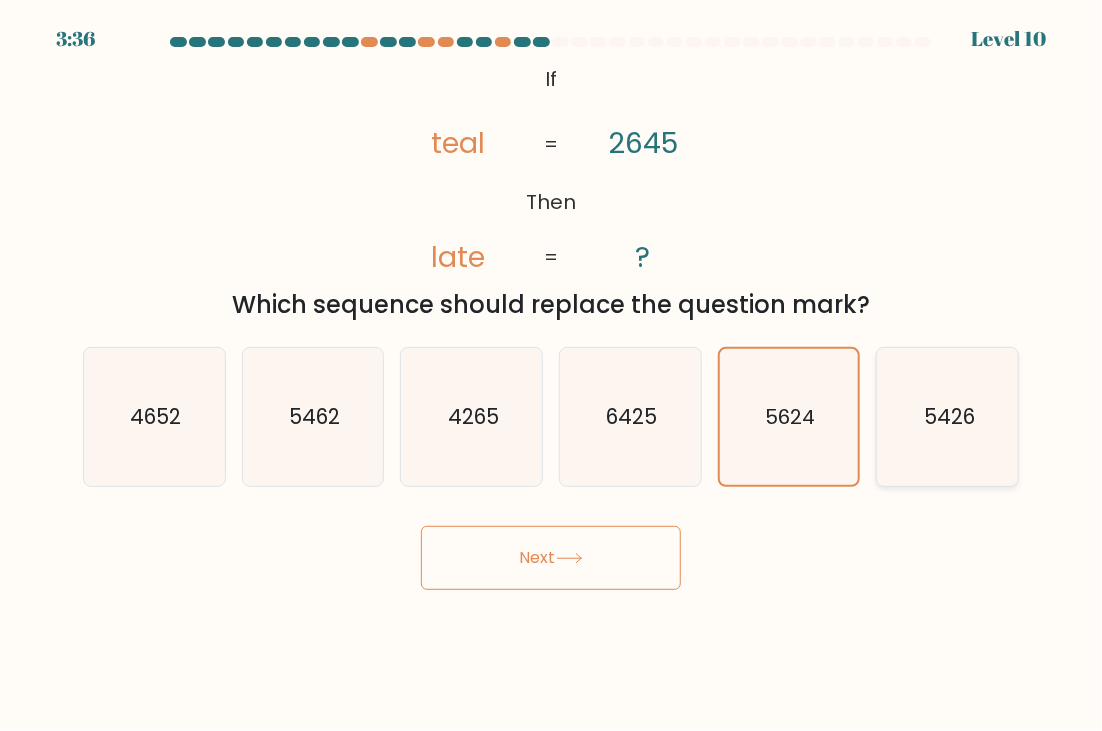 click on "5426" 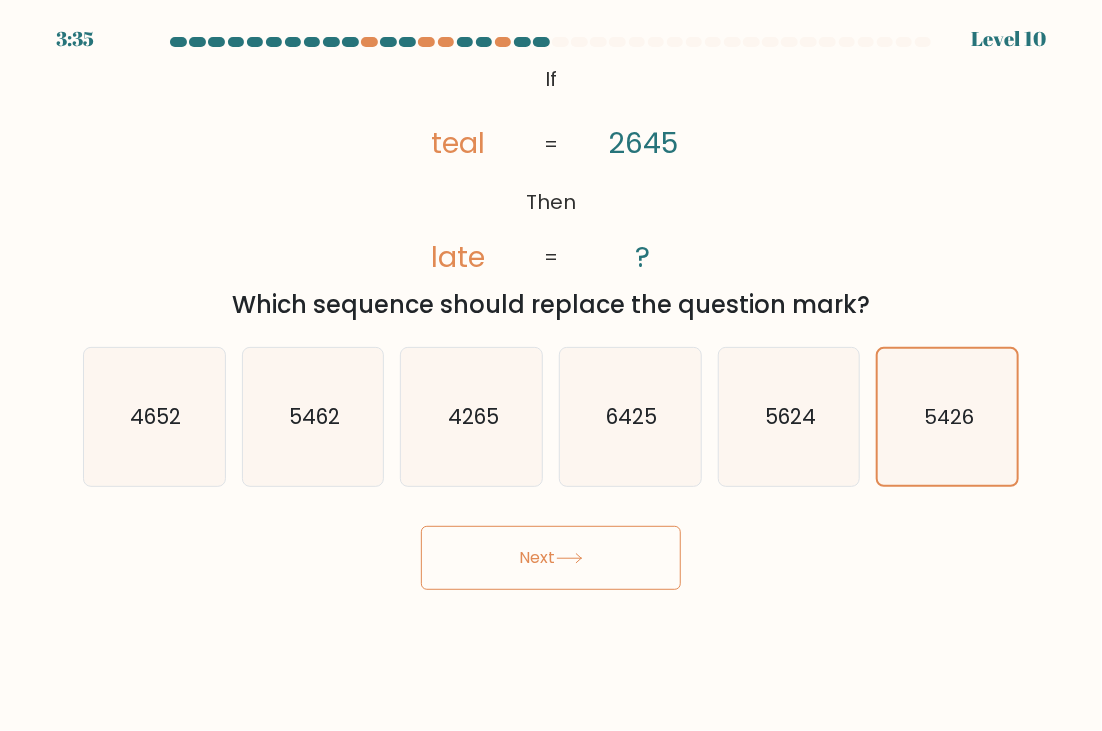 click on "Next" at bounding box center [551, 558] 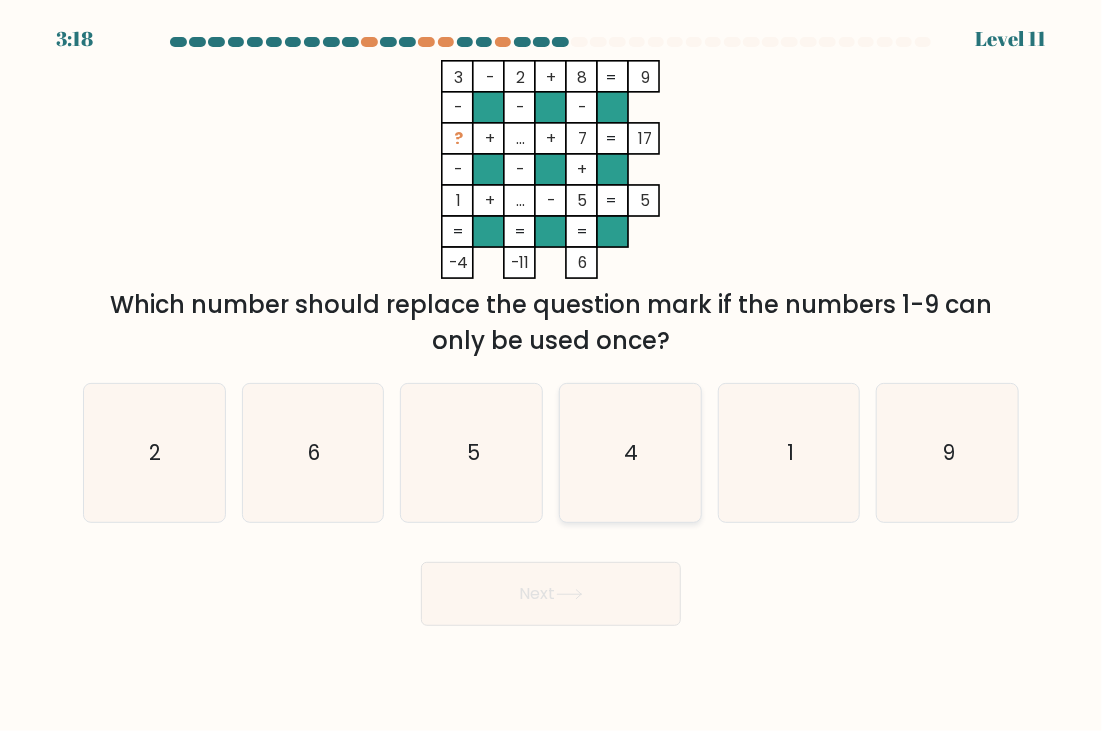 click on "4" 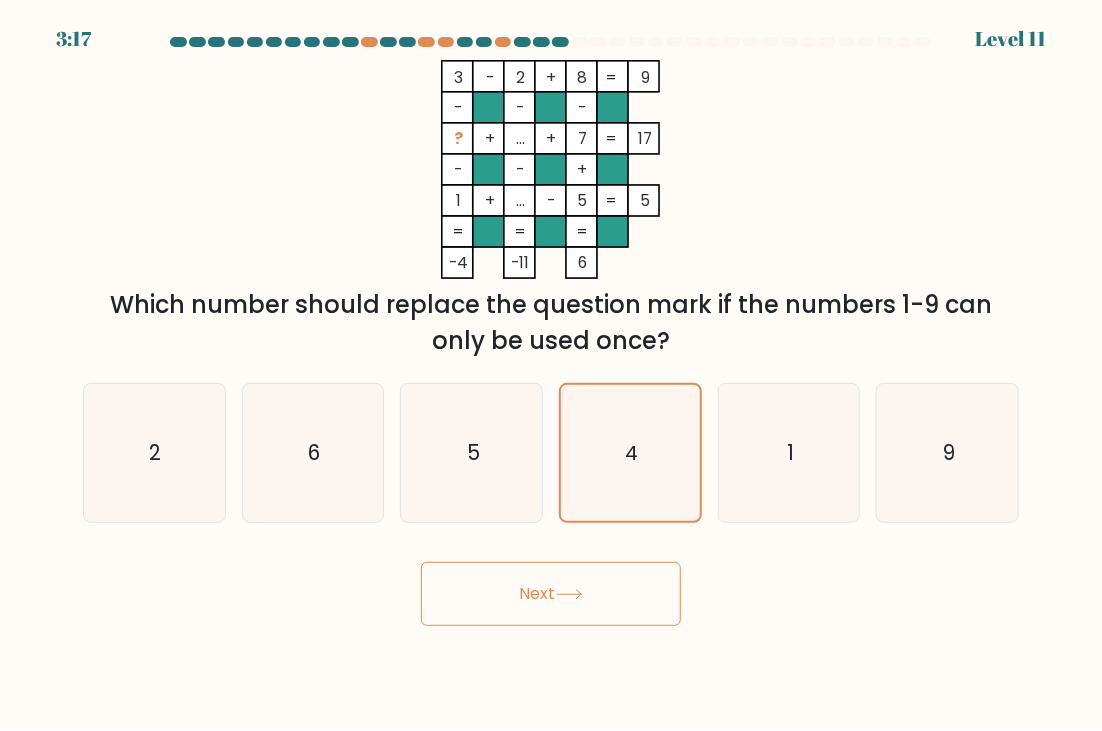 click on "Next" at bounding box center [551, 594] 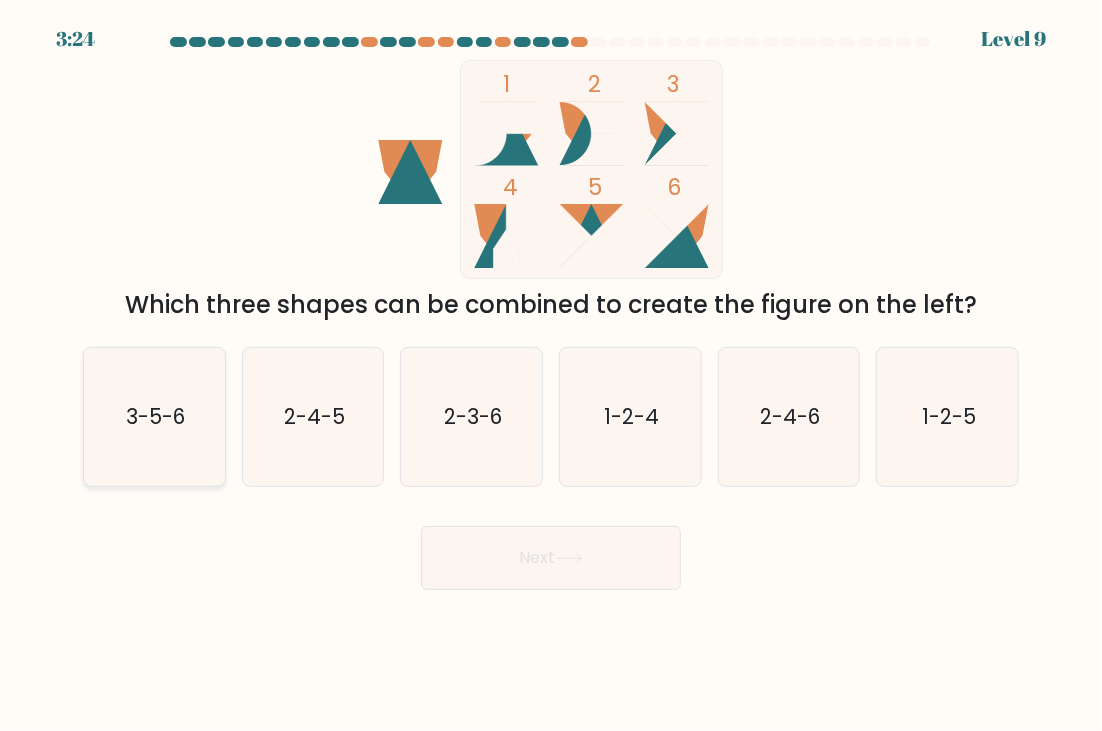 click on "3-5-6" 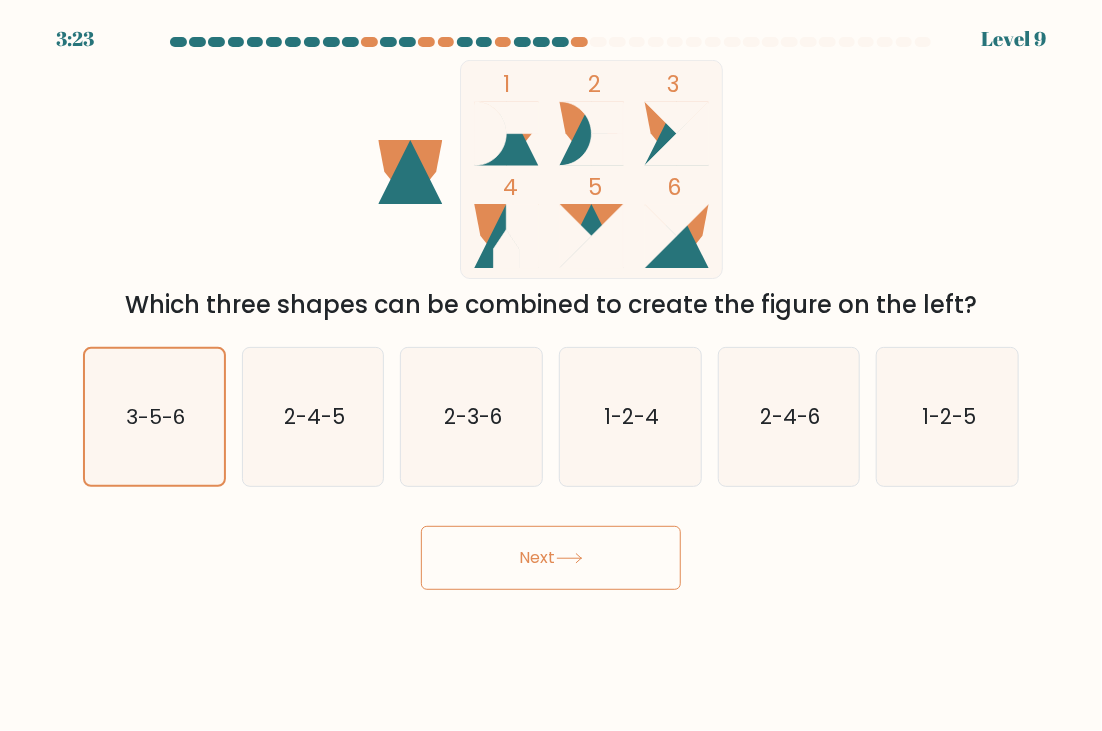 click on "Next" at bounding box center (551, 558) 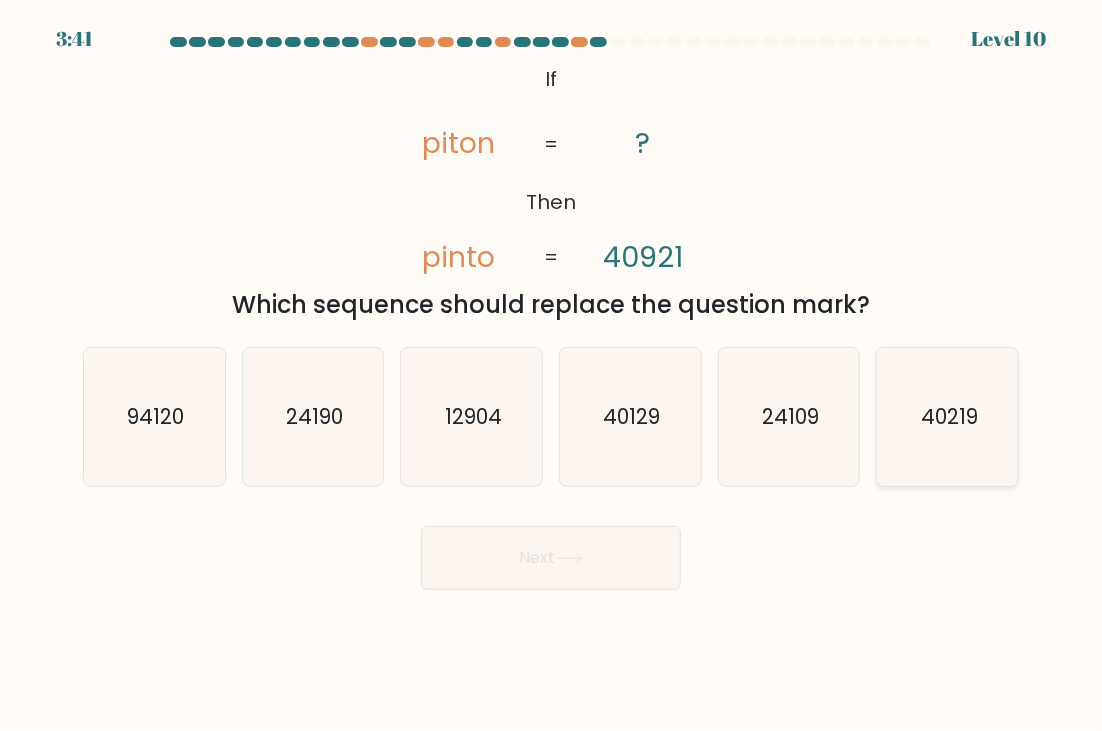 click on "40219" 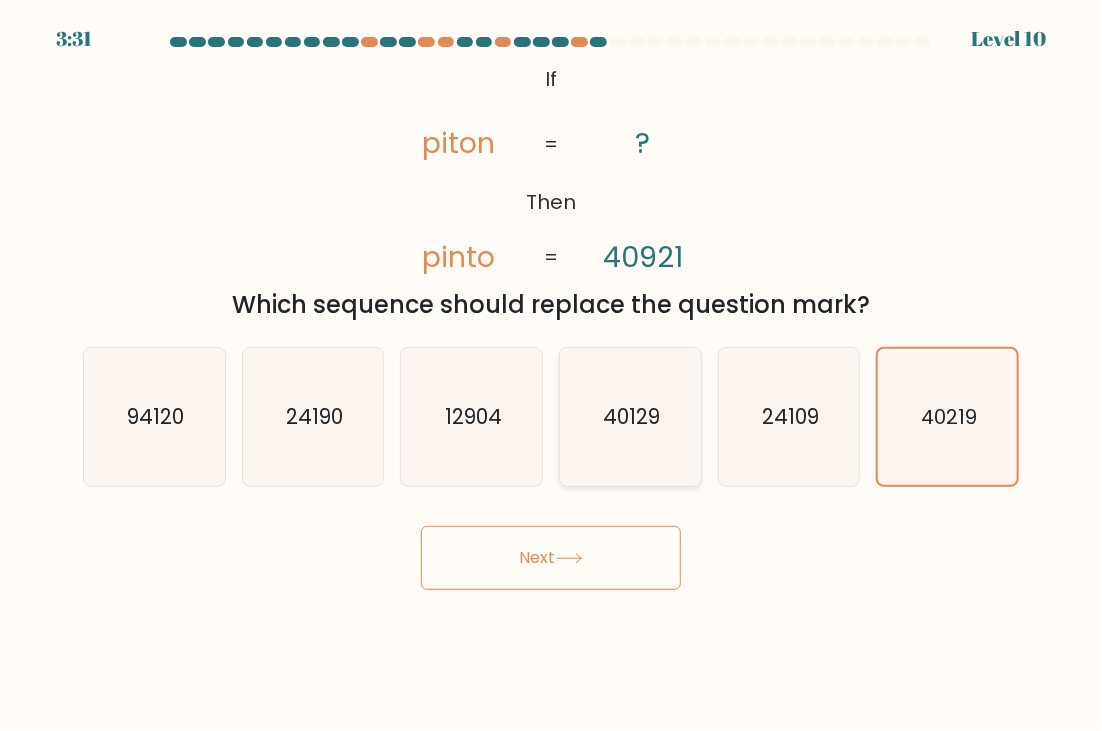 click on "40129" 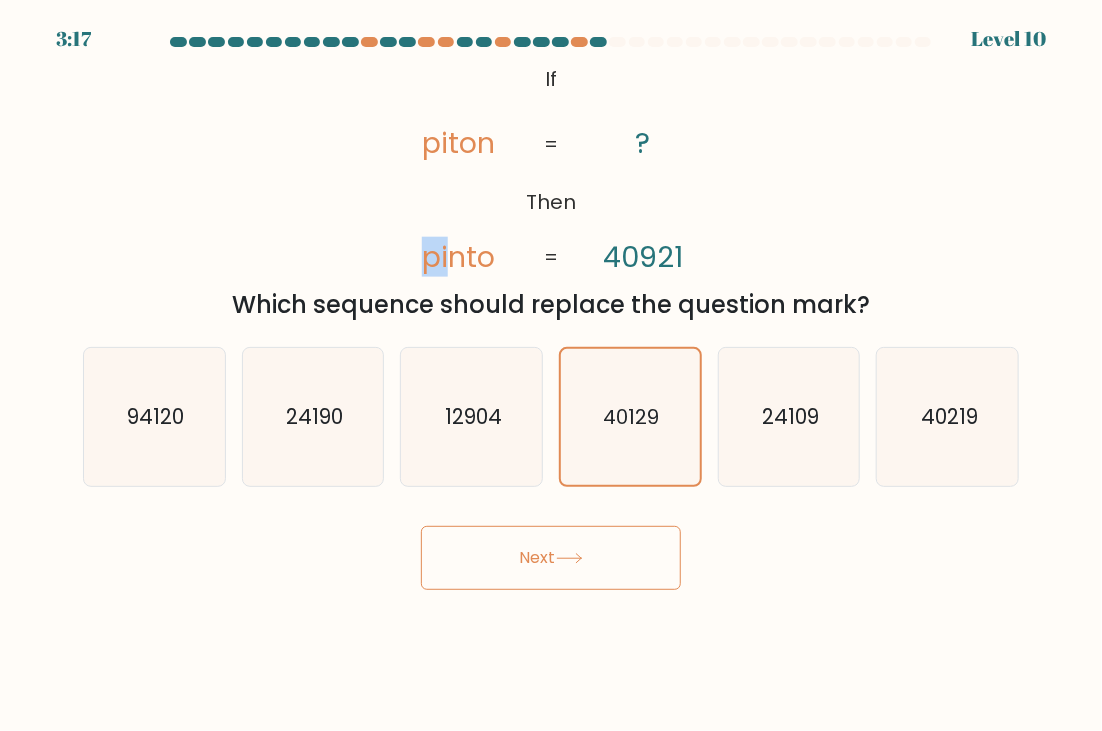 drag, startPoint x: 429, startPoint y: 261, endPoint x: 446, endPoint y: 270, distance: 19.235384 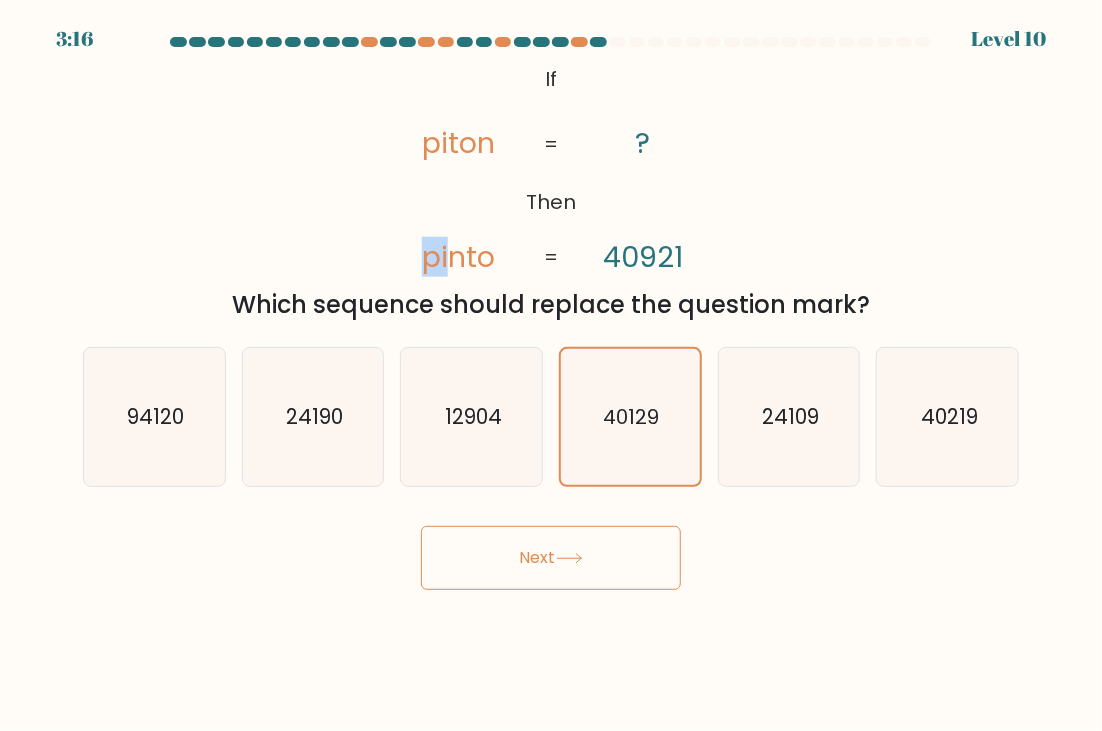 drag, startPoint x: 446, startPoint y: 270, endPoint x: 427, endPoint y: 212, distance: 61.03278 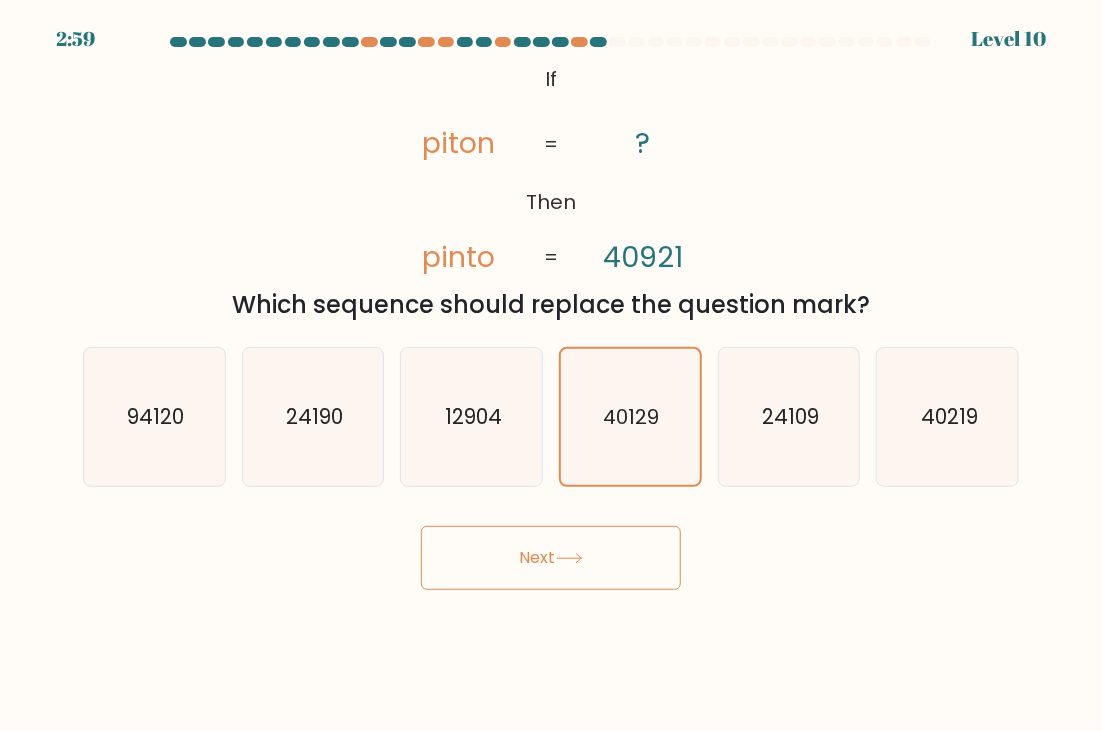 click on "Next" at bounding box center (551, 550) 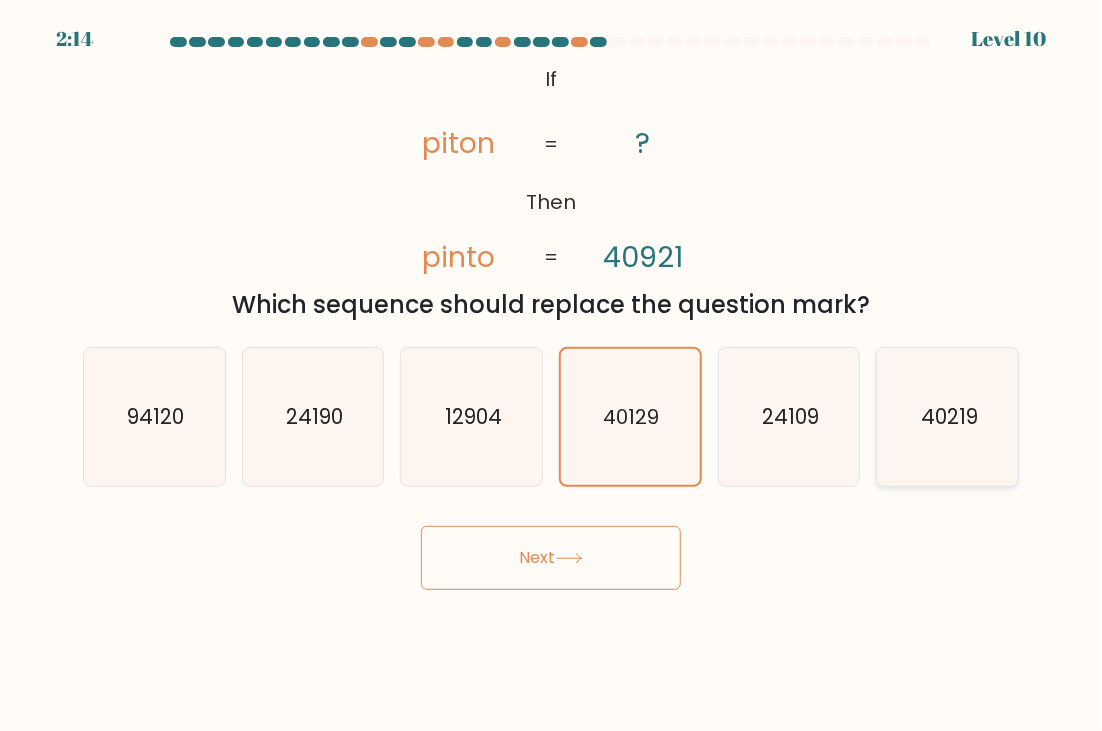 click on "40219" 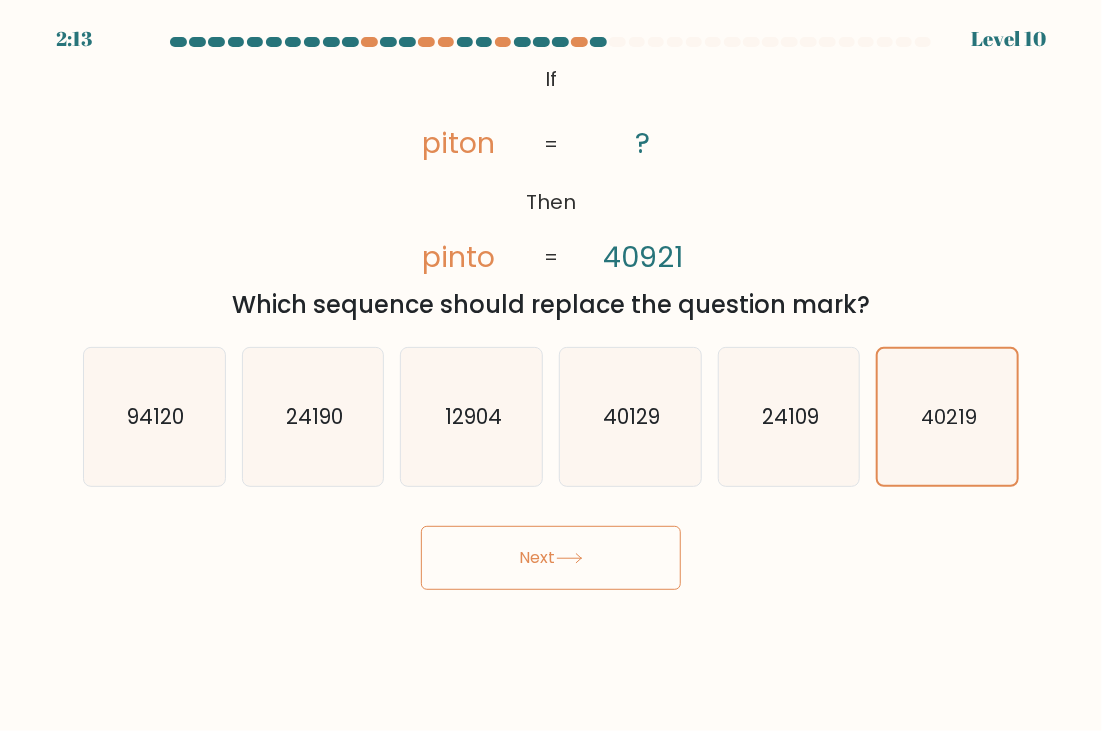 click on "Next" at bounding box center (551, 558) 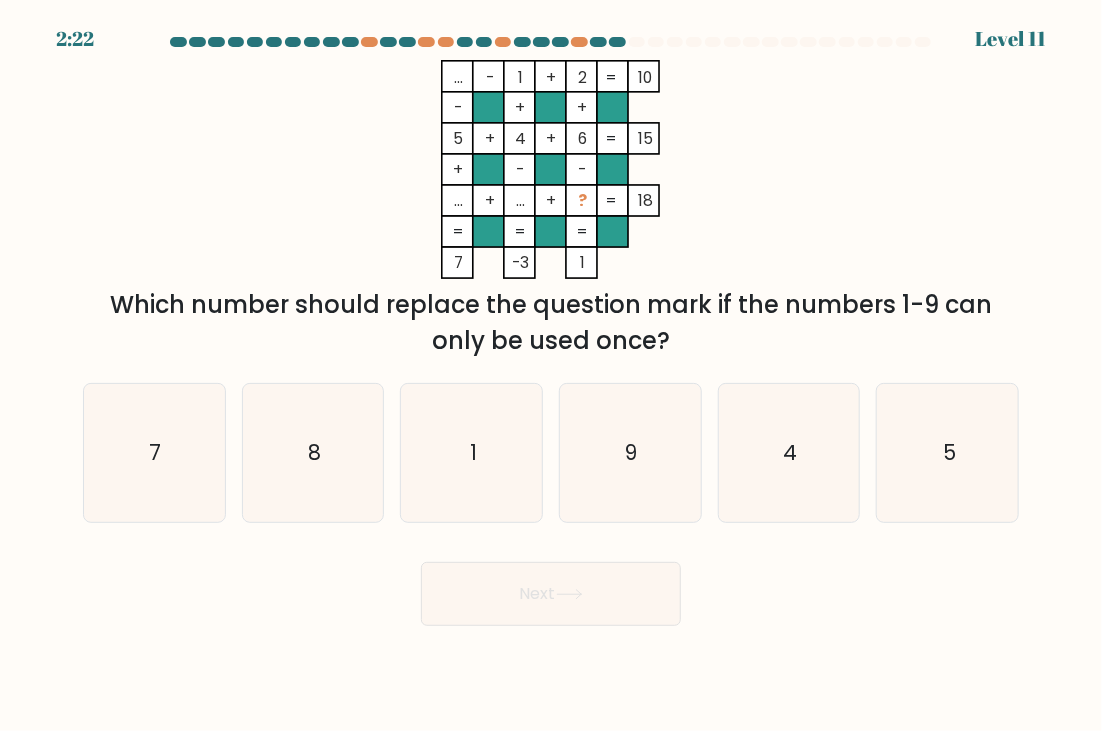 drag, startPoint x: 470, startPoint y: 207, endPoint x: 441, endPoint y: 208, distance: 29.017237 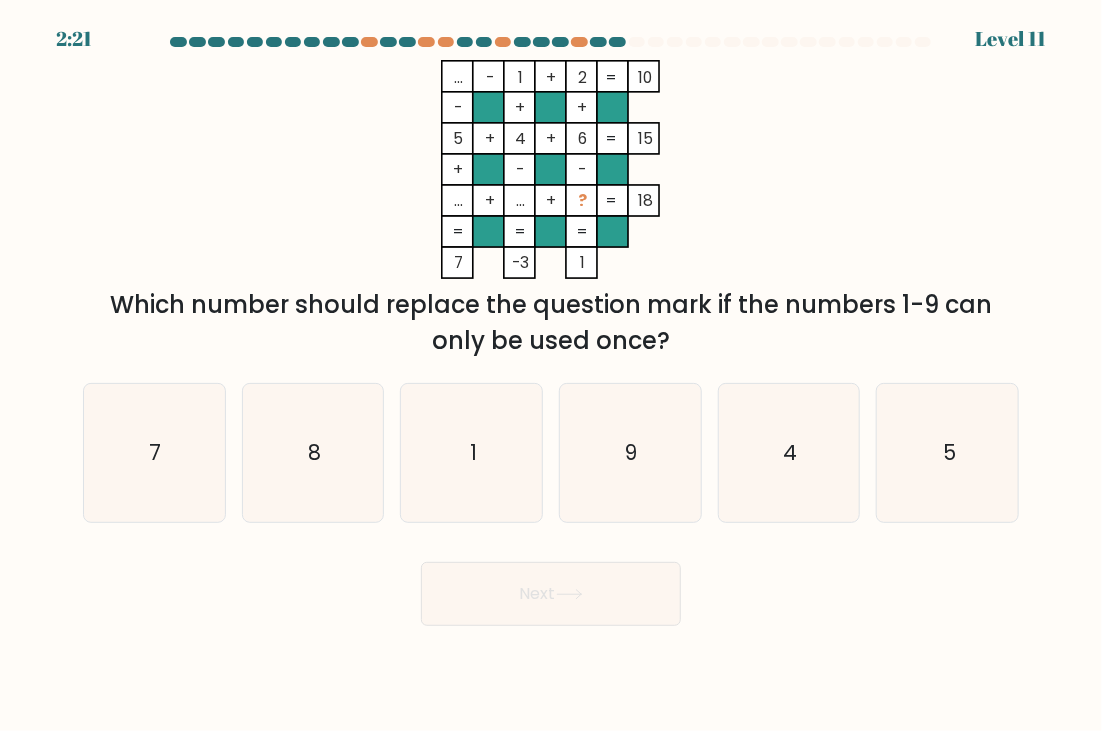 click on "...    -    1    +    2    10    -    +    +    5    +    4    +    6    15    +    -    -    ...    +    ...    +    ?    =   18    =   =   =   =   7    -3    1    =" 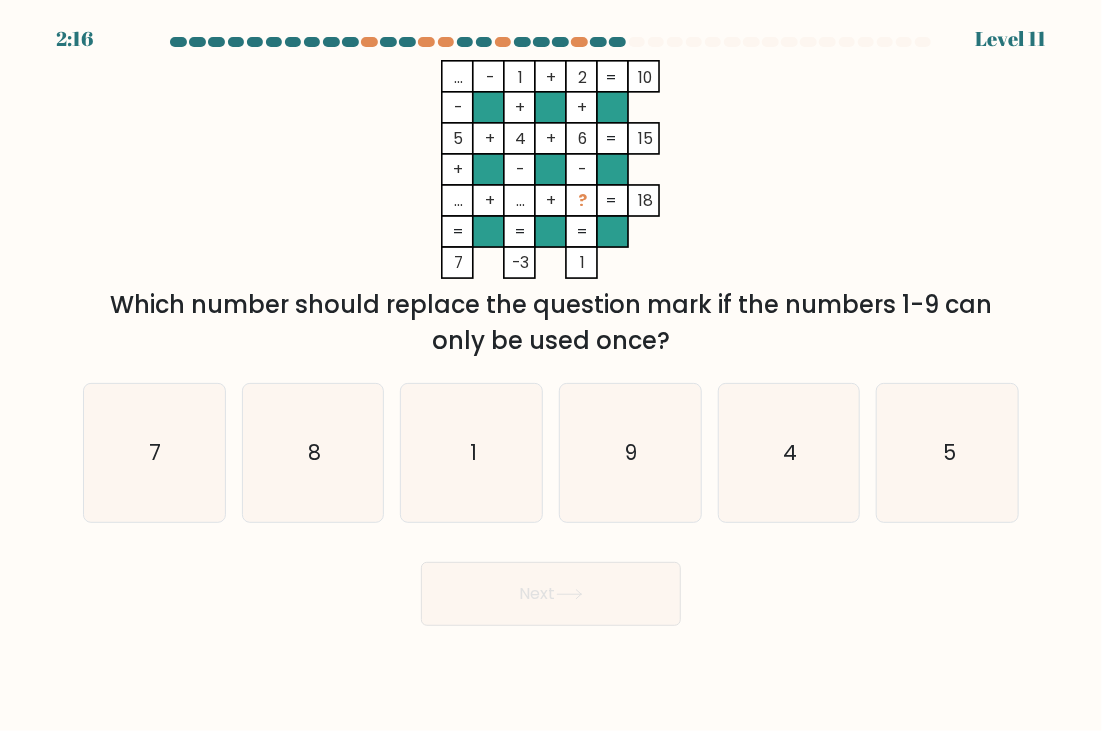 drag, startPoint x: 457, startPoint y: 196, endPoint x: 557, endPoint y: 202, distance: 100.17984 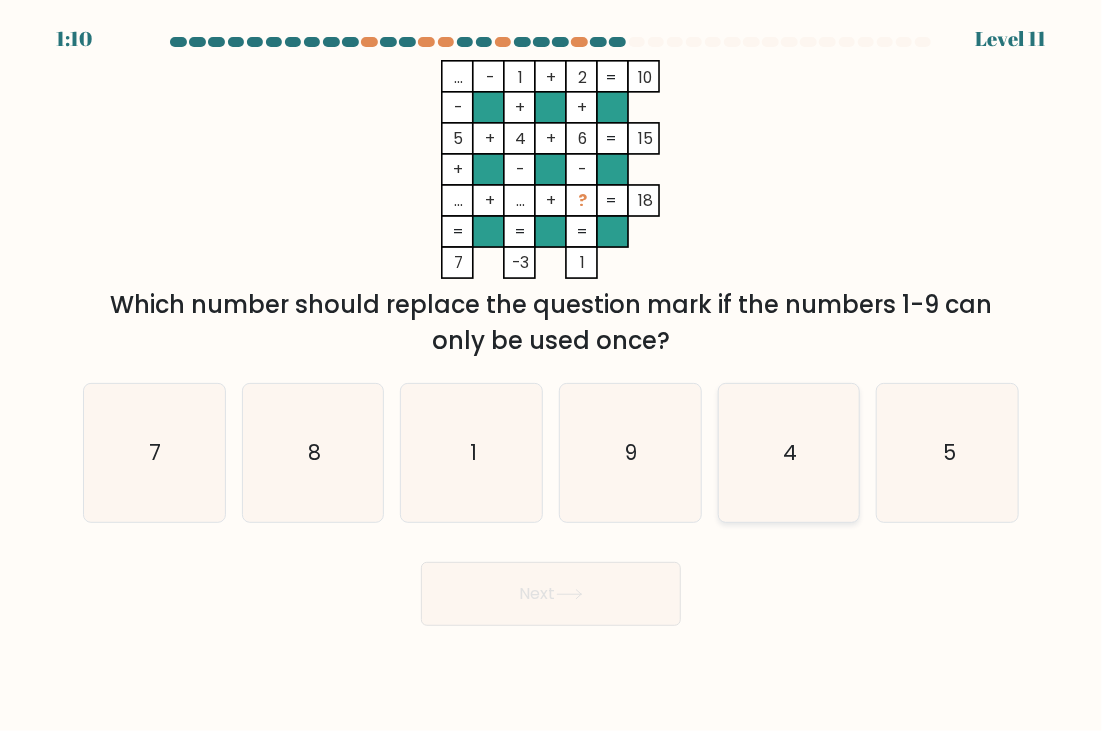 click on "4" 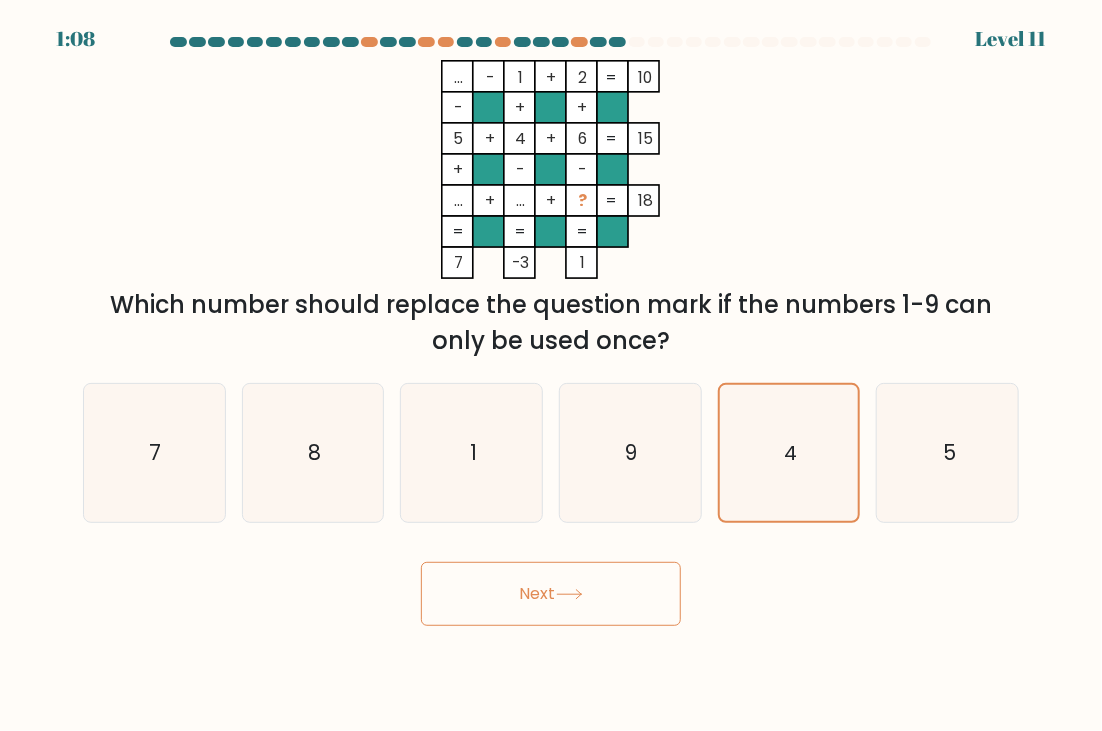 click on "Next" at bounding box center [551, 594] 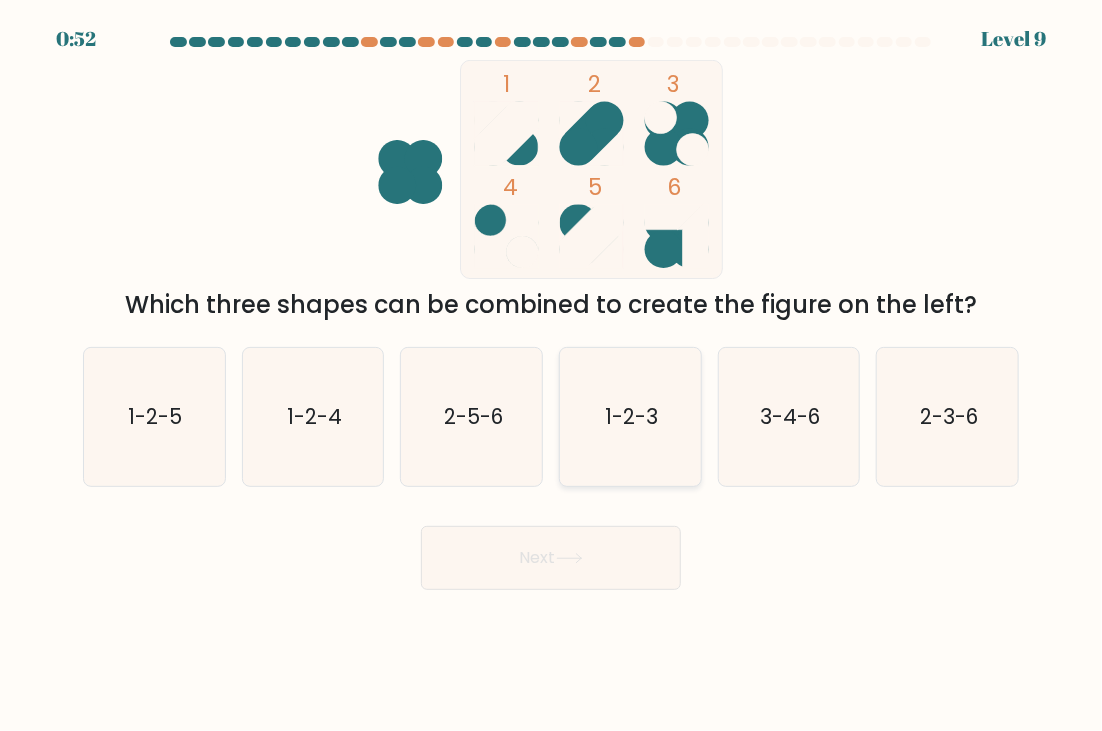 click on "1-2-3" 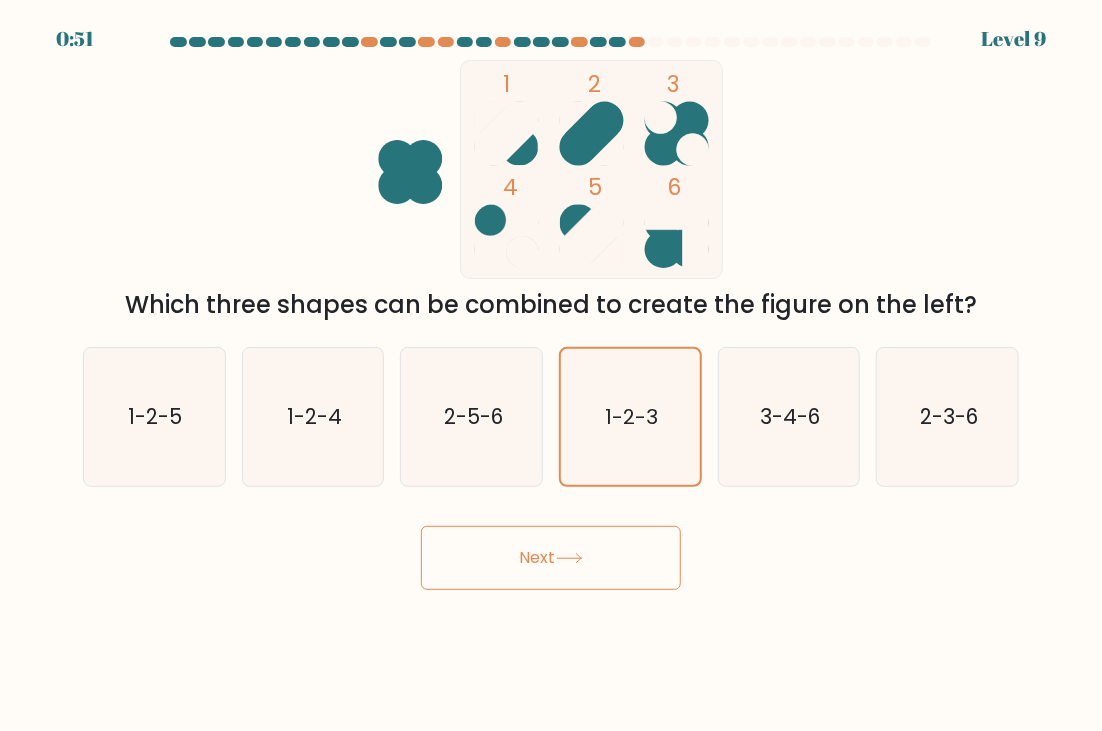 click on "Next" at bounding box center (551, 558) 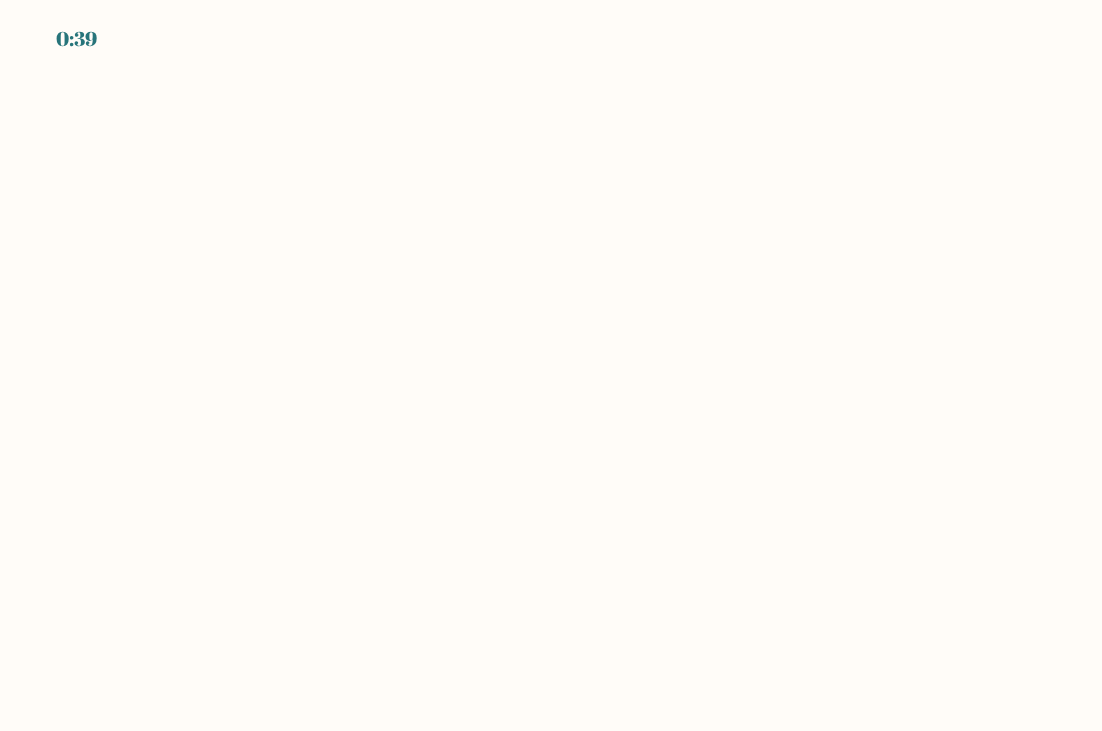 scroll, scrollTop: 0, scrollLeft: 0, axis: both 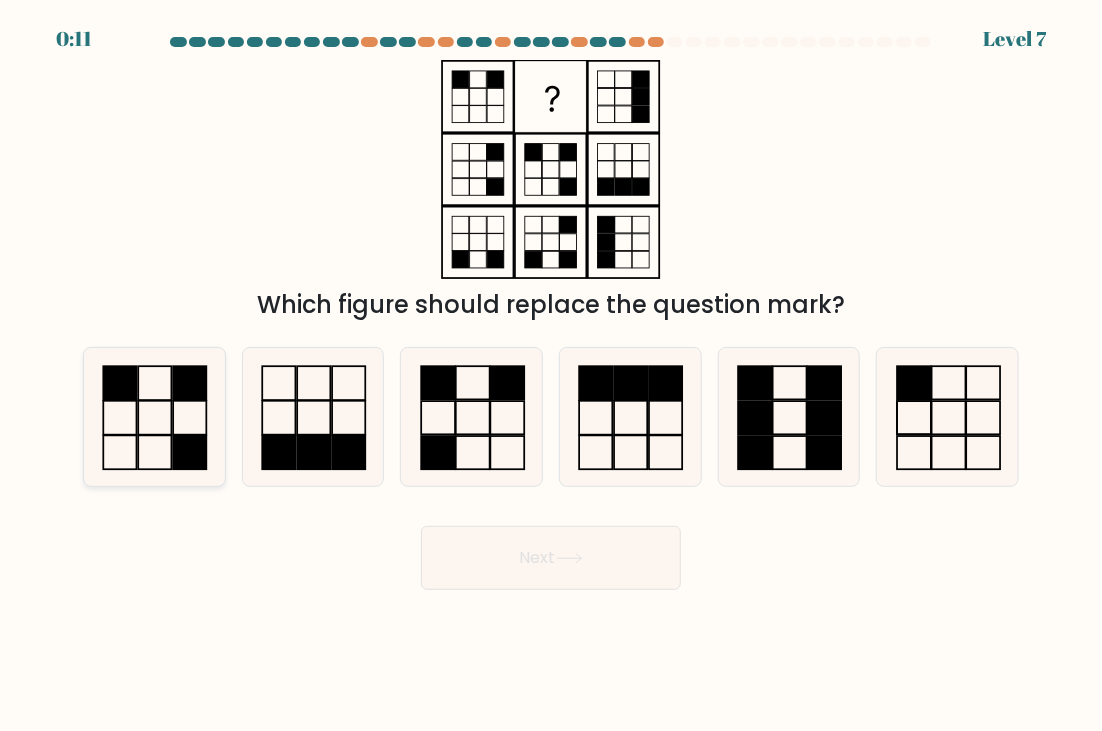 click 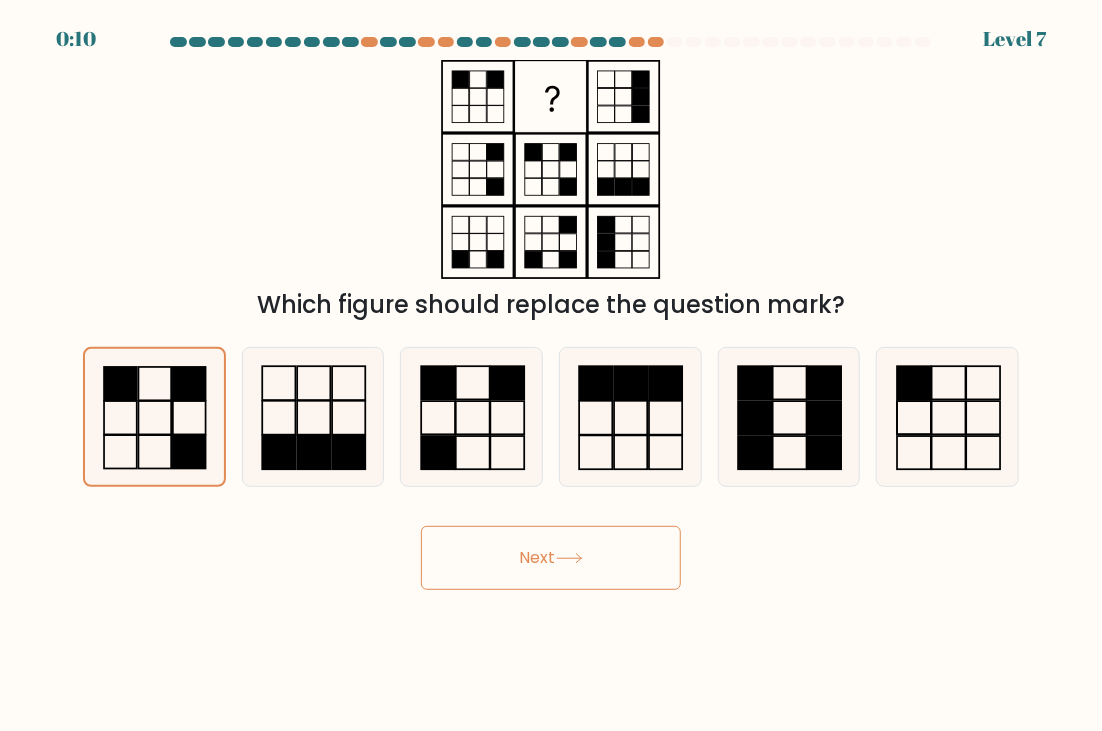 click on "Next" at bounding box center [551, 558] 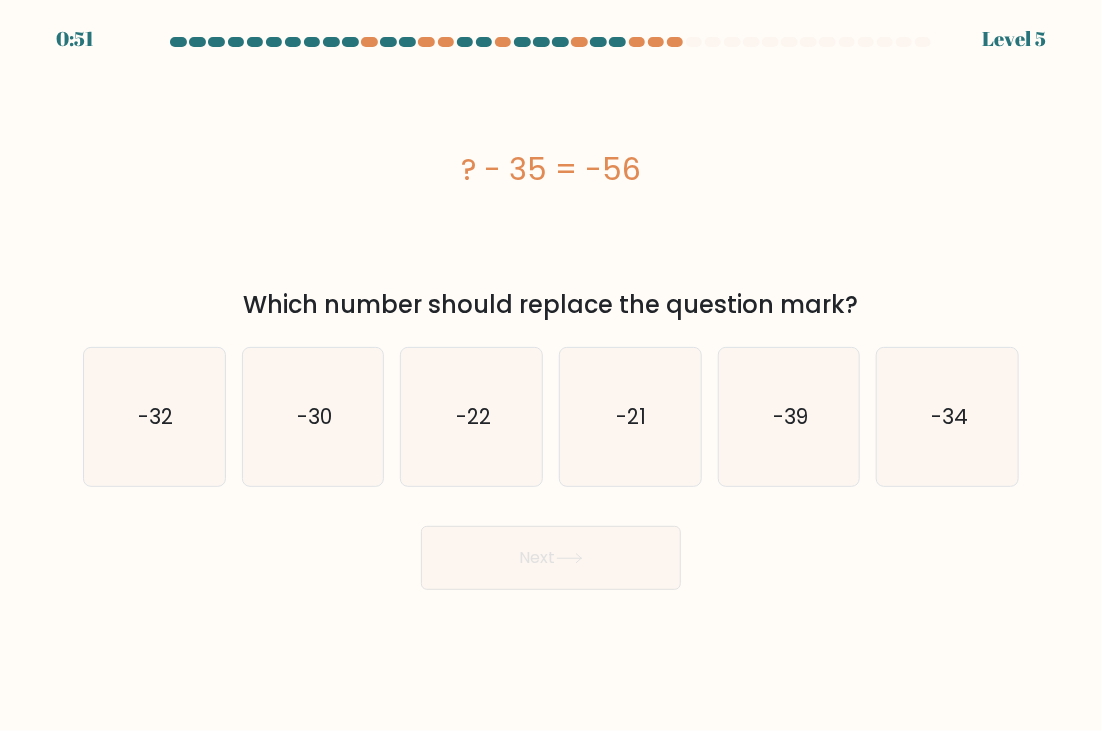drag, startPoint x: 656, startPoint y: 169, endPoint x: 455, endPoint y: 175, distance: 201.08954 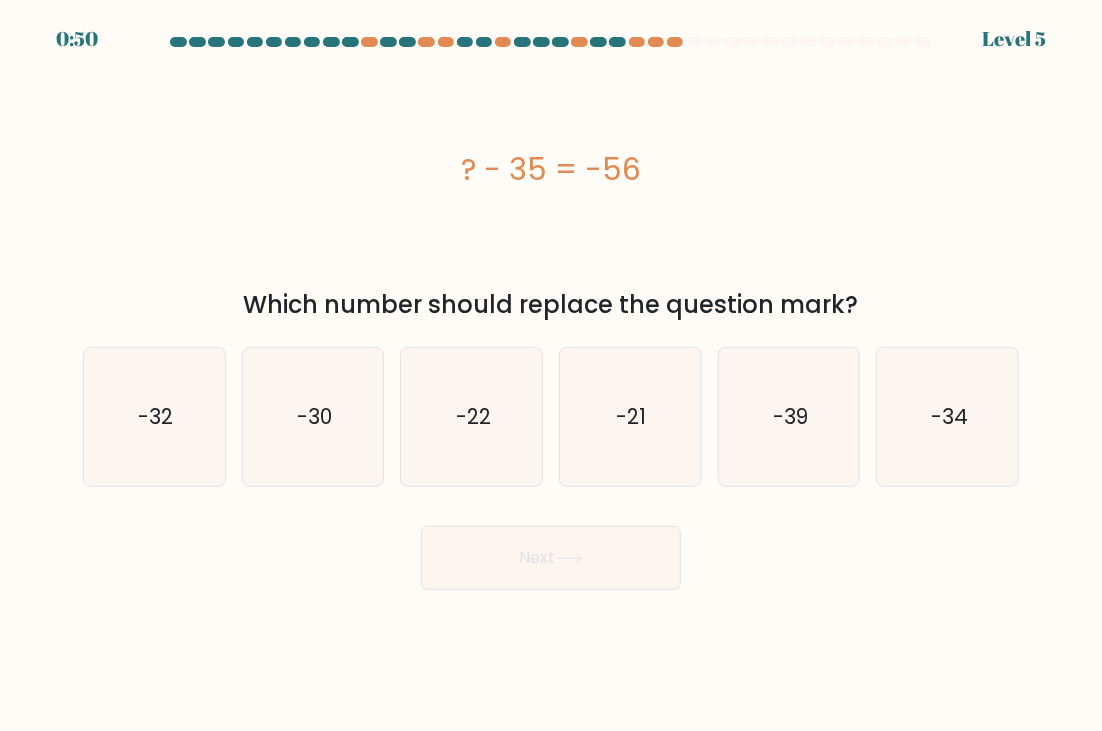 copy on "? - 35 = -56" 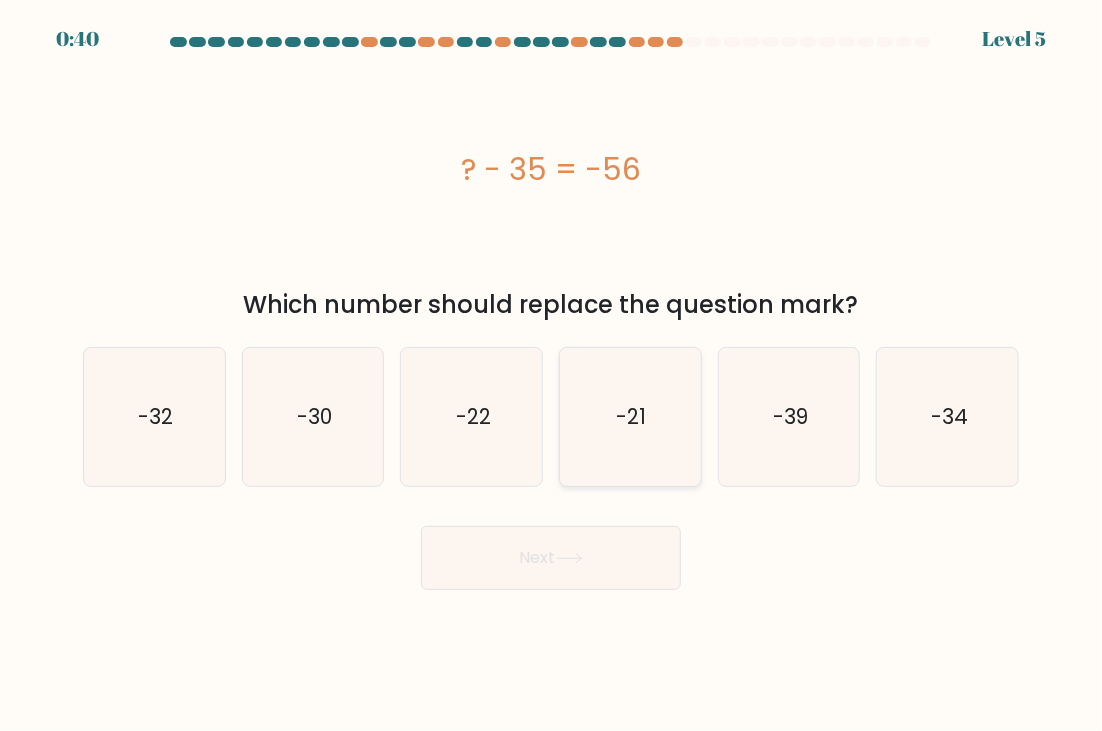 click on "-21" 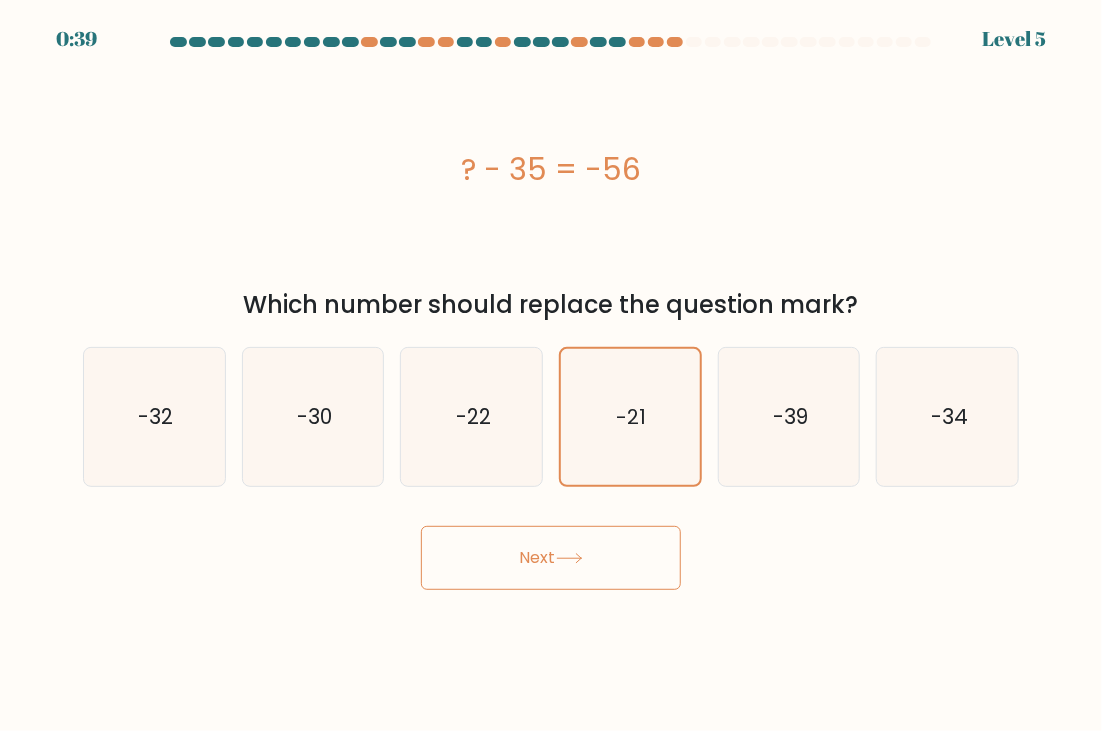 click on "Next" at bounding box center (551, 558) 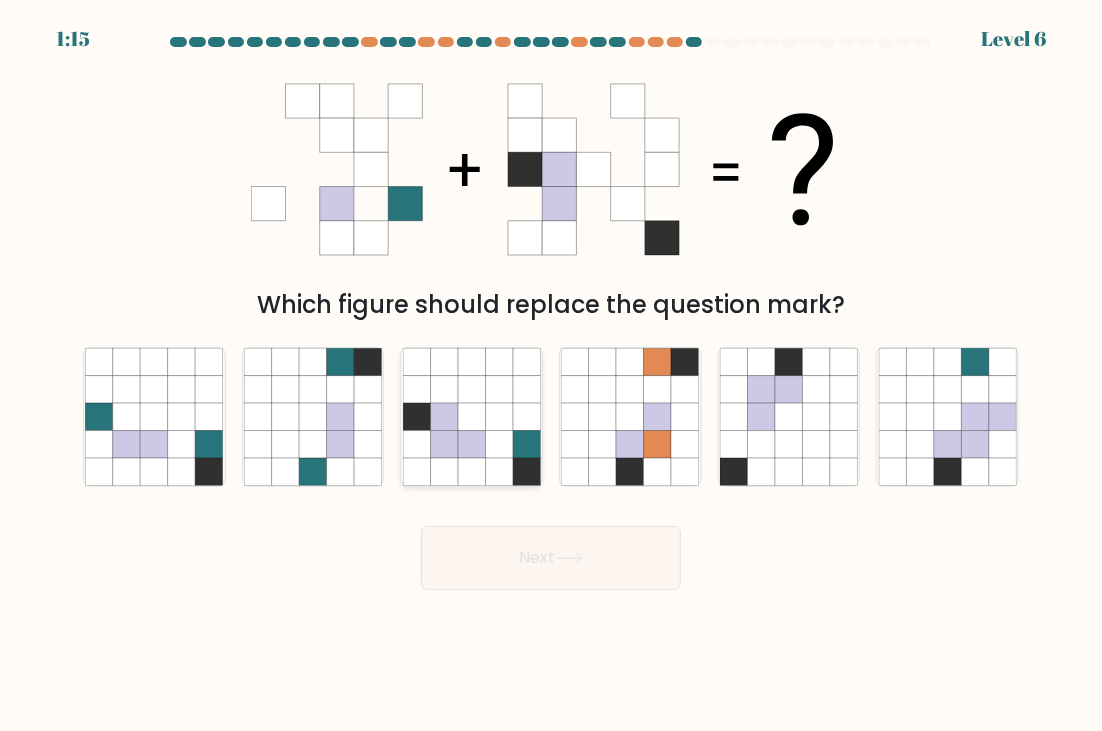 click 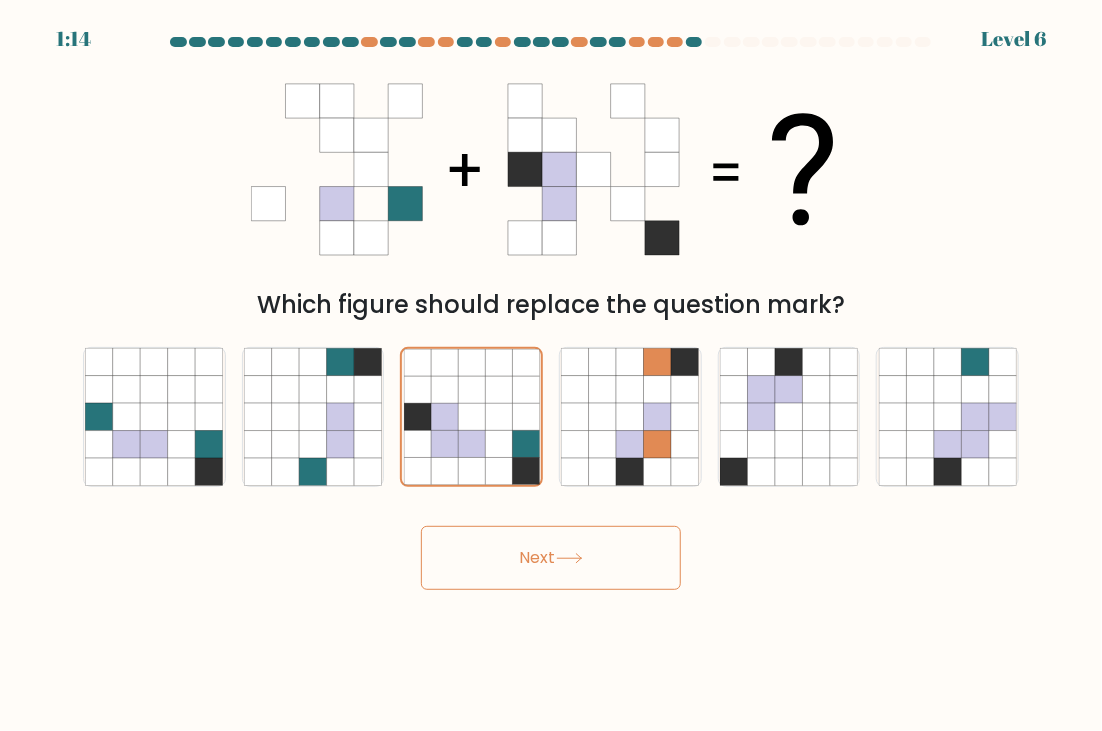 click on "Next" at bounding box center [551, 558] 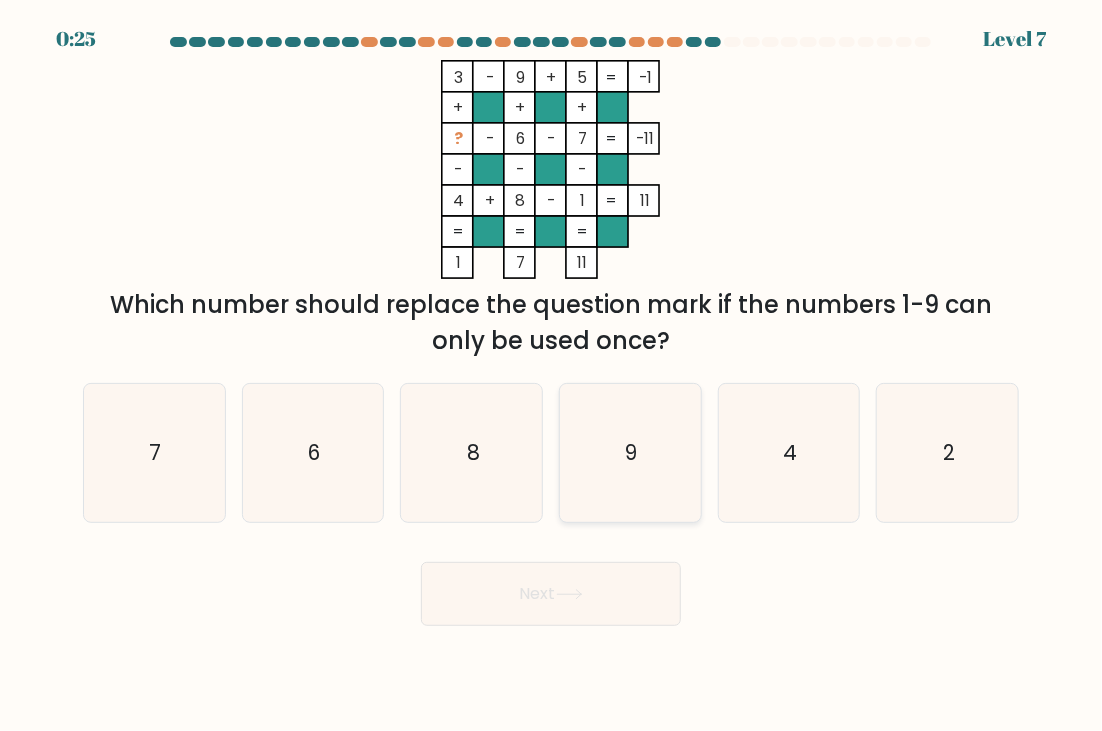 click on "9" 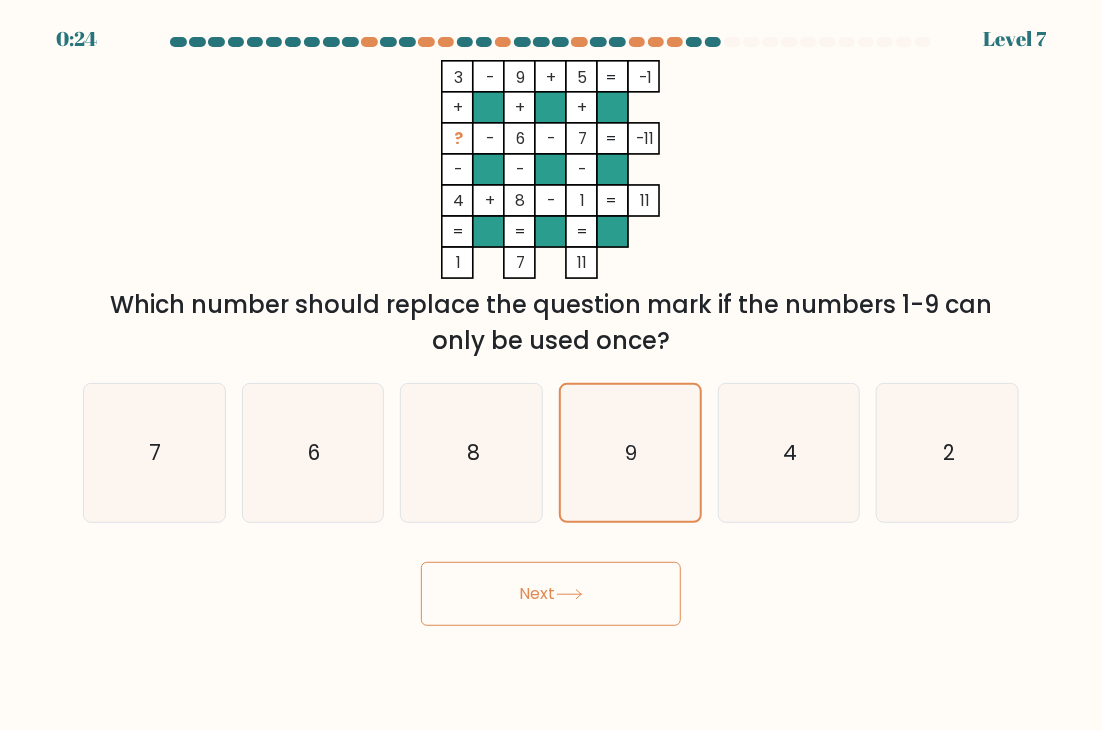 click on "Next" at bounding box center [551, 594] 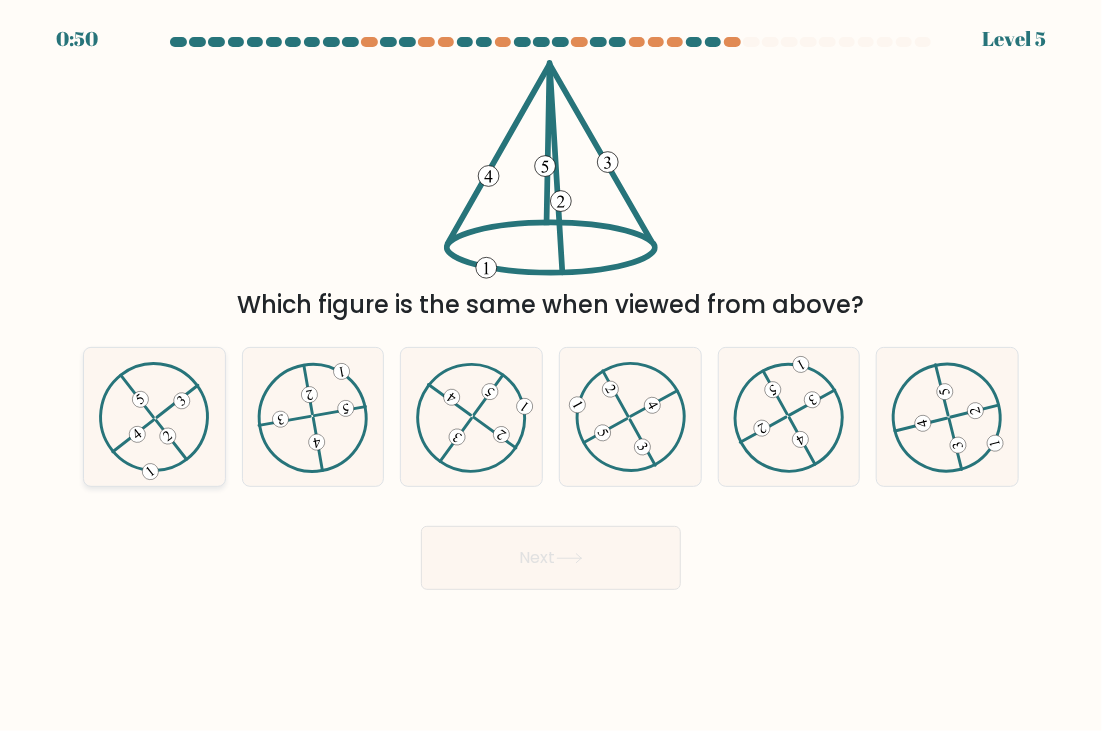click 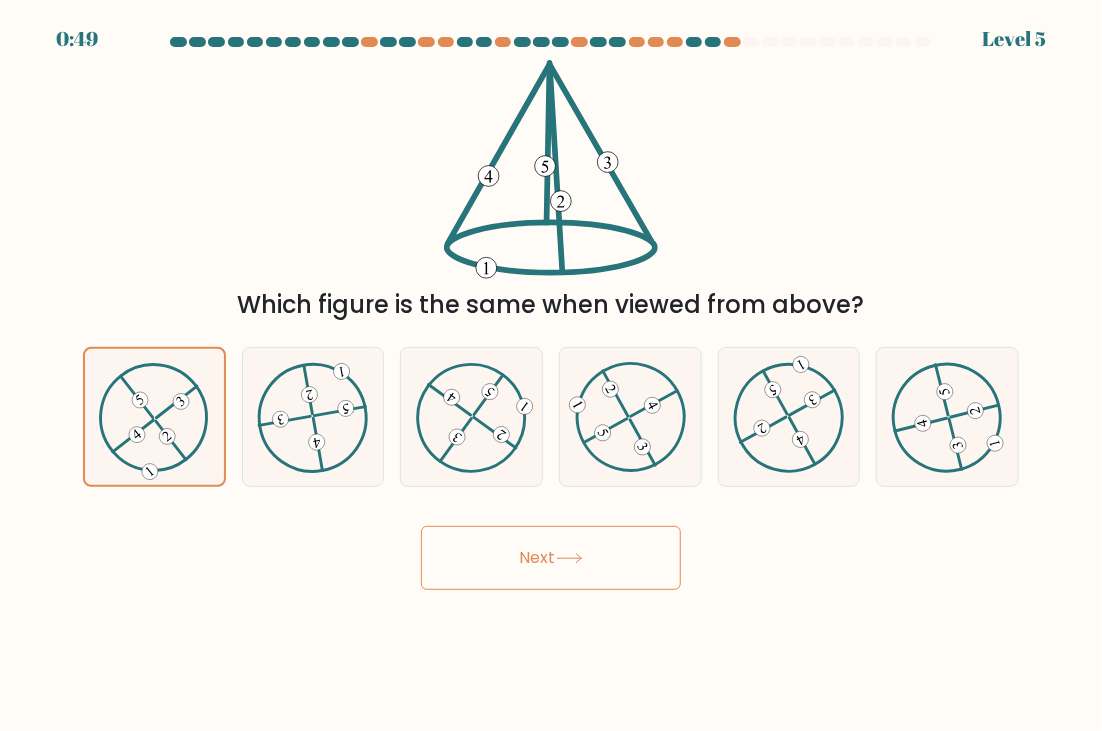 click on "Next" at bounding box center [551, 558] 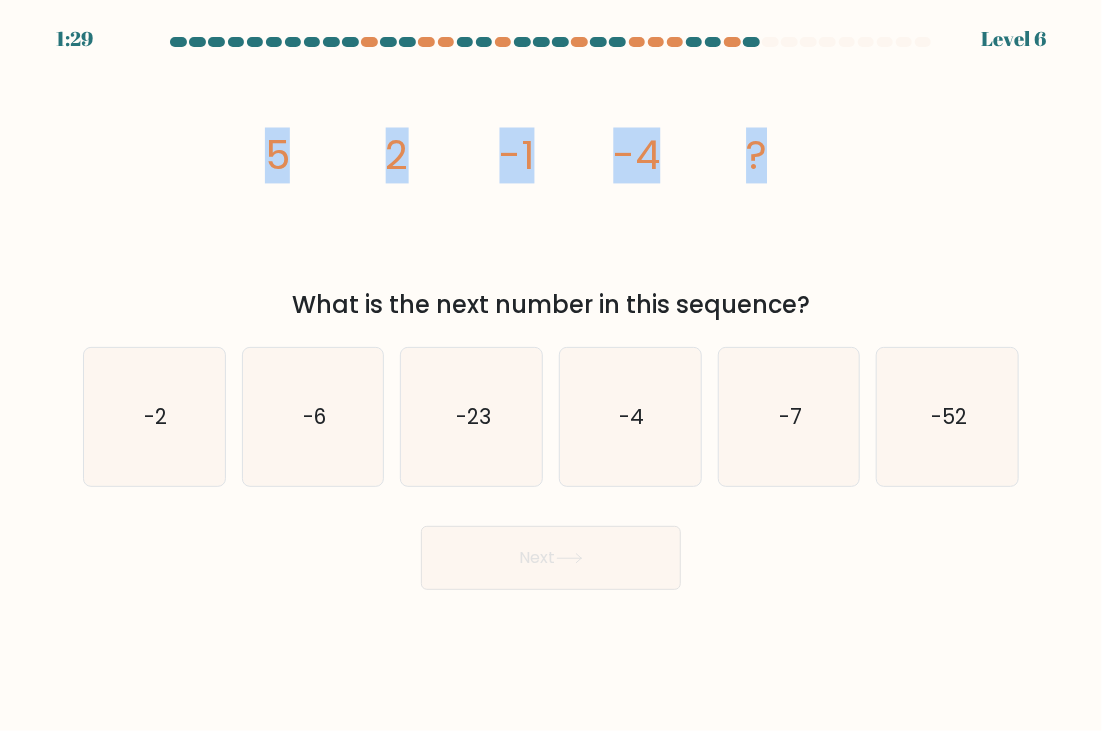 drag, startPoint x: 253, startPoint y: 151, endPoint x: 850, endPoint y: 170, distance: 597.30225 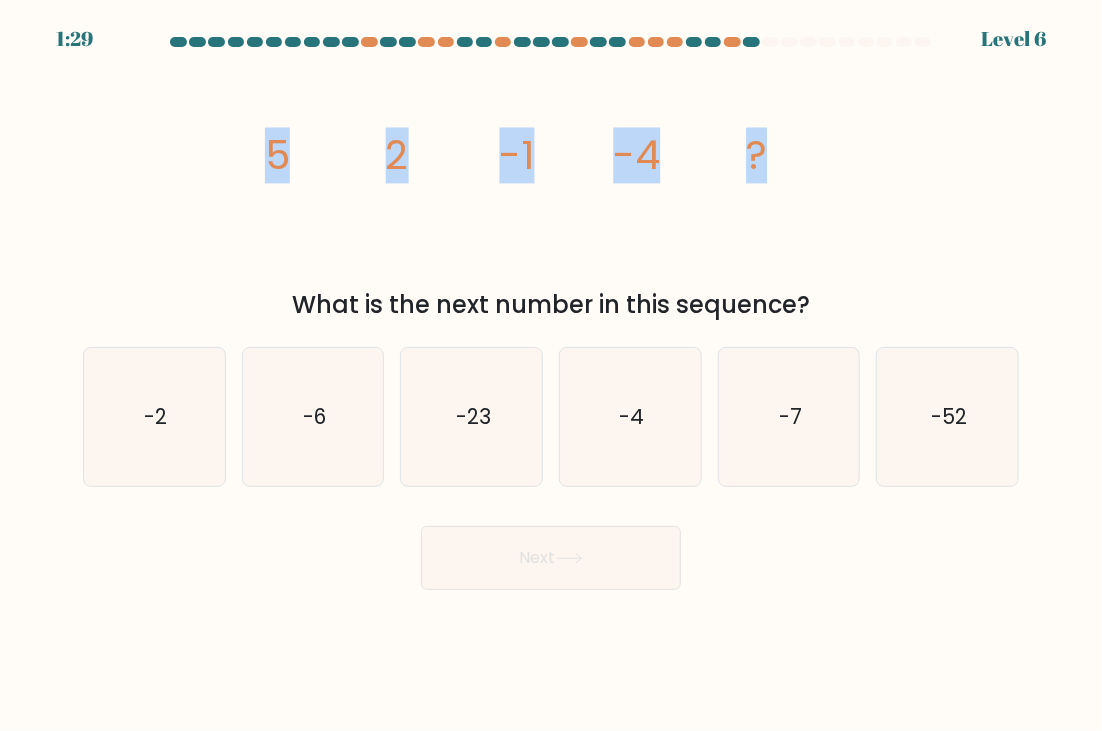 copy on "5
2
-1
-4
?" 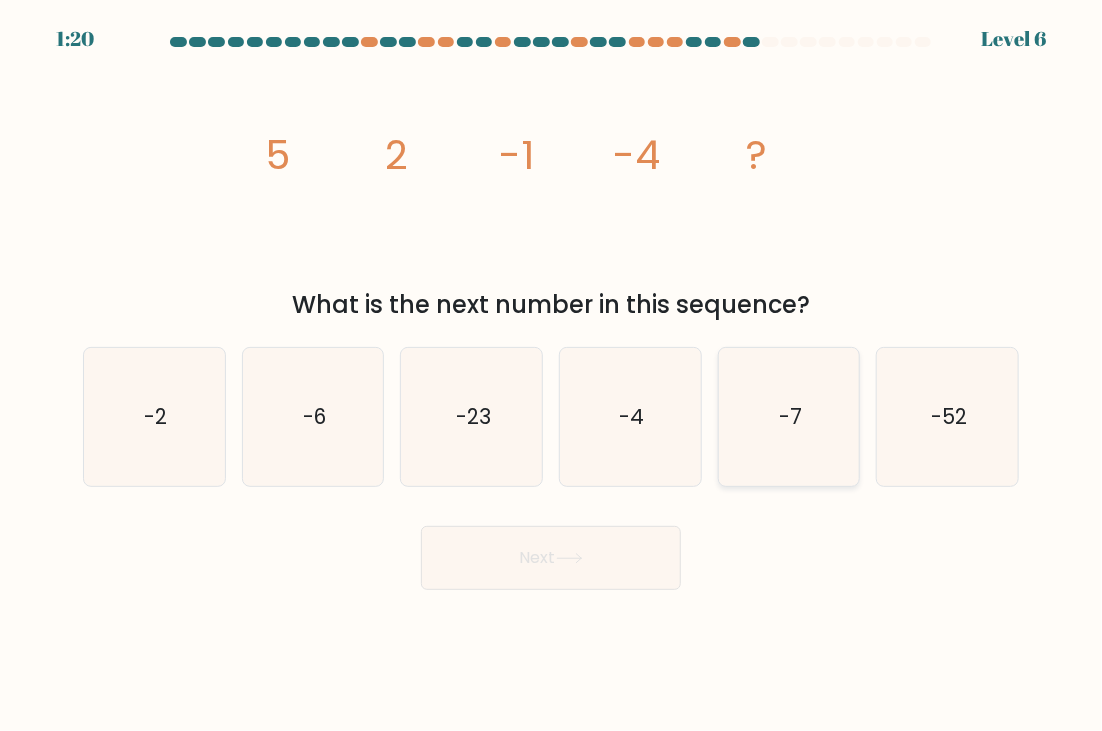 click on "-7" 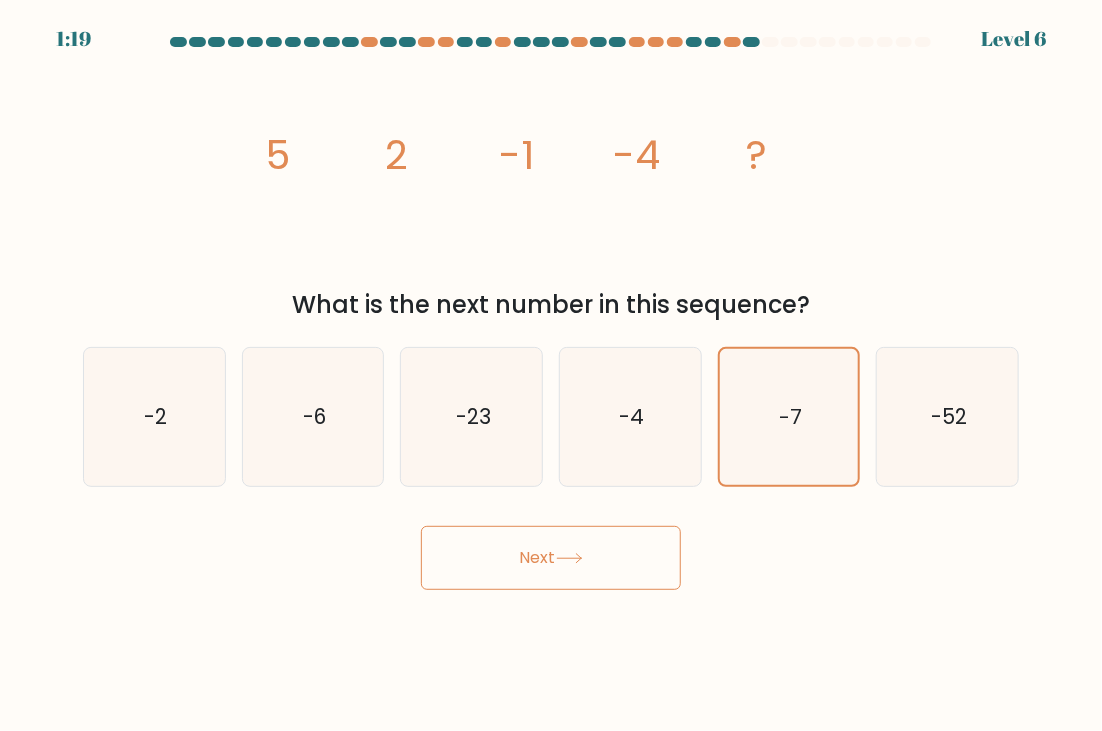 click on "Next" at bounding box center (551, 558) 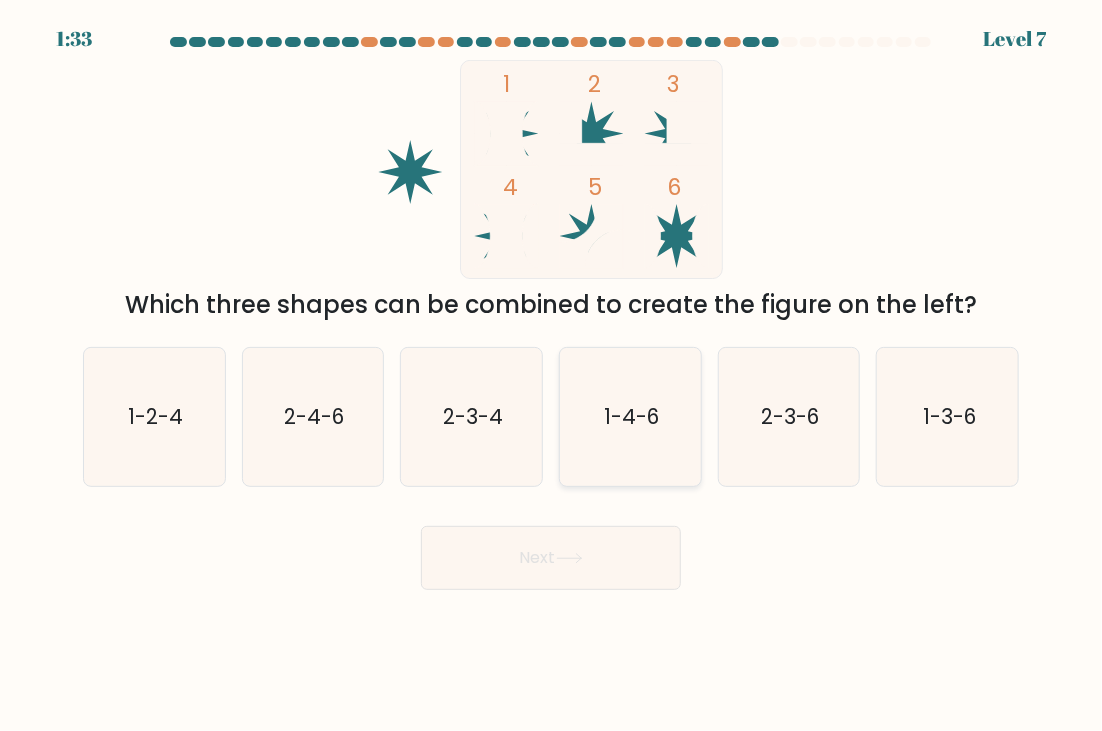 click on "1-4-6" 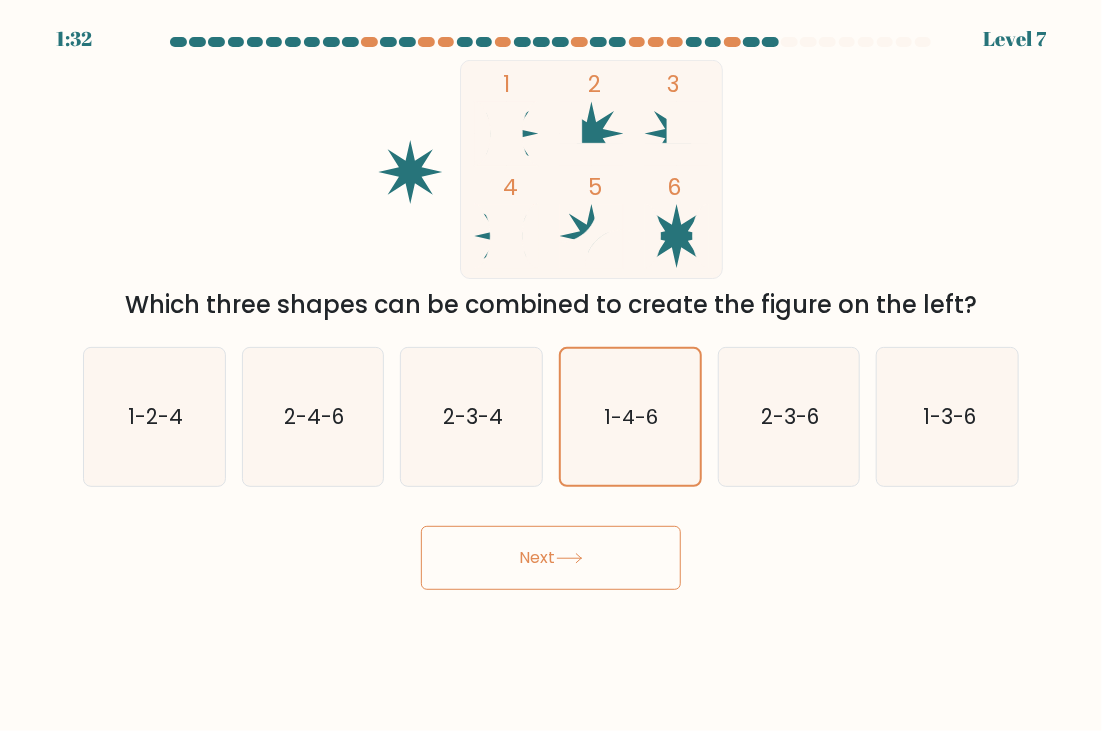 click on "Next" at bounding box center (551, 558) 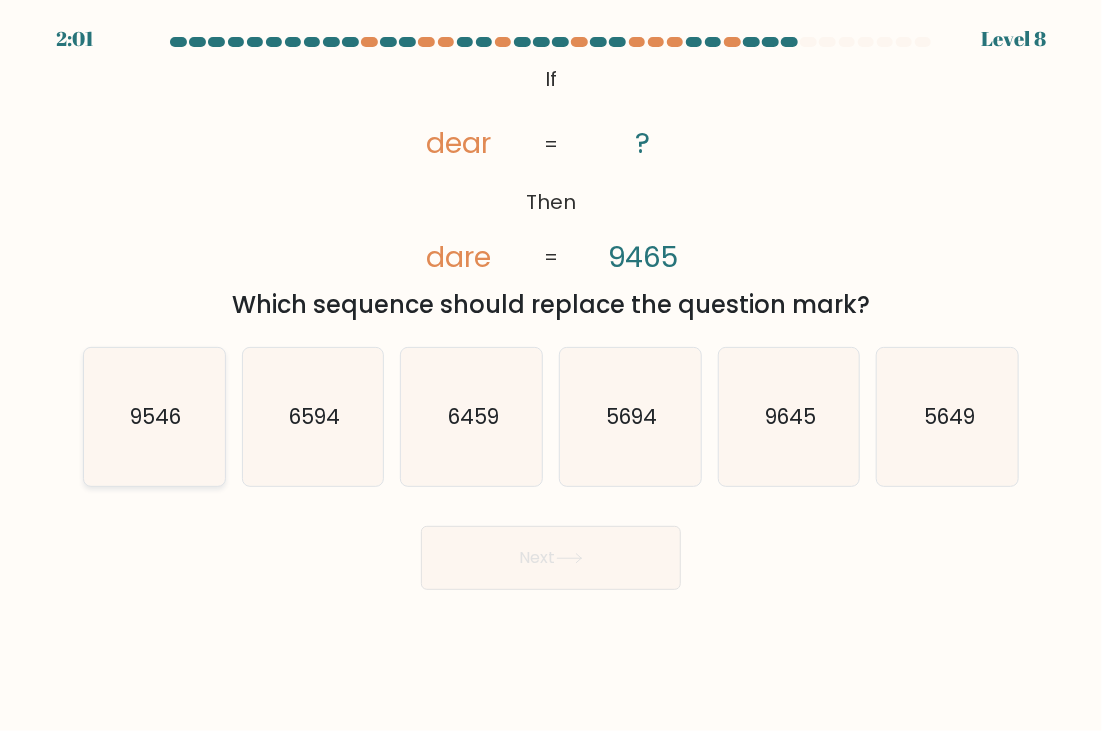 click on "9546" 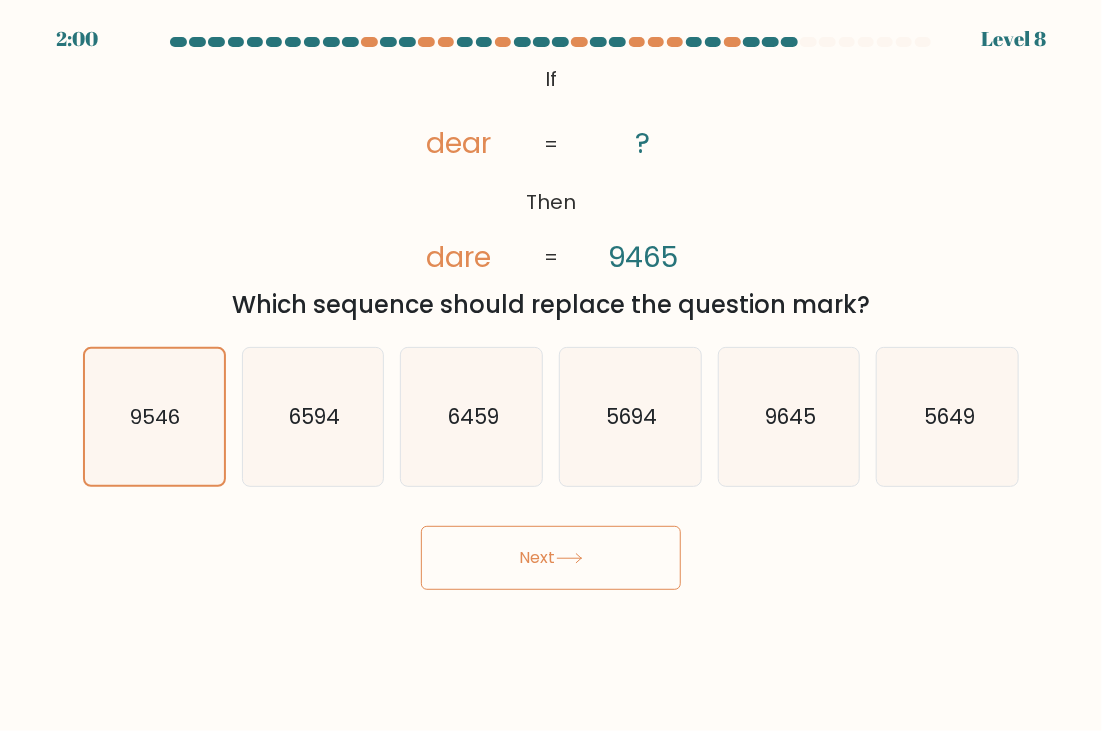 click on "Next" at bounding box center (551, 558) 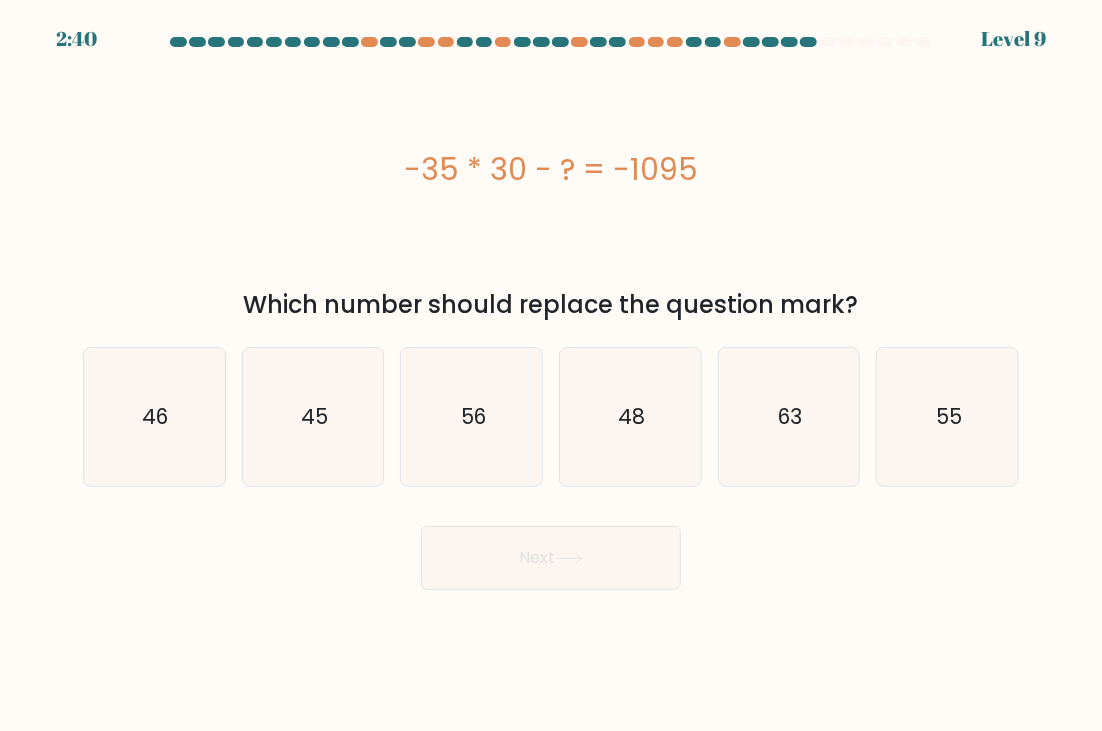 drag, startPoint x: 416, startPoint y: 155, endPoint x: 752, endPoint y: 182, distance: 337.08307 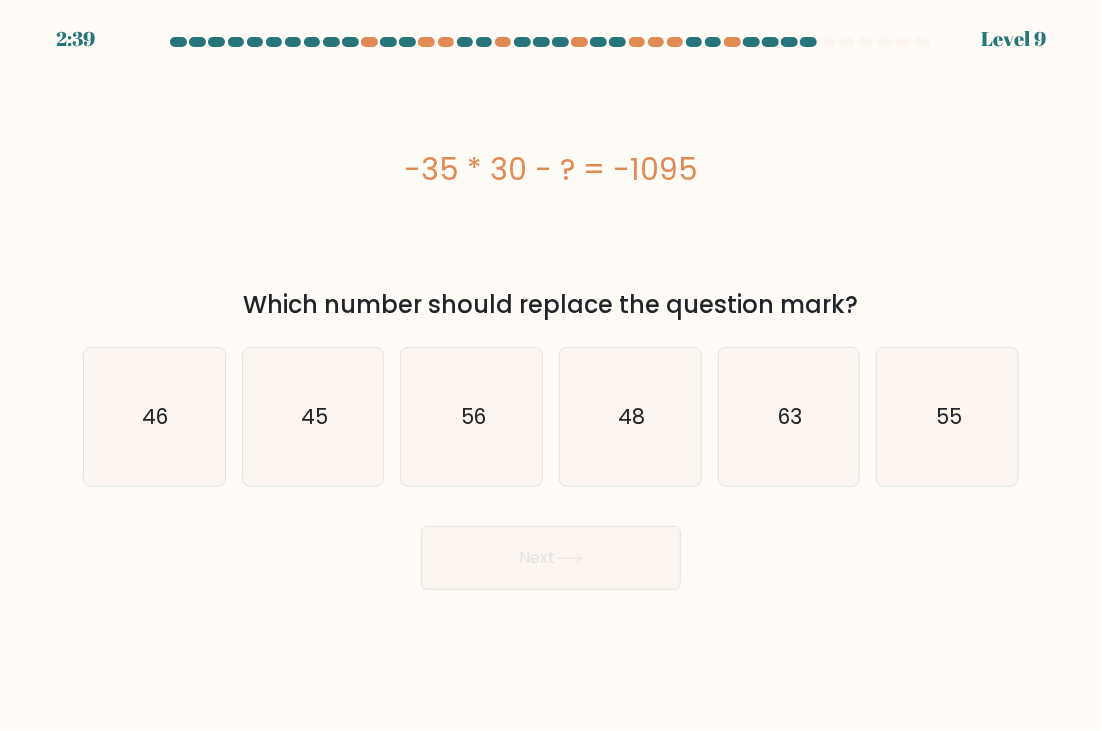 click on "-35 * 30 - ? = -1095" at bounding box center (551, 169) 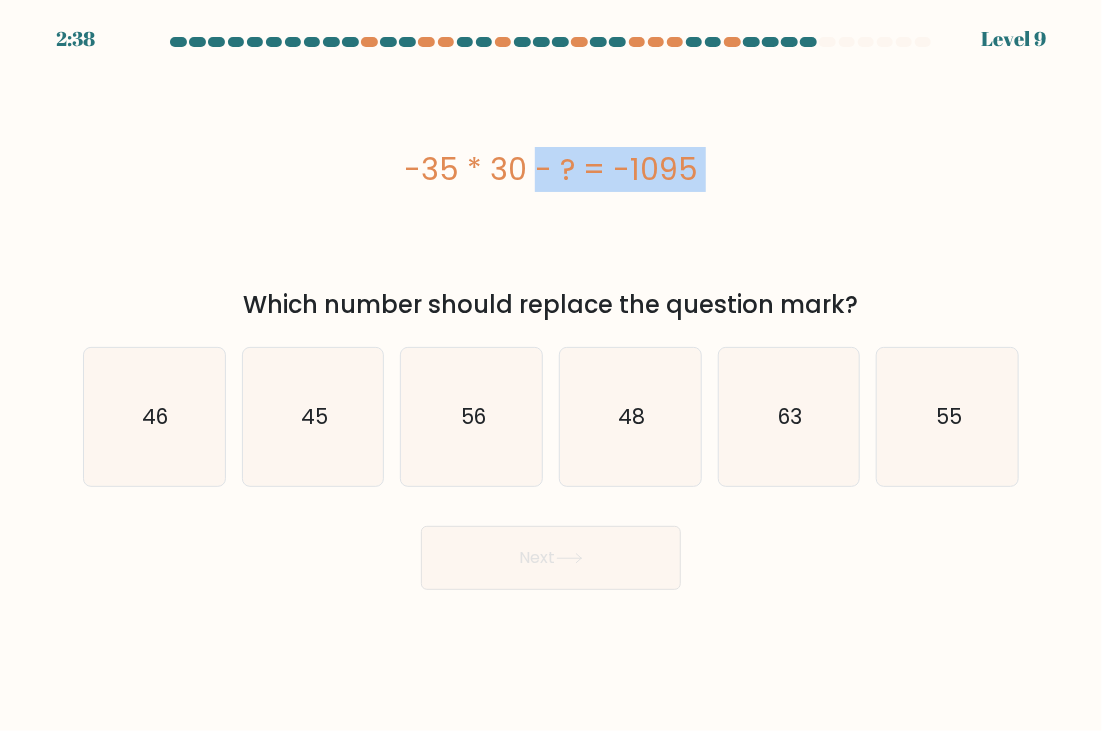 drag, startPoint x: 733, startPoint y: 169, endPoint x: 396, endPoint y: 195, distance: 338.00146 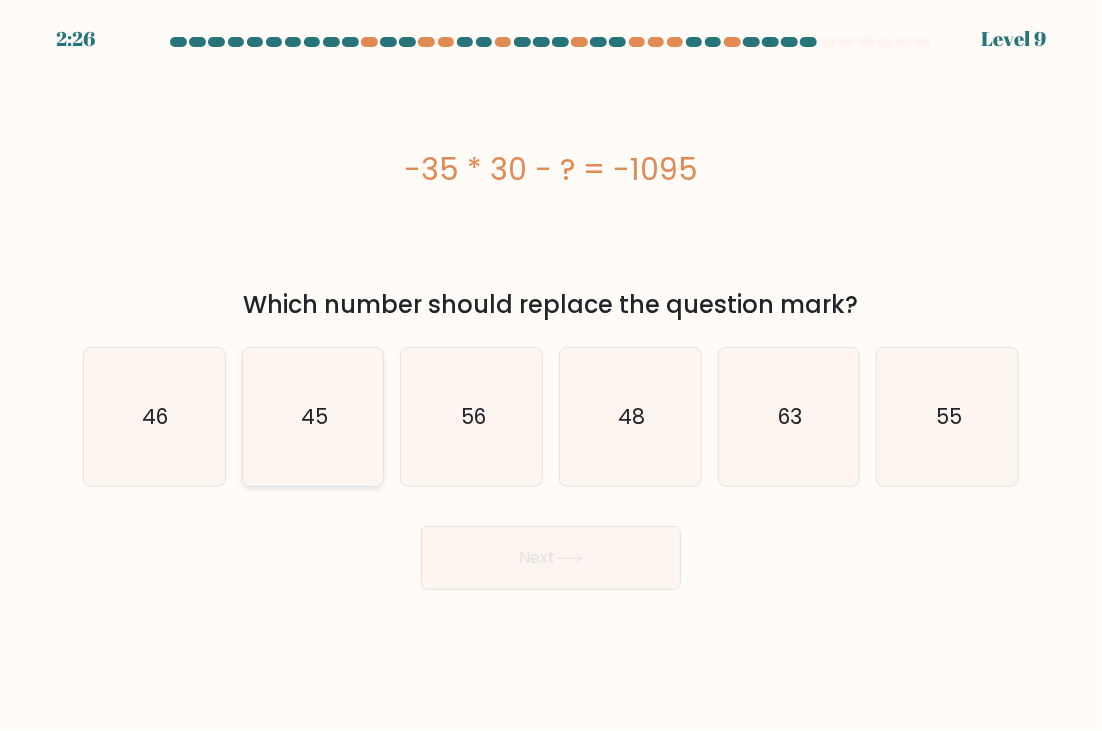 click on "45" 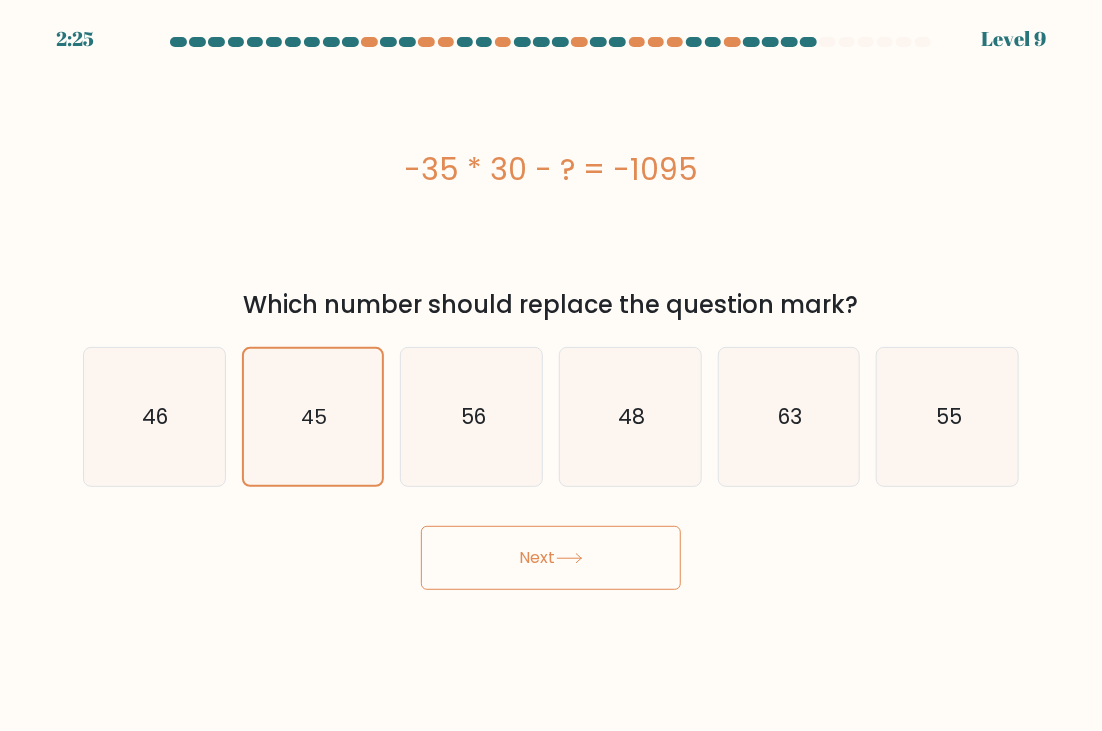 click on "Next" at bounding box center (551, 558) 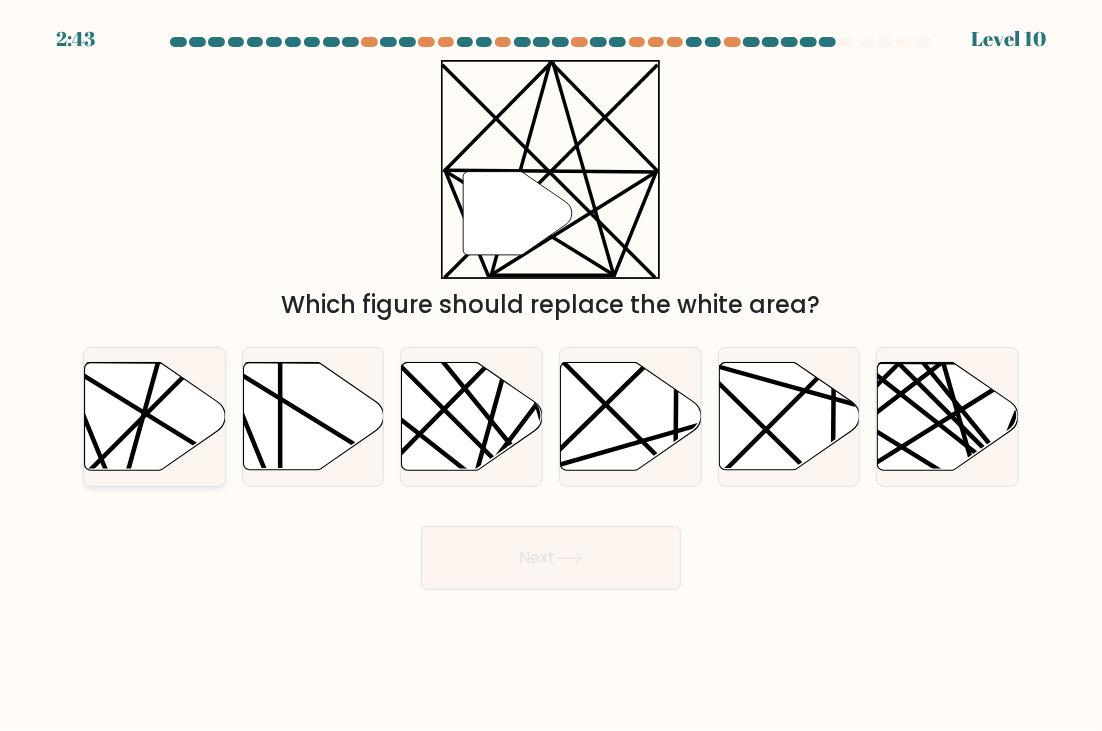 click 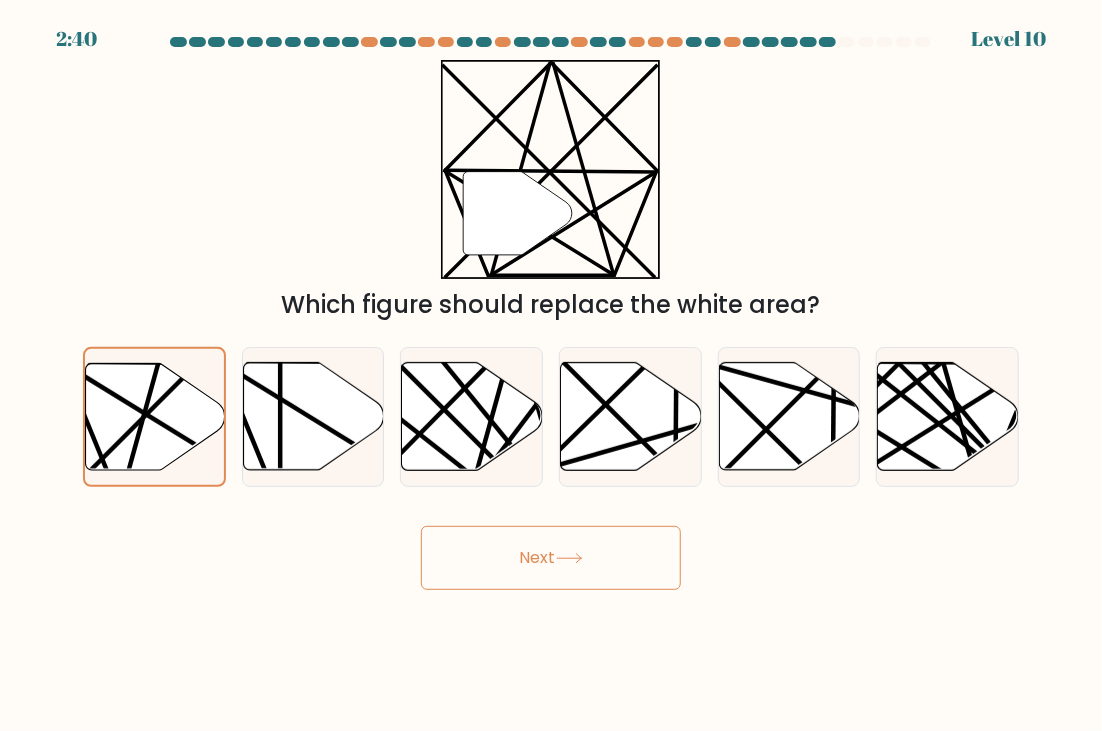 click on "Next" at bounding box center (551, 558) 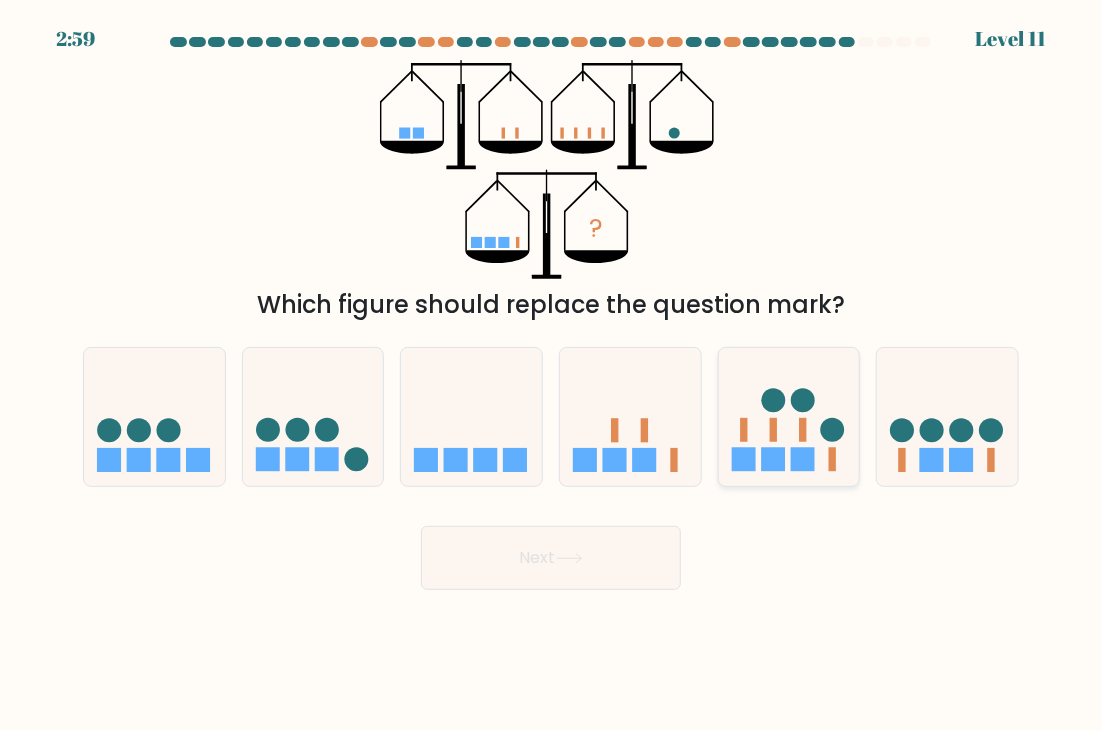 click 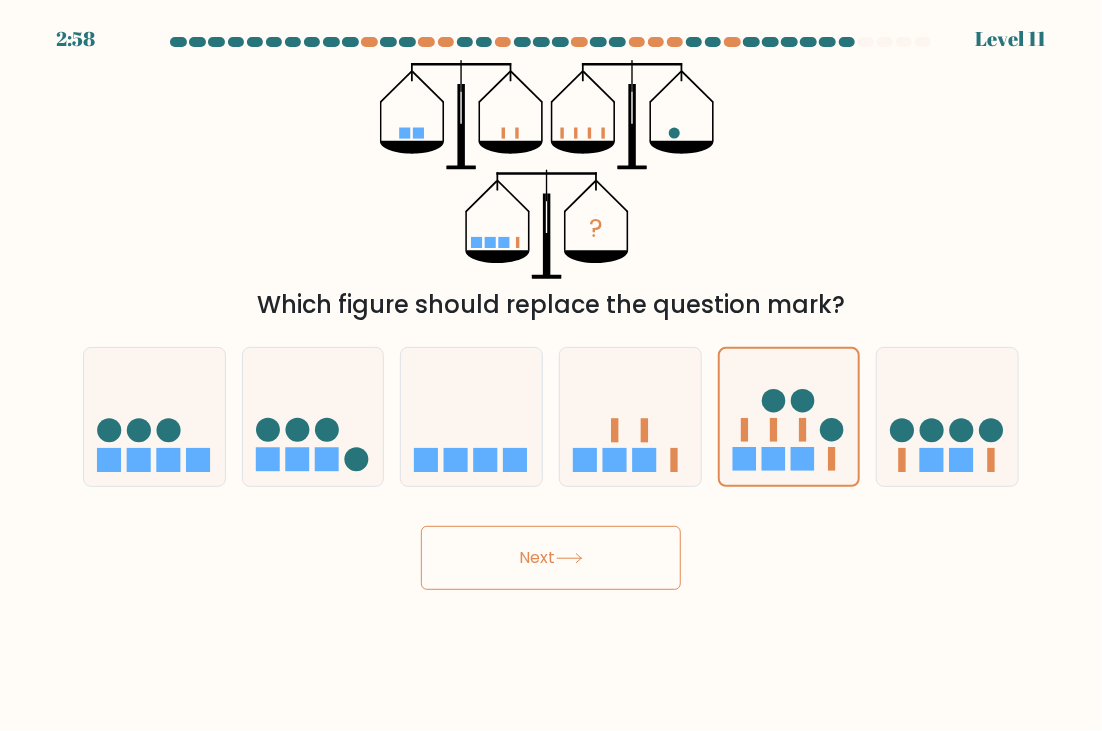 click on "Next" at bounding box center (551, 558) 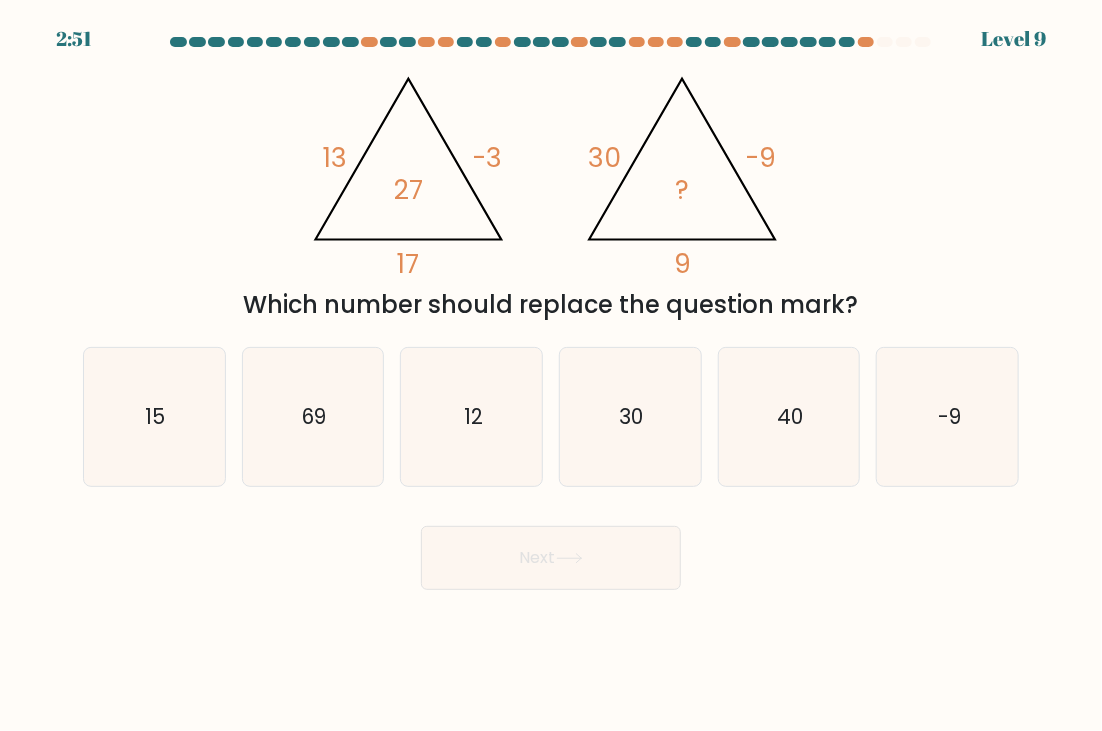 drag, startPoint x: 874, startPoint y: 236, endPoint x: 780, endPoint y: 313, distance: 121.511314 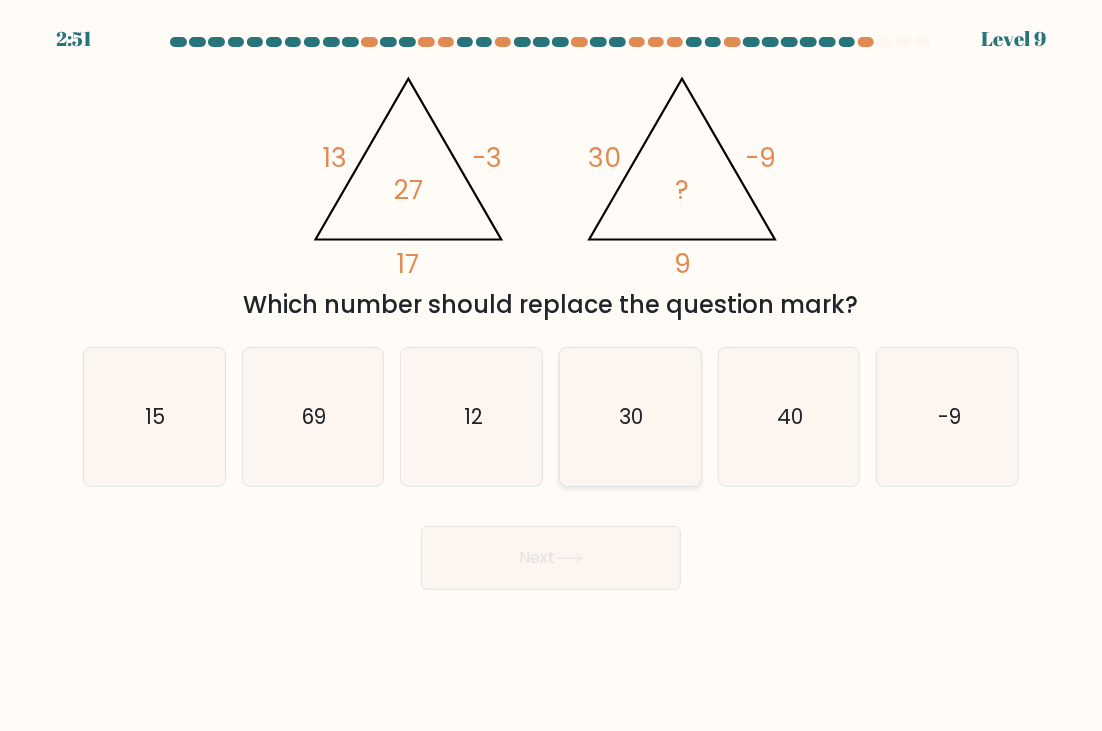 click on "30" 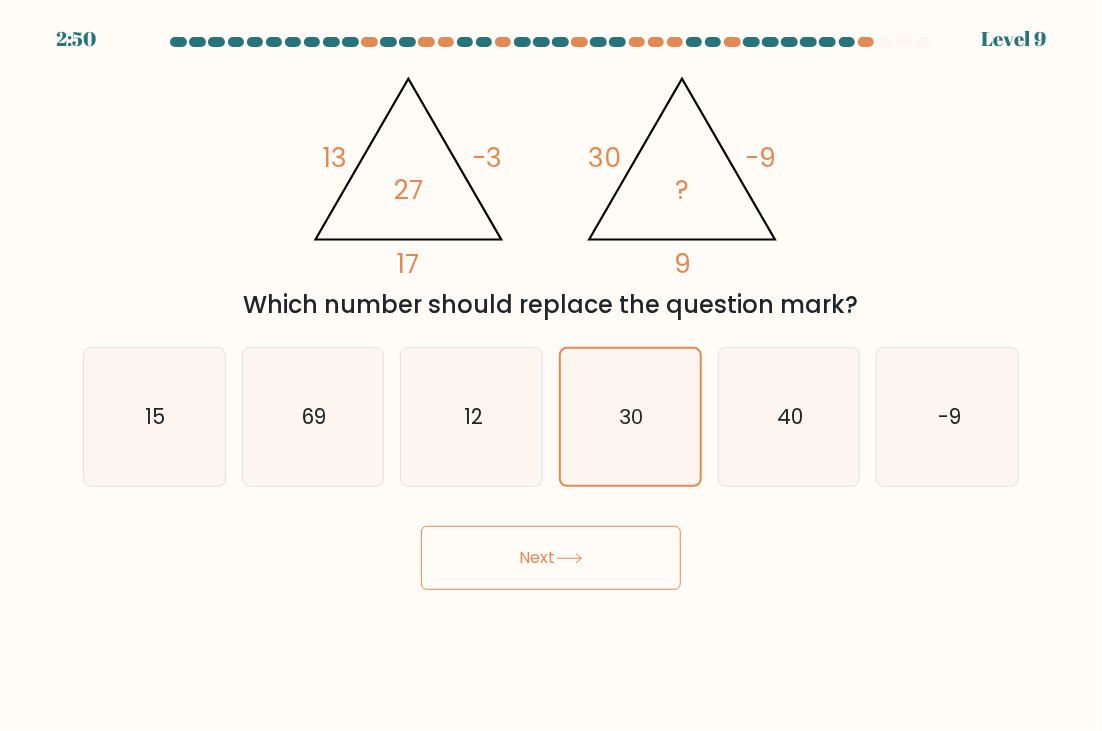 click on "Next" at bounding box center (551, 558) 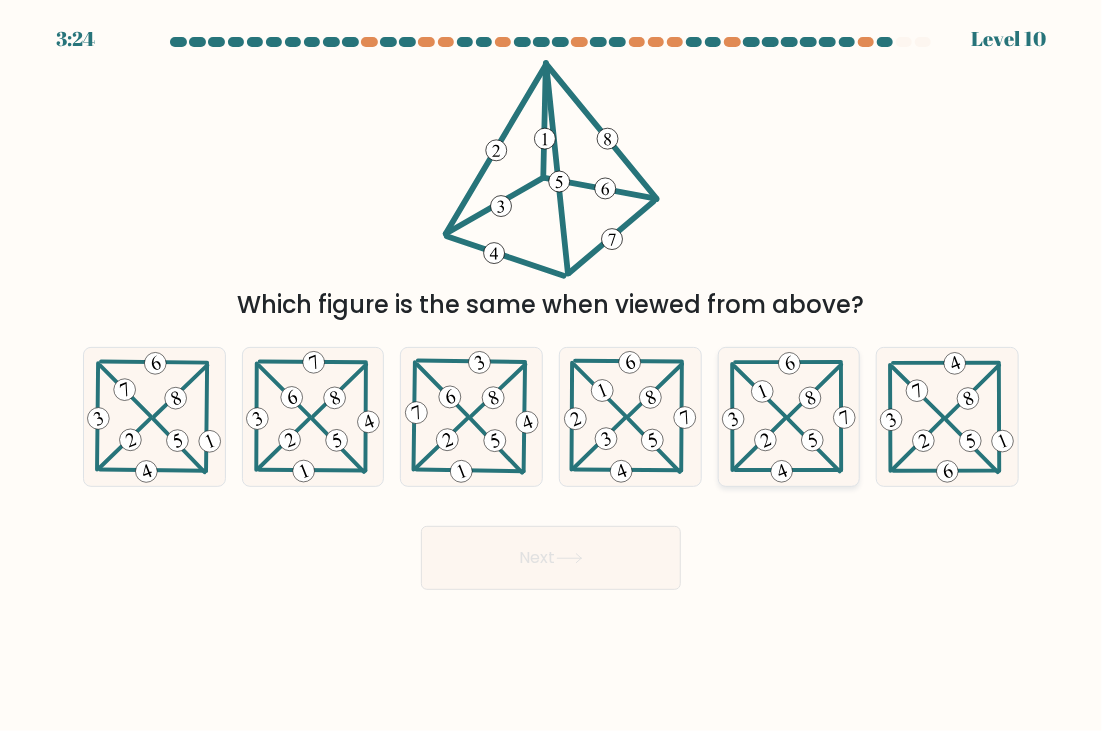 click 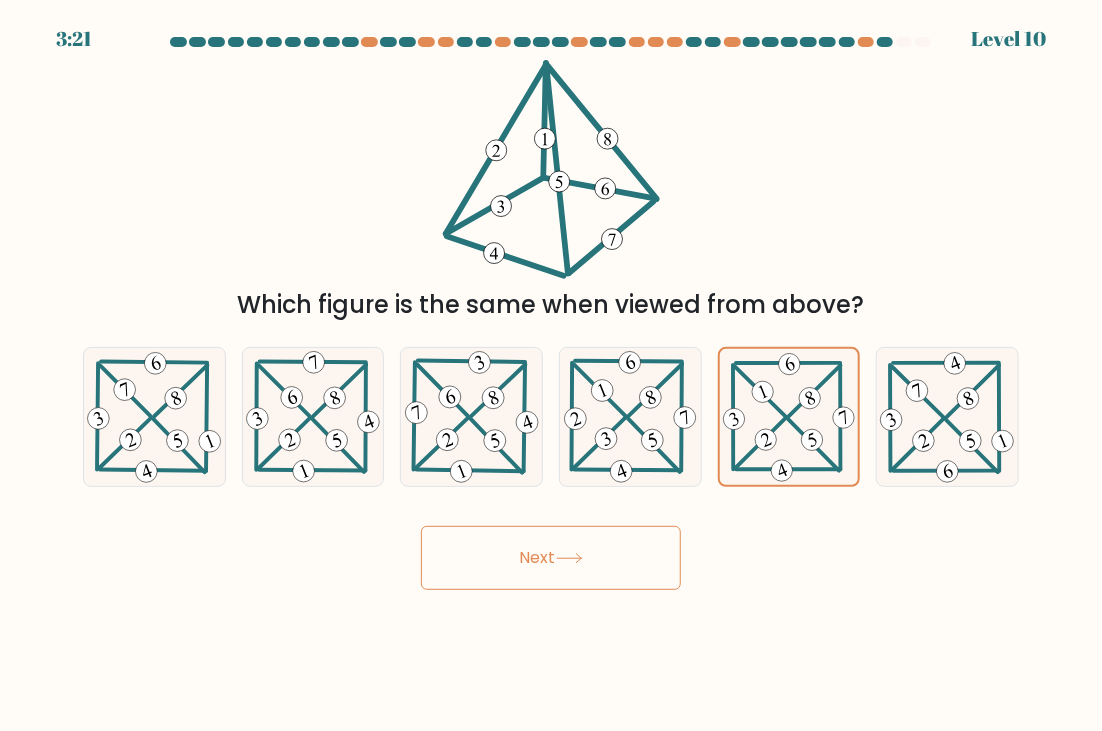 click on "Next" at bounding box center [551, 558] 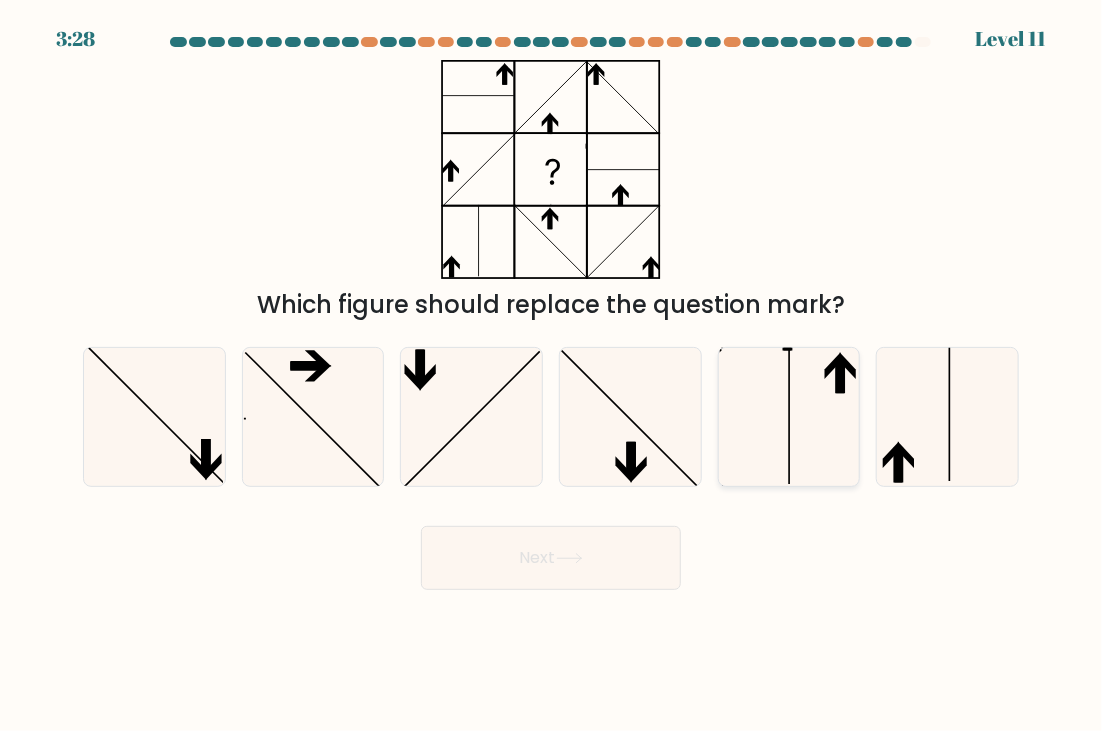 click 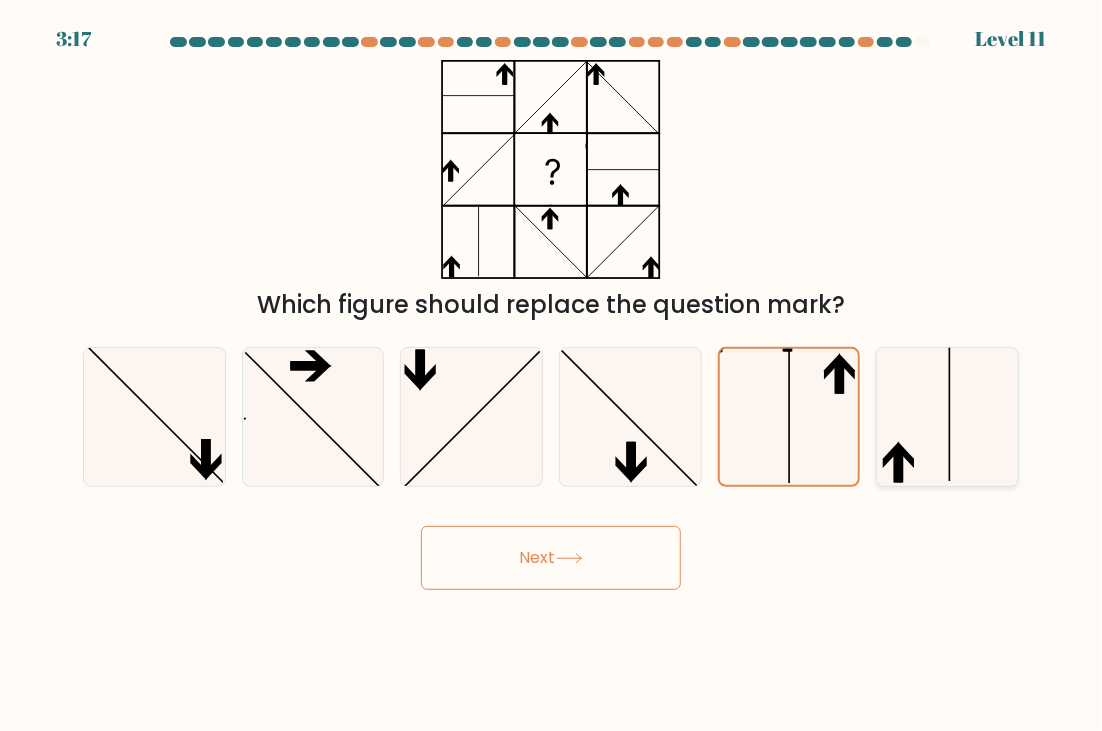 click 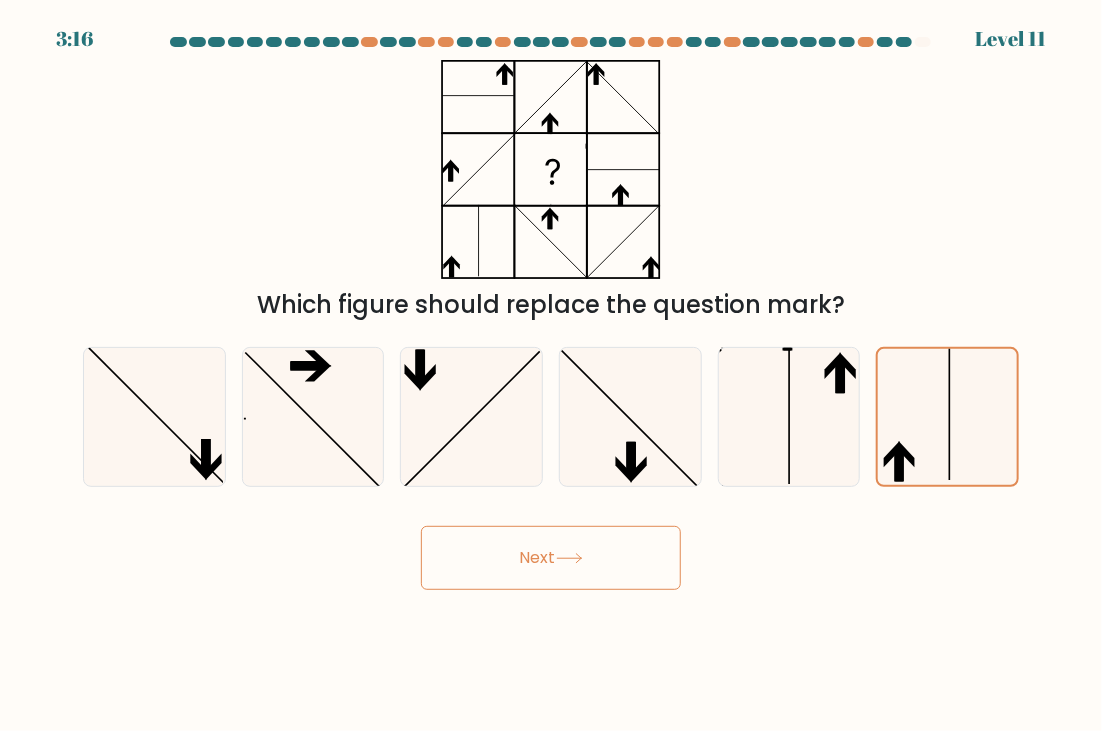 click on "Next" at bounding box center [551, 558] 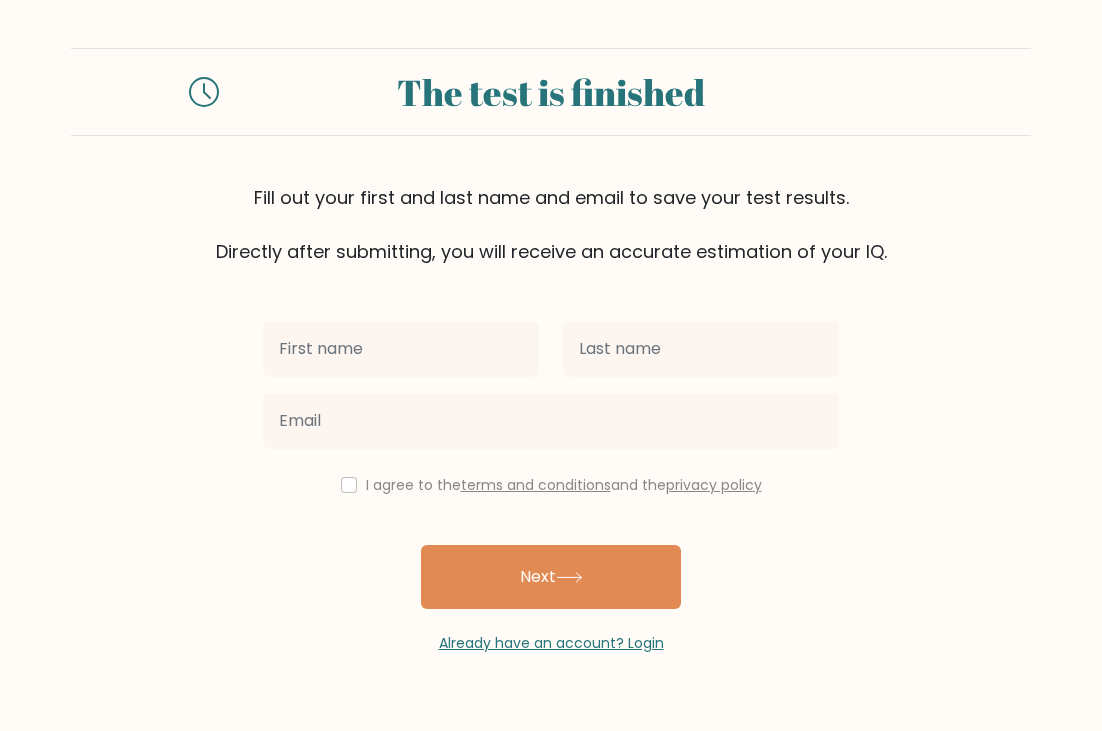 scroll, scrollTop: 0, scrollLeft: 0, axis: both 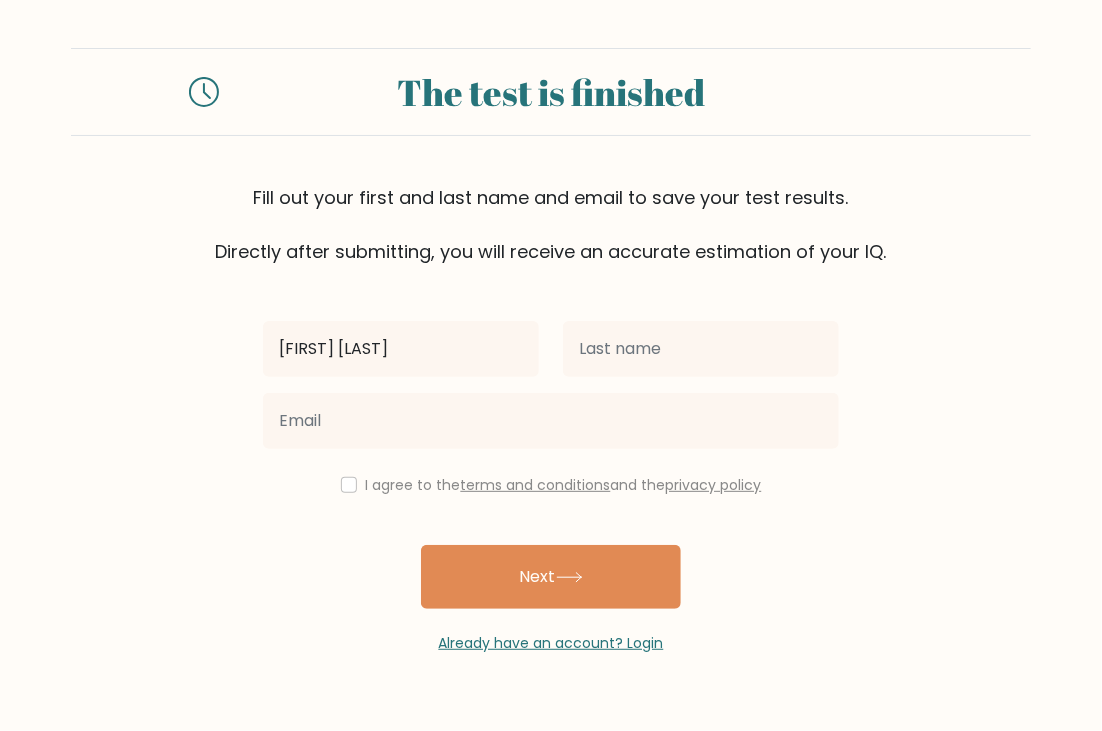type on "[FIRST] [LAST]" 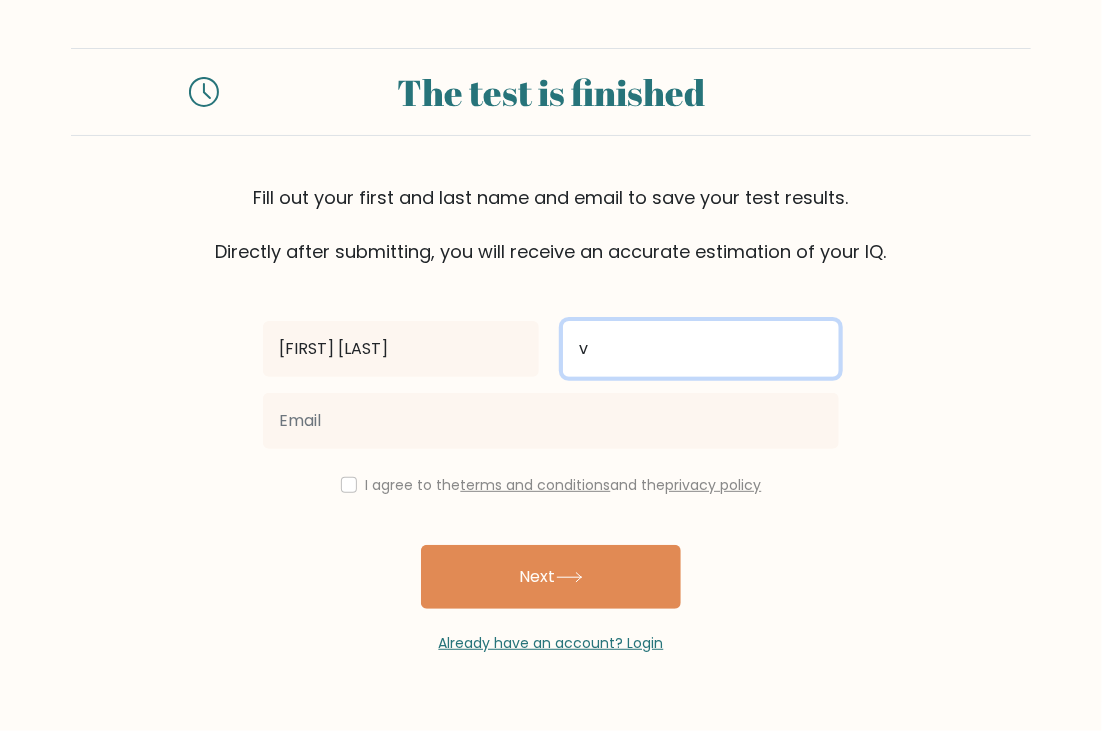 type on "v" 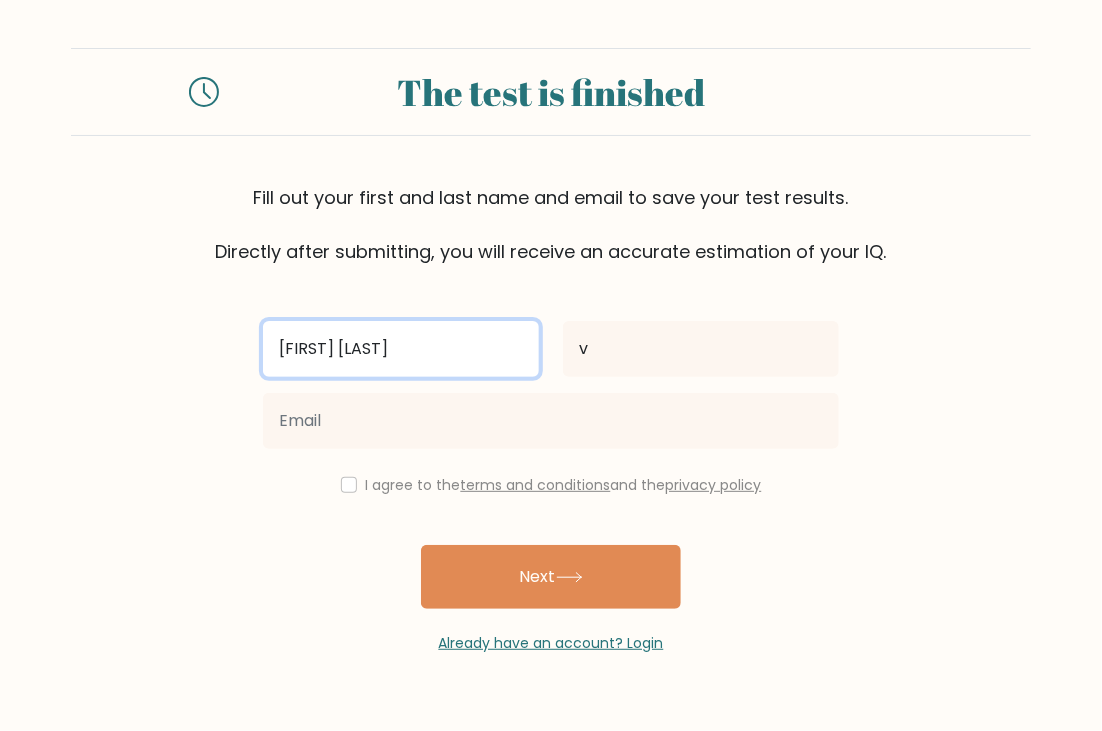 drag, startPoint x: 413, startPoint y: 359, endPoint x: 315, endPoint y: 352, distance: 98.24968 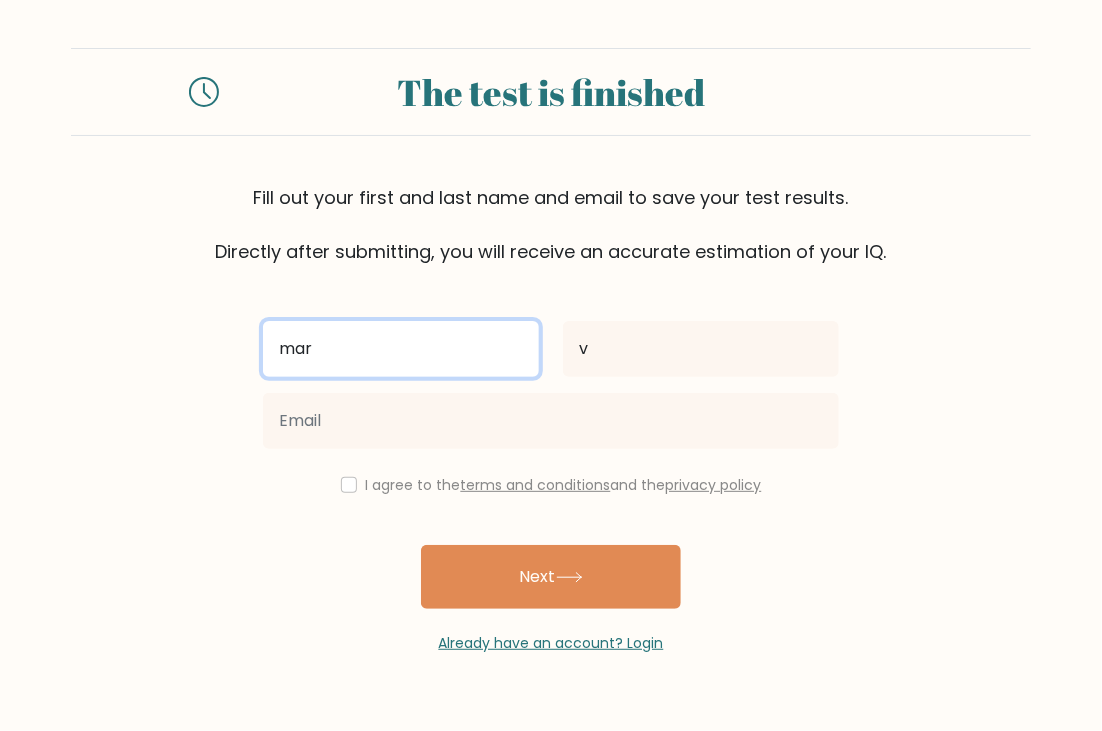type on "mar" 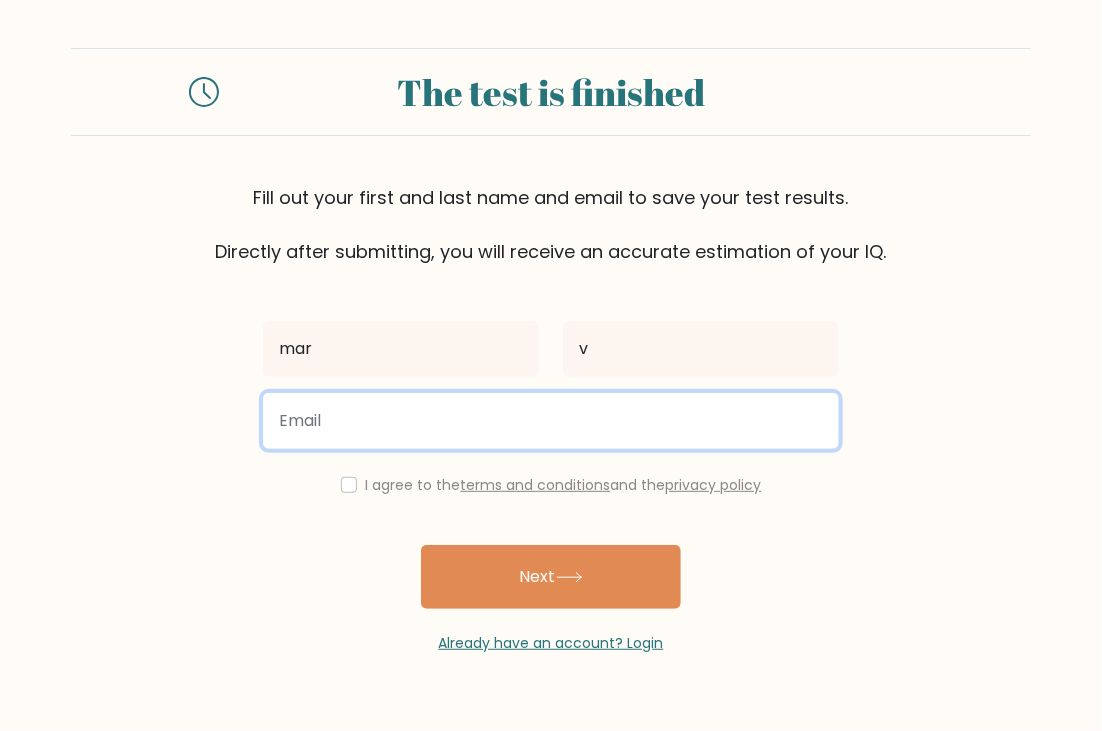 click at bounding box center (551, 421) 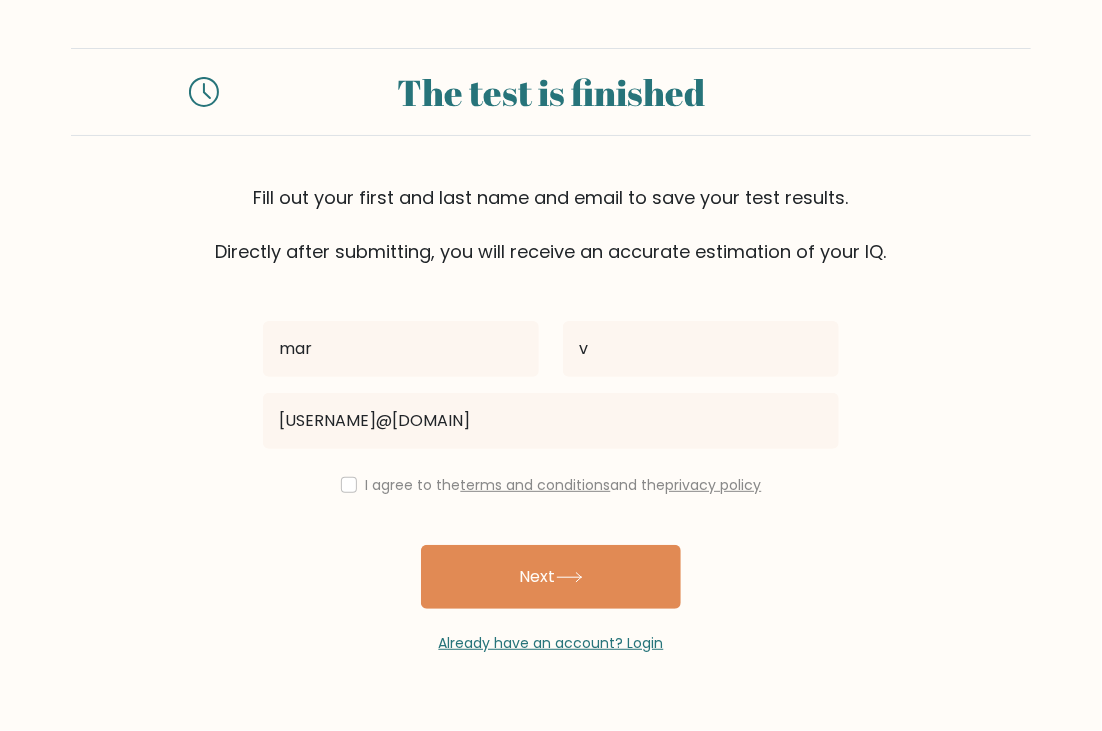 click on "I agree to the  terms and conditions  and the  privacy policy" at bounding box center (564, 485) 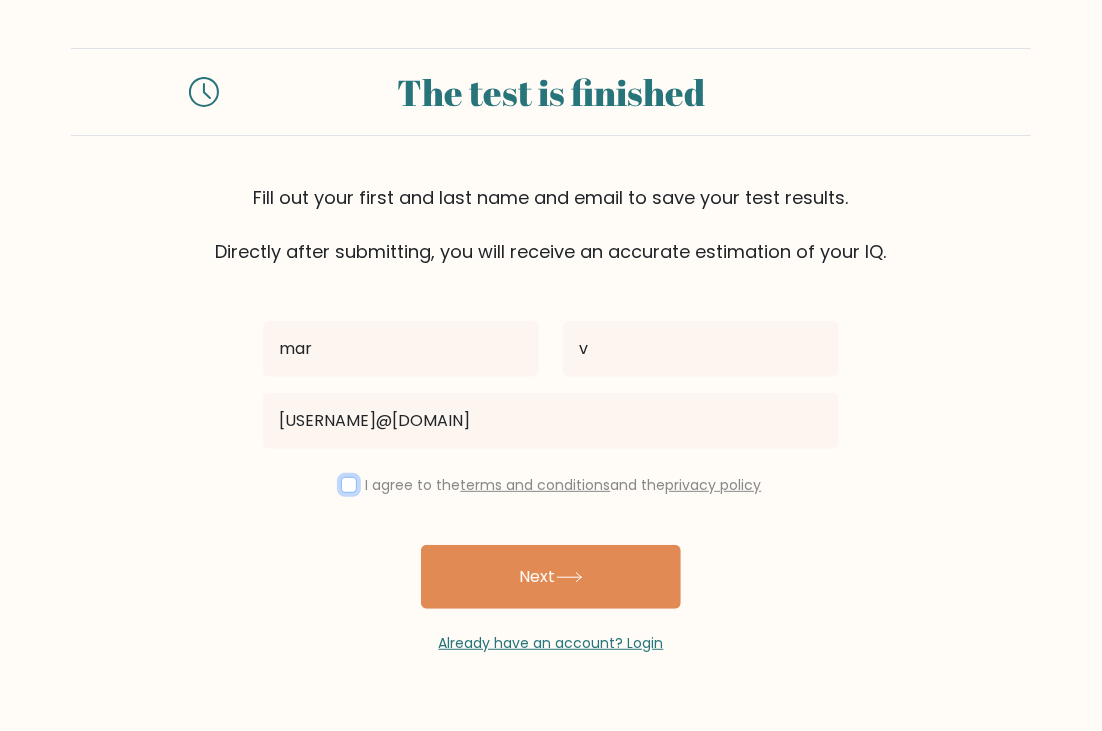 click at bounding box center [349, 485] 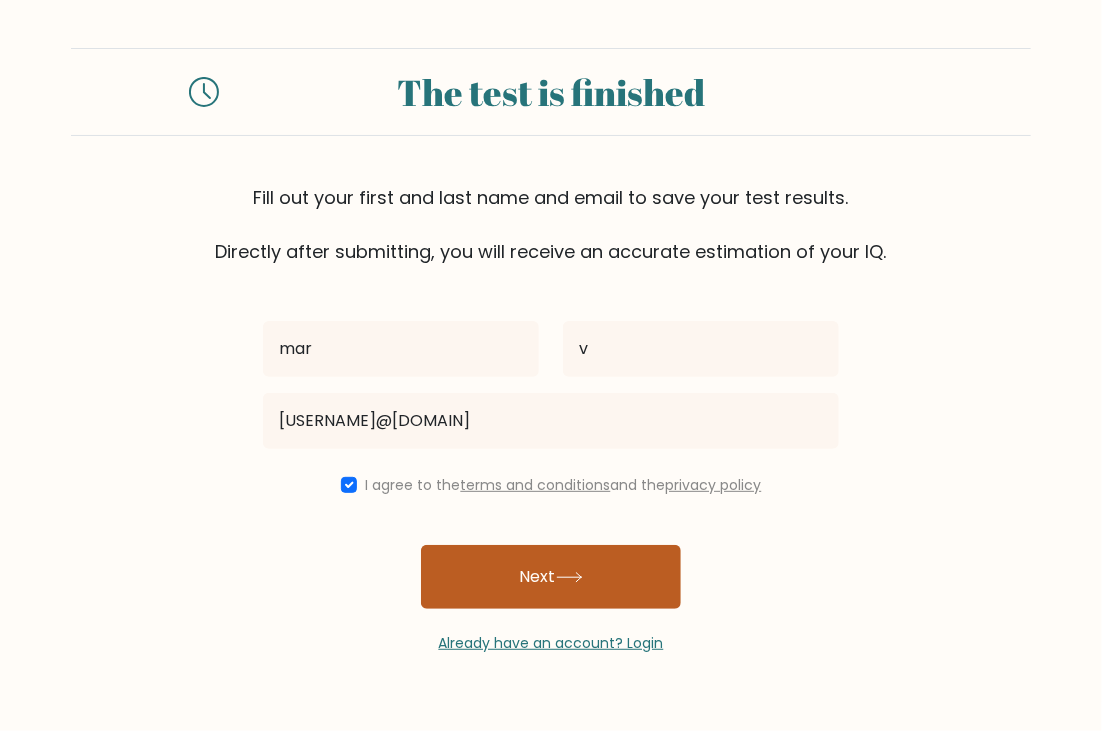 click on "Next" at bounding box center [551, 577] 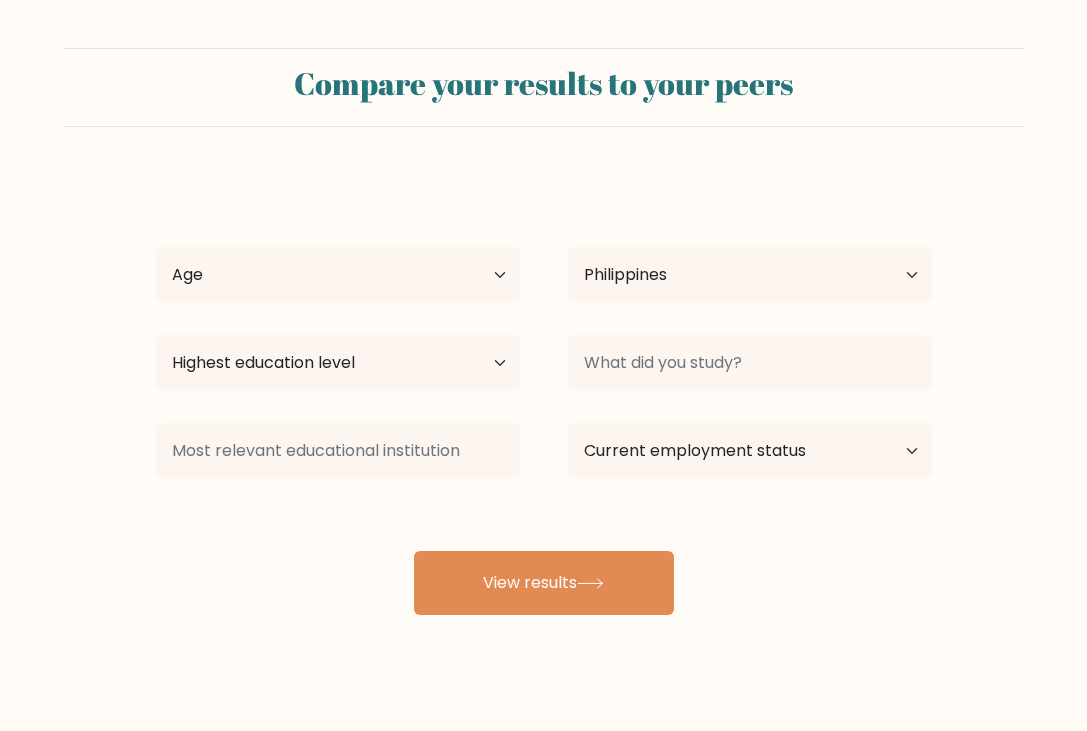select on "PH" 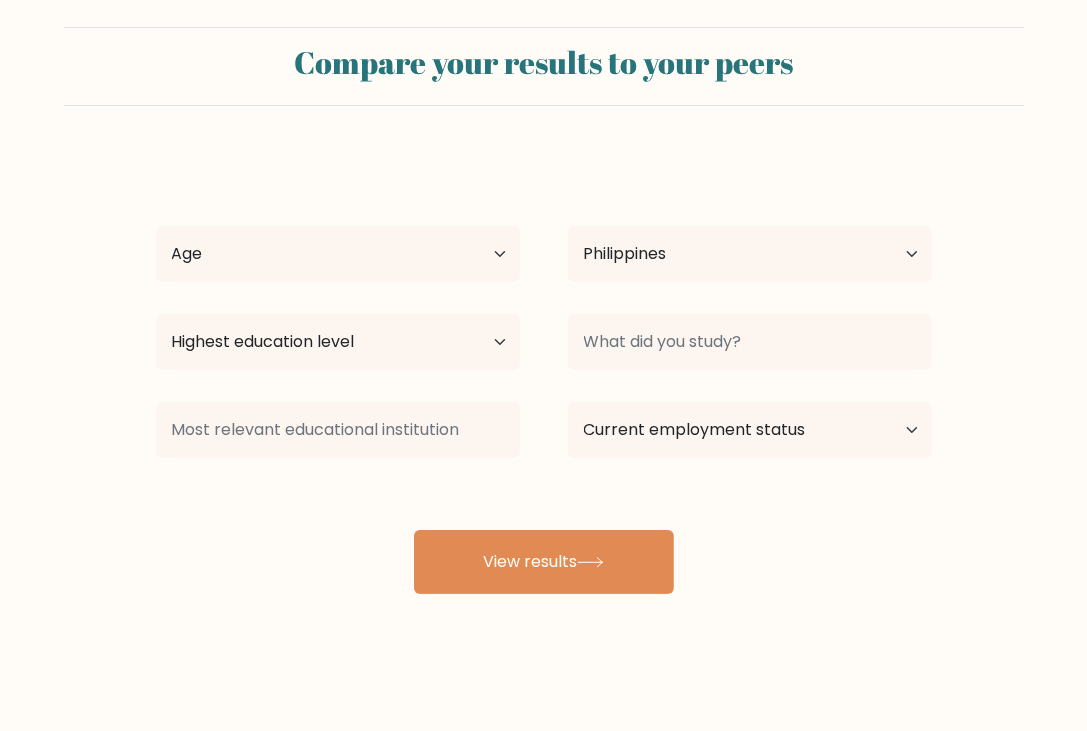 scroll, scrollTop: 27, scrollLeft: 0, axis: vertical 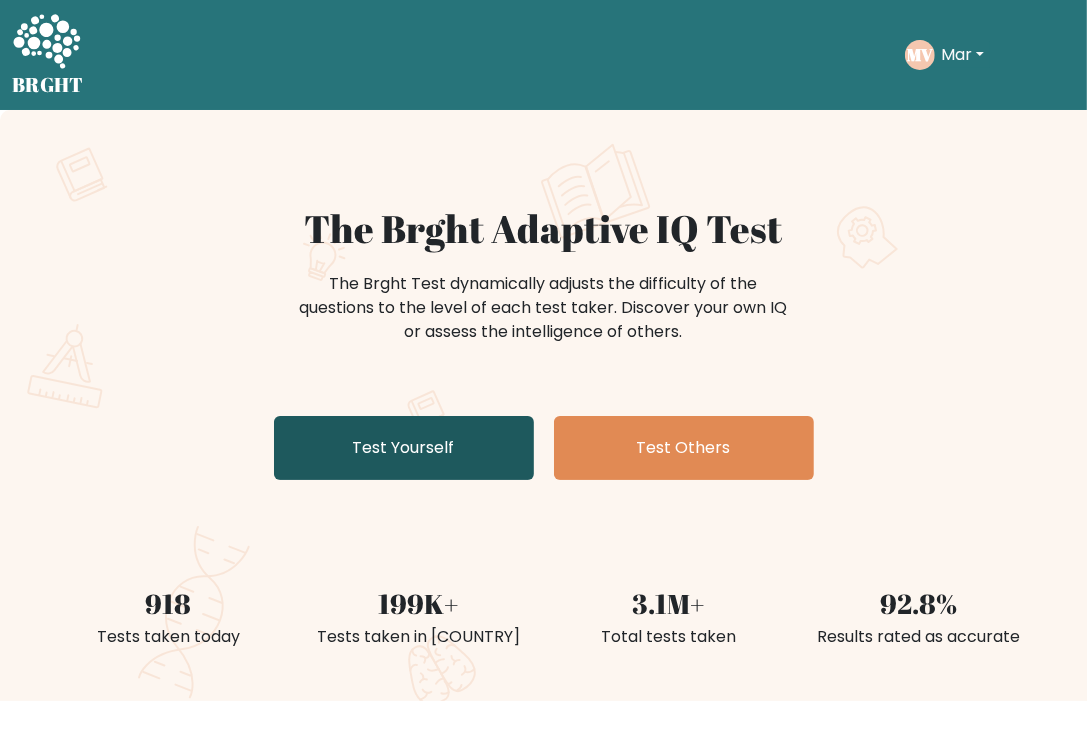 click on "Test Yourself" at bounding box center [404, 448] 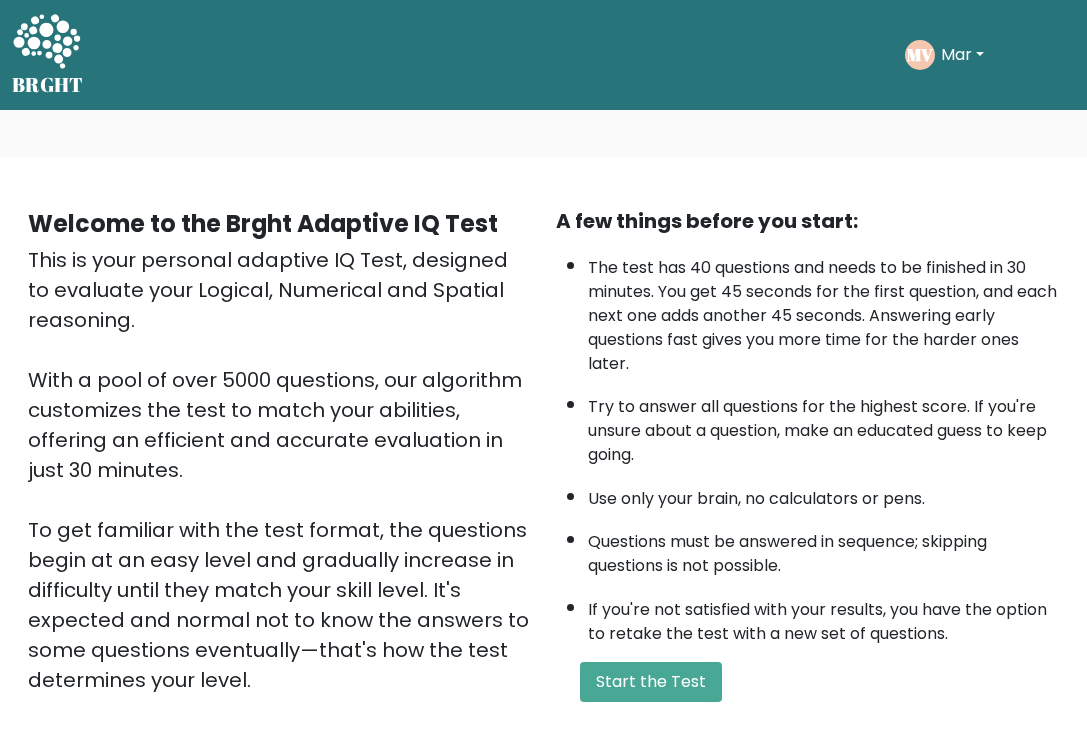scroll, scrollTop: 0, scrollLeft: 0, axis: both 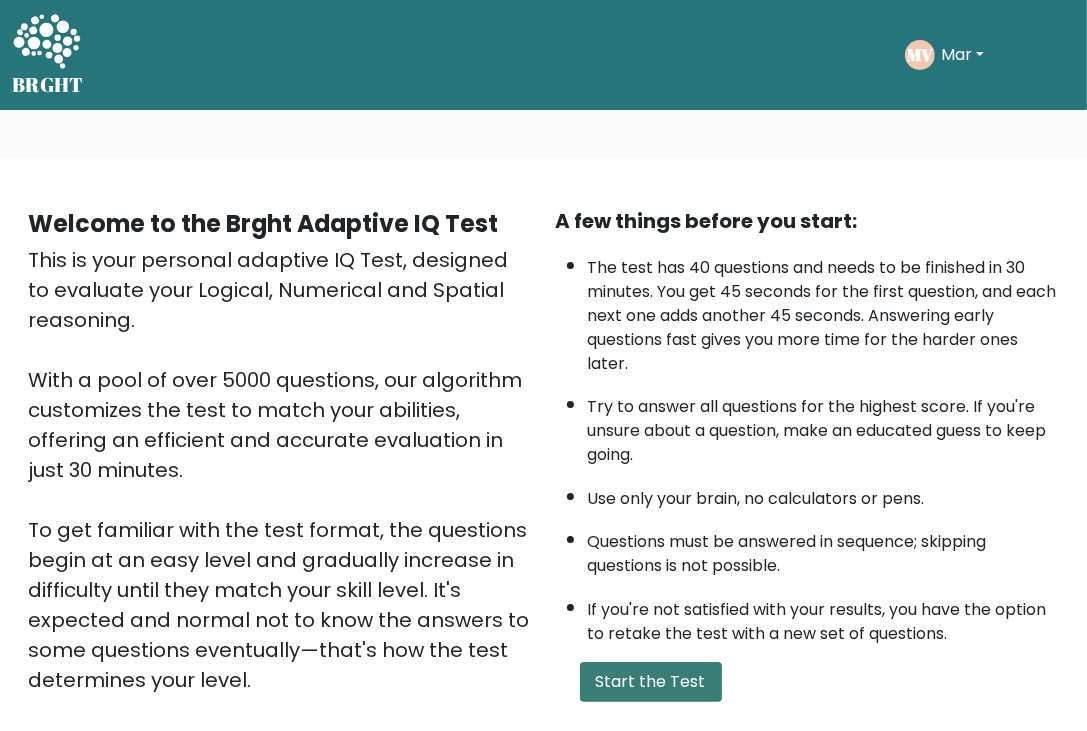 click on "Start the Test" at bounding box center (651, 682) 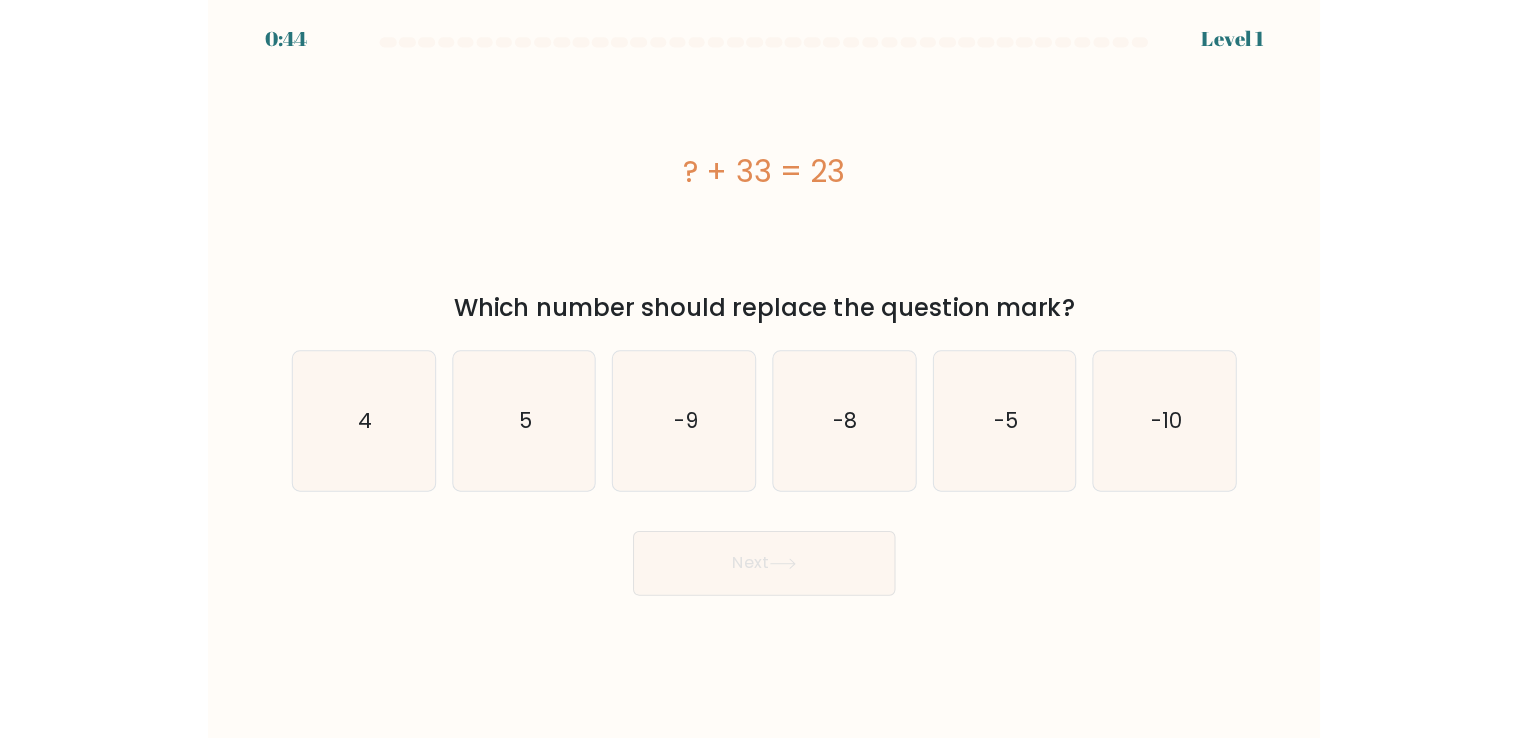 scroll, scrollTop: 0, scrollLeft: 0, axis: both 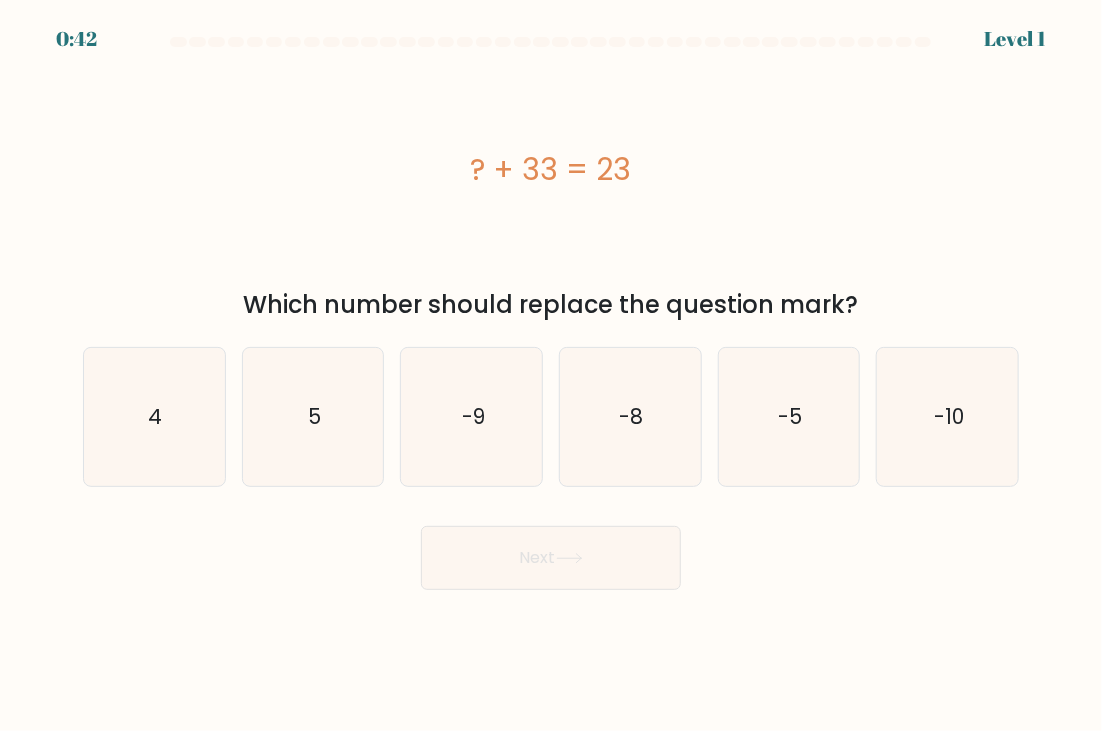 drag, startPoint x: 554, startPoint y: 187, endPoint x: 453, endPoint y: 179, distance: 101.31634 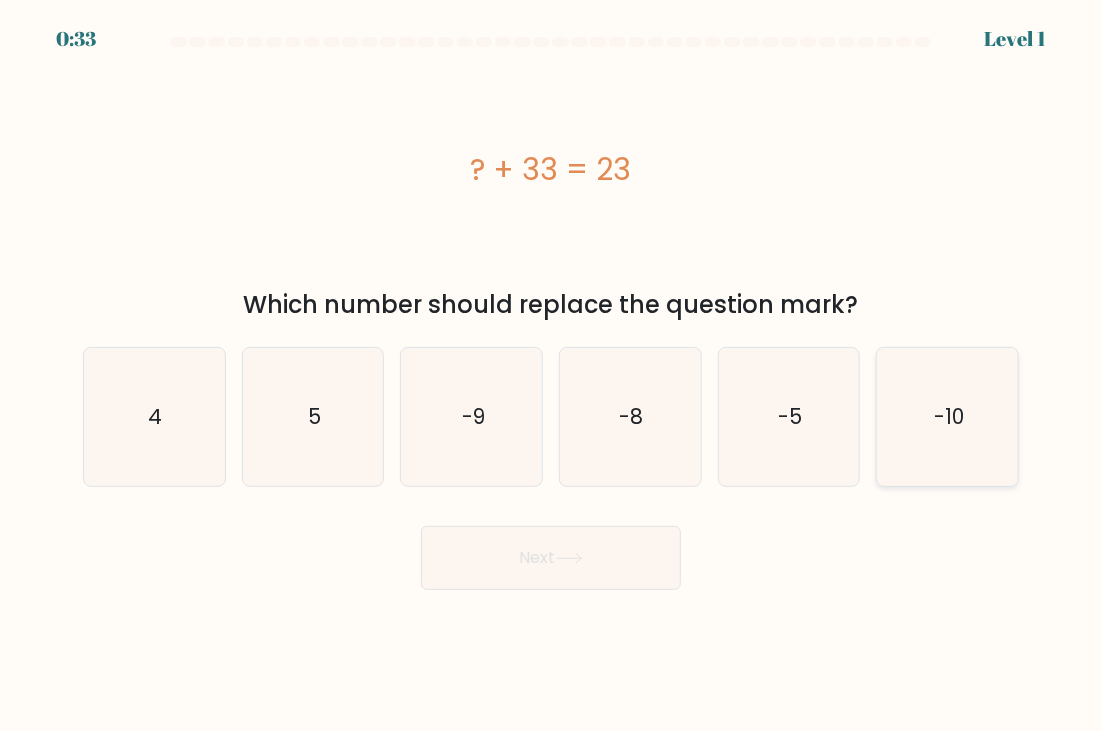 click on "-10" 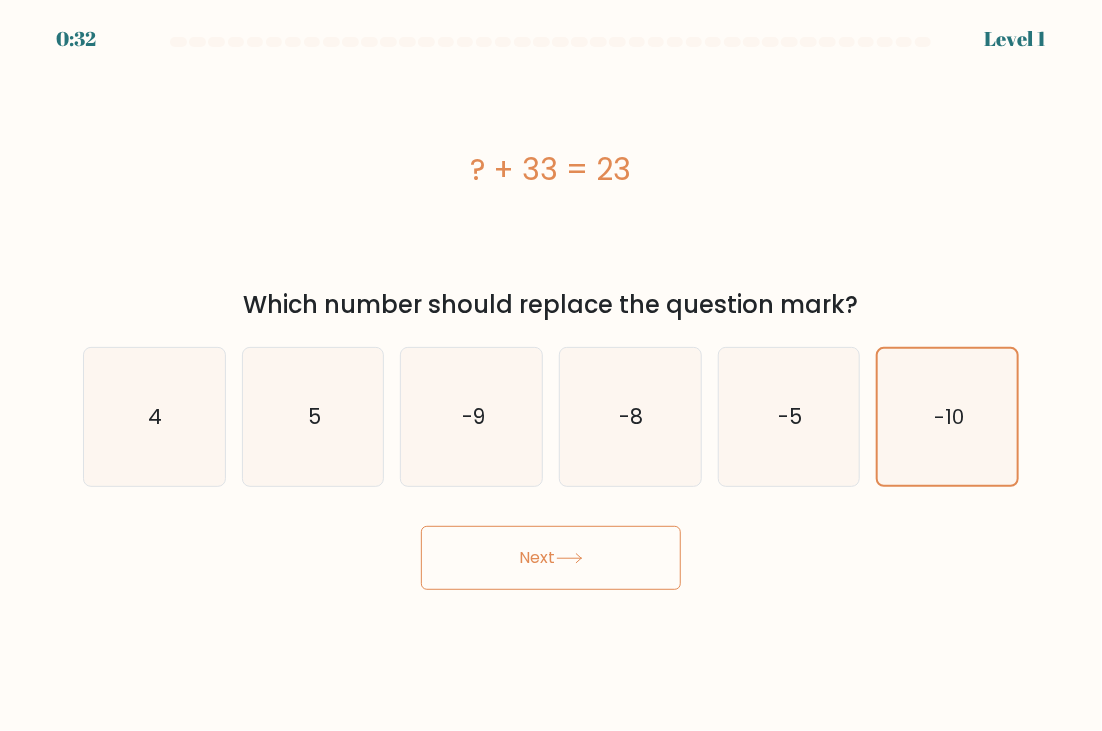 click on "Next" at bounding box center (551, 558) 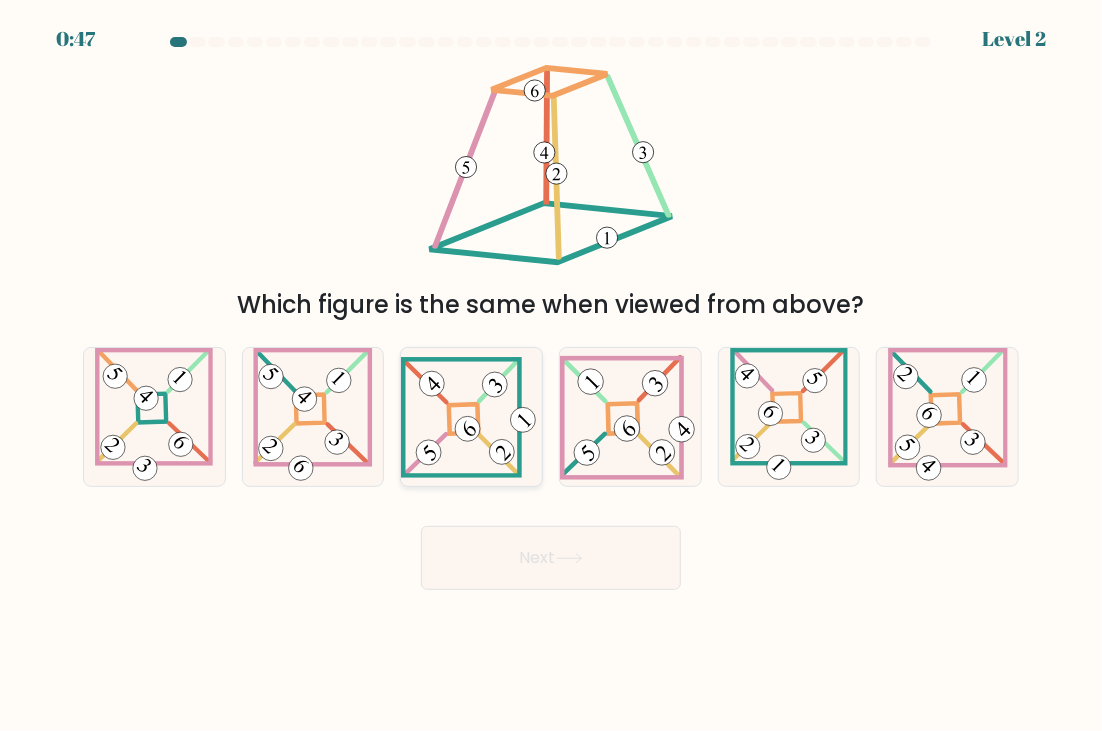 click 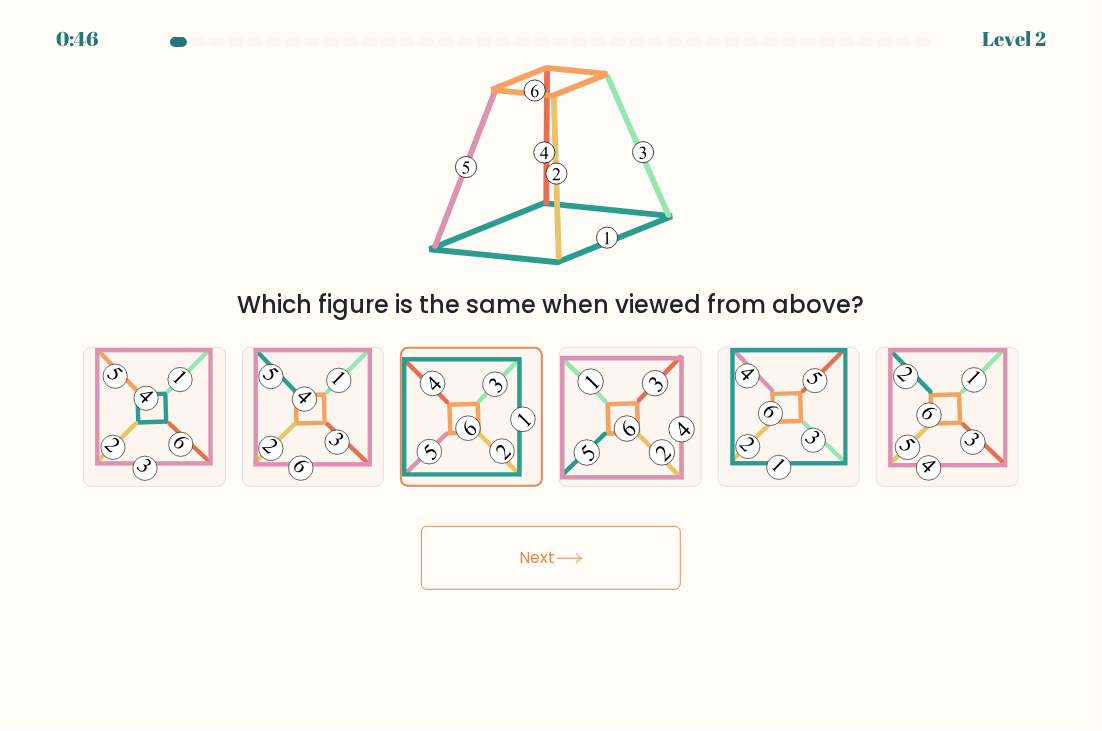 click on "Next" at bounding box center (551, 558) 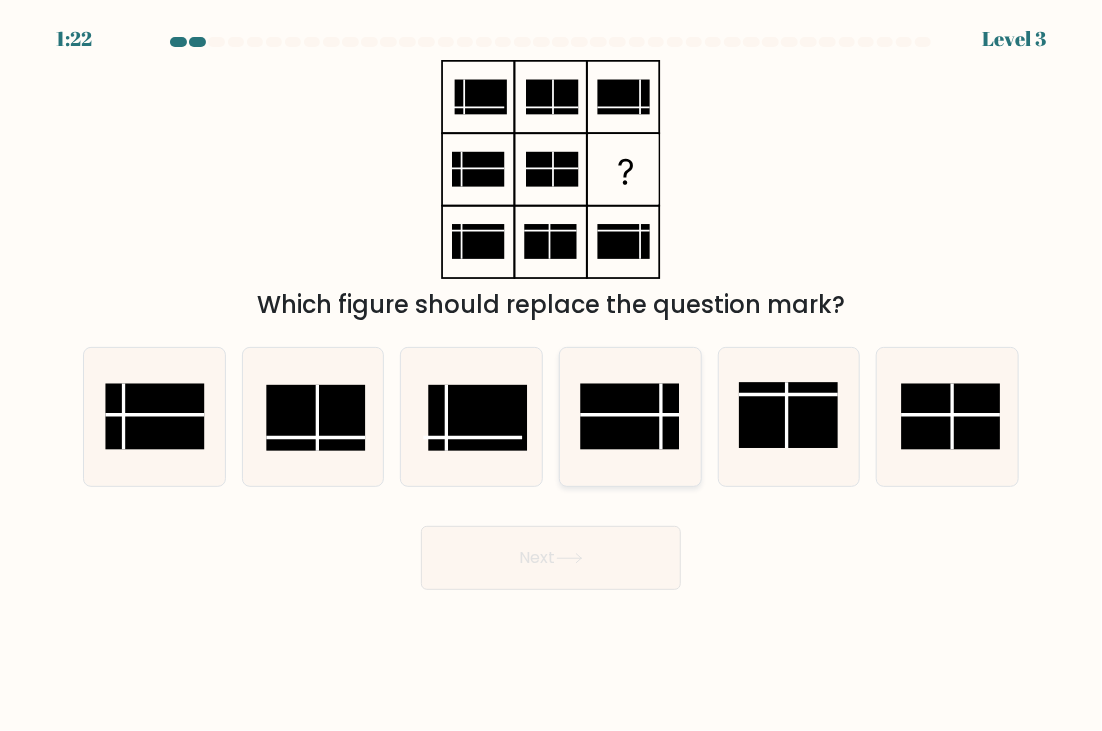 click 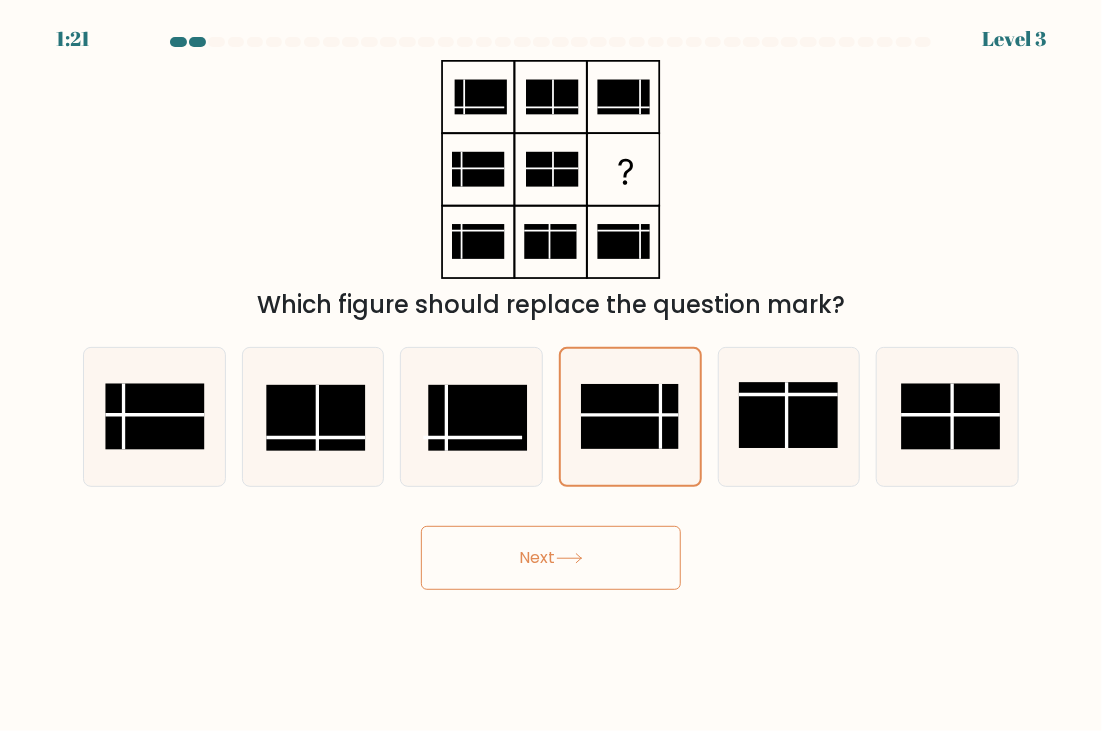 click on "Next" at bounding box center [551, 558] 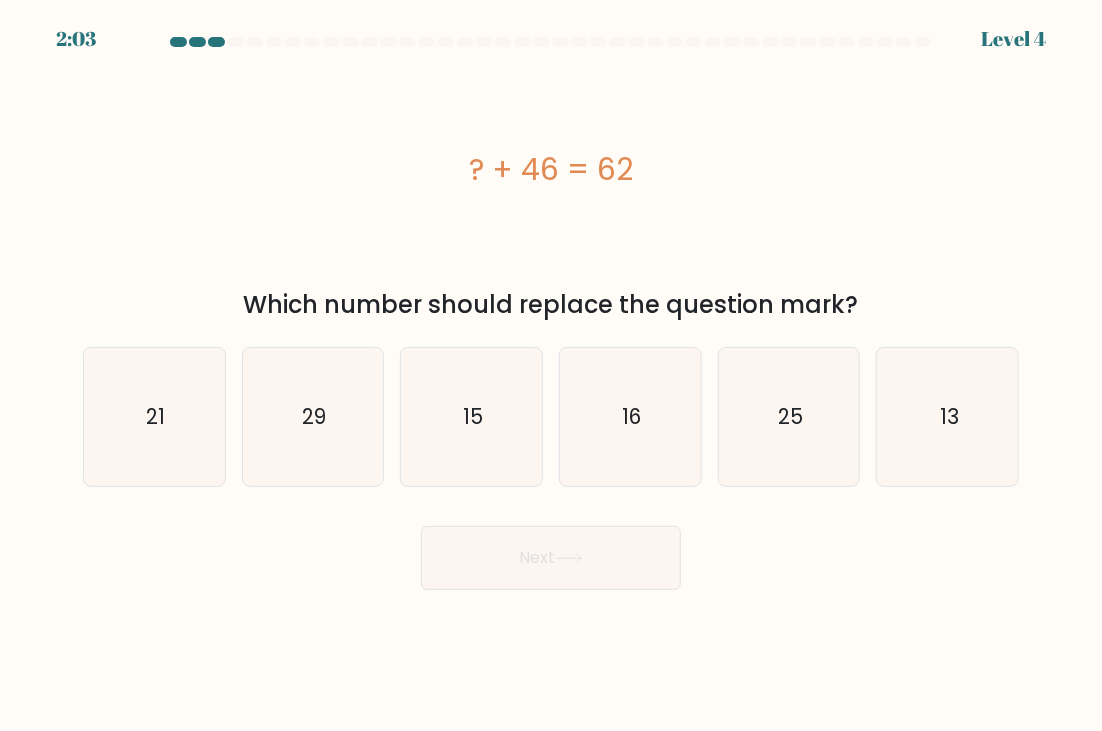 drag, startPoint x: 439, startPoint y: 158, endPoint x: 675, endPoint y: 171, distance: 236.35777 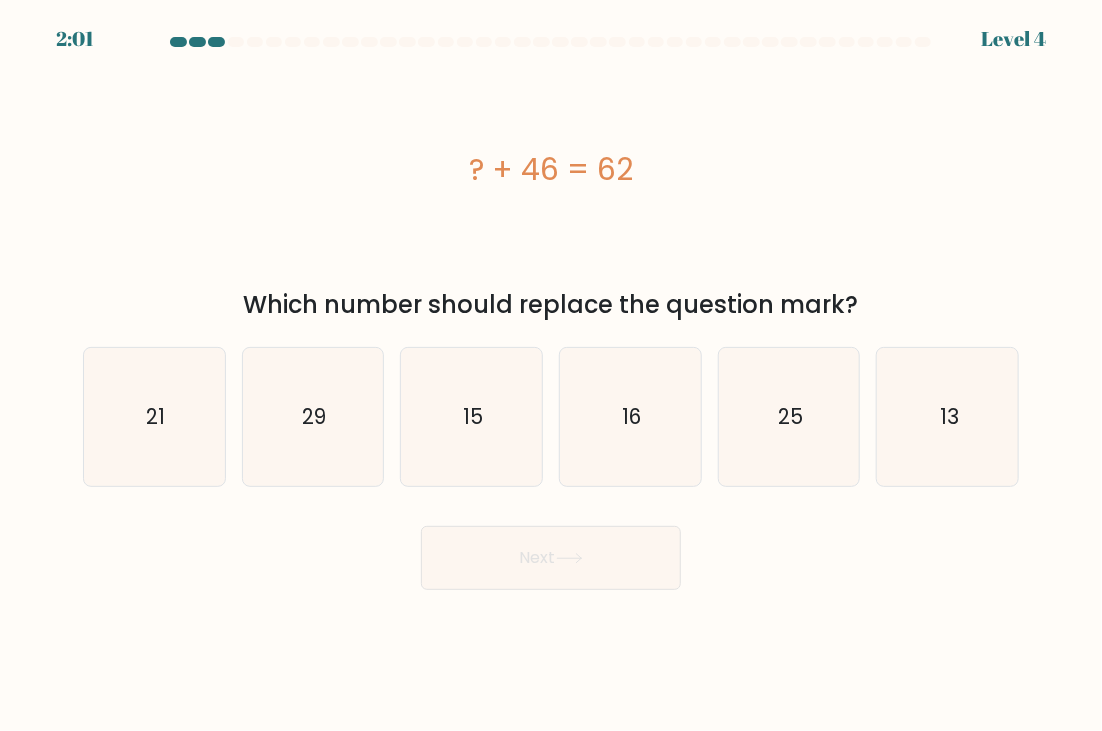 copy on "? + 46 = 62" 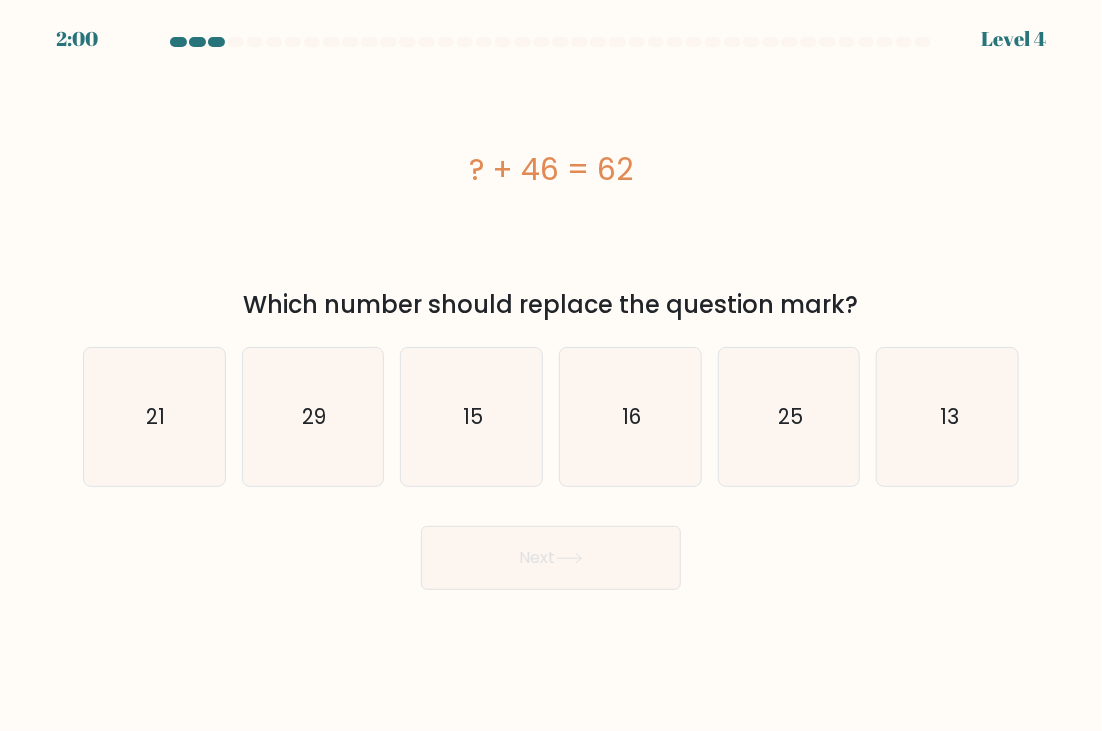 click on "? + 46 = 62" at bounding box center (551, 169) 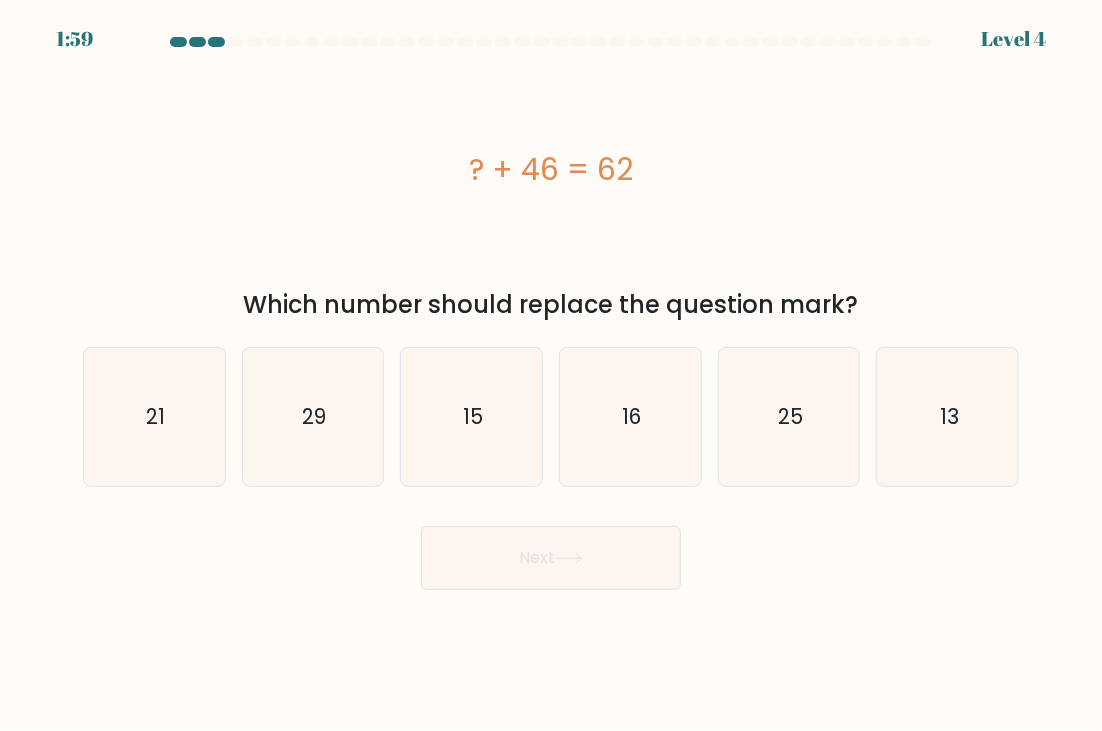 drag, startPoint x: 588, startPoint y: 199, endPoint x: 692, endPoint y: 182, distance: 105.380264 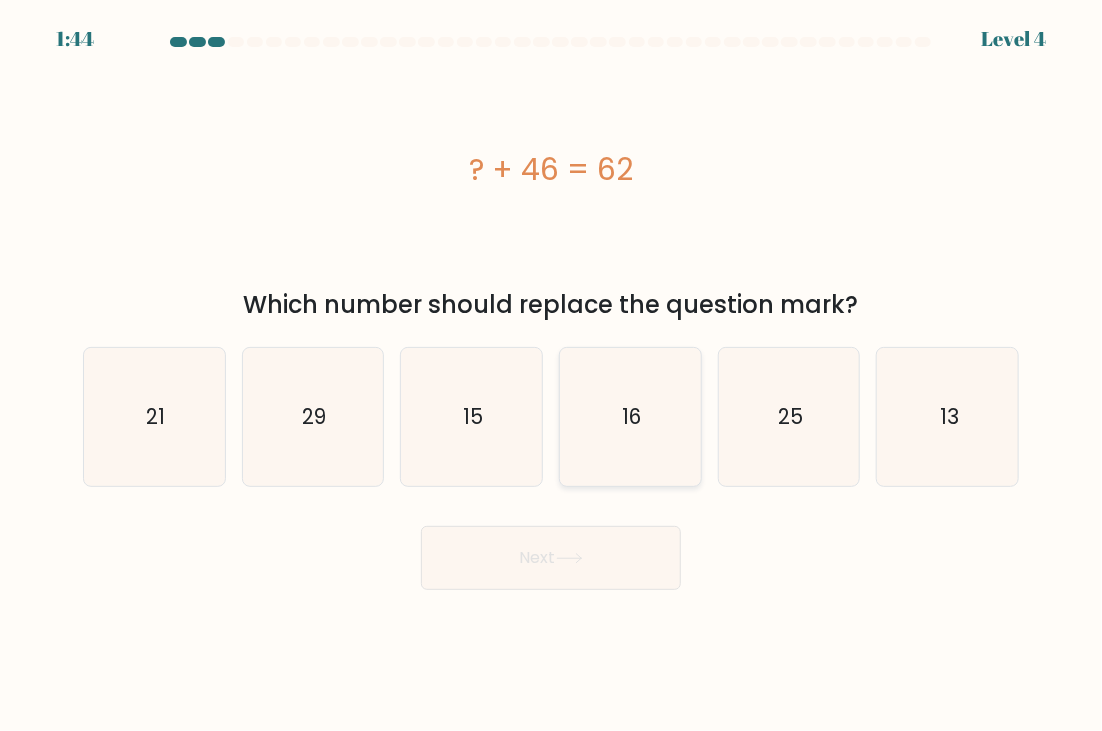click on "16" 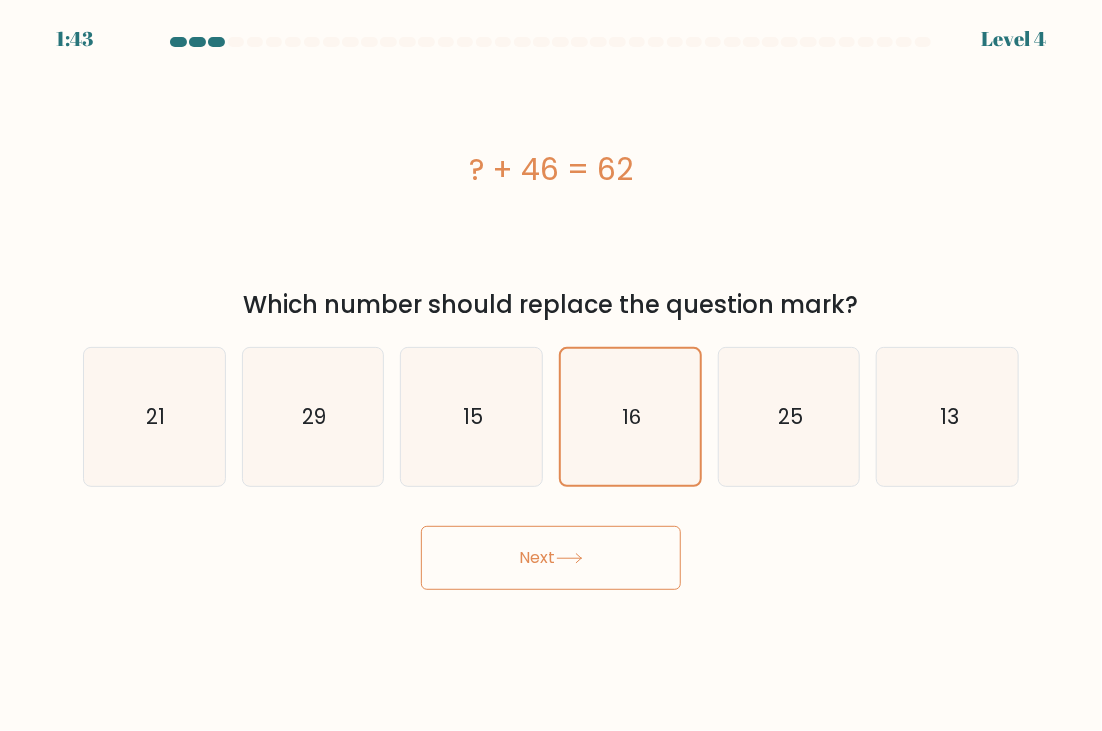 click on "Next" at bounding box center (551, 558) 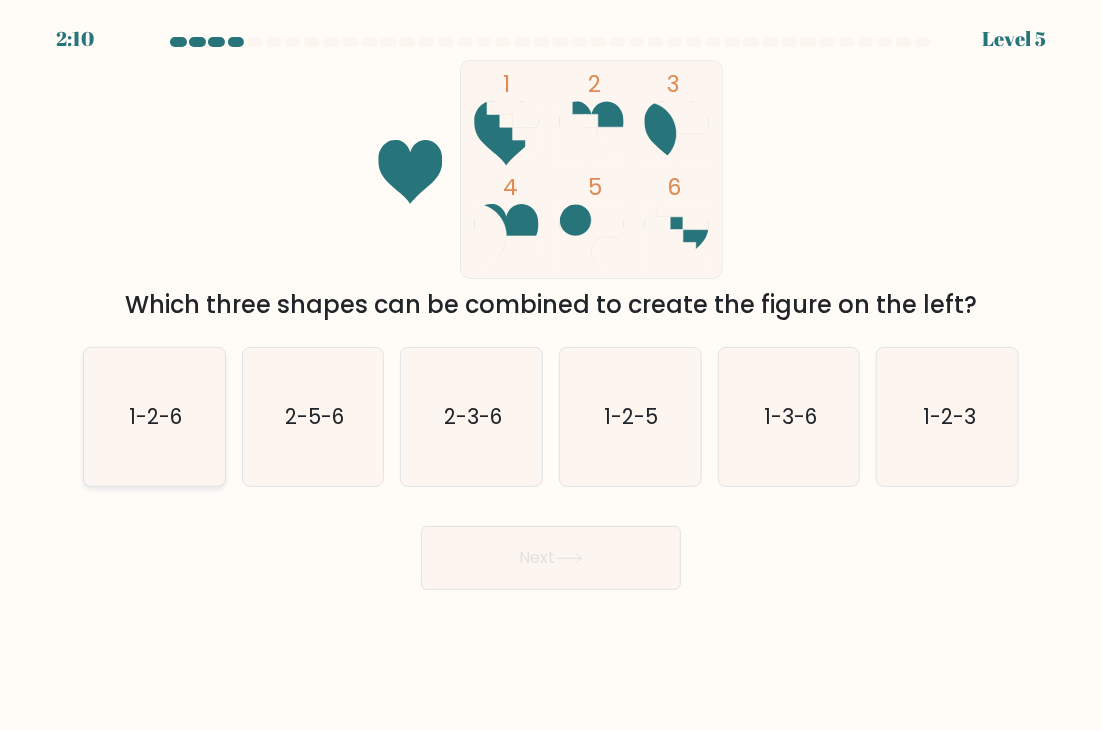 click on "1-2-6" 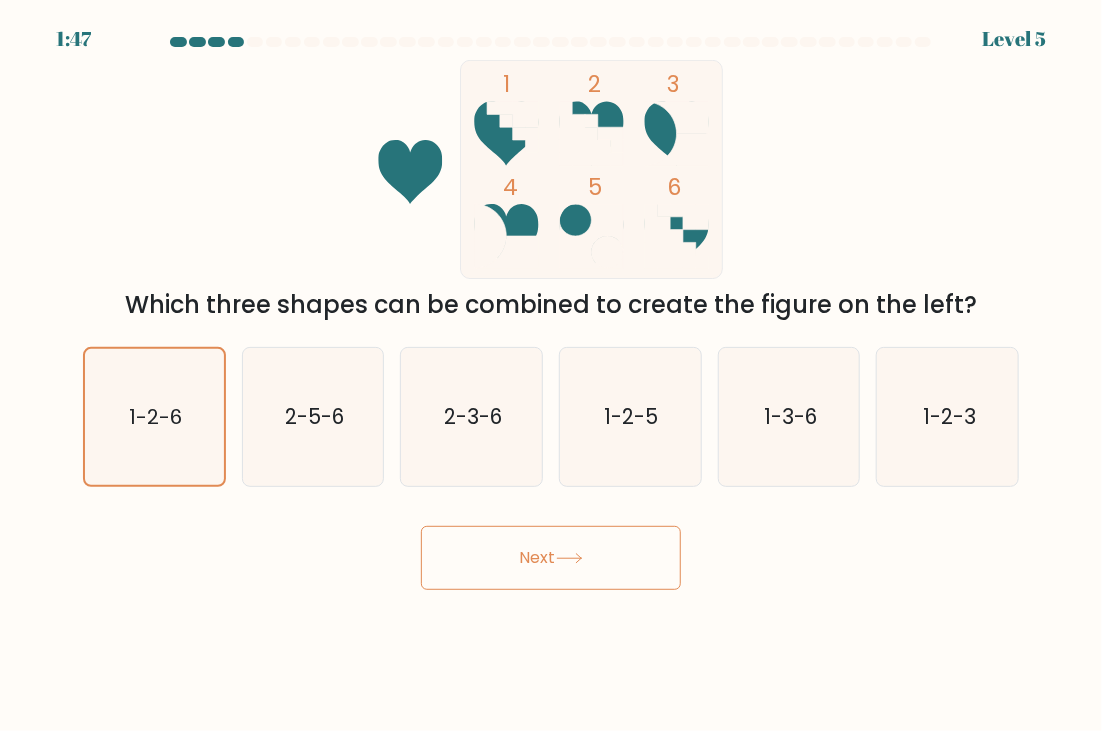 click on "Next" at bounding box center (551, 558) 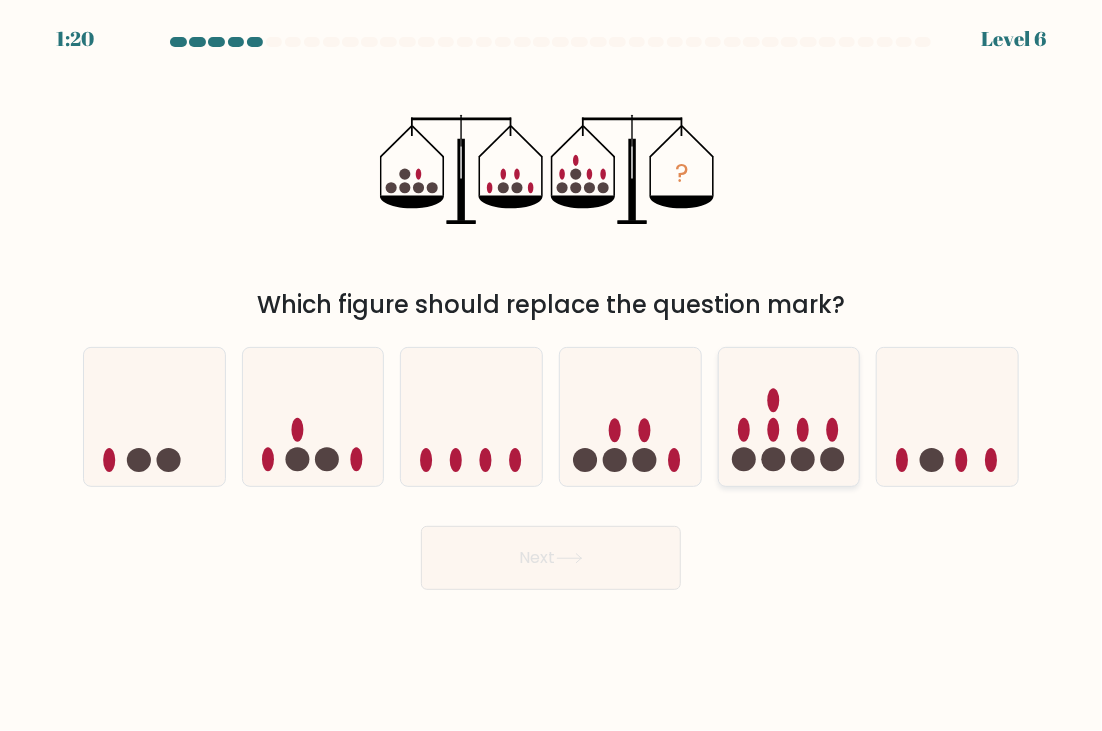 click 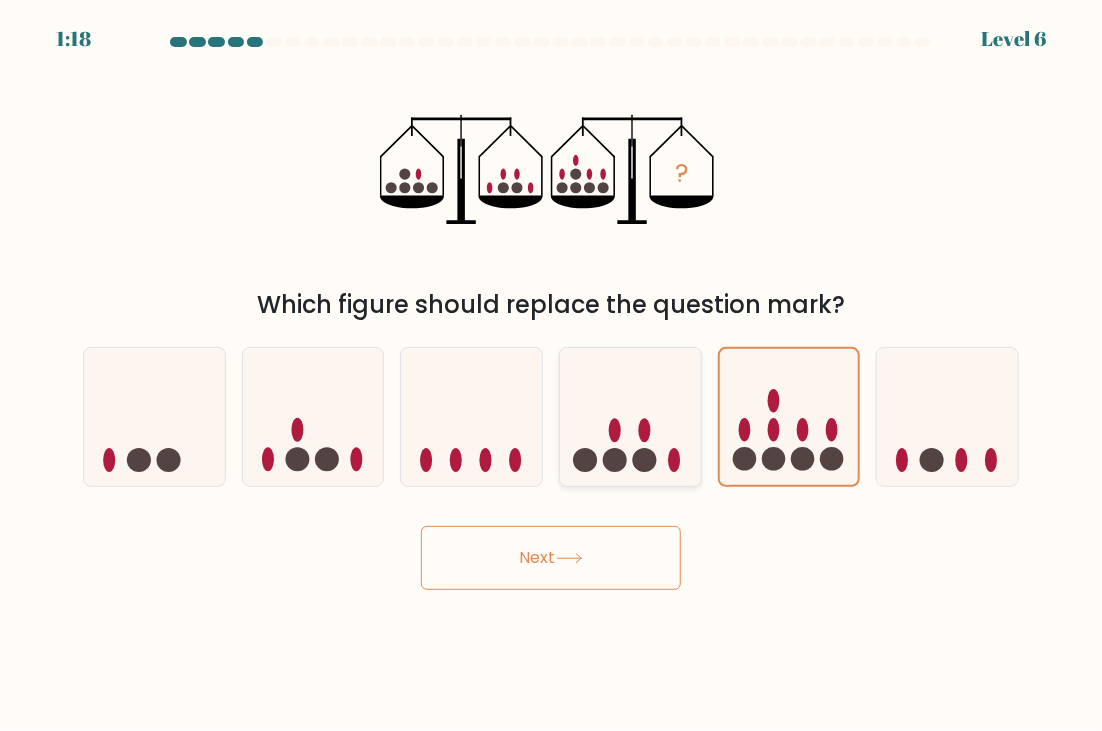click 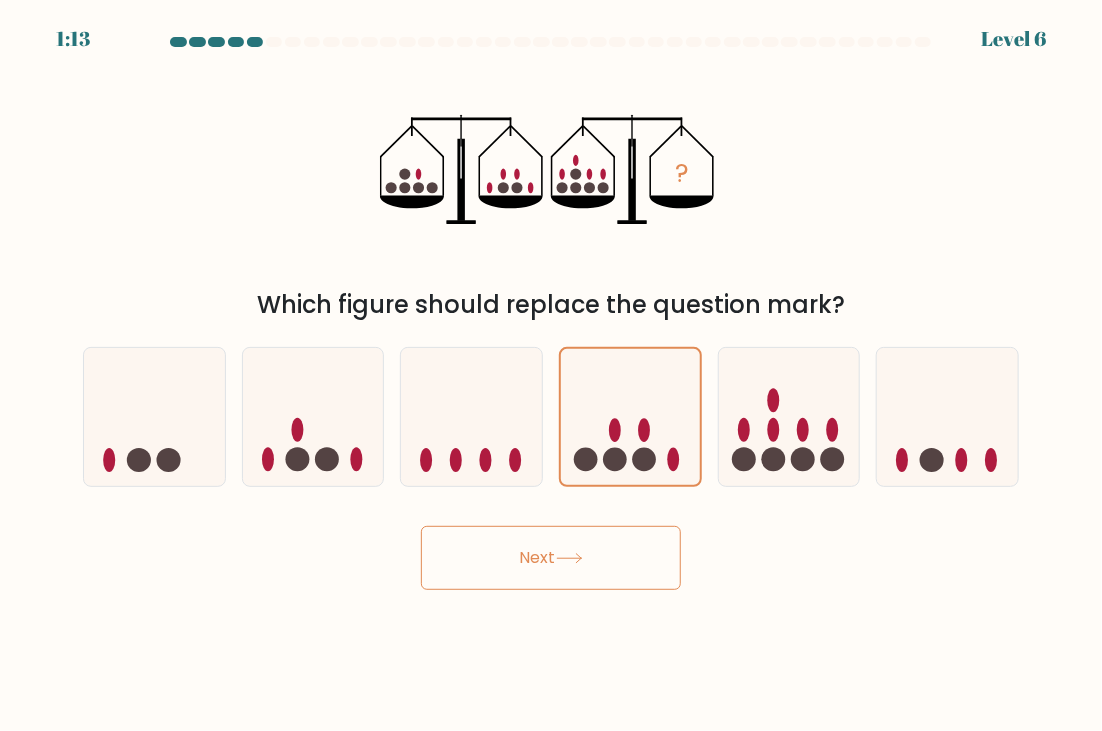 click on "Next" at bounding box center [551, 558] 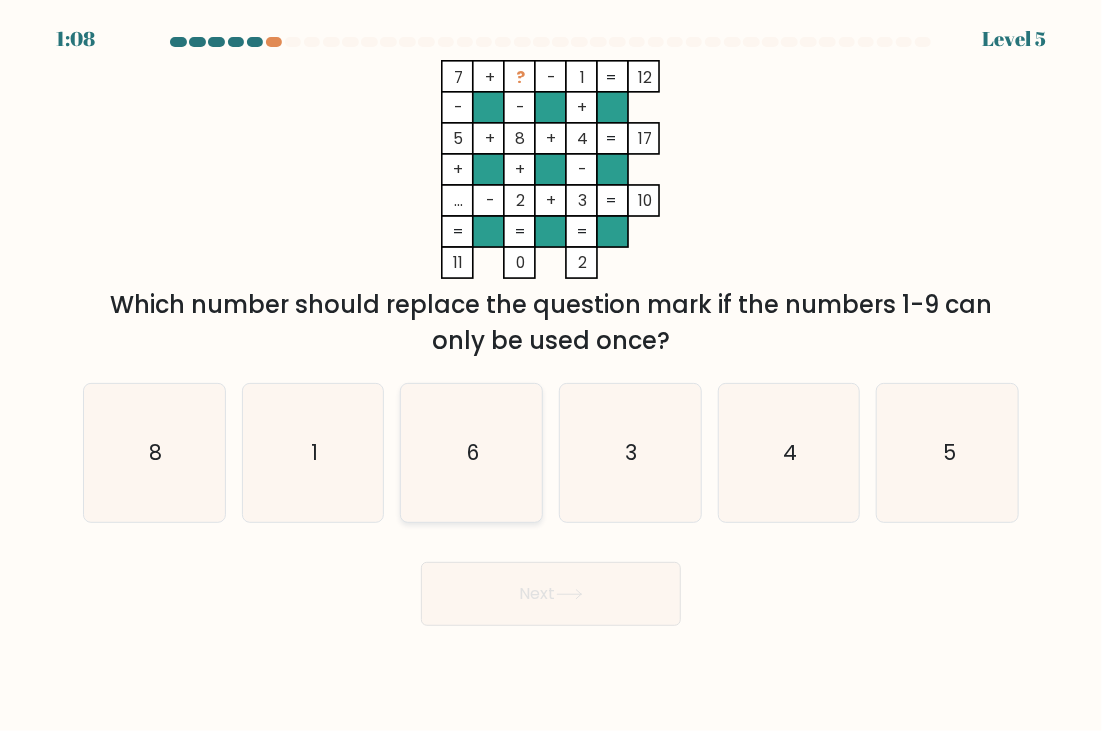 click on "6" 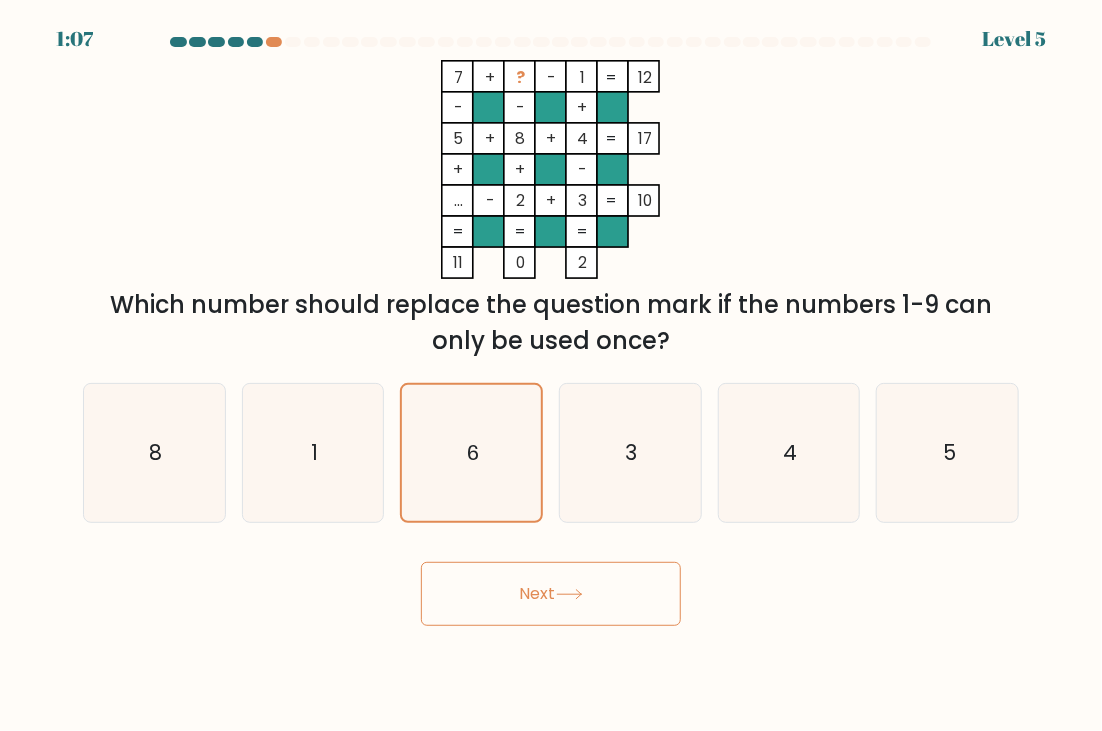 click 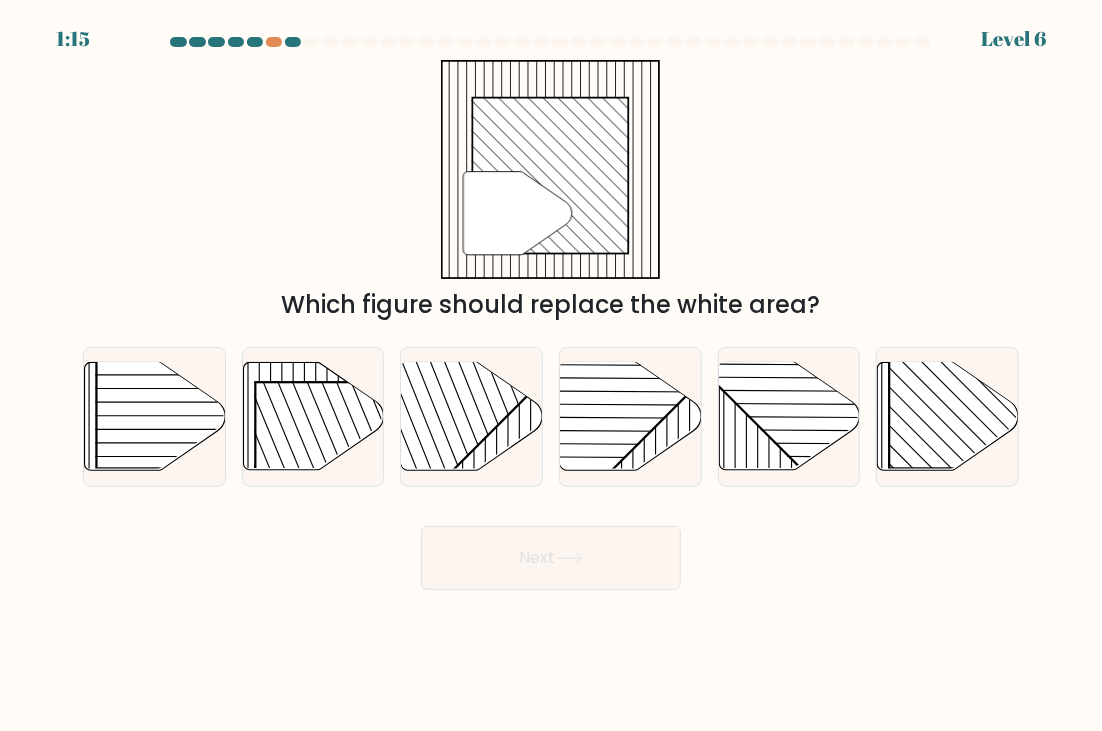 drag, startPoint x: 802, startPoint y: 437, endPoint x: 809, endPoint y: 609, distance: 172.14238 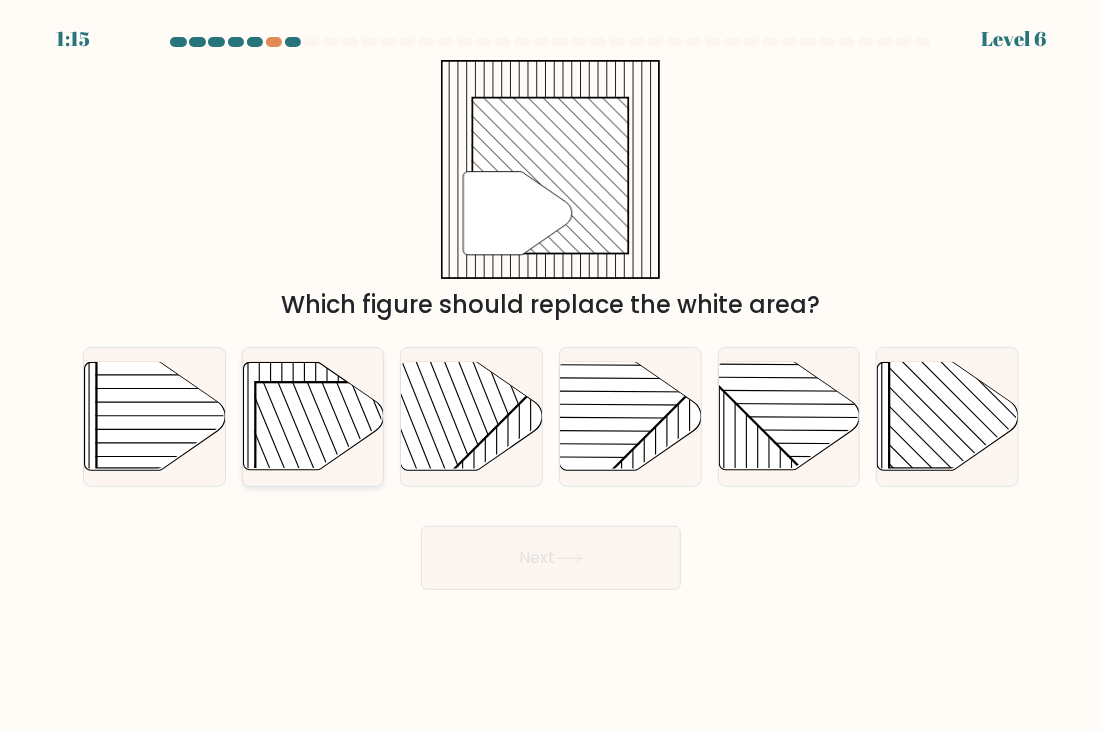 click 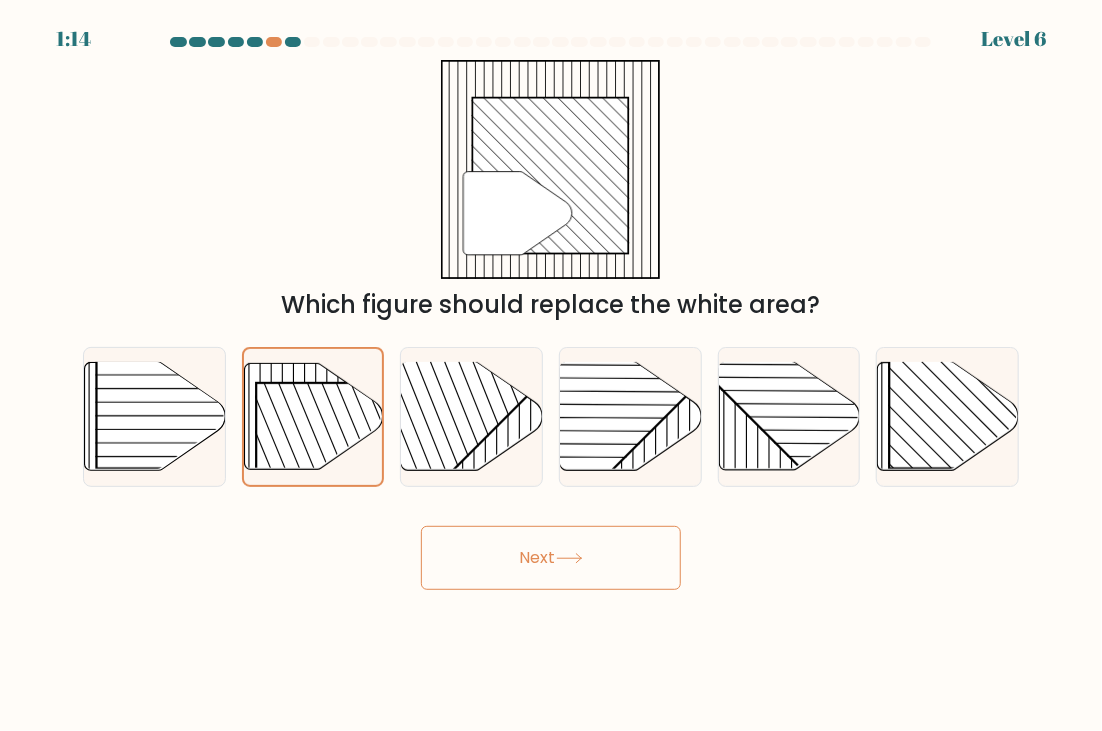 click on "Next" at bounding box center [551, 558] 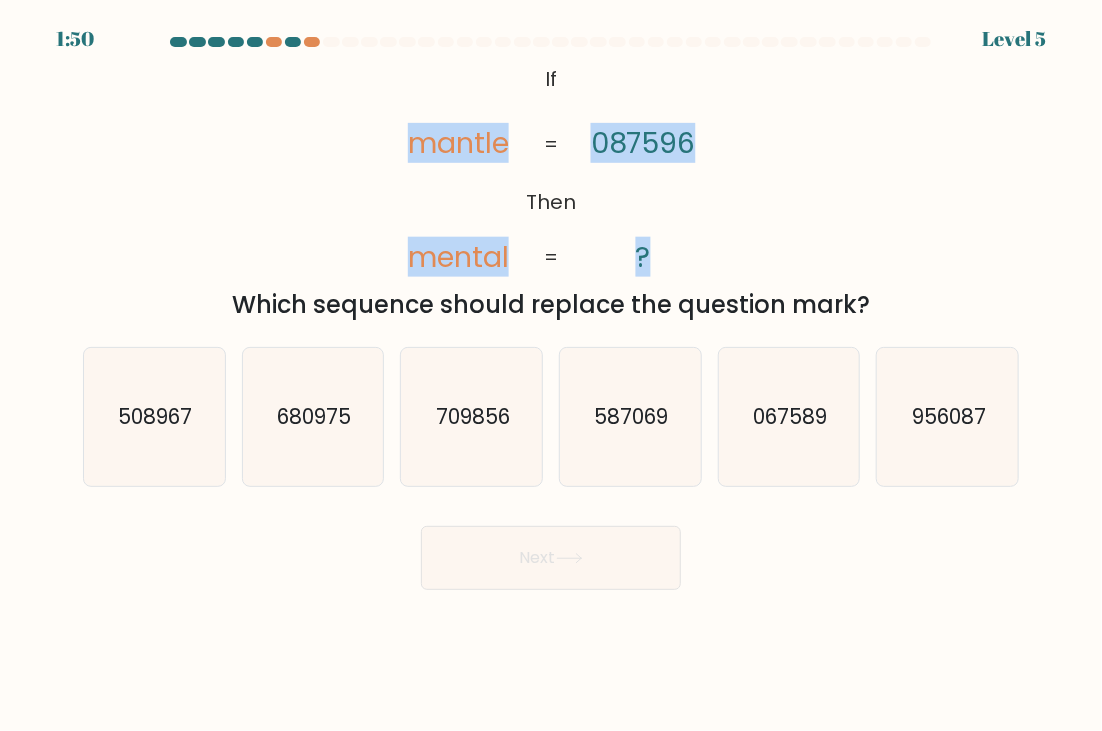 drag, startPoint x: 432, startPoint y: 88, endPoint x: 711, endPoint y: 239, distance: 317.24124 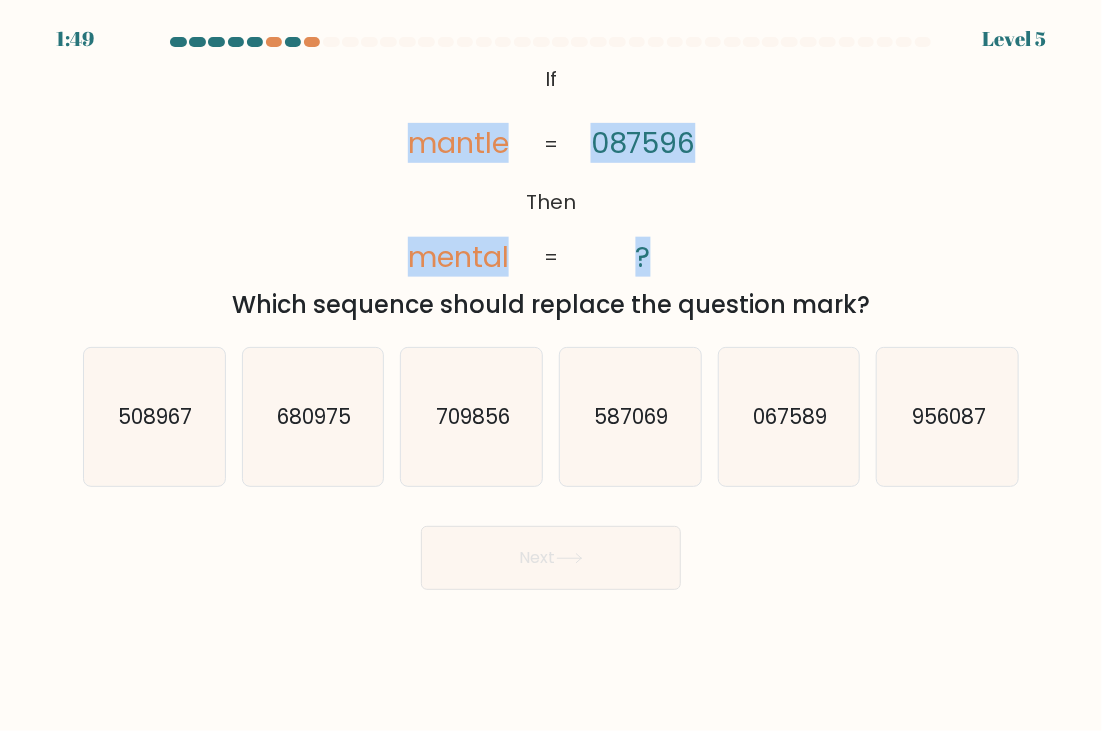 copy on "mantle       mental       087596       ?" 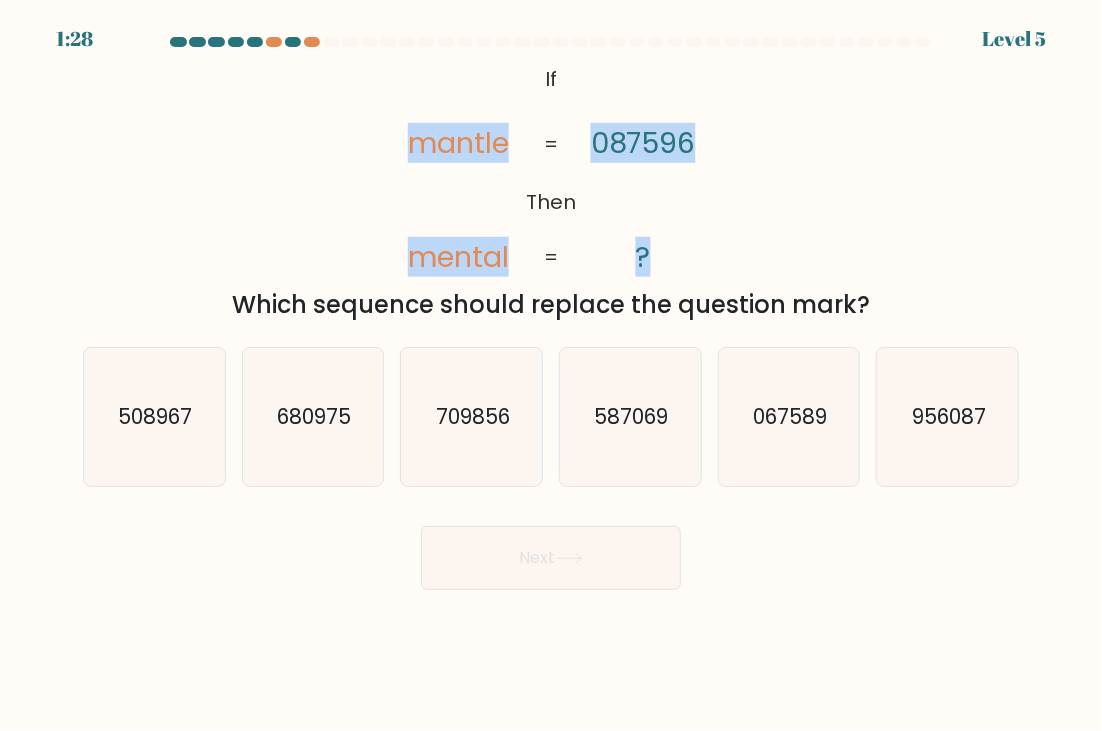 click on "@import url('https://fonts.googleapis.com/css?family=Abril+Fatface:400,100,100italic,300,300italic,400italic,500,500italic,700,700italic,900,900italic');           If       Then       mantle       mental       087596       ?       =       =
Which sequence should replace the question mark?" at bounding box center (551, 191) 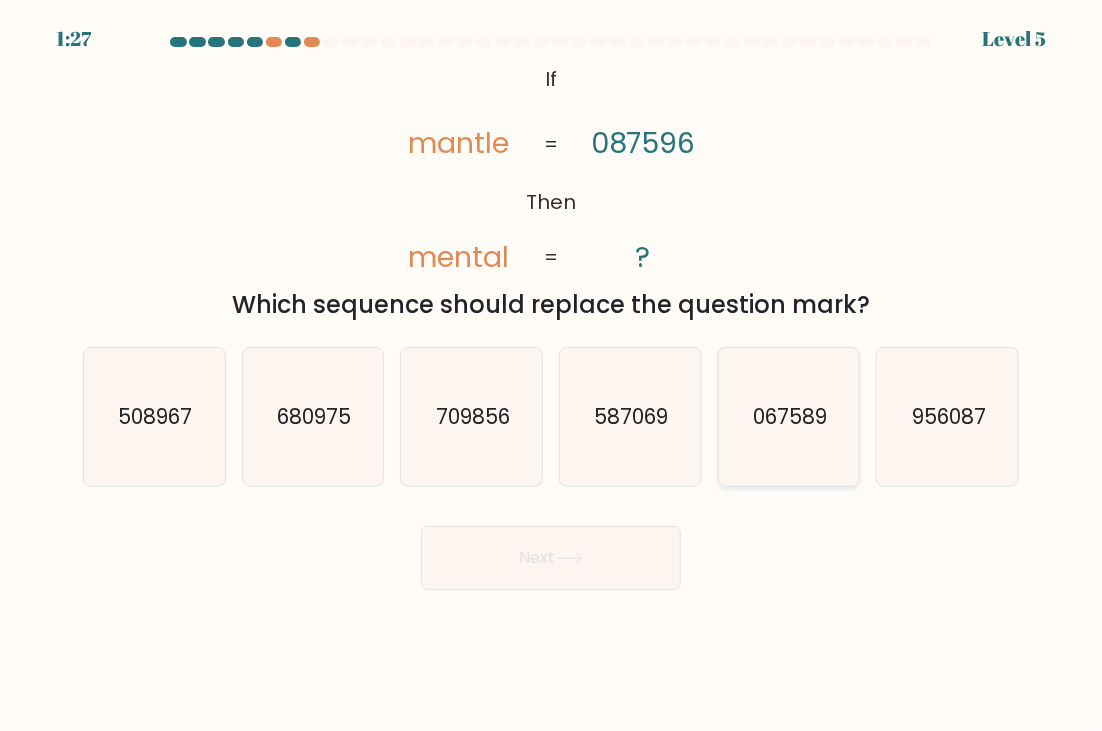 click on "067589" 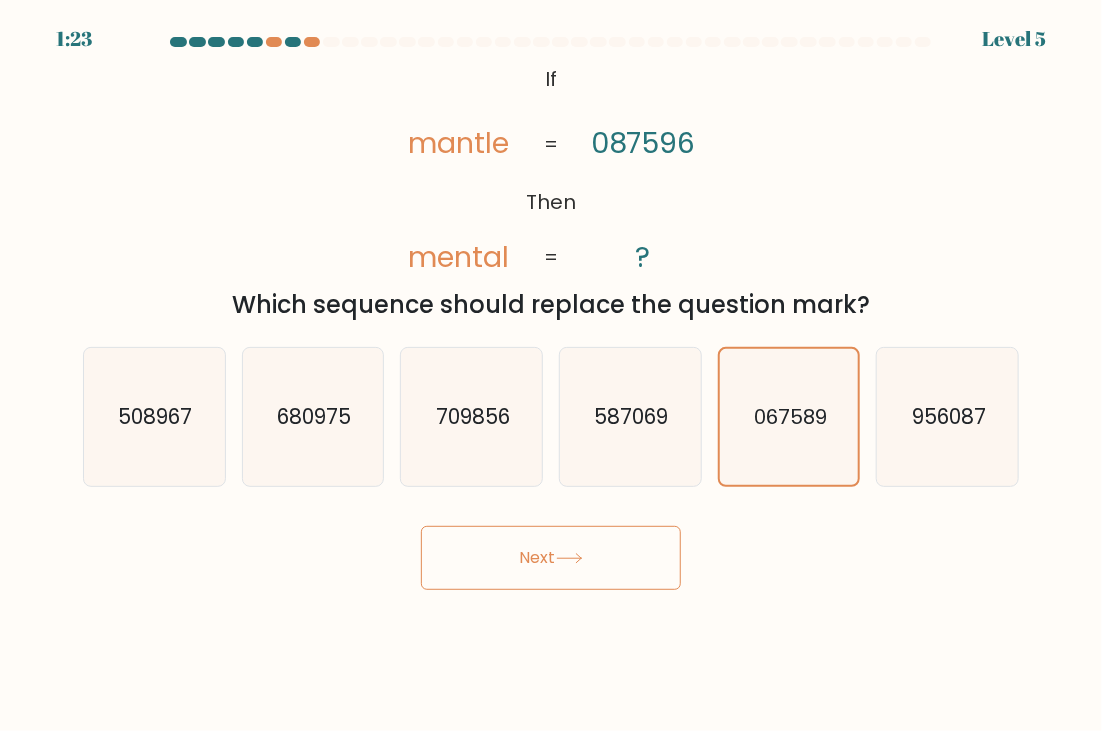 click on "Next" at bounding box center (551, 558) 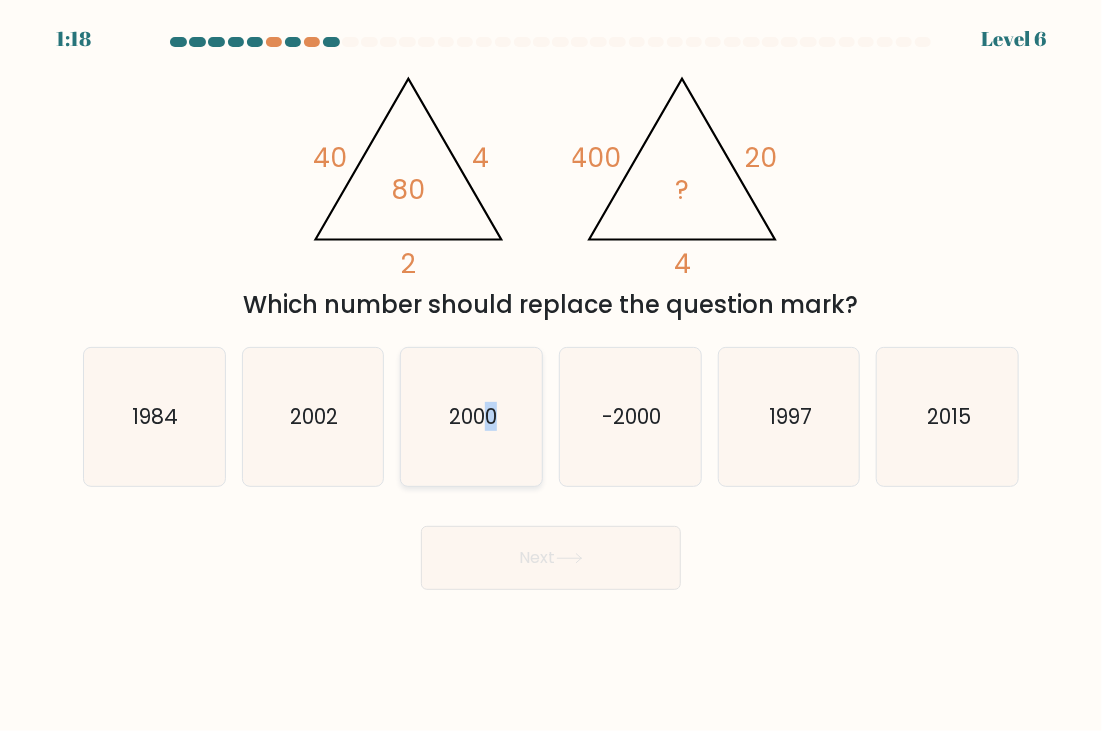 click on "2000" 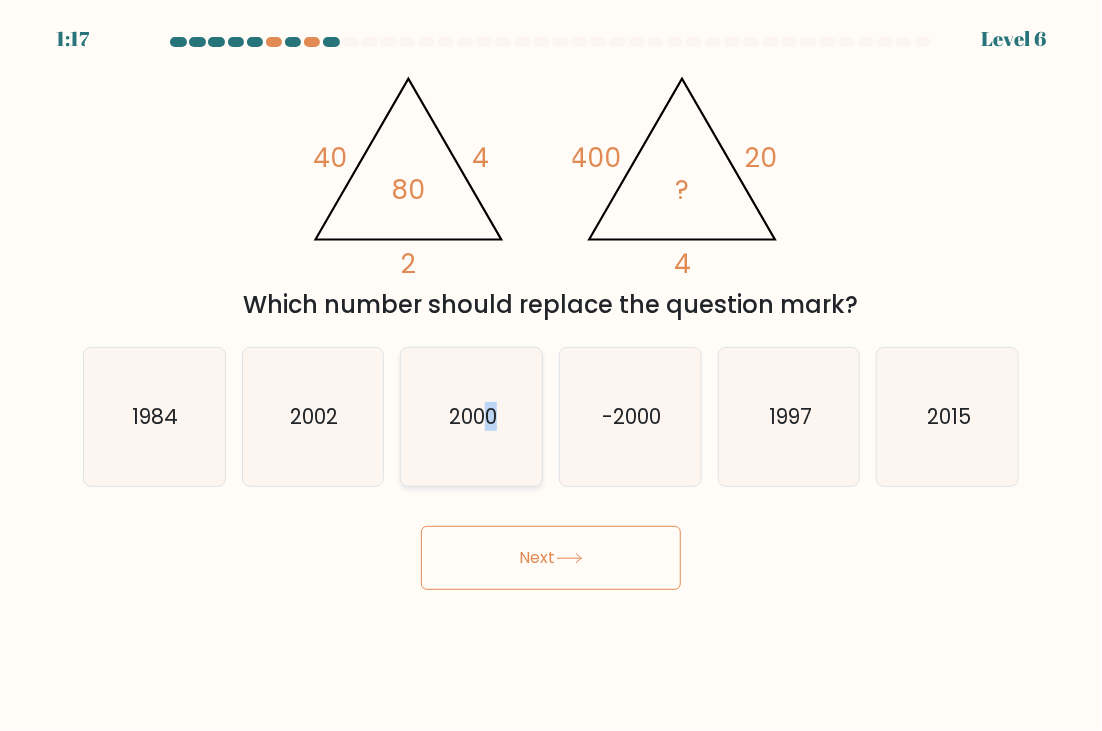 drag, startPoint x: 492, startPoint y: 417, endPoint x: 510, endPoint y: 455, distance: 42.047592 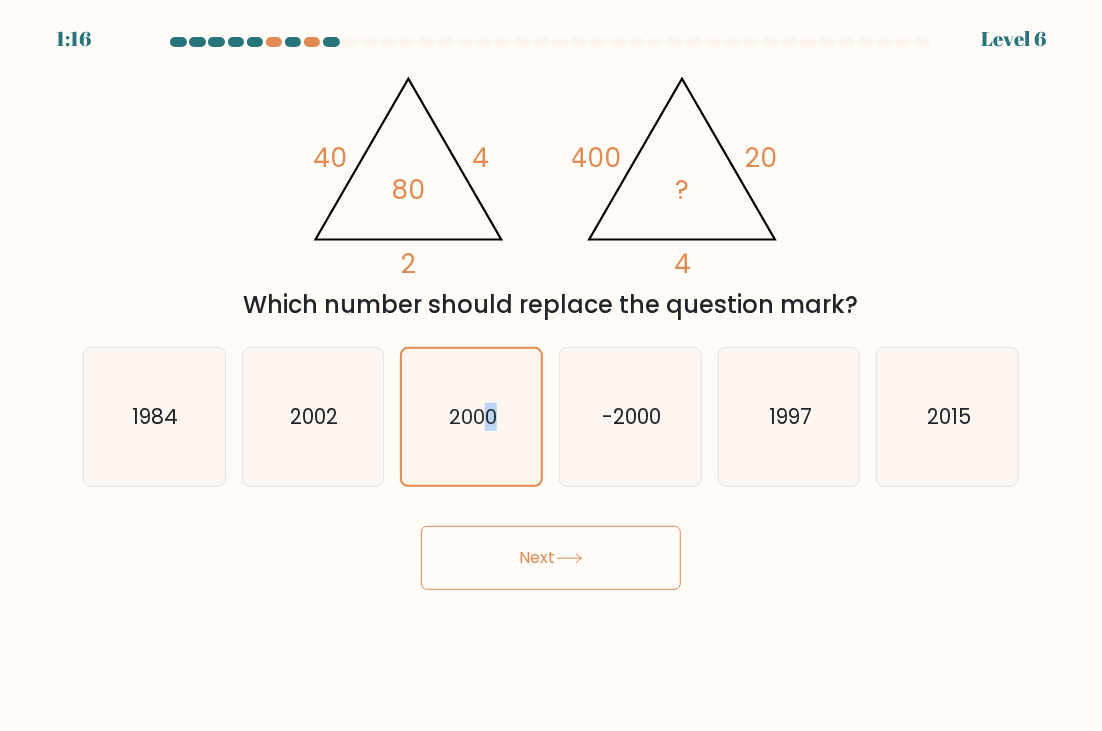 click on "Next" at bounding box center [551, 558] 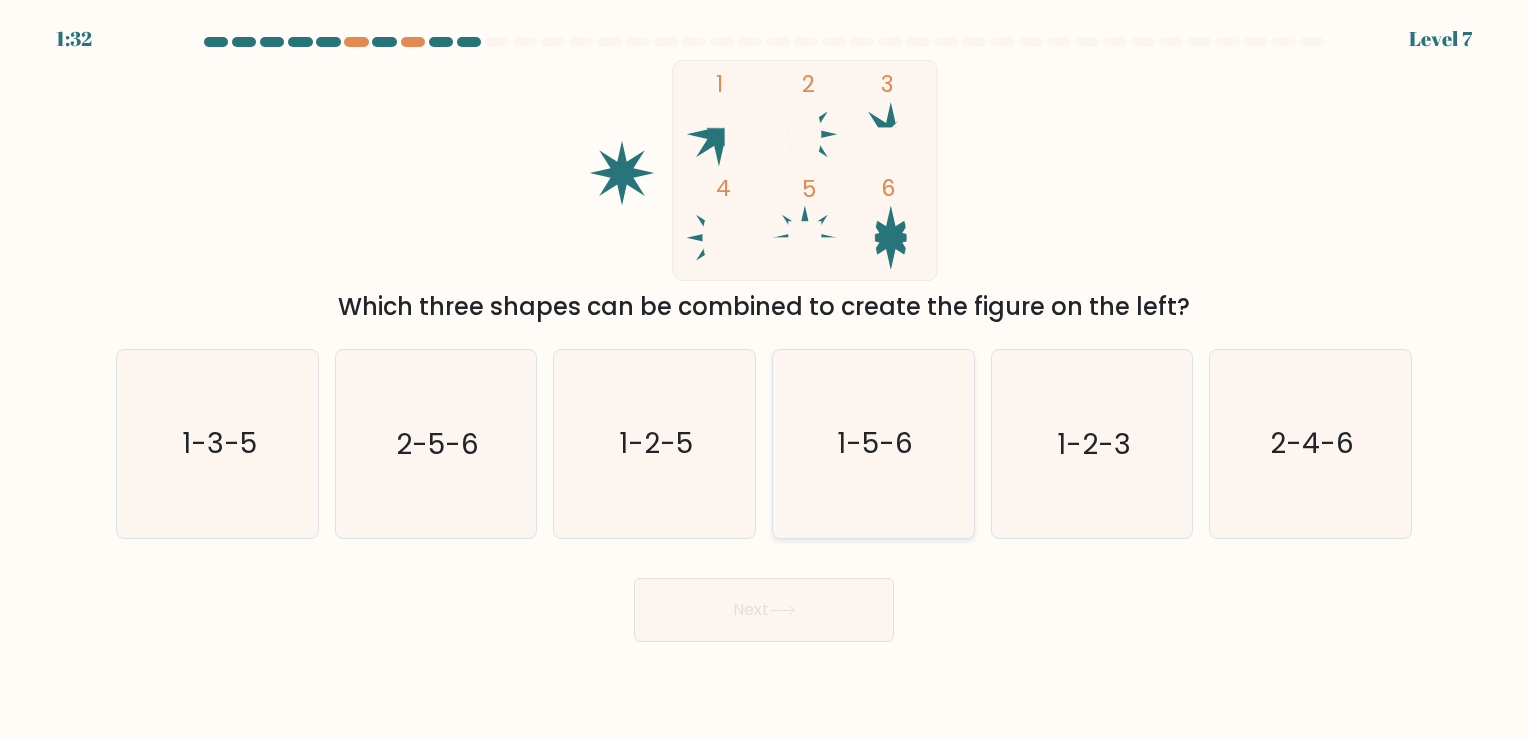 click on "1-5-6" 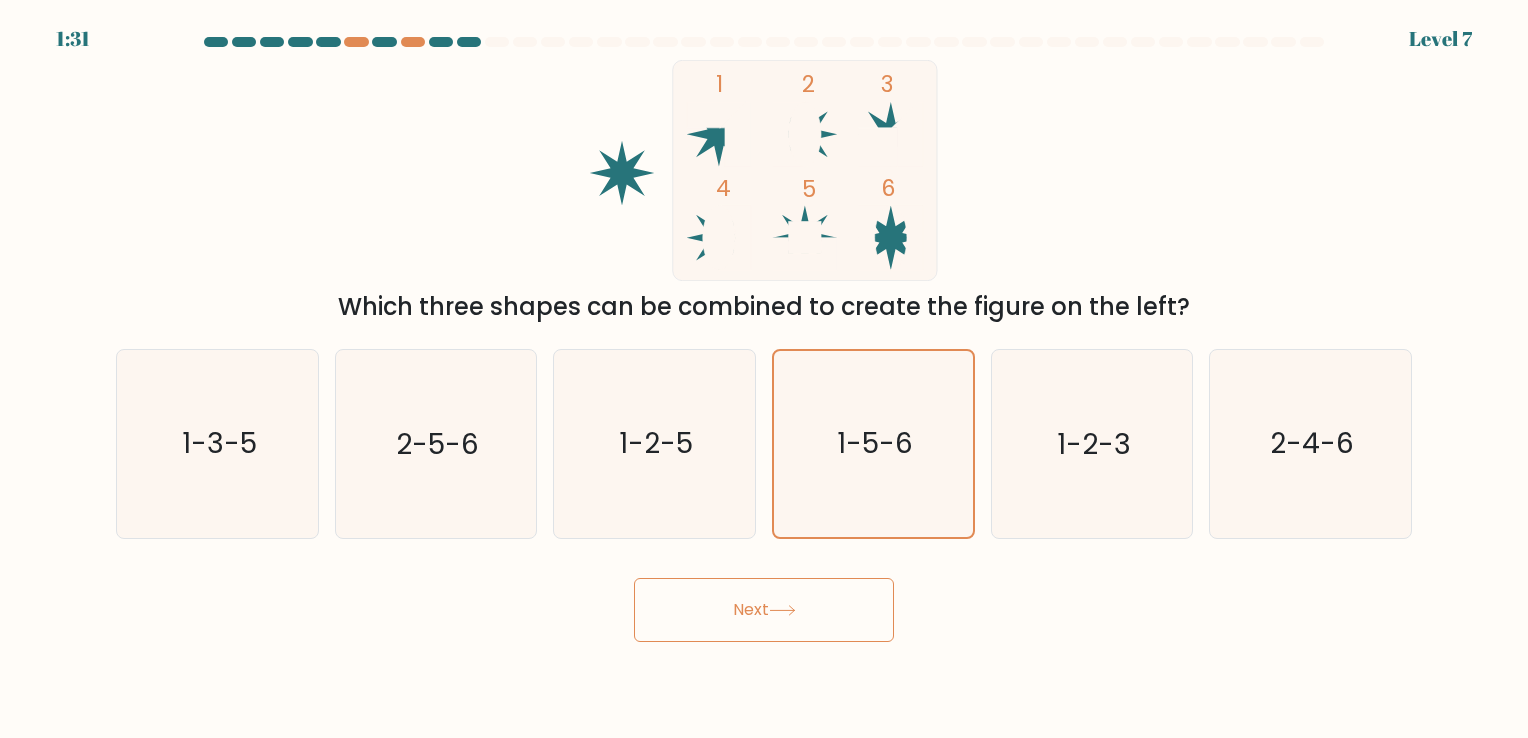 click on "Next" at bounding box center [764, 610] 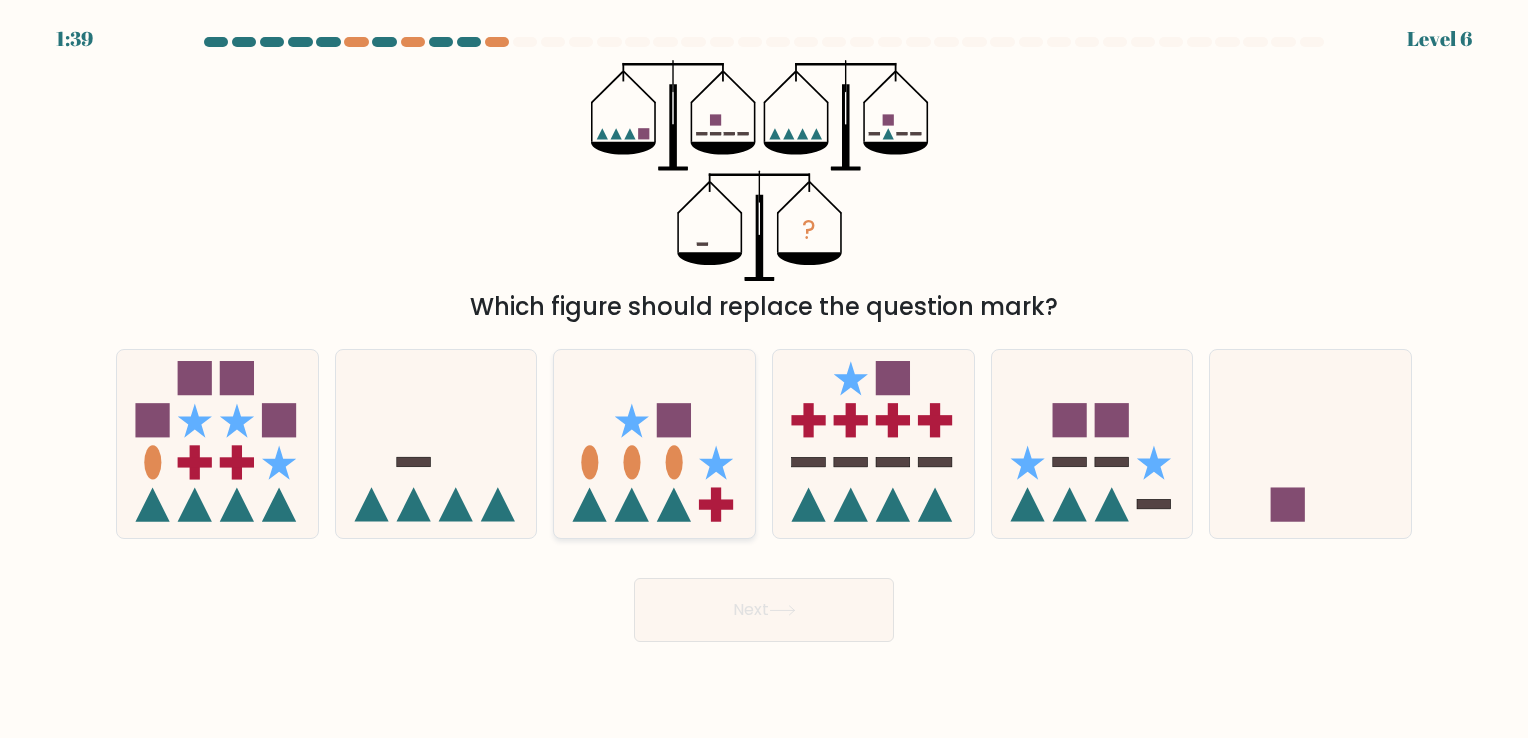 click 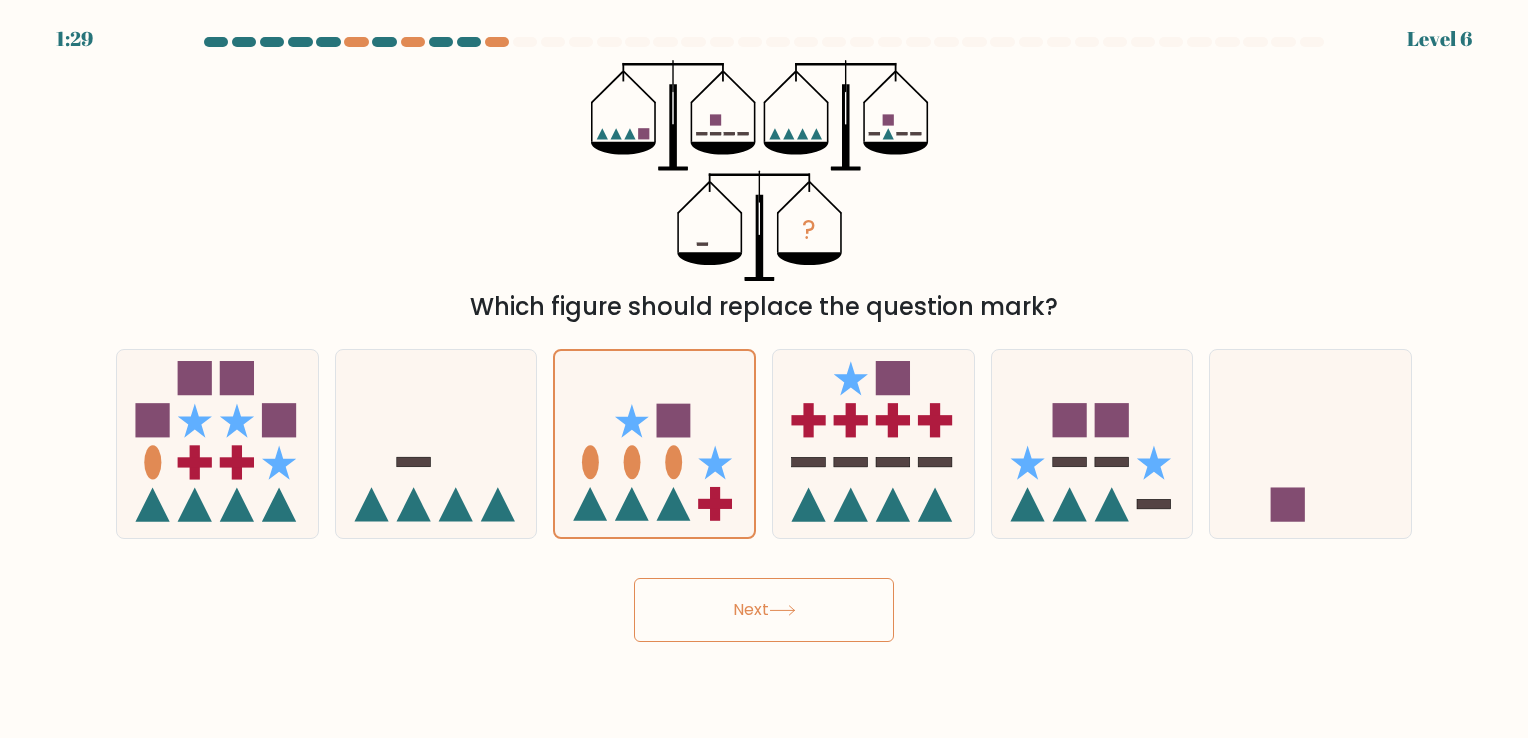 click on "Next" at bounding box center (764, 610) 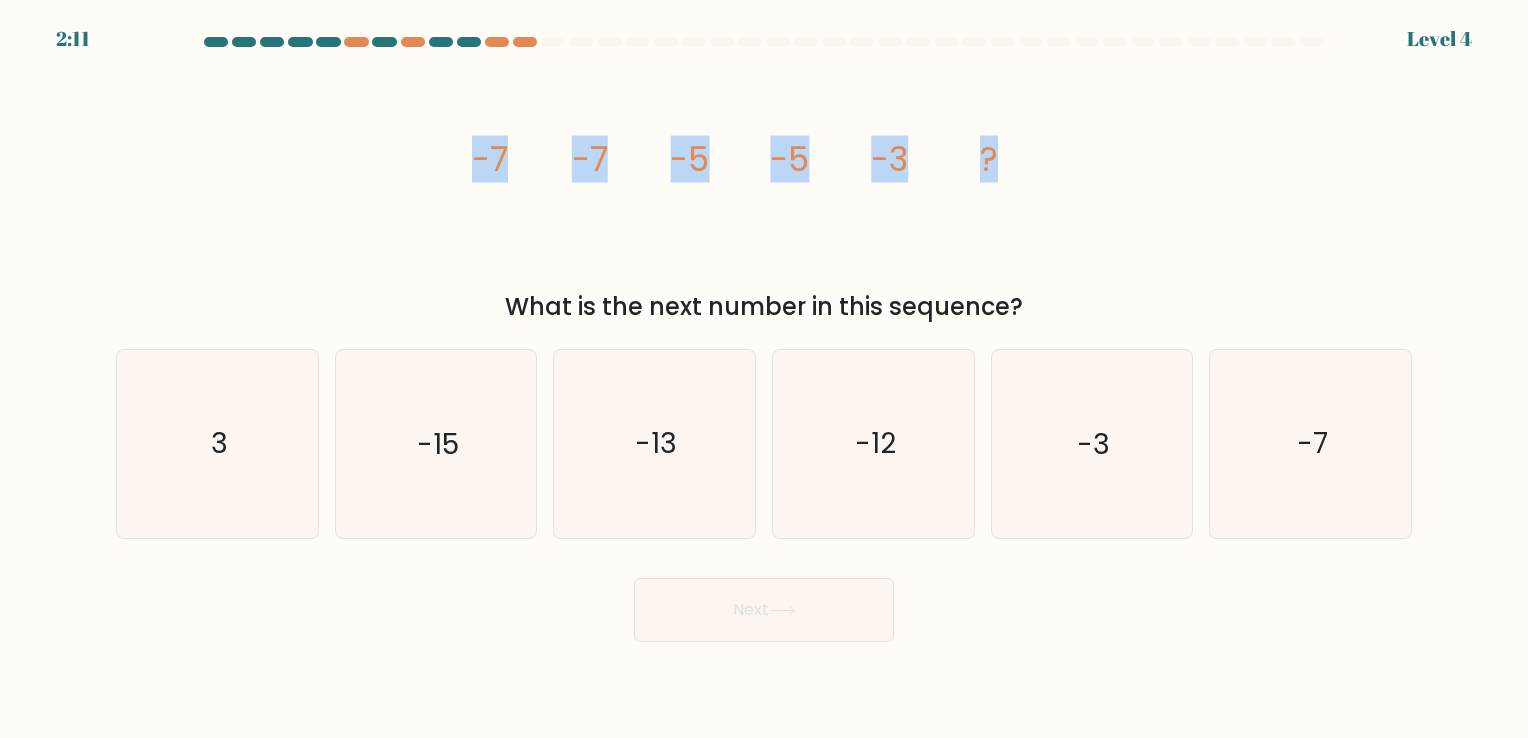 drag, startPoint x: 445, startPoint y: 151, endPoint x: 1058, endPoint y: 192, distance: 614.36957 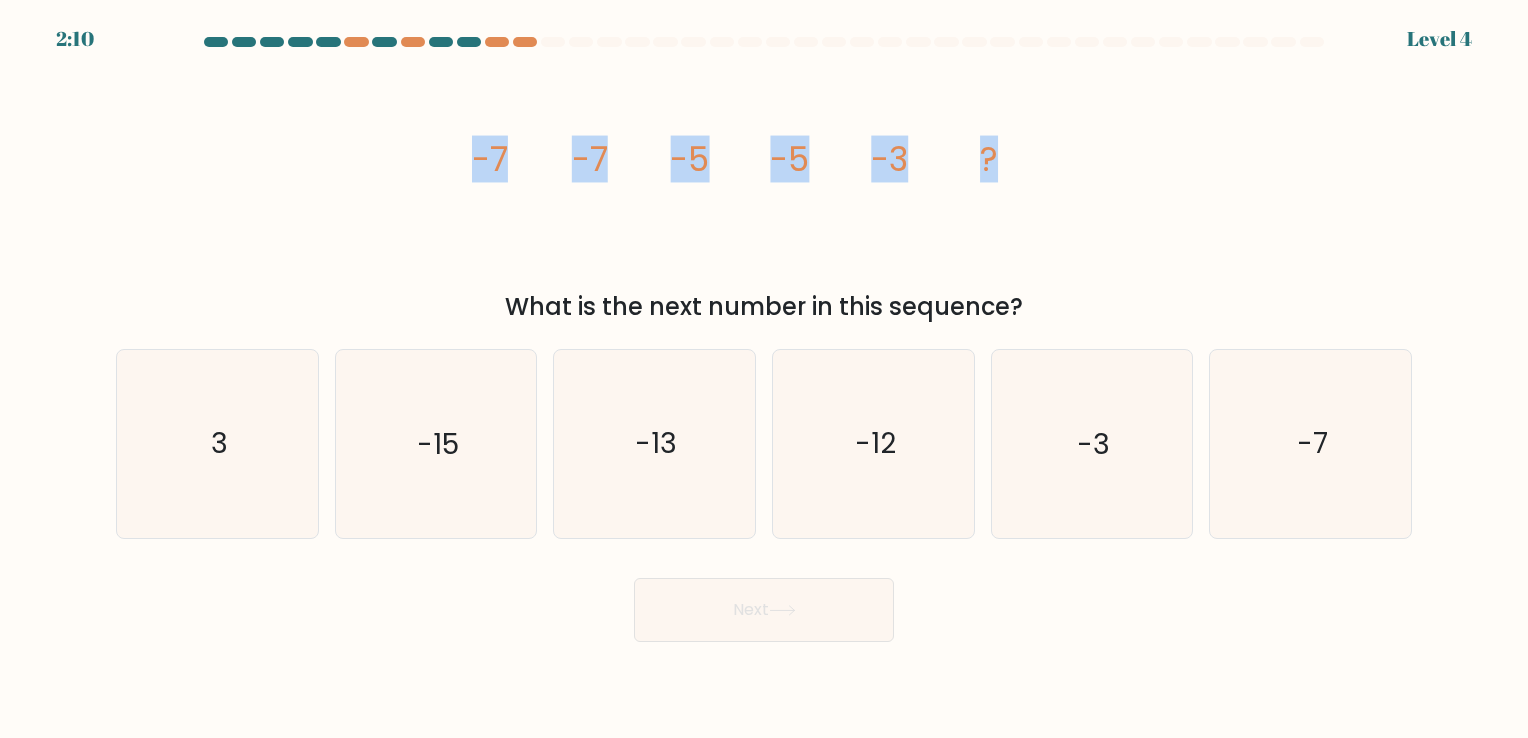 copy on "-7
-7
-5
-5
-3
?" 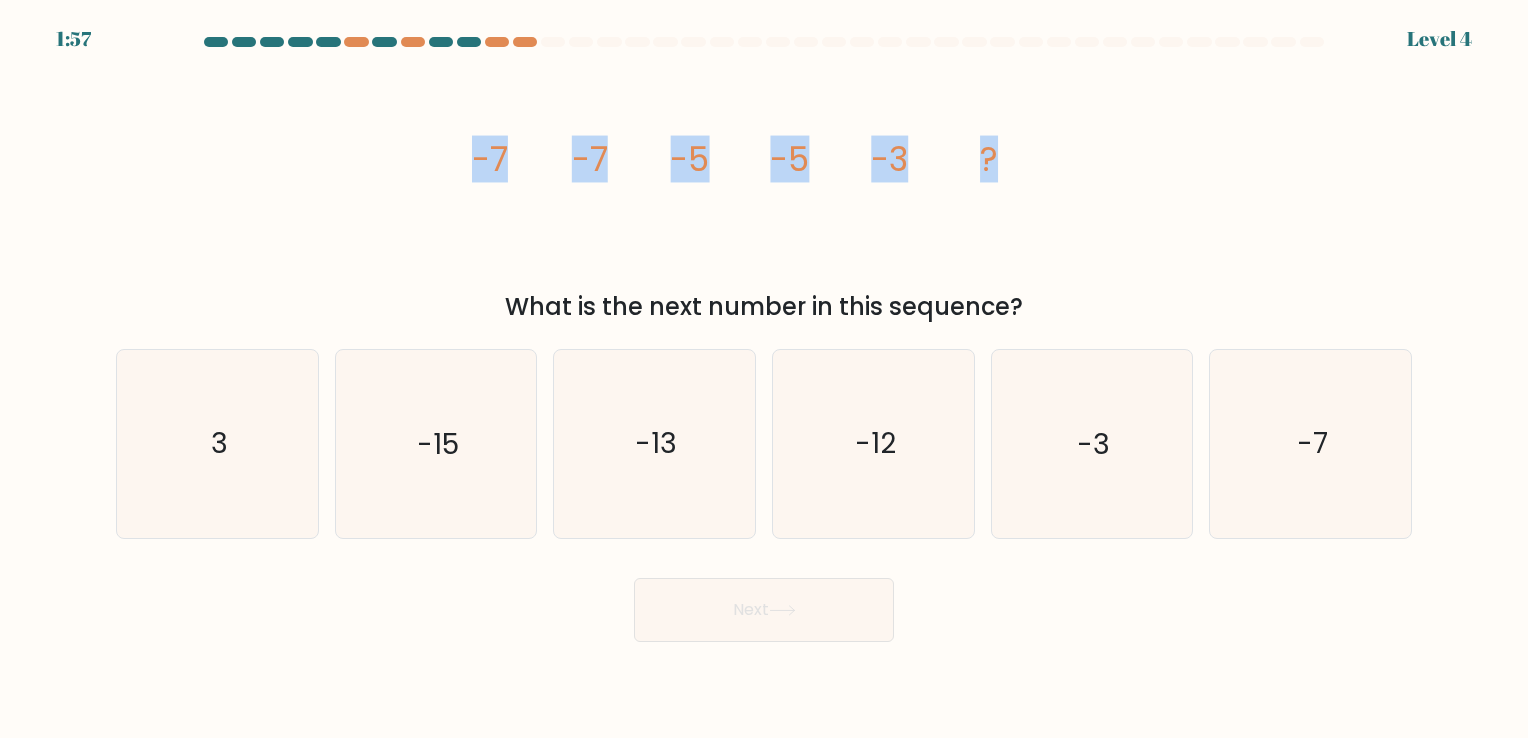 click on "image/svg+xml
-7
-7
-5
-5
-3
?
What is the next number in this sequence?" at bounding box center (764, 192) 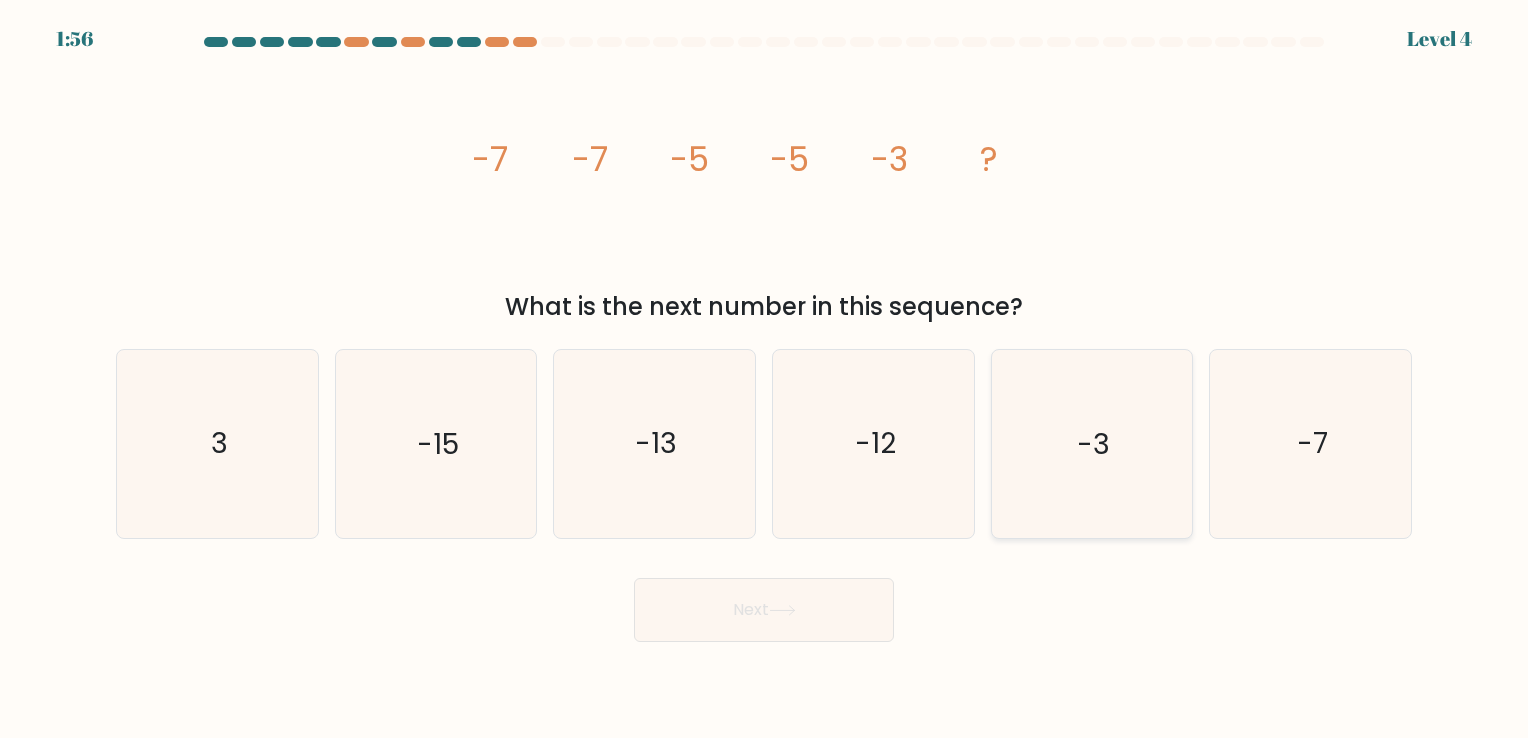 click on "-3" 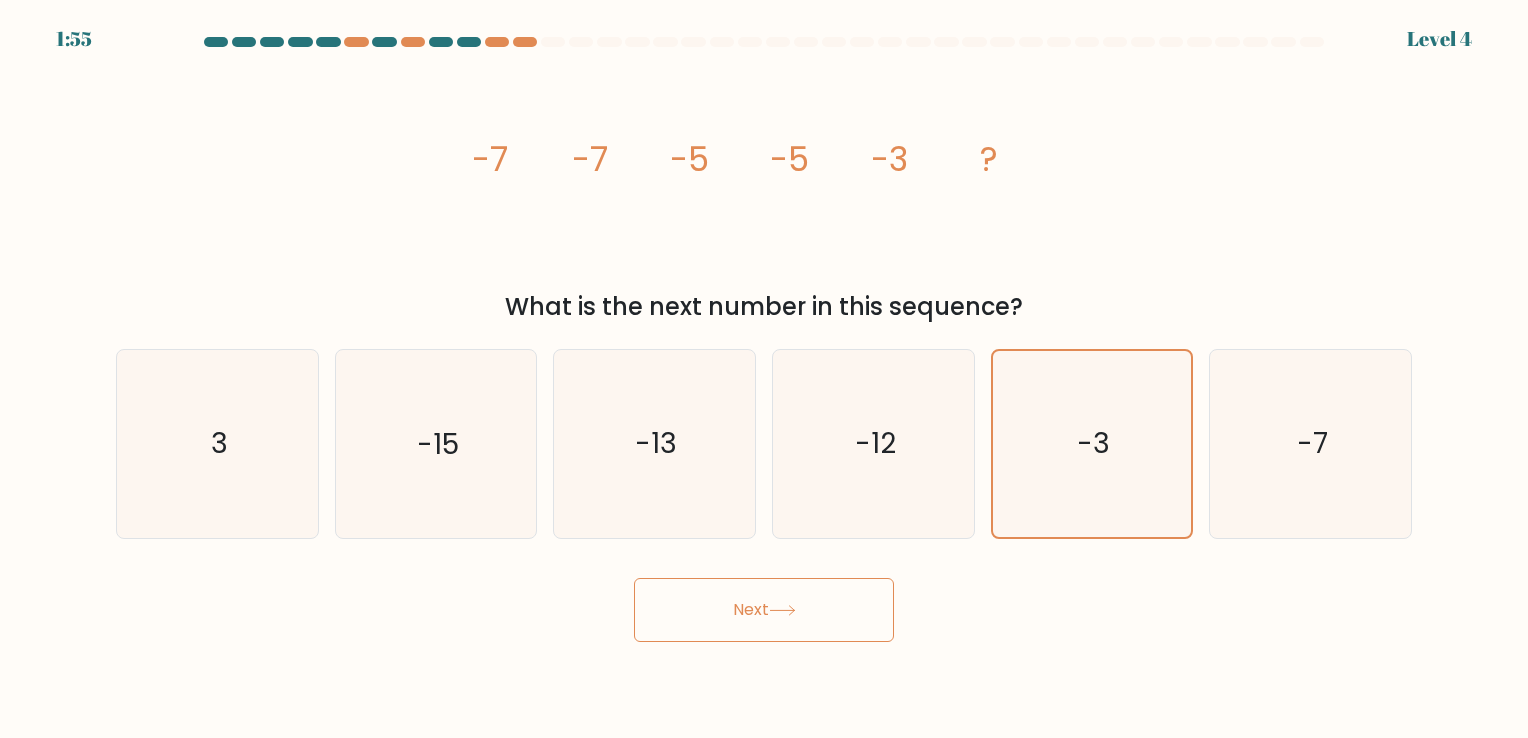 click on "Next" at bounding box center [764, 610] 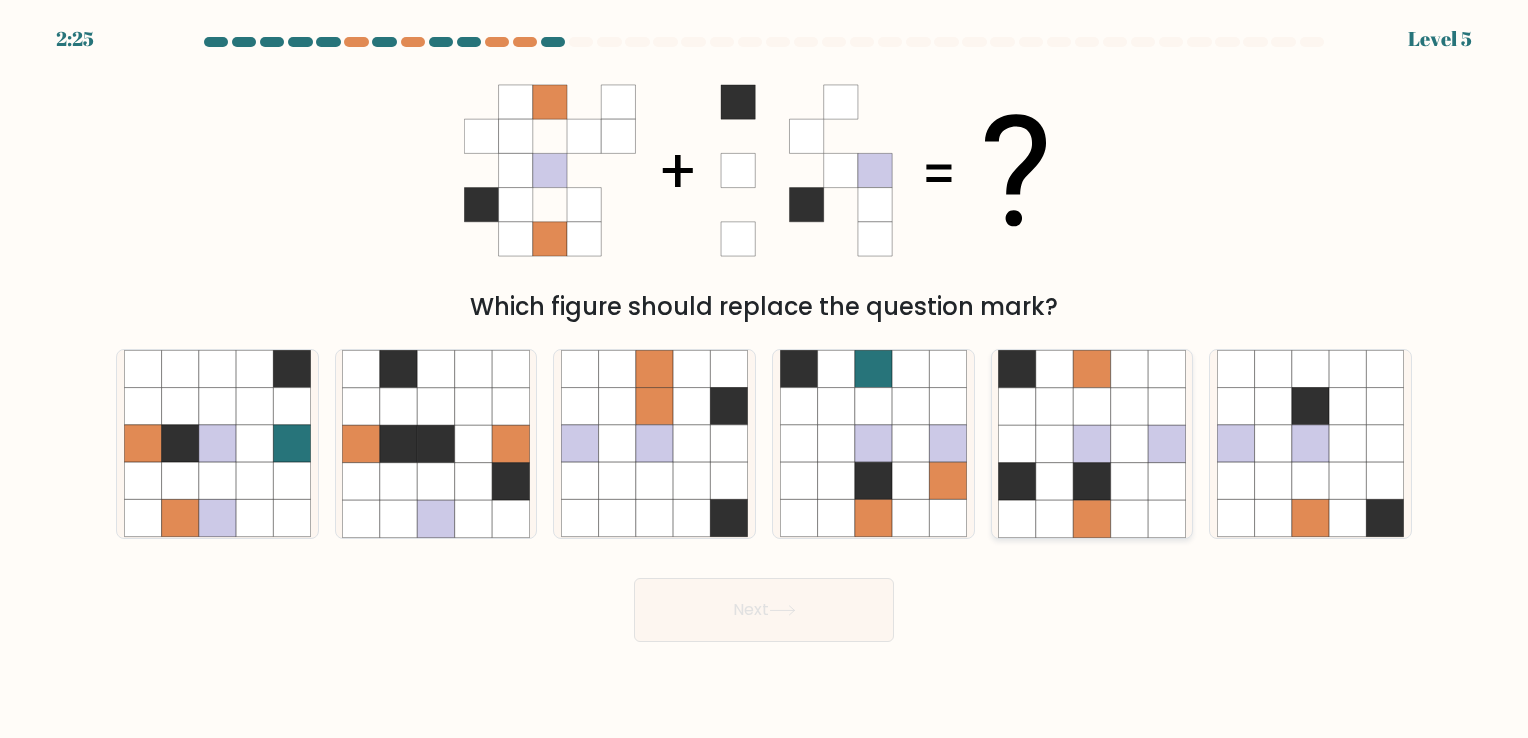 click 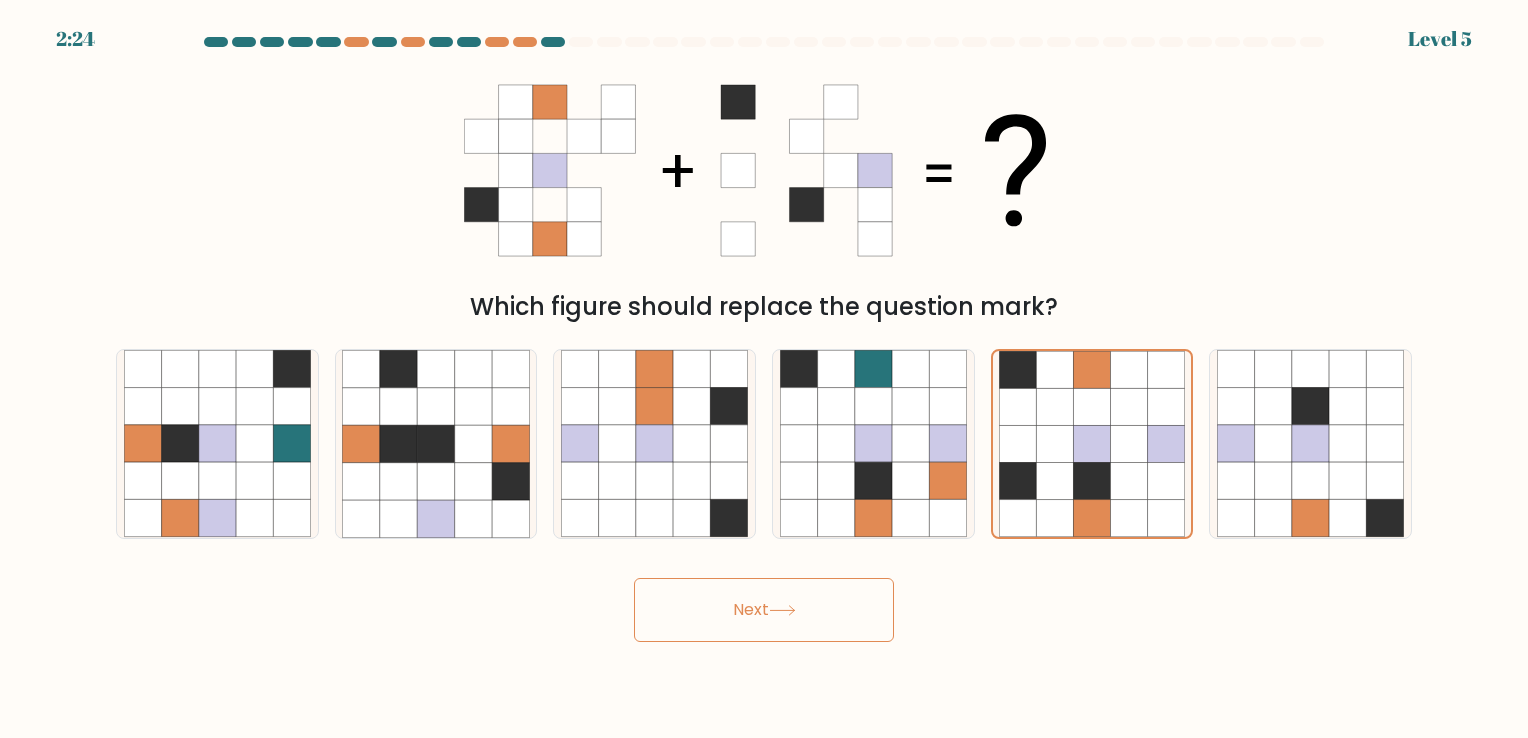 click on "Next" at bounding box center [764, 610] 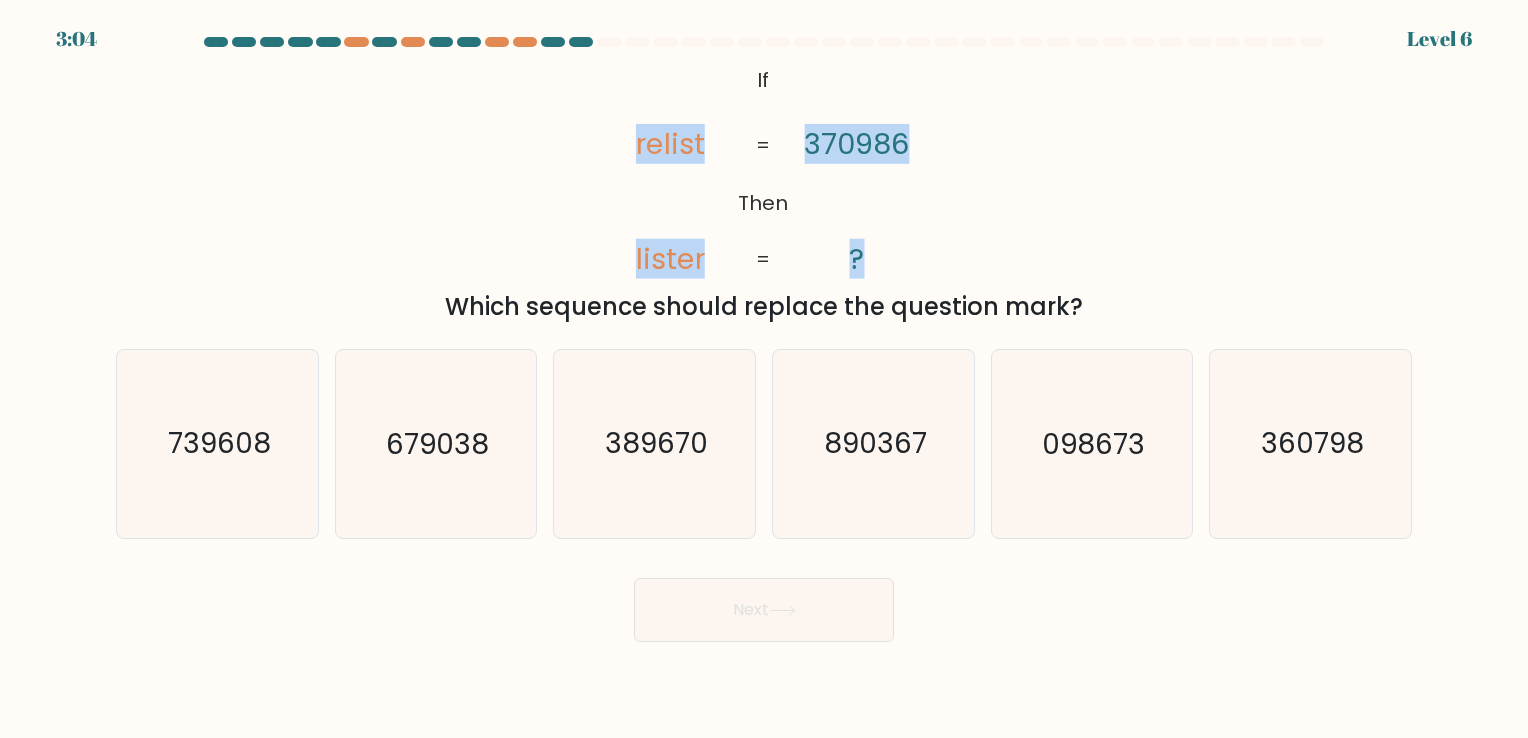 drag, startPoint x: 624, startPoint y: 136, endPoint x: 920, endPoint y: 259, distance: 320.5386 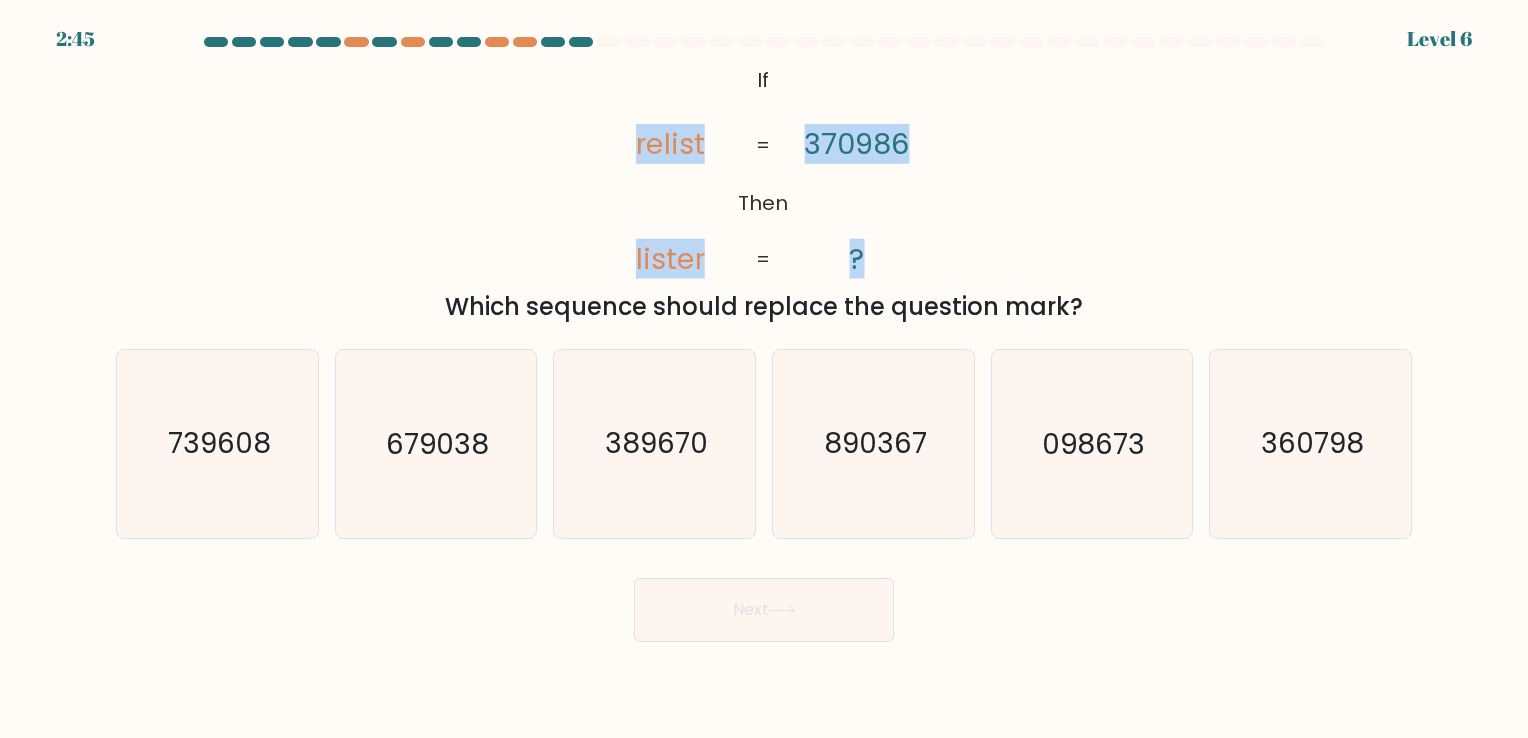 click on "@import url('https://fonts.googleapis.com/css?family=Abril+Fatface:400,100,100italic,300,300italic,400italic,500,500italic,700,700italic,900,900italic');           If       Then       relist       lister       370986       ?       =       =
Which sequence should replace the question mark?" at bounding box center (764, 192) 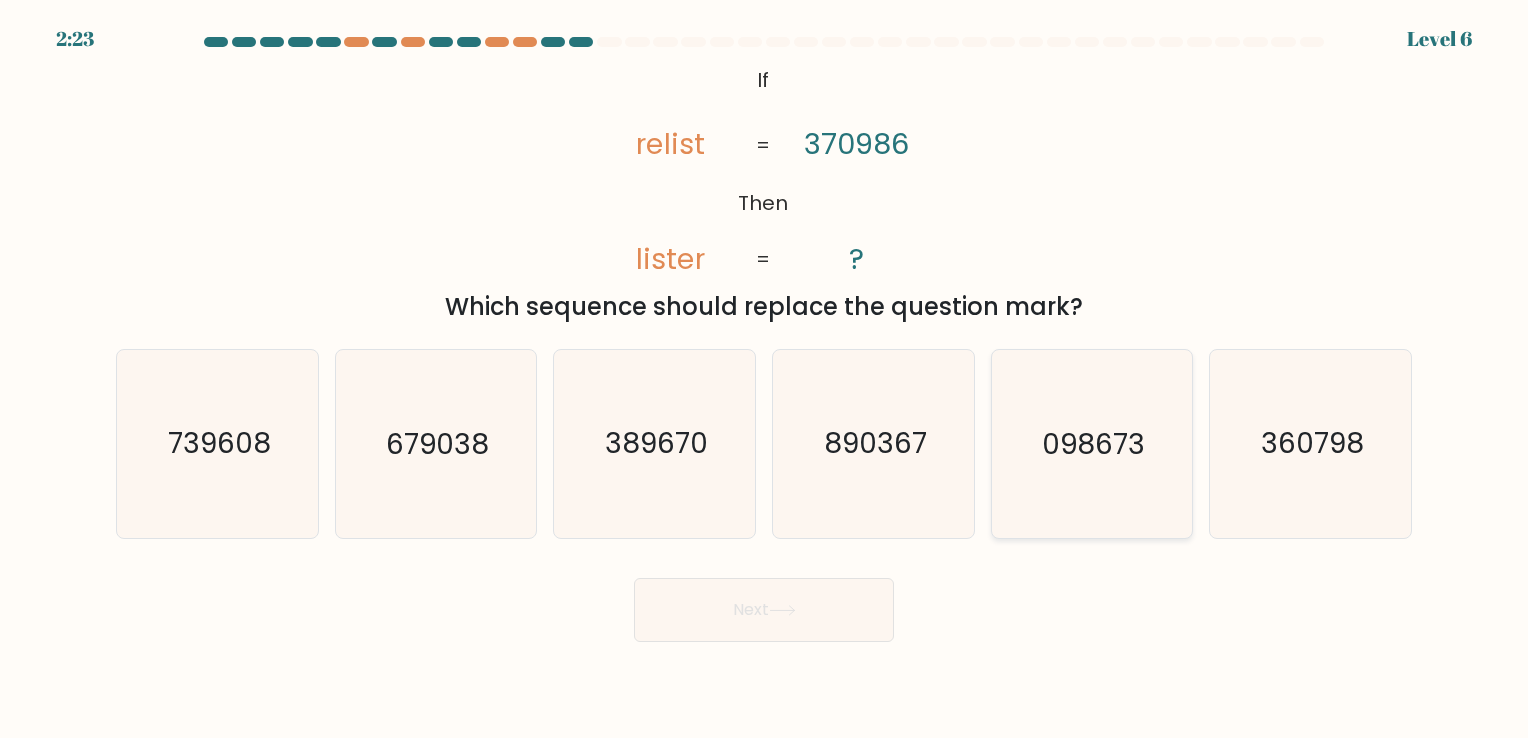click on "098673" 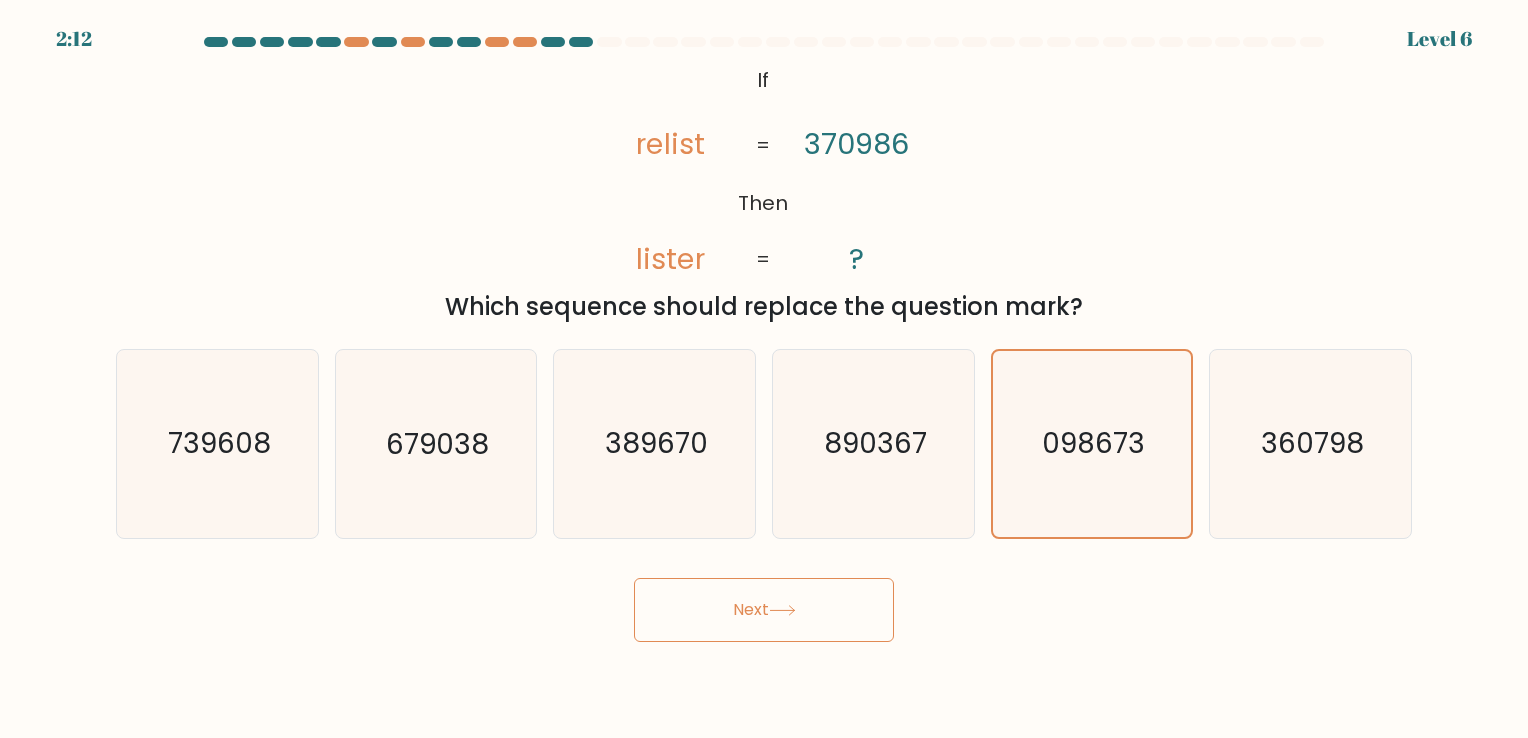 click on "Next" at bounding box center [764, 610] 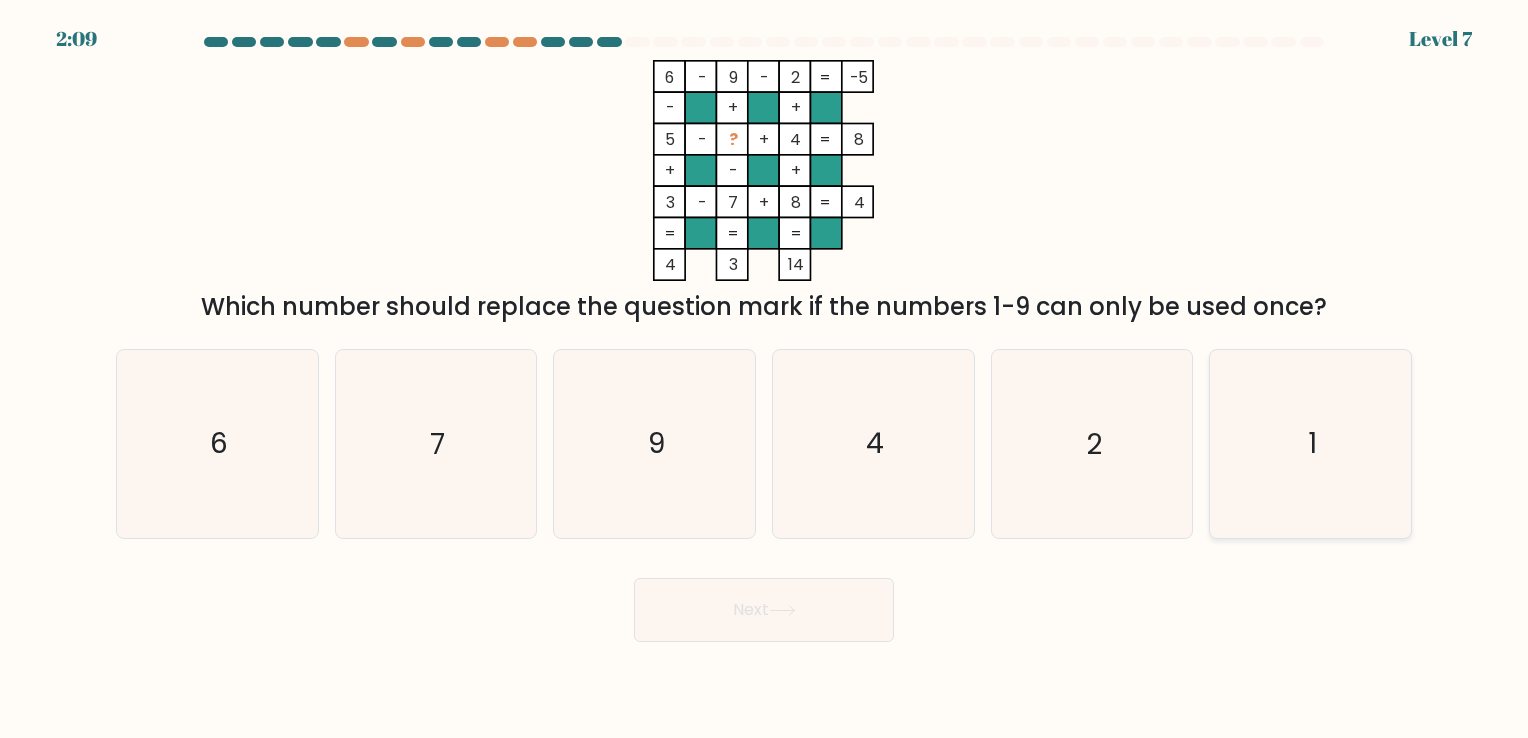 click on "1" 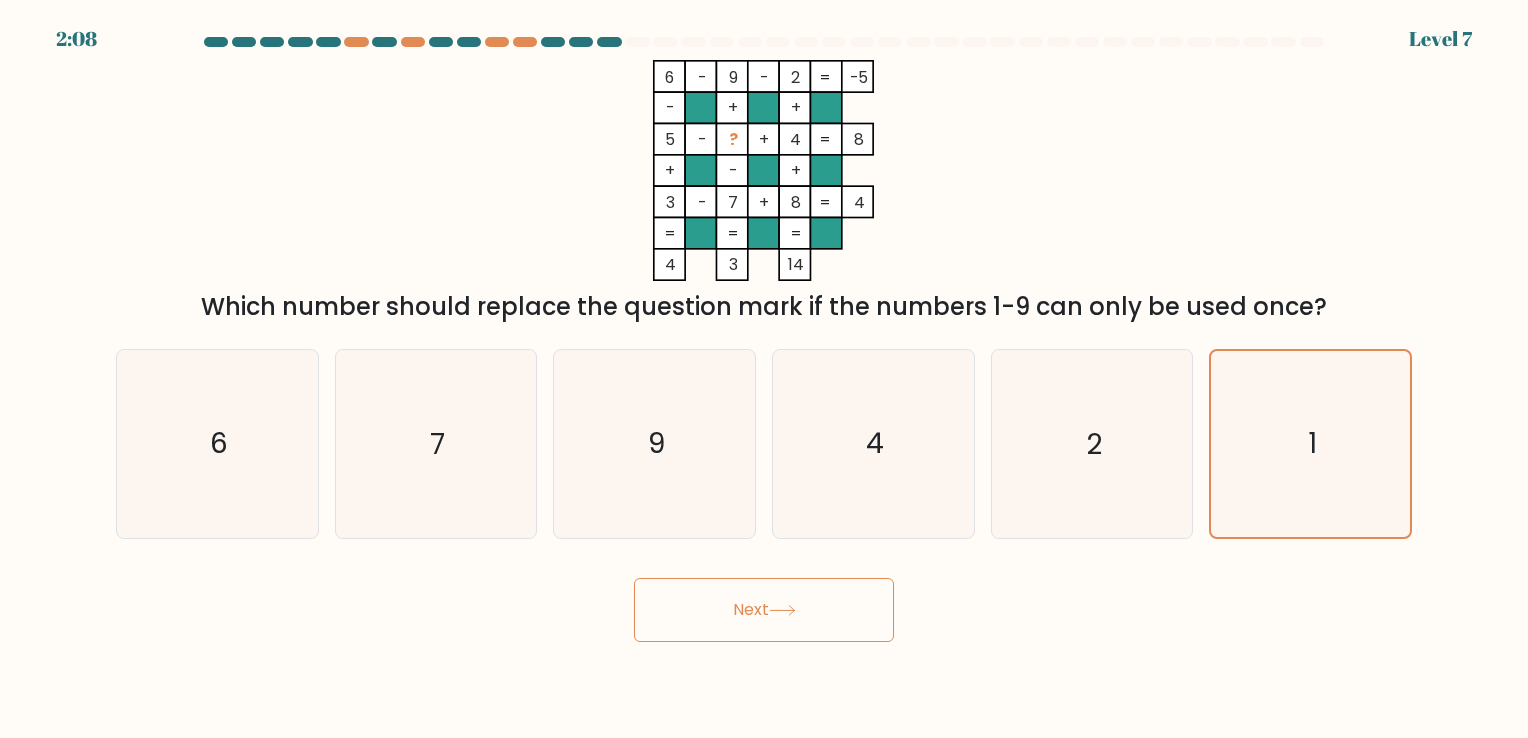 click on "Next" at bounding box center [764, 610] 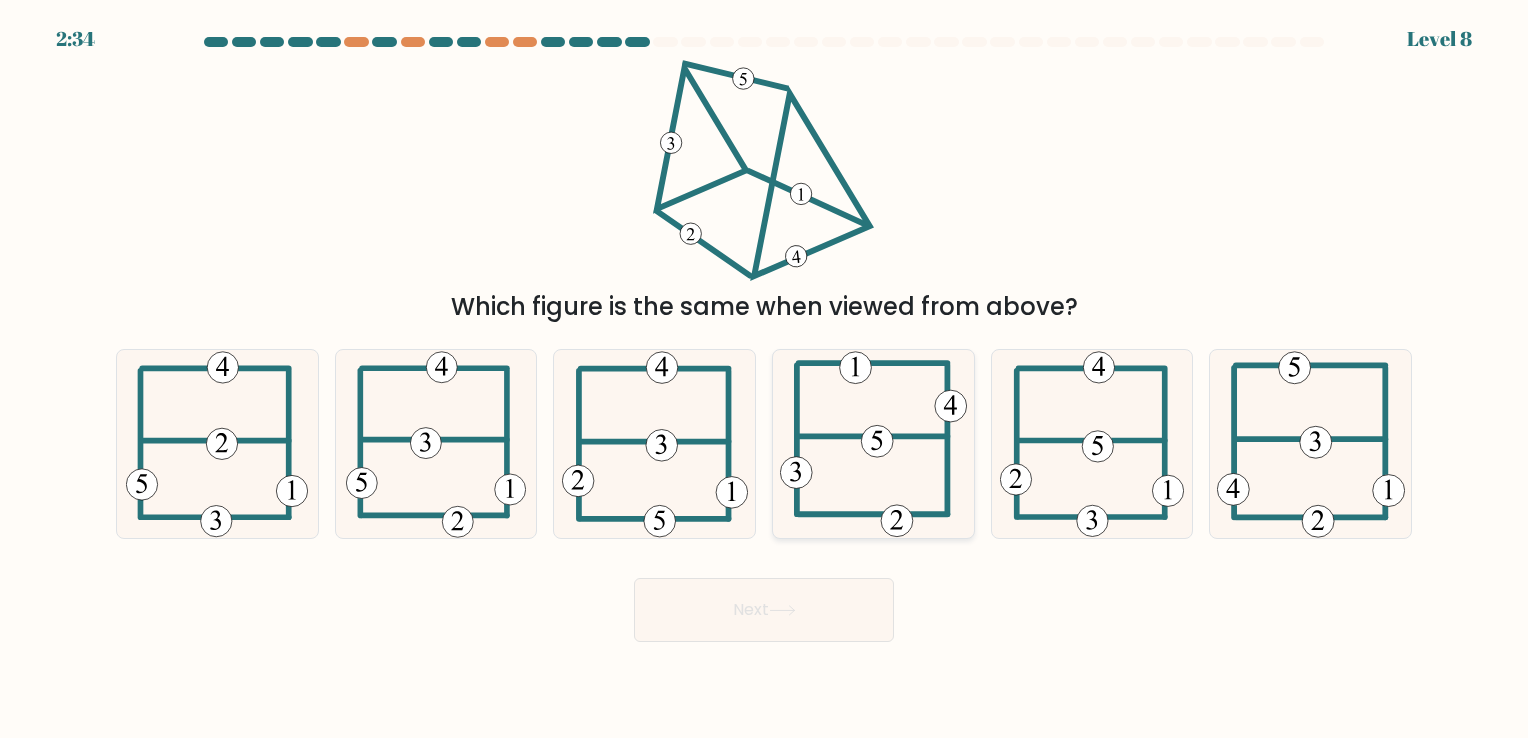 click 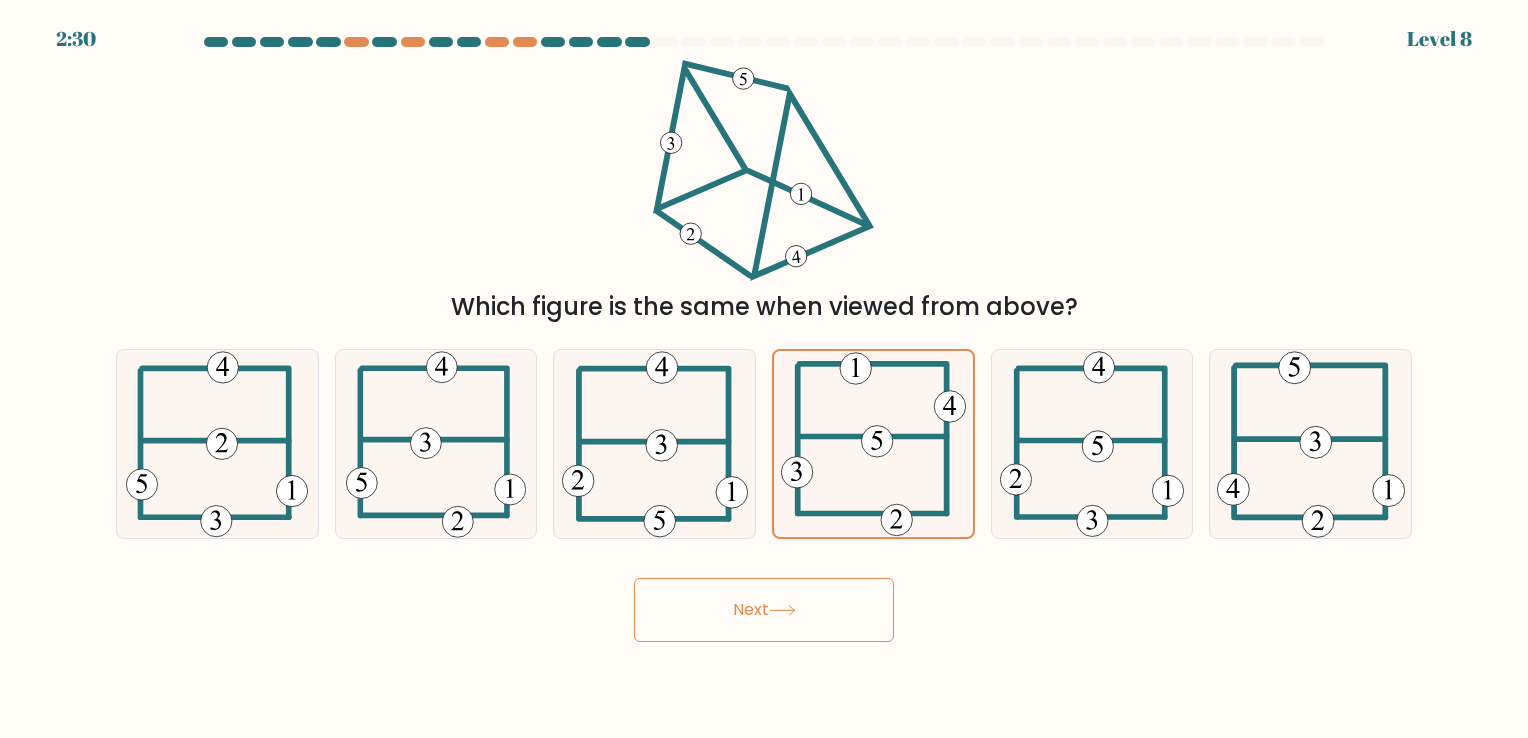 click on "Next" at bounding box center [764, 610] 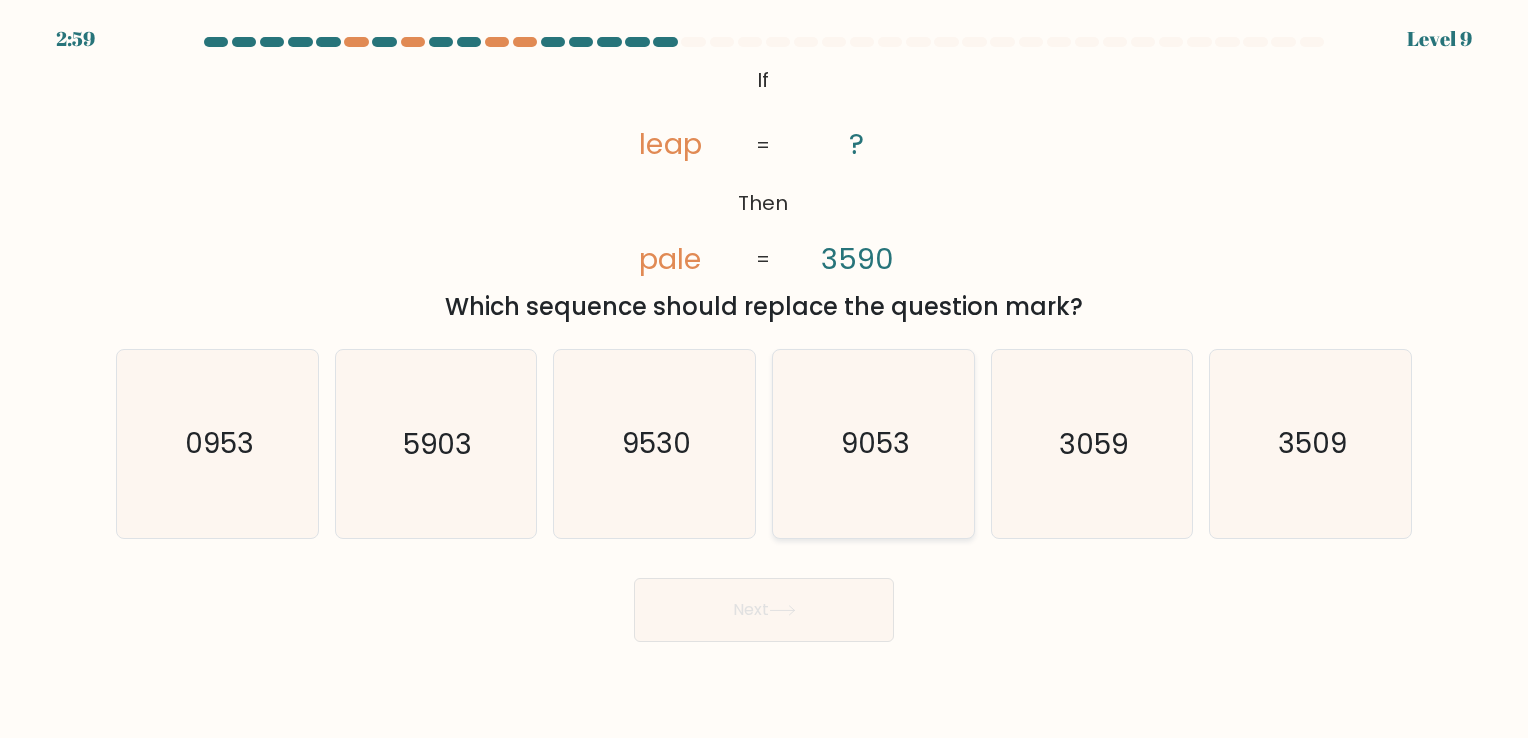 drag, startPoint x: 896, startPoint y: 450, endPoint x: 894, endPoint y: 462, distance: 12.165525 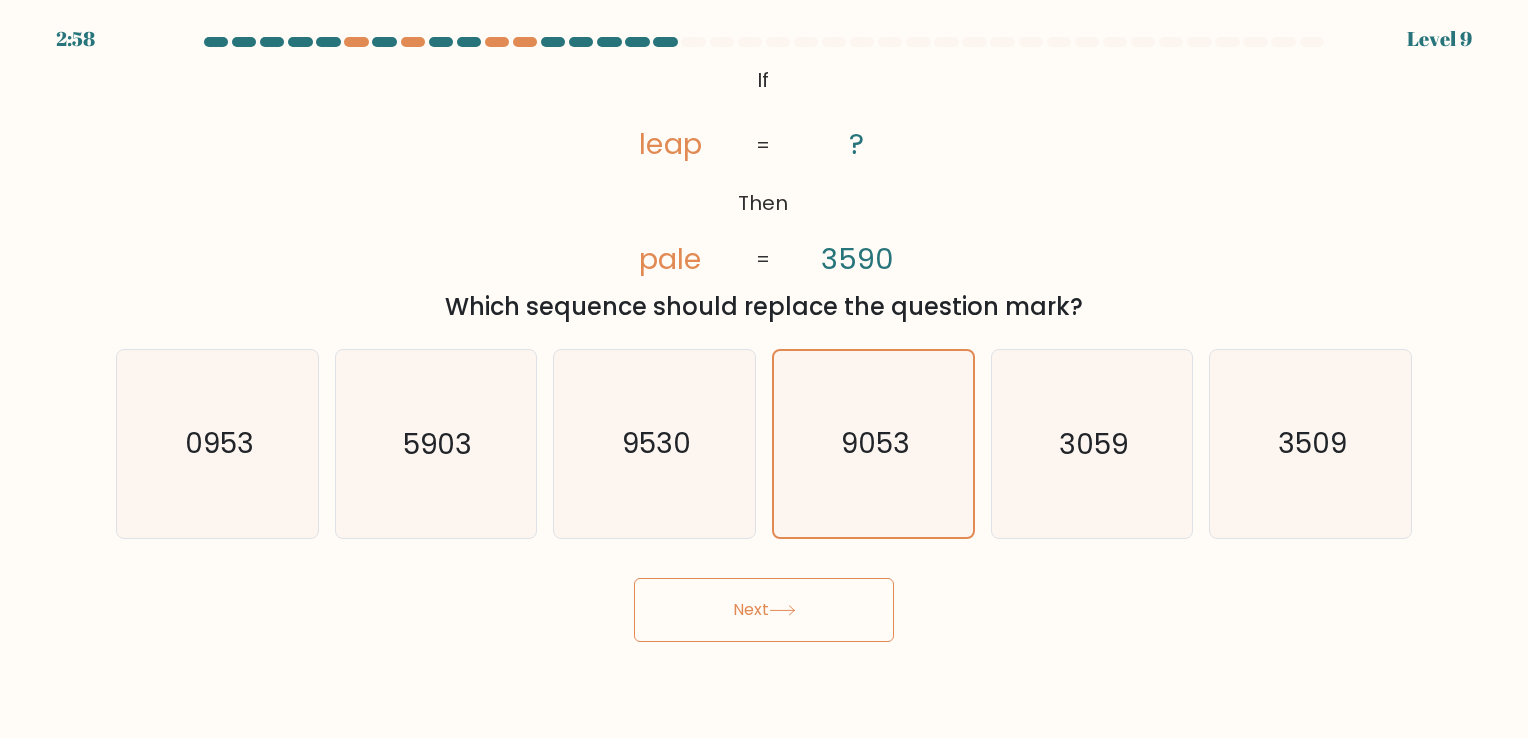click on "Next" at bounding box center (764, 610) 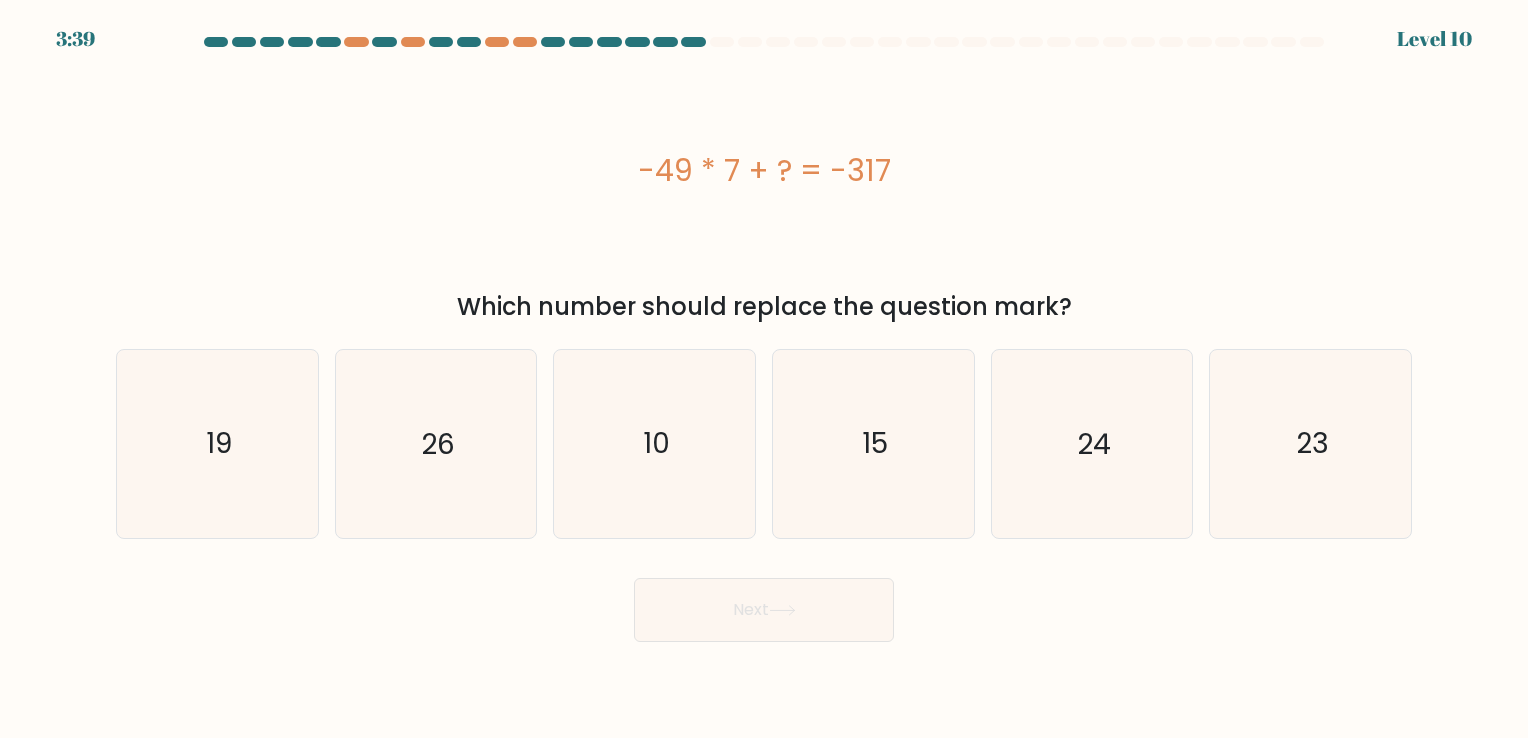 drag, startPoint x: 721, startPoint y: 176, endPoint x: 861, endPoint y: 206, distance: 143.1782 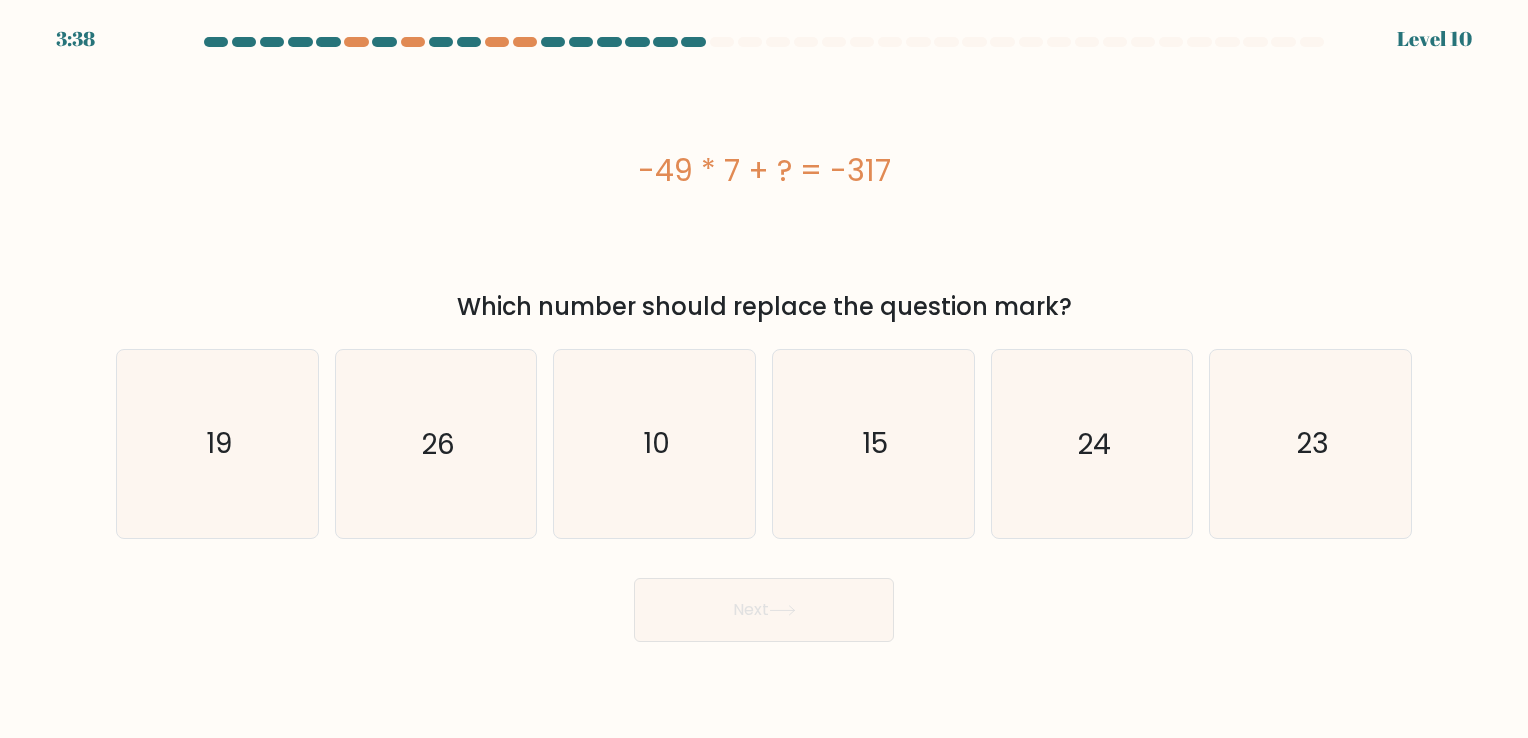 drag, startPoint x: 791, startPoint y: 162, endPoint x: 593, endPoint y: 159, distance: 198.02272 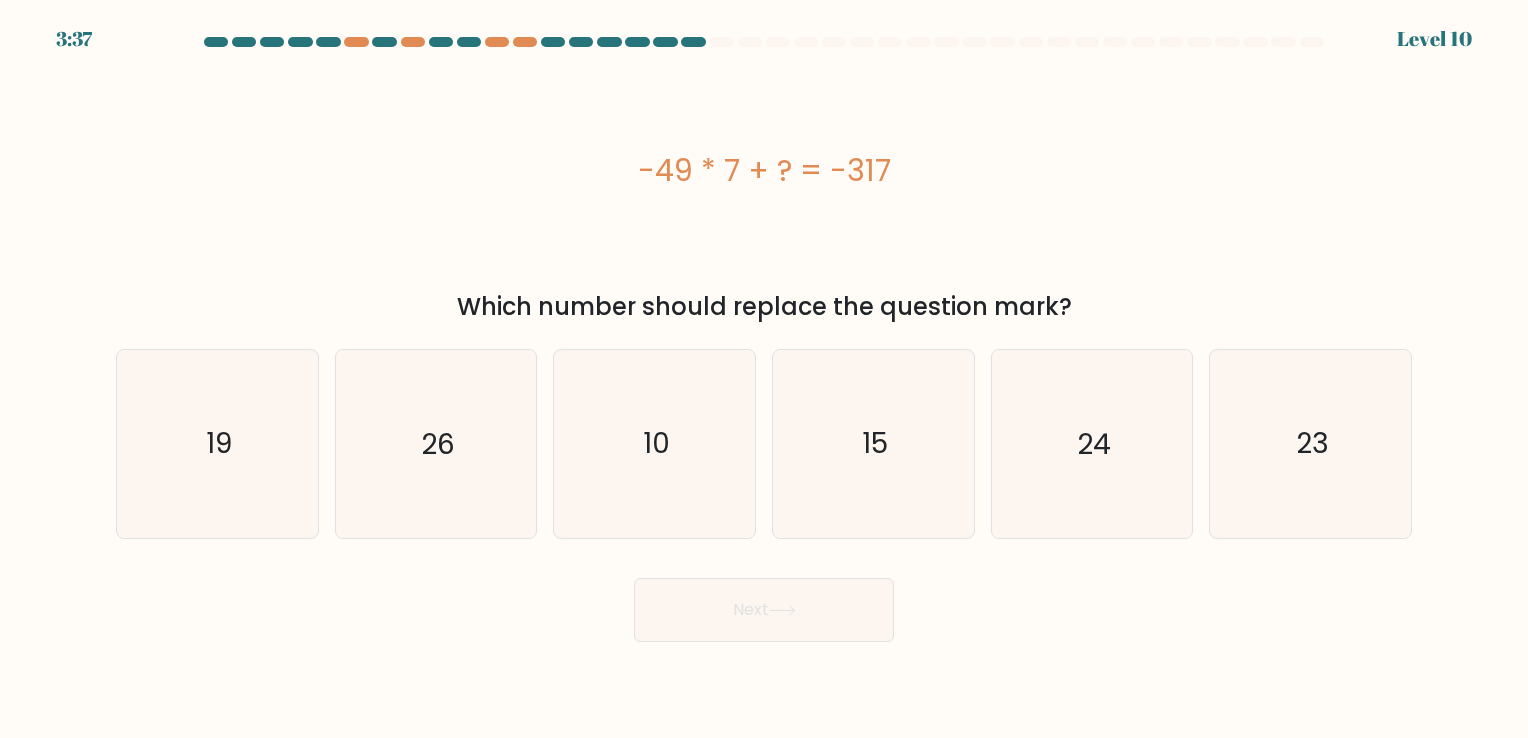 copy on "-49 * 7 + ? = -317" 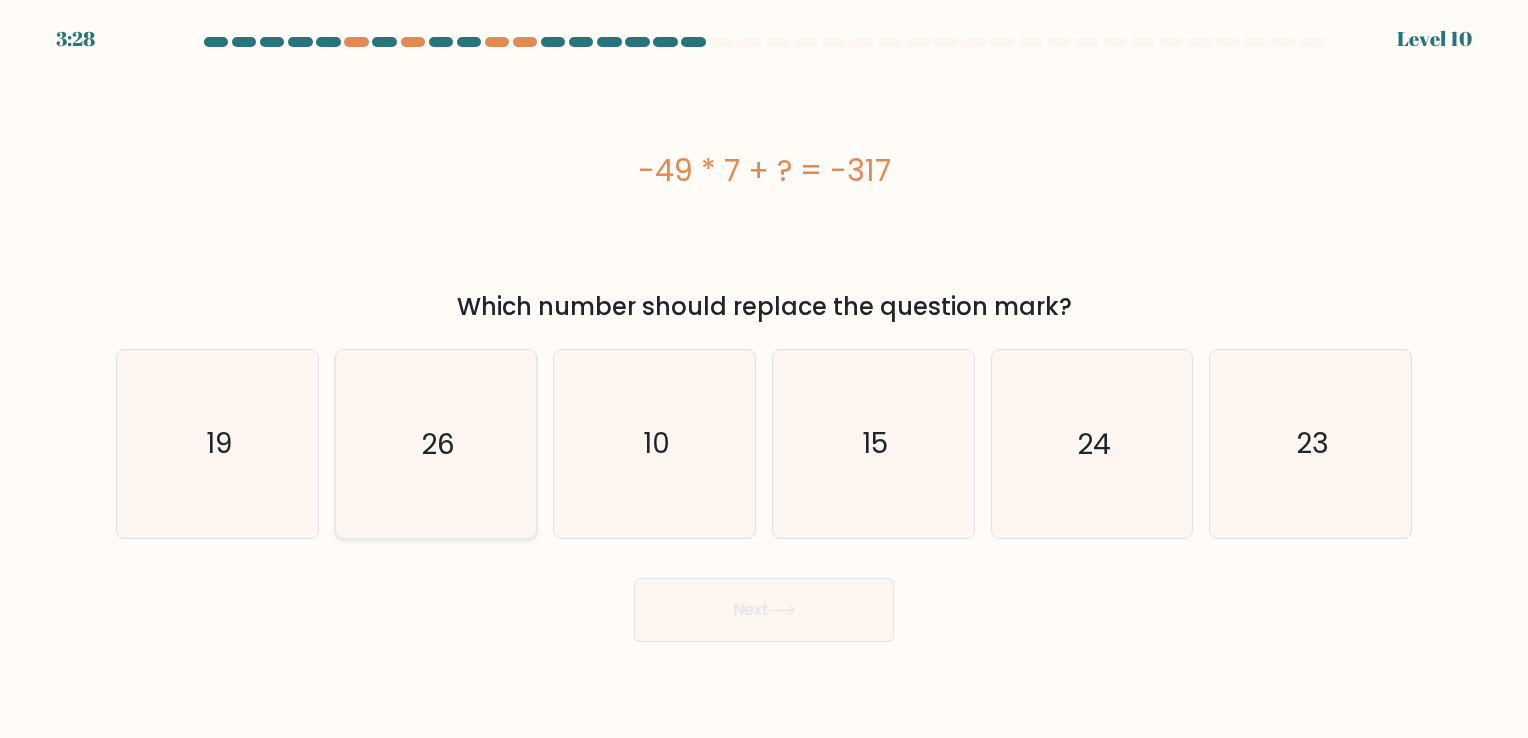 click on "26" 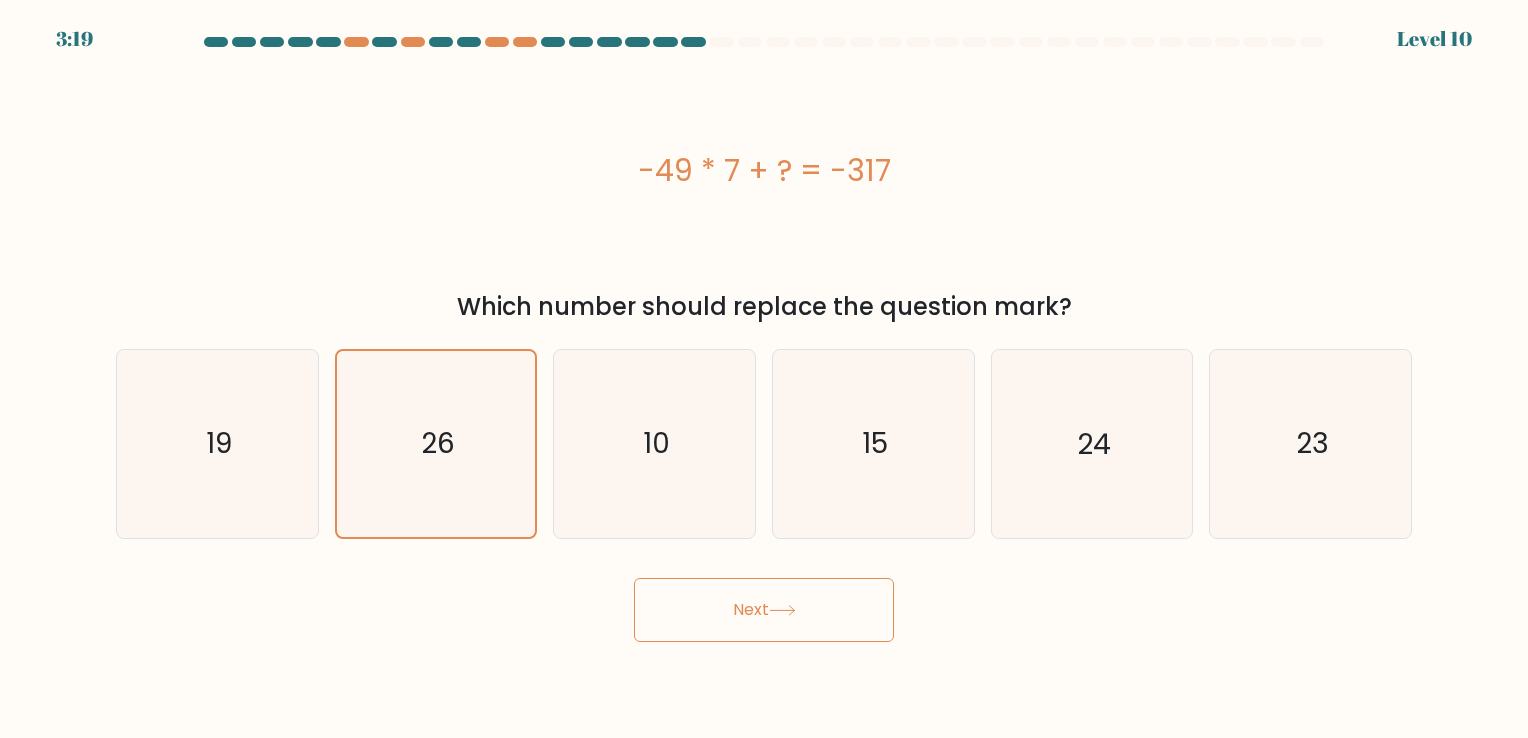 click on "Next" at bounding box center (764, 610) 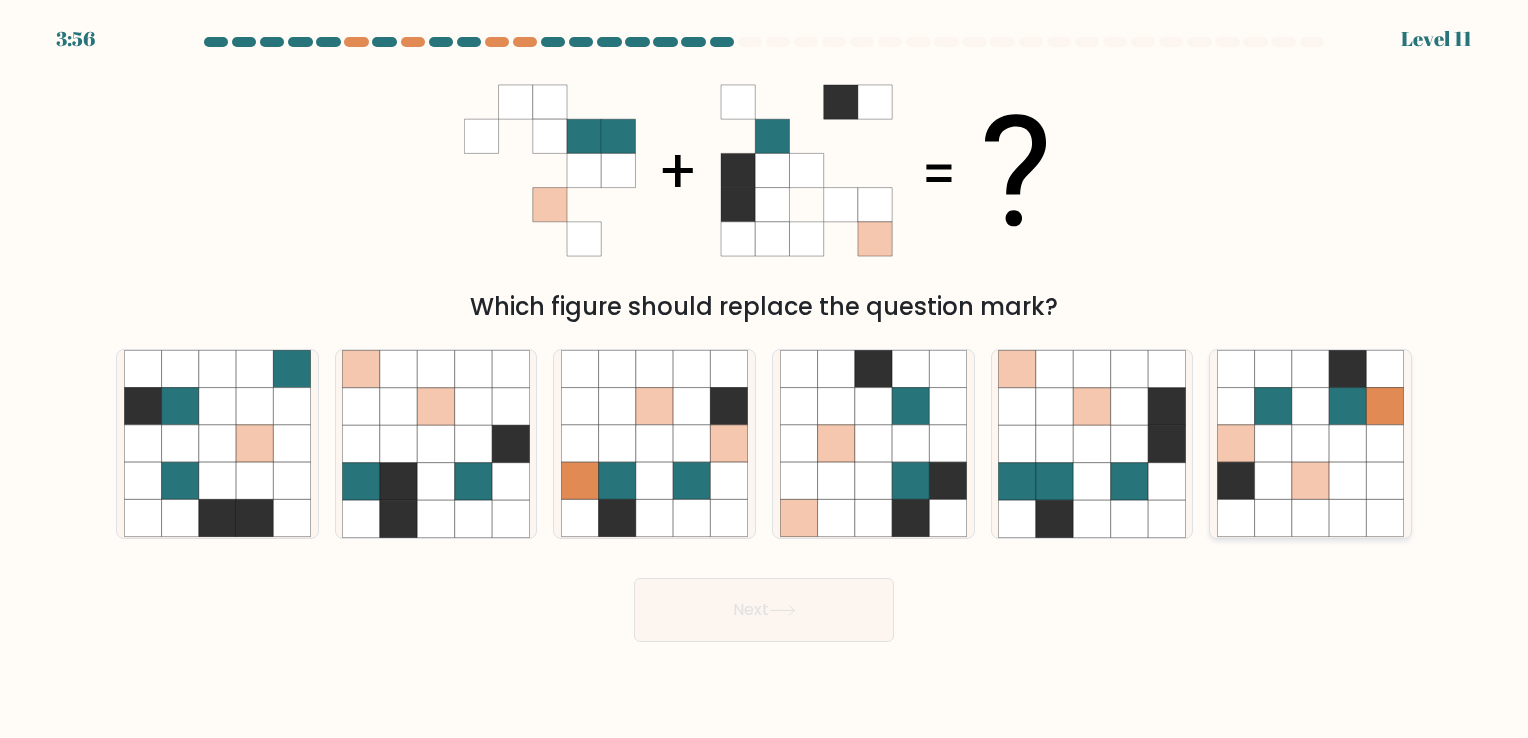 click 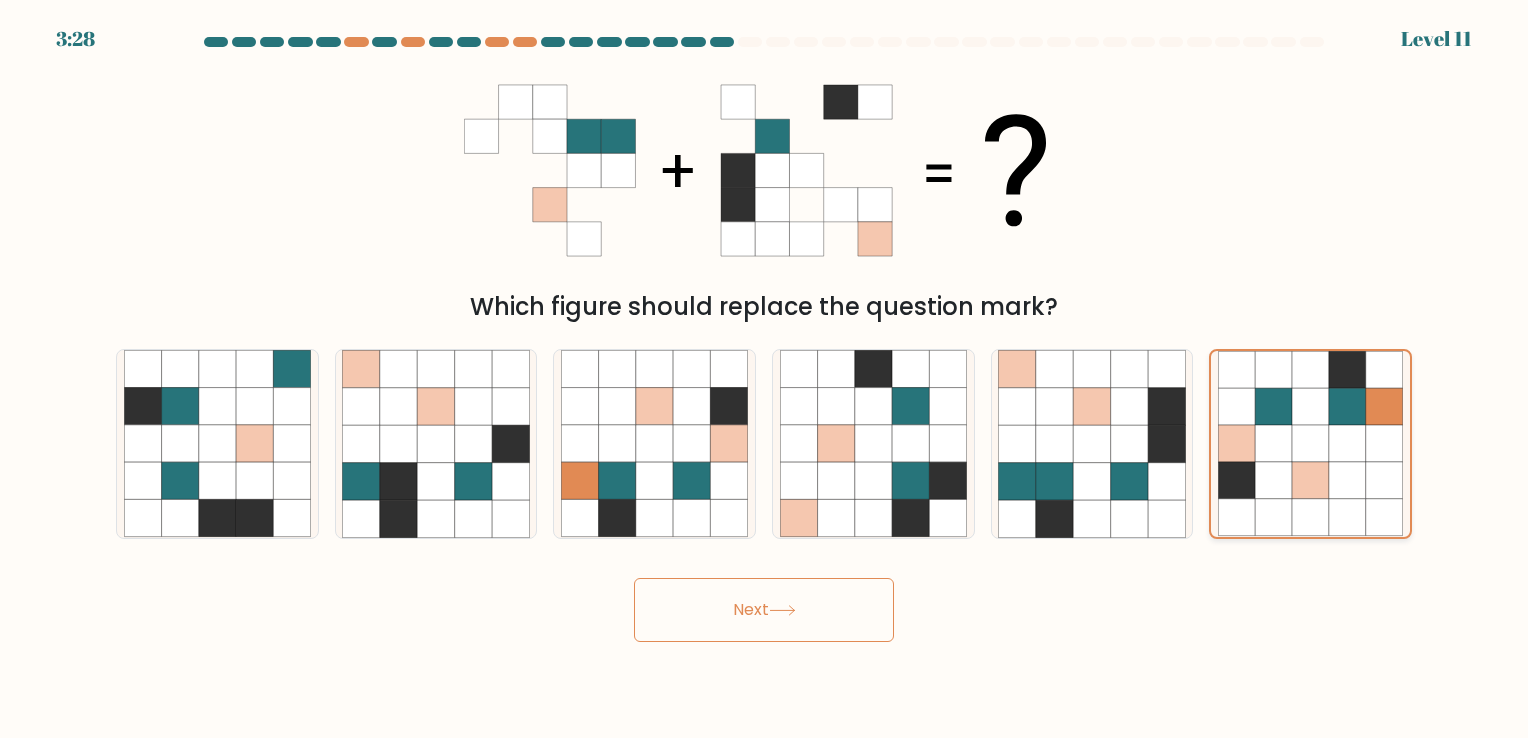 click 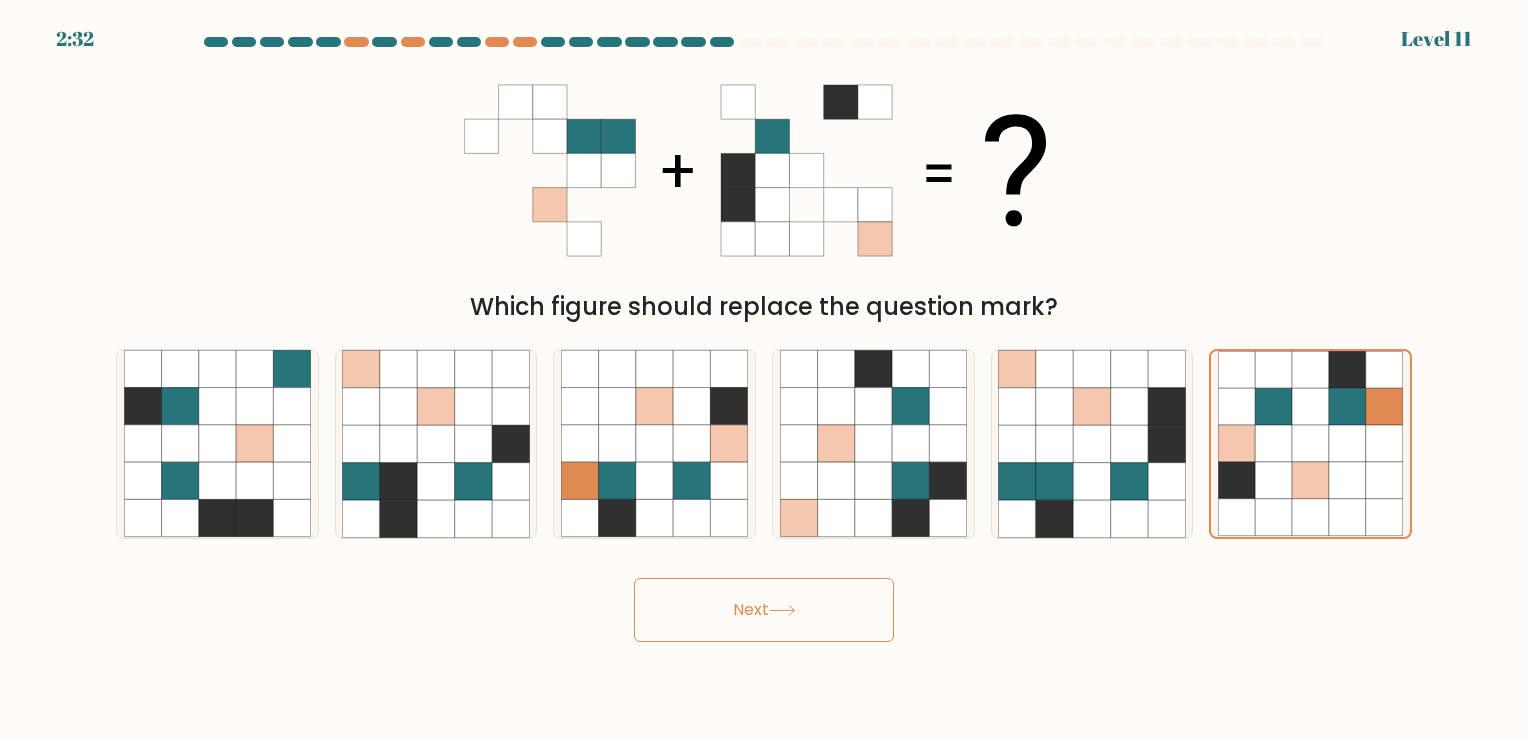 click on "Which figure should replace the question mark?" at bounding box center [764, 192] 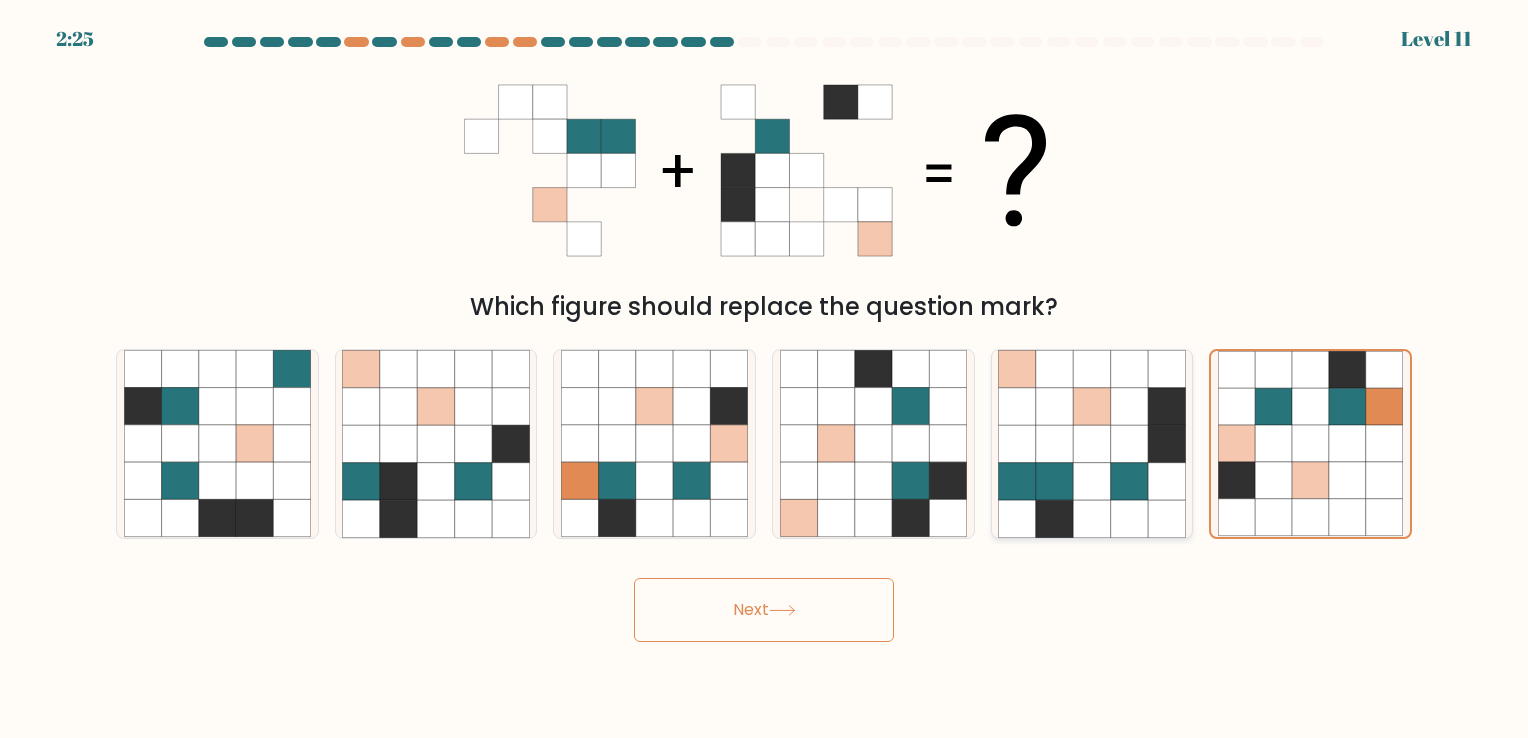 drag, startPoint x: 1073, startPoint y: 521, endPoint x: 1066, endPoint y: 509, distance: 13.892444 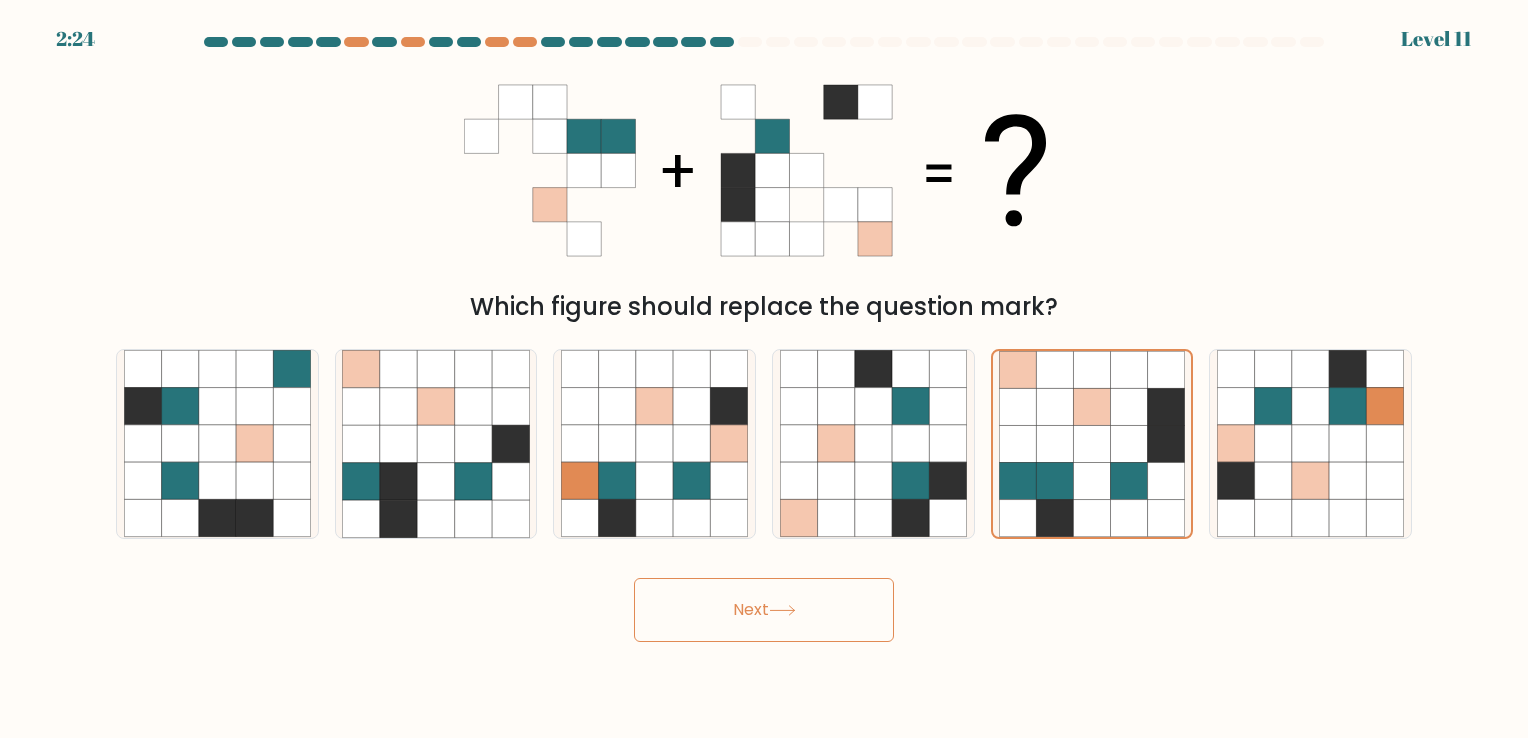 click on "Next" at bounding box center (764, 610) 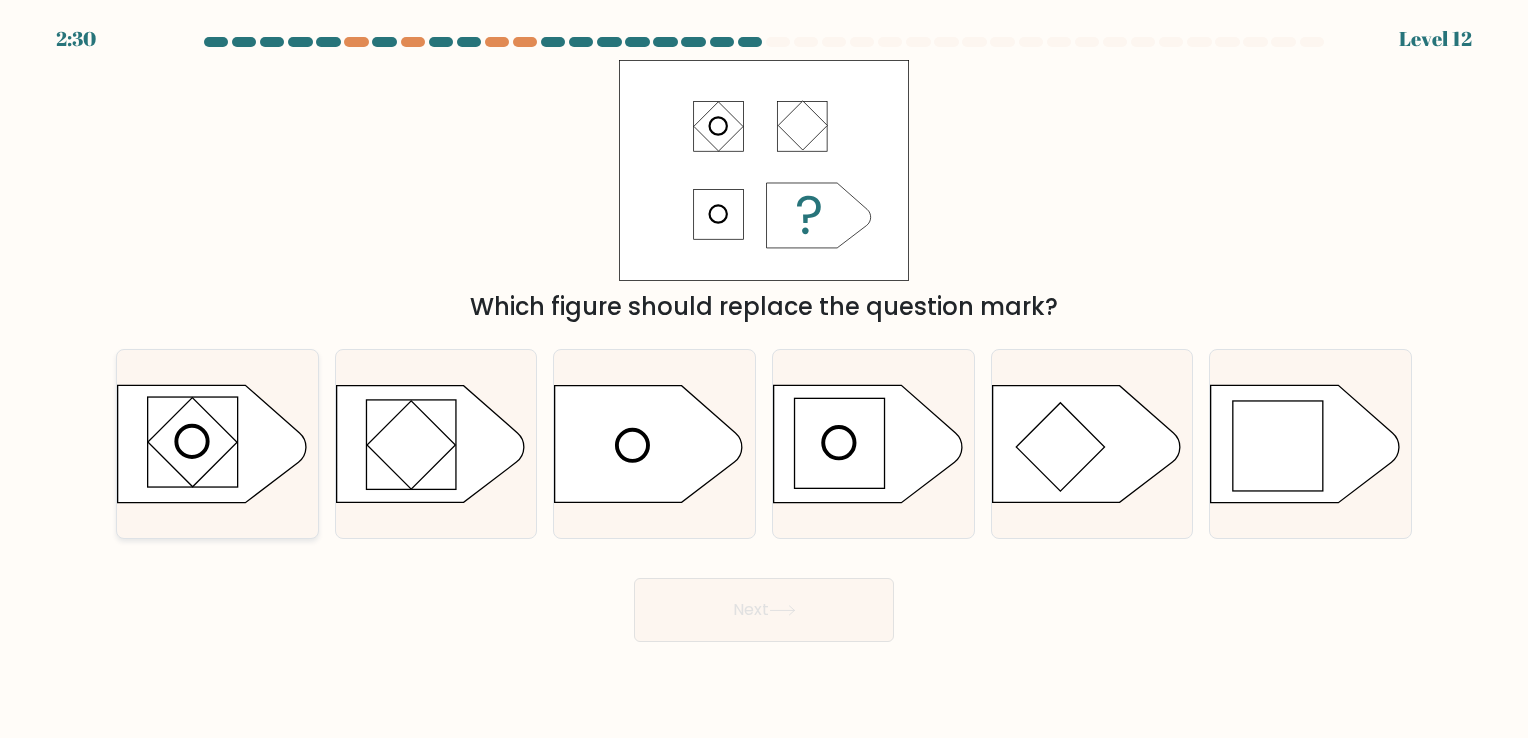 click 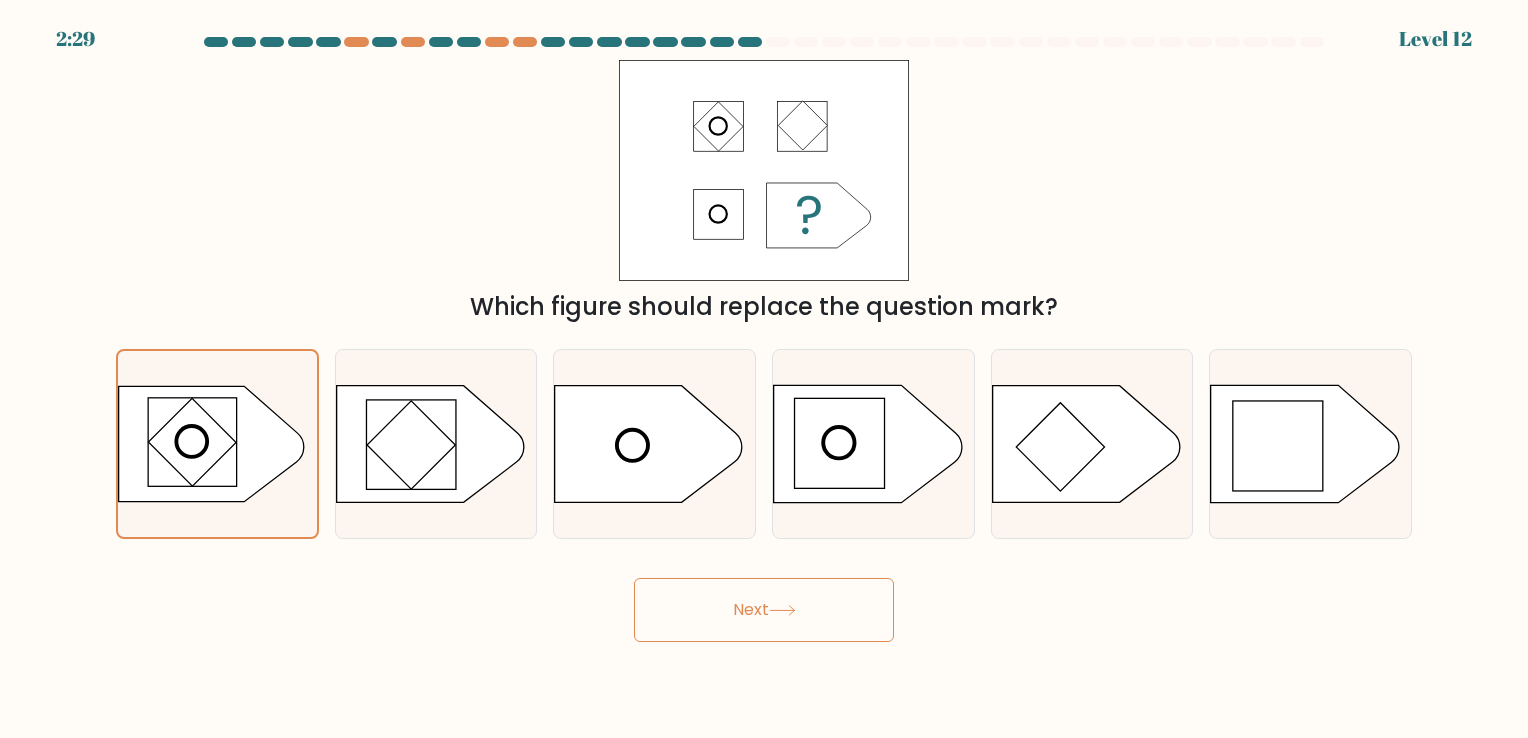 click on "Next" at bounding box center [764, 610] 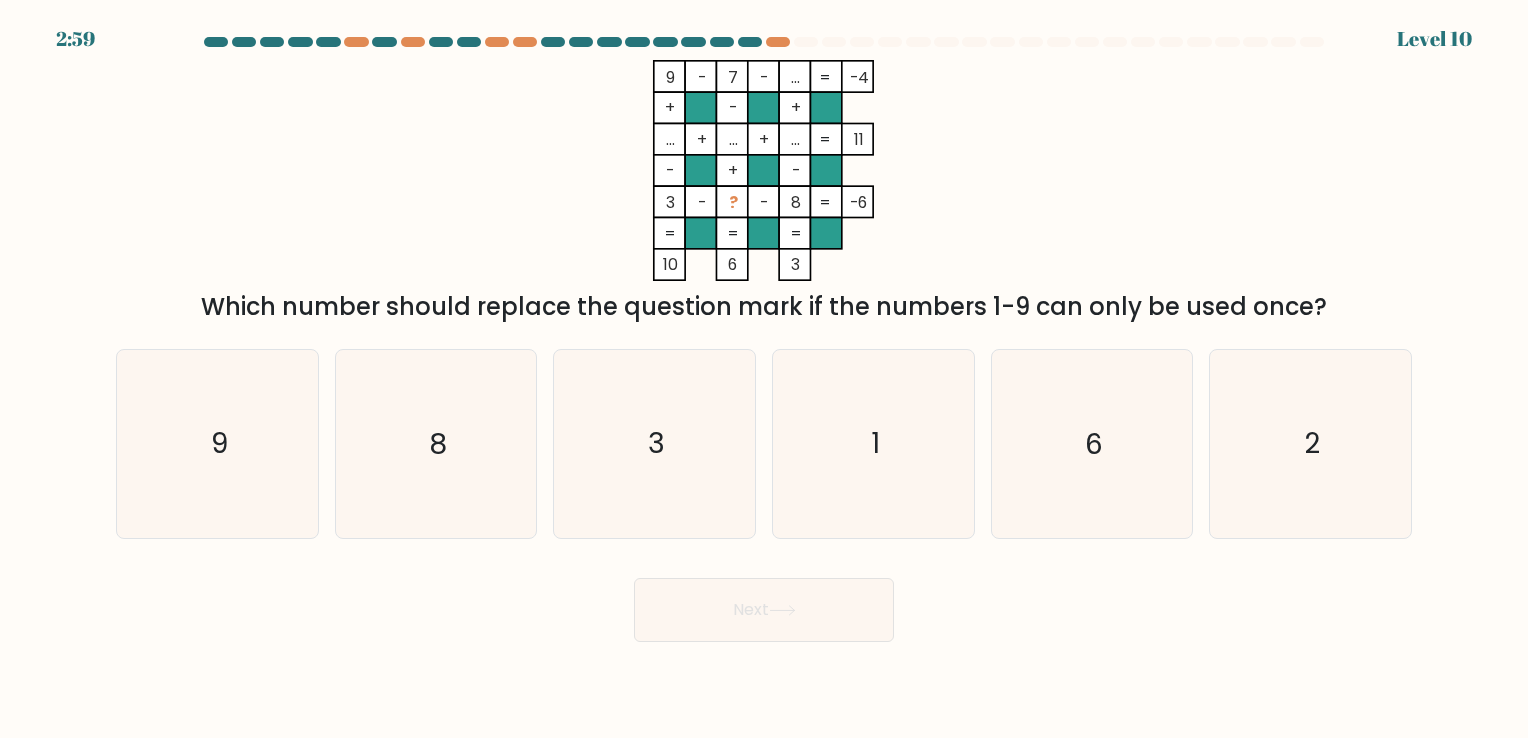 click on "9    -    7    -    ...    -4    +    -    +    ...    +    ...    +    ...    11    -    +    -    3    -    ?    -    8    =   -6    =   =   =   =   10    6    3    =
Which number should replace the question mark if the numbers 1-9 can only be used once?" at bounding box center (764, 192) 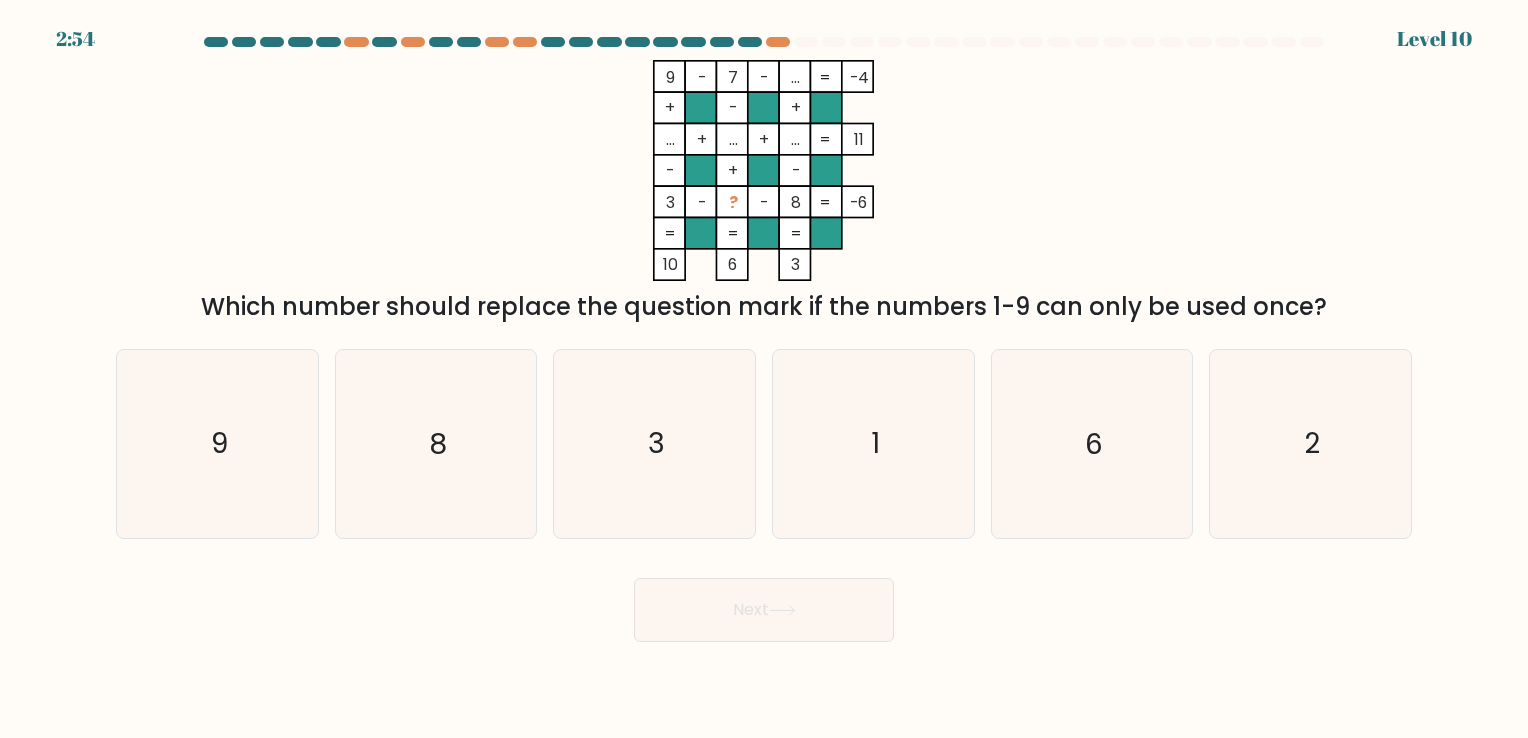 drag, startPoint x: 658, startPoint y: 202, endPoint x: 811, endPoint y: 274, distance: 169.09465 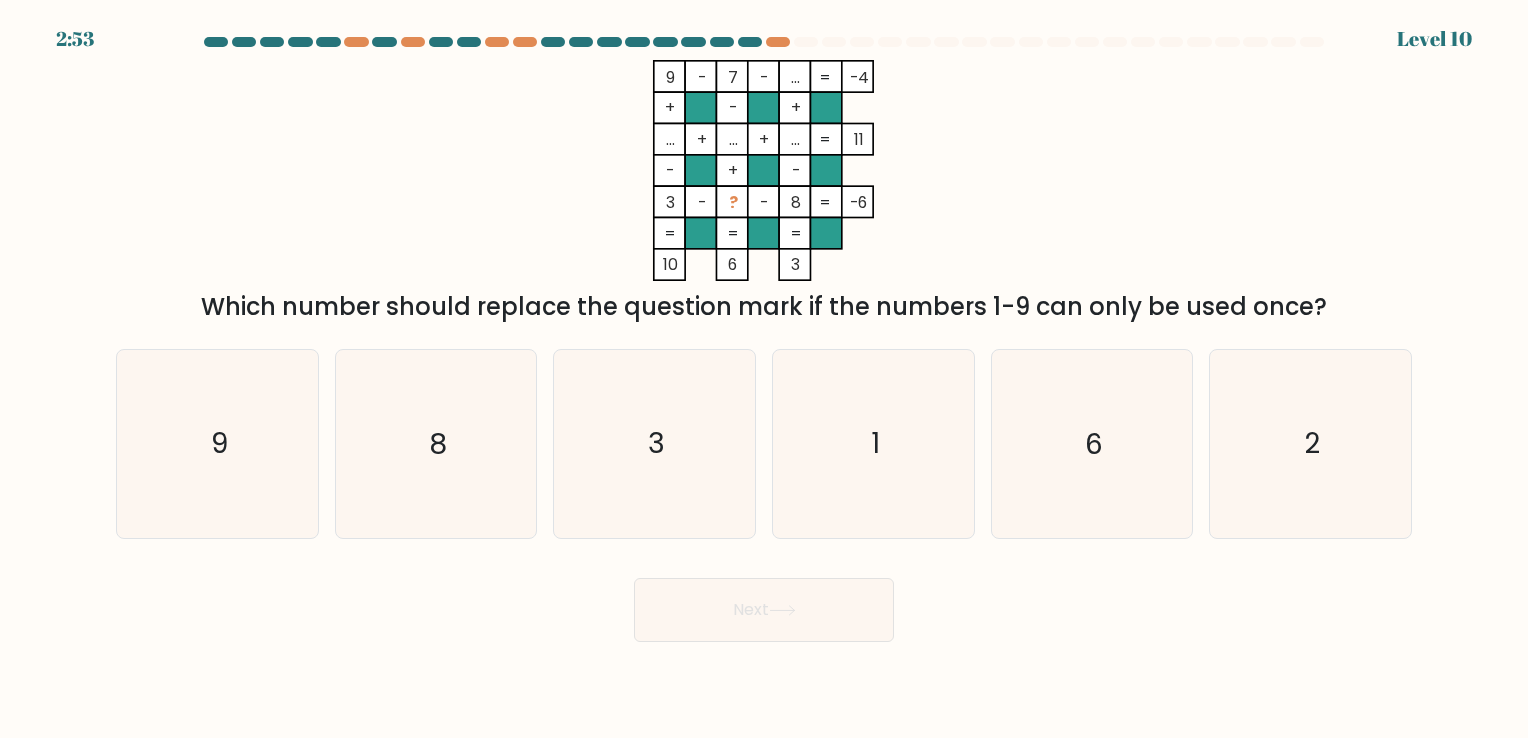 click on "9    -    7    -    ...    -4    +    -    +    ...    +    ...    +    ...    11    -    +    -    3    -    ?    -    8    =   -6    =   =   =   =   10    6    3    =" 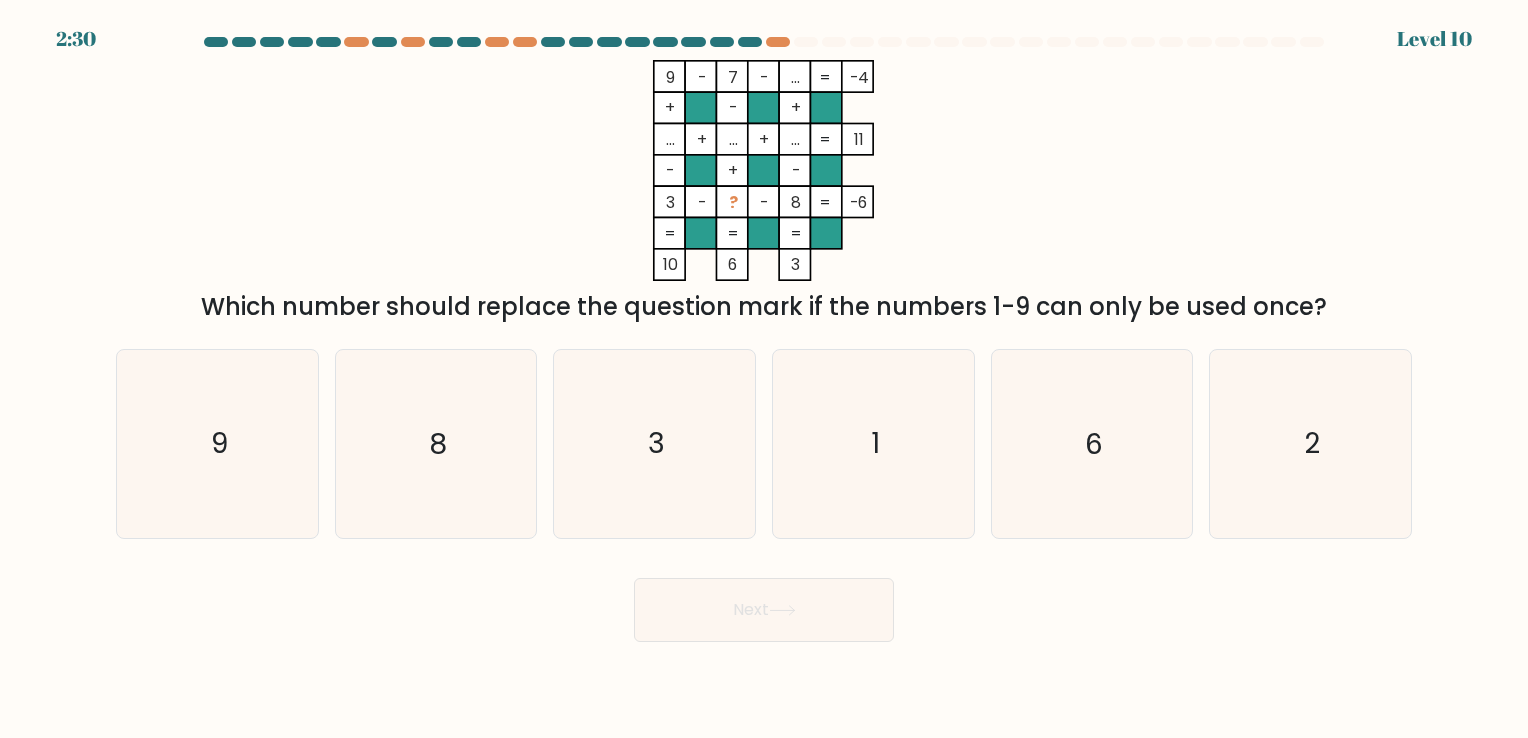 drag, startPoint x: 204, startPoint y: 299, endPoint x: 1336, endPoint y: 306, distance: 1132.0216 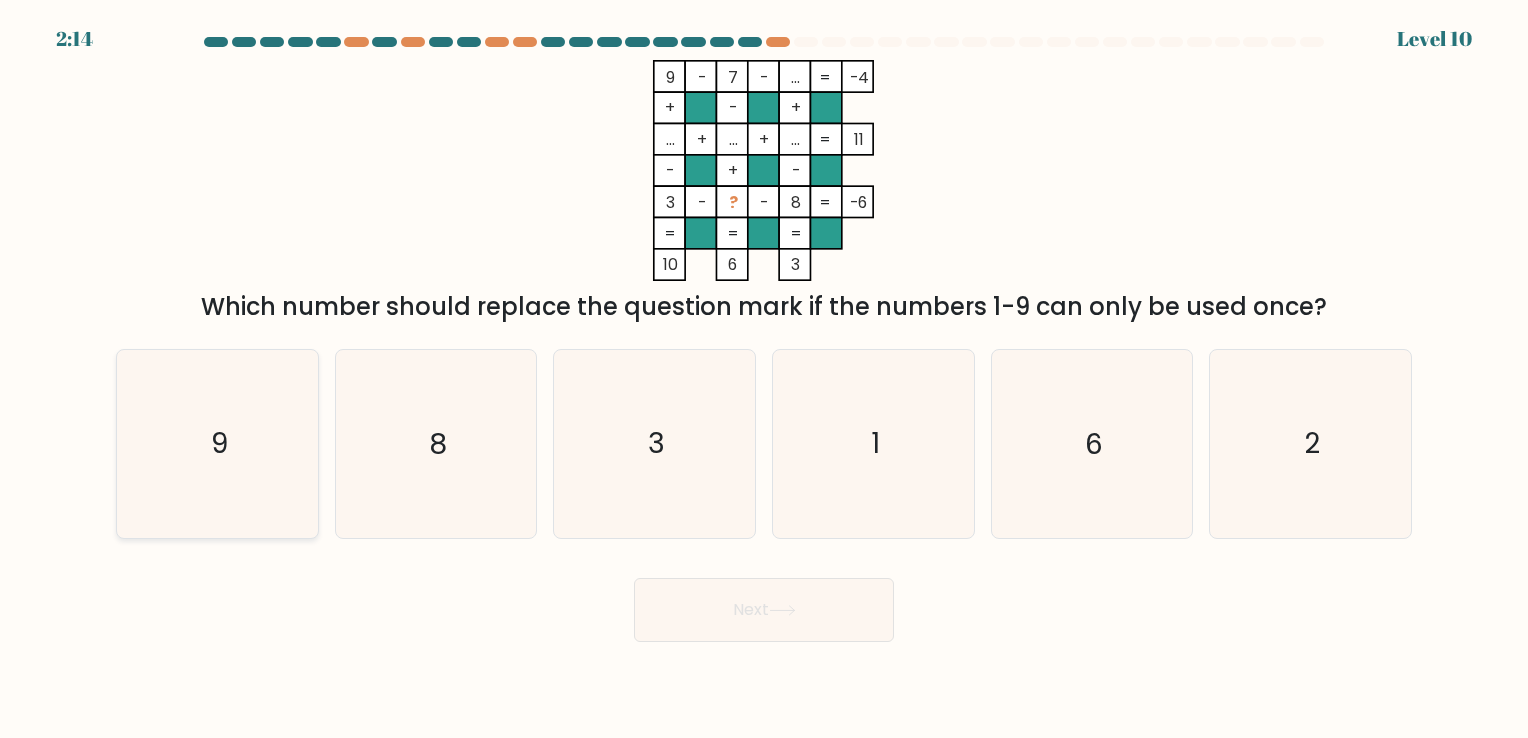 click on "9" 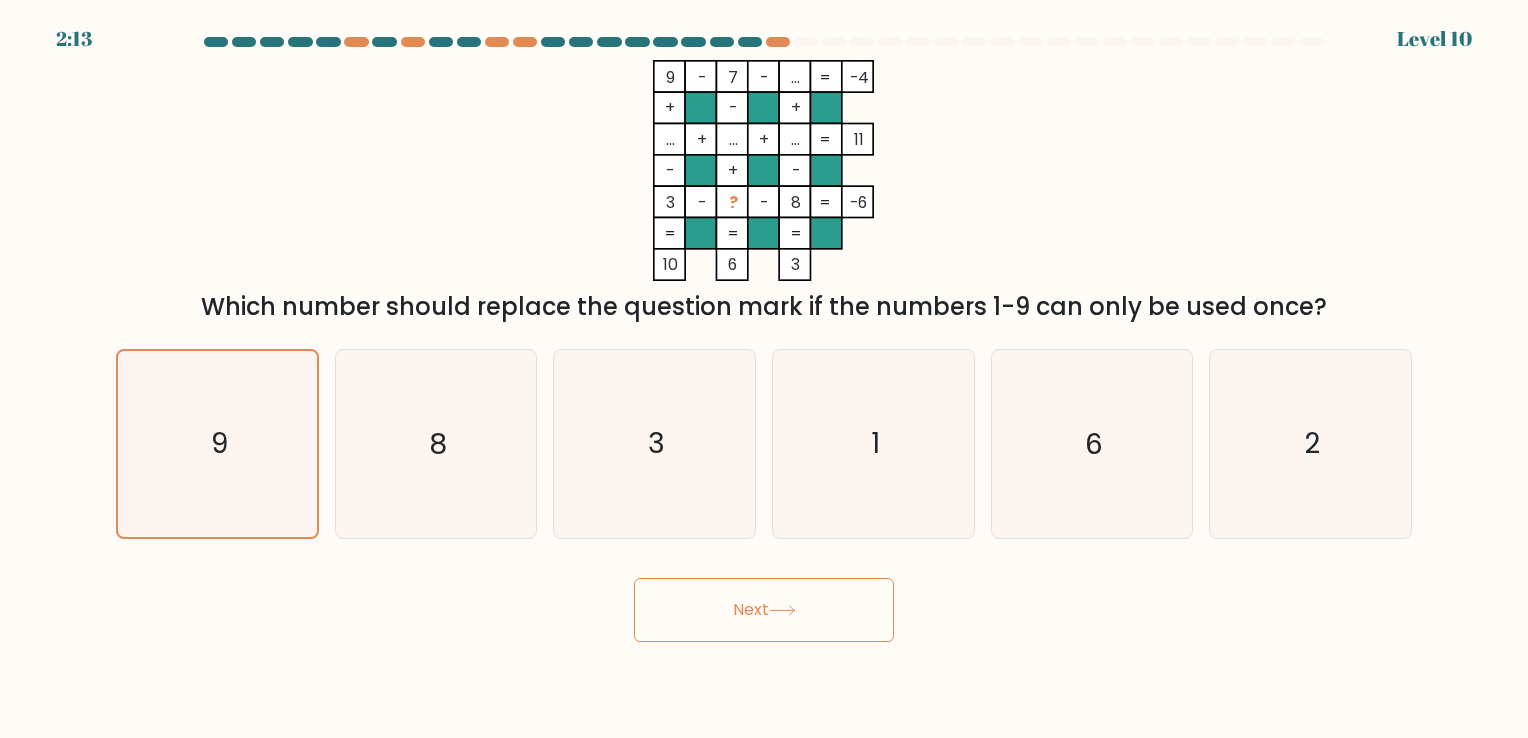 click on "Next" at bounding box center [764, 610] 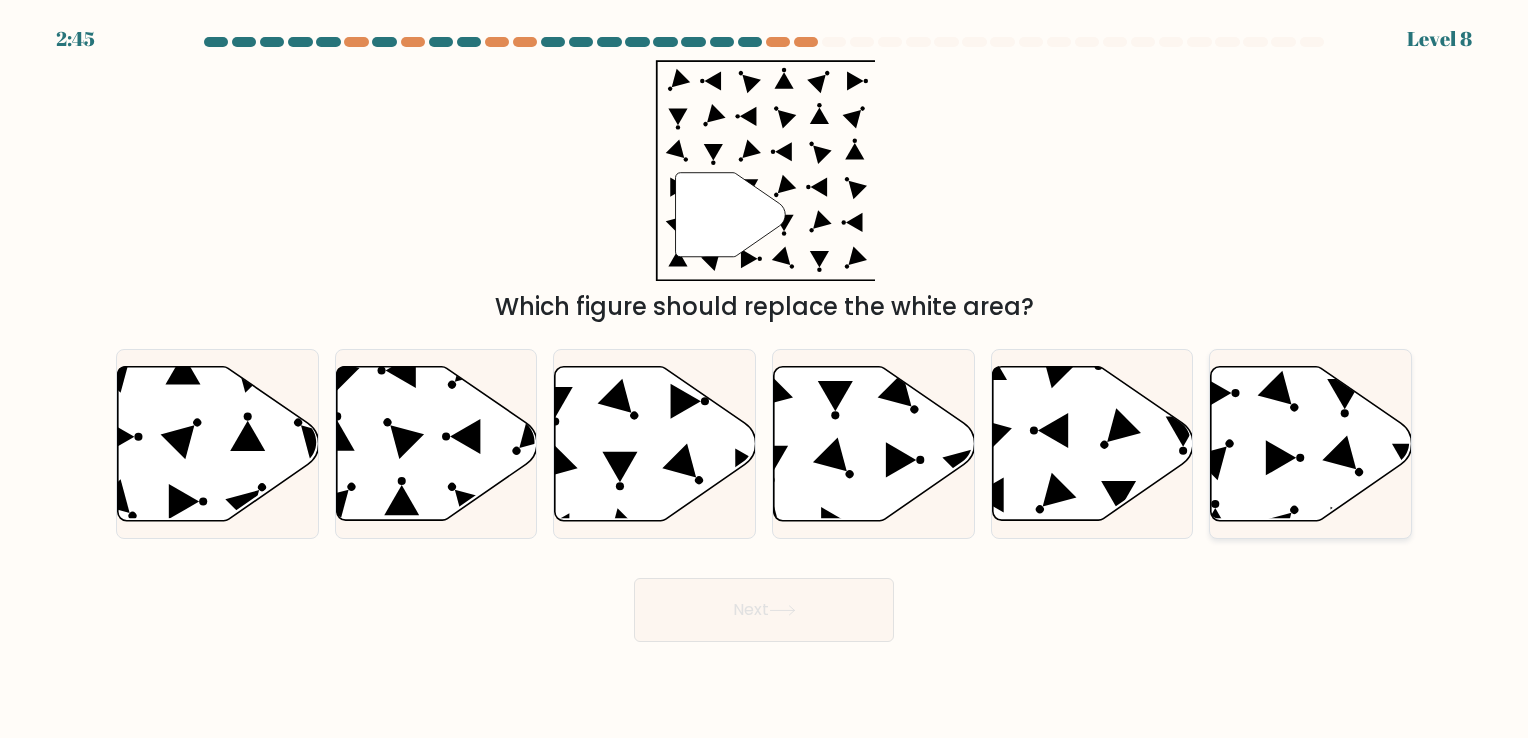 click 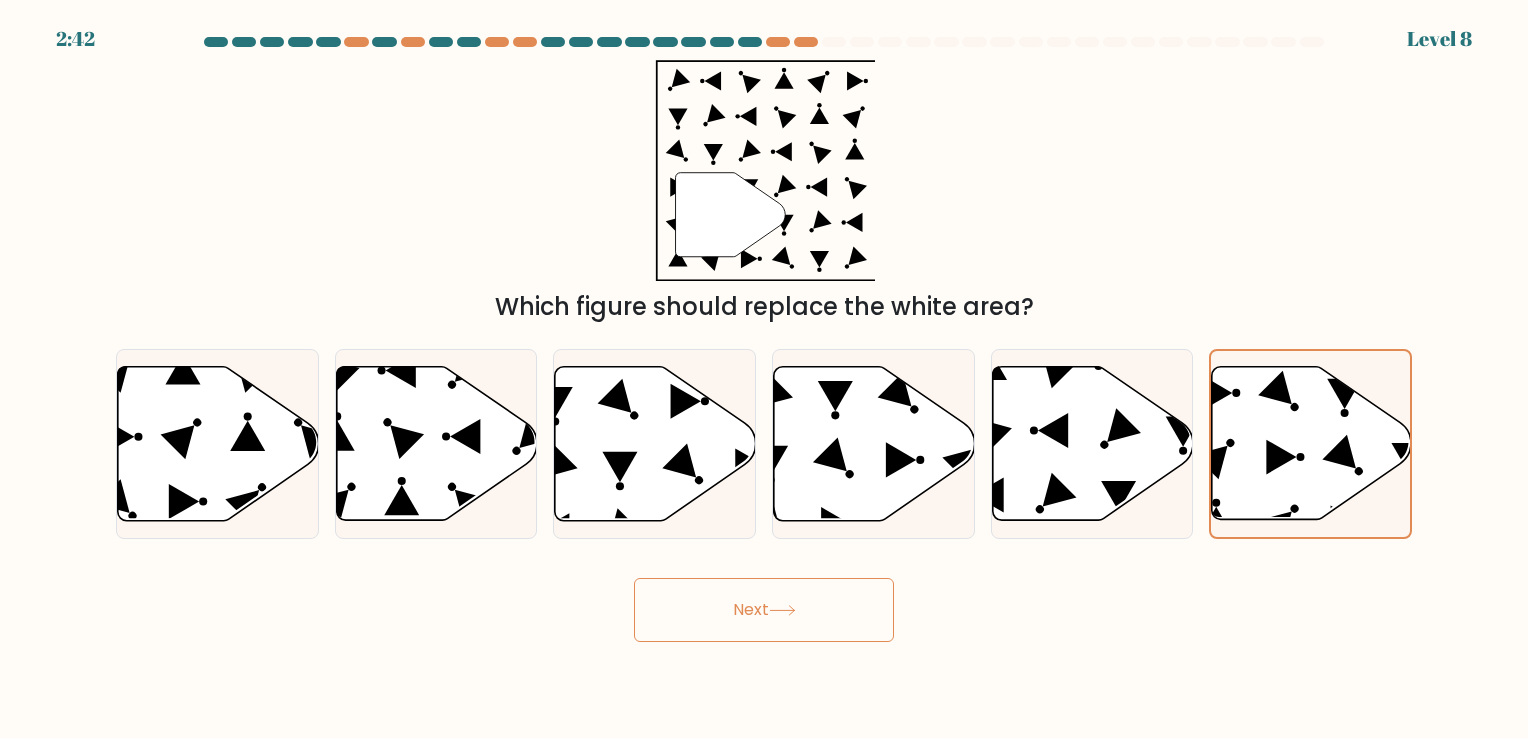 click on "Next" at bounding box center (764, 610) 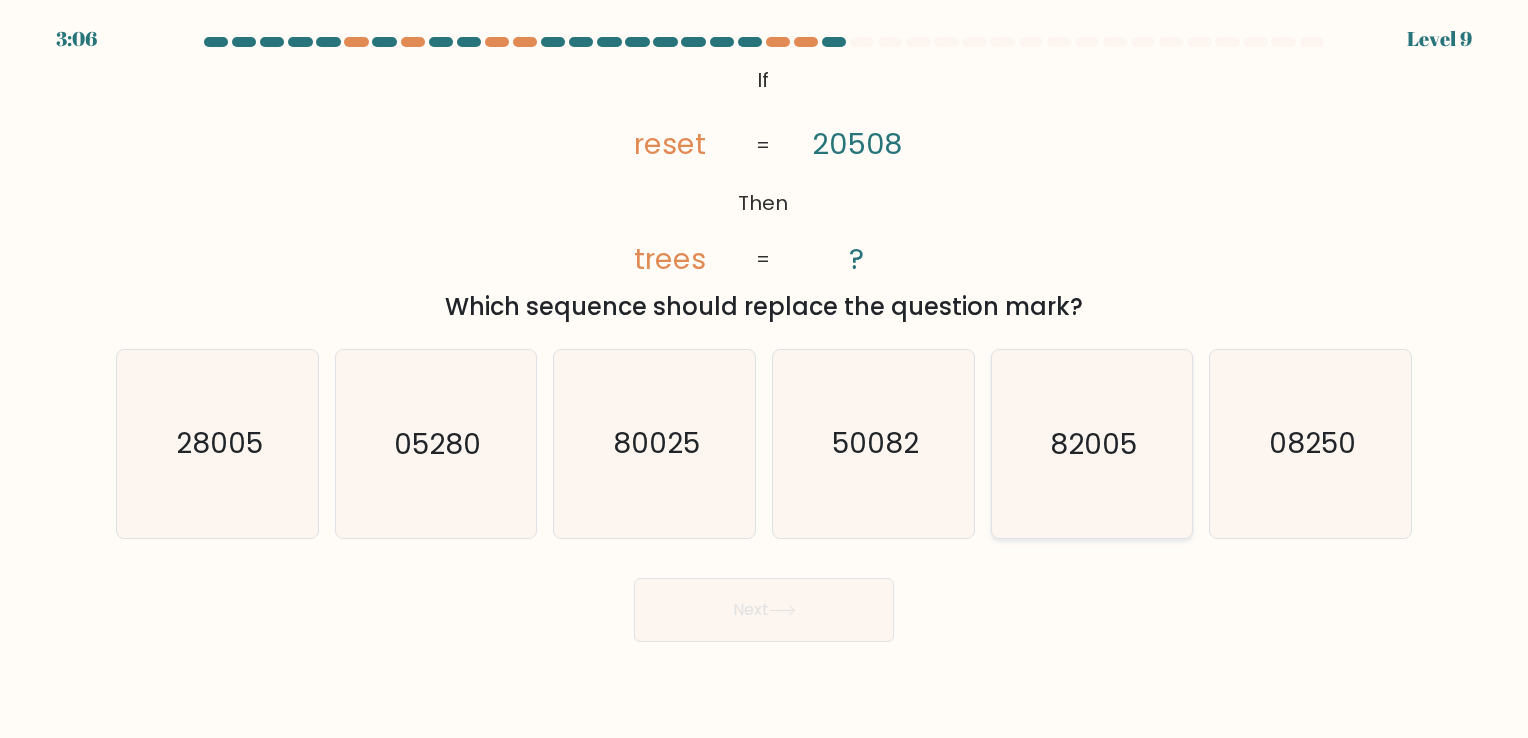 click on "82005" 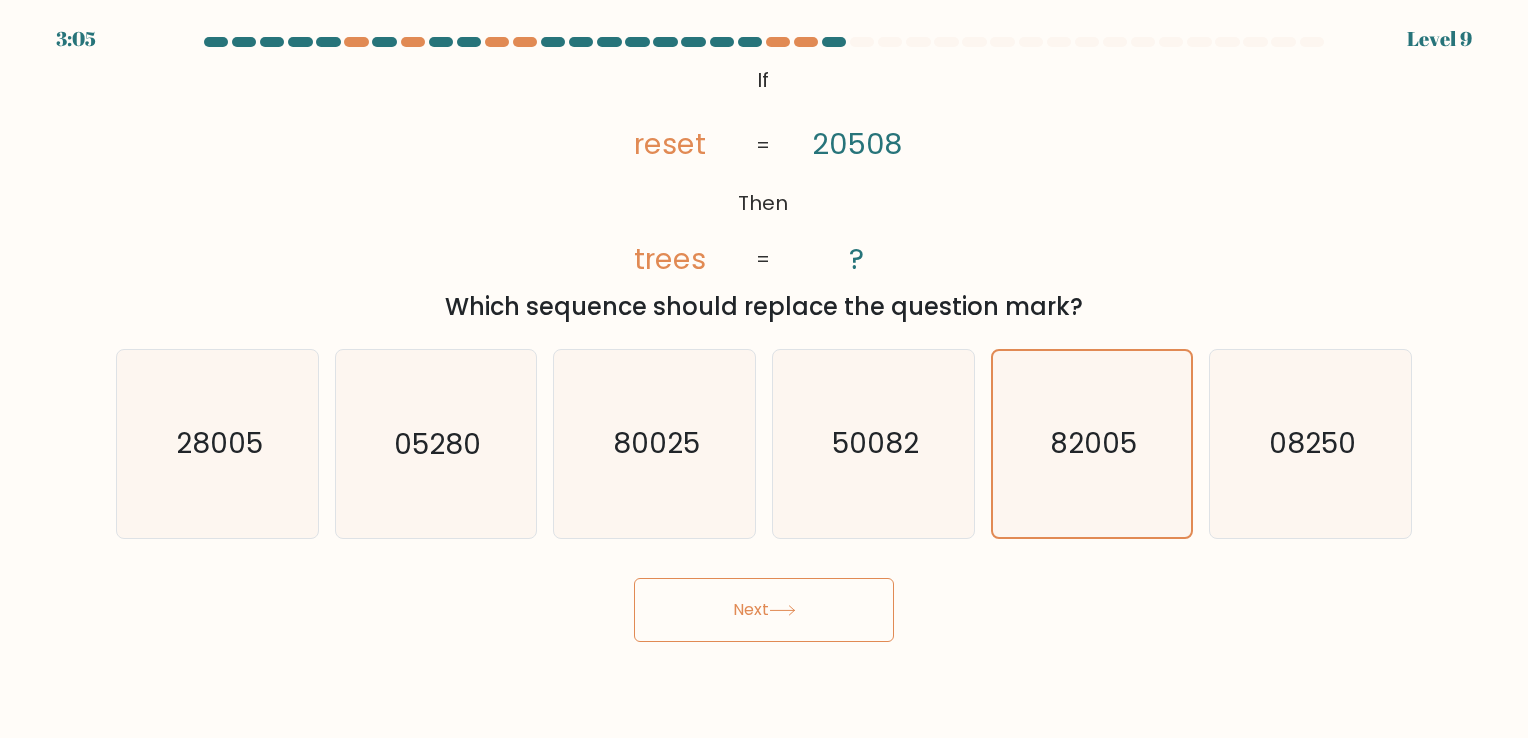 click on "Next" at bounding box center (764, 610) 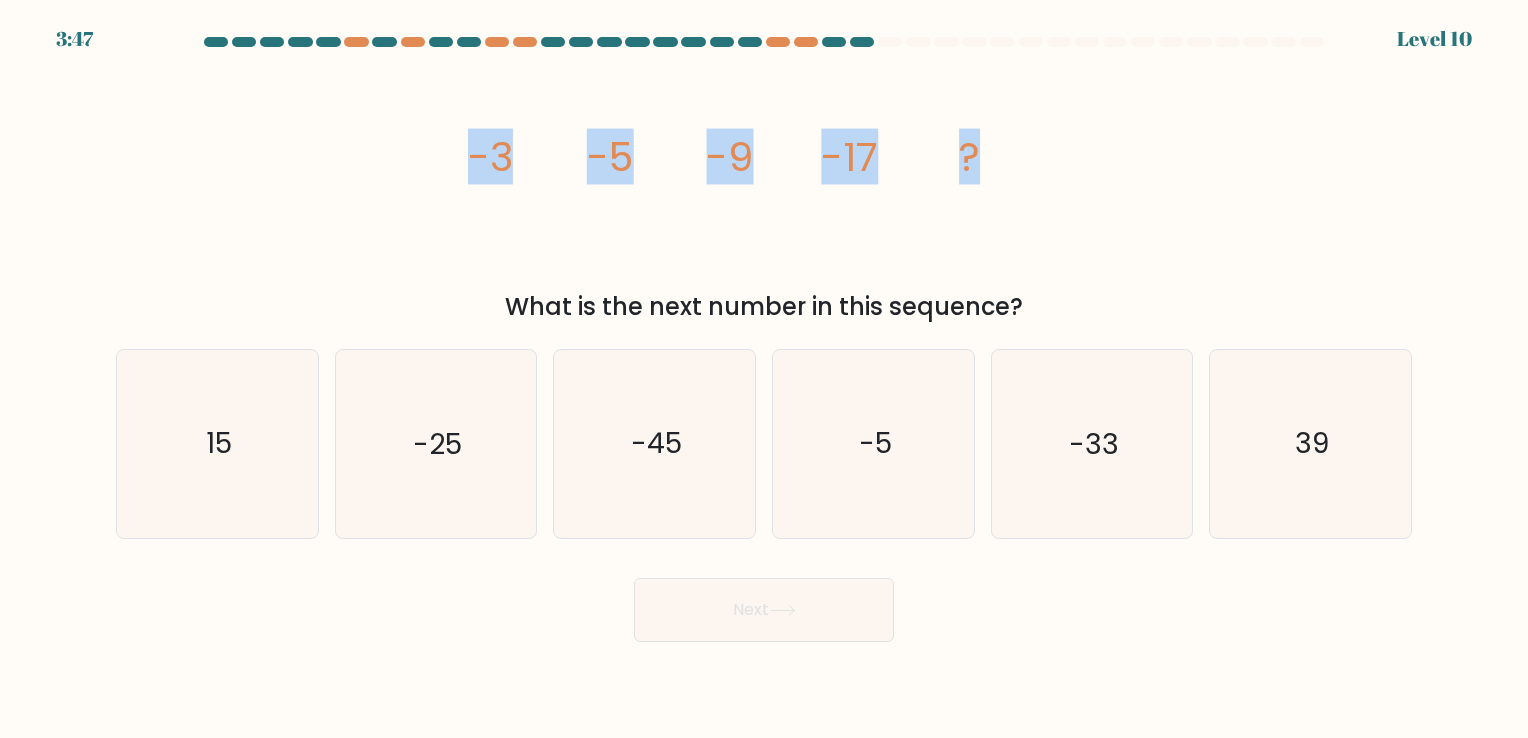 drag, startPoint x: 456, startPoint y: 150, endPoint x: 1105, endPoint y: 193, distance: 650.4229 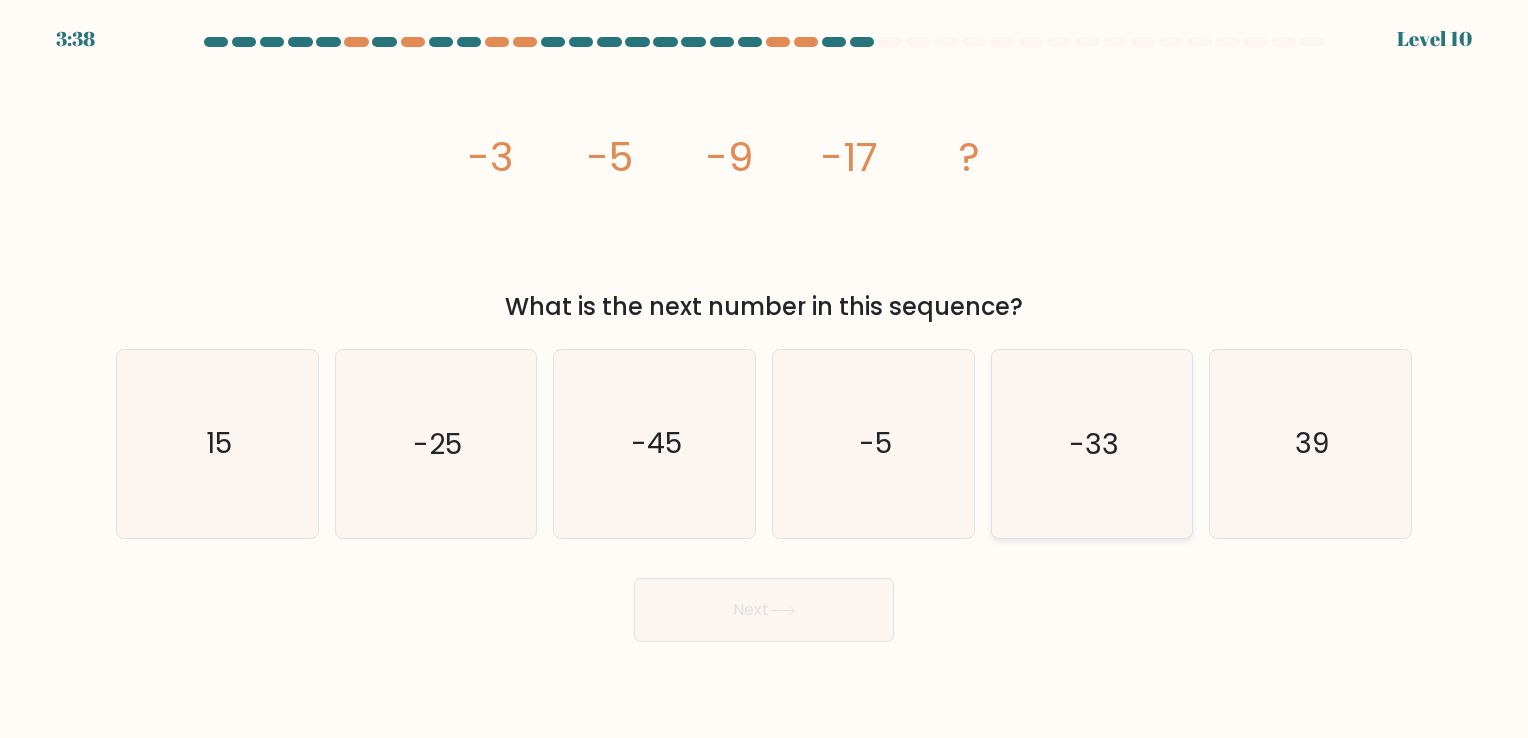 click on "-33" 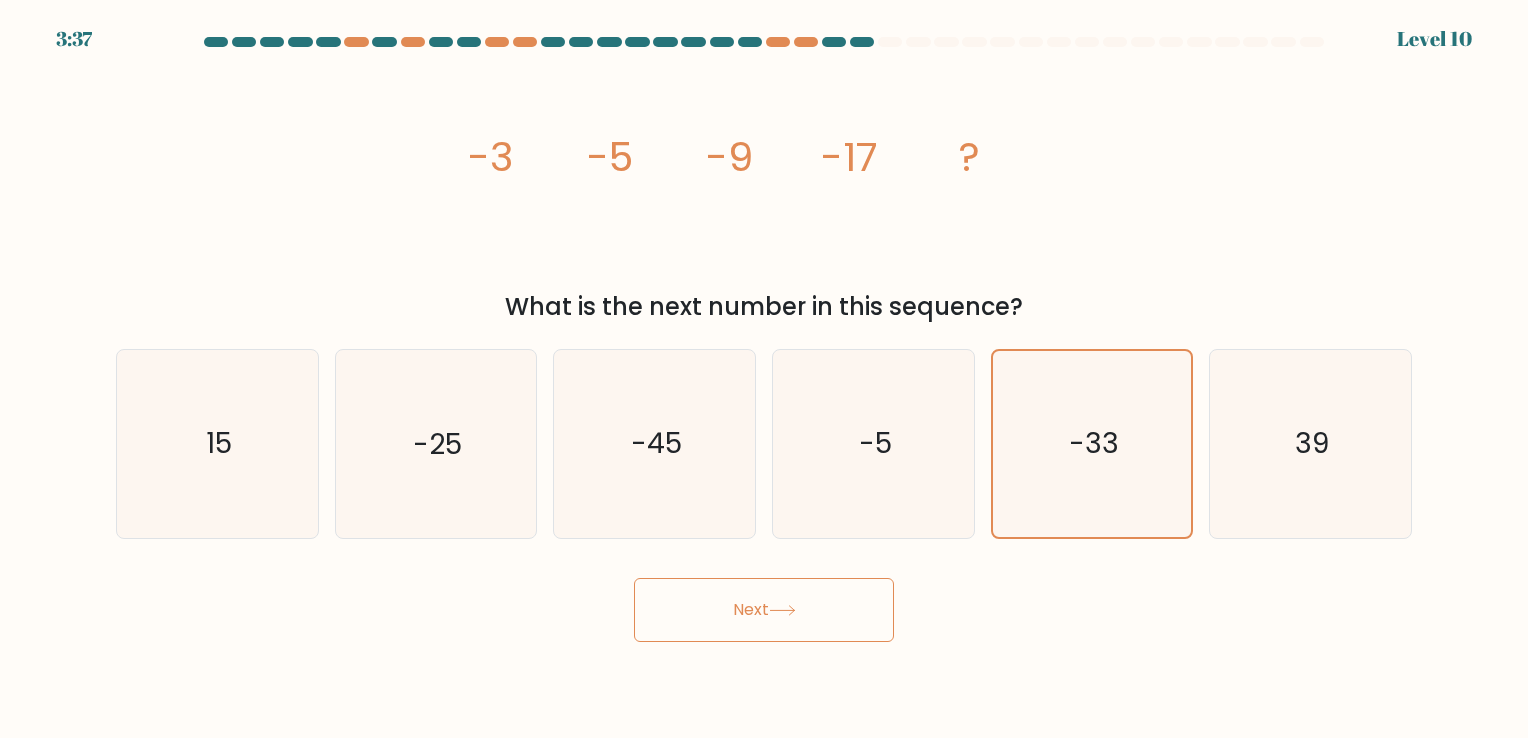 click on "Next" at bounding box center (764, 610) 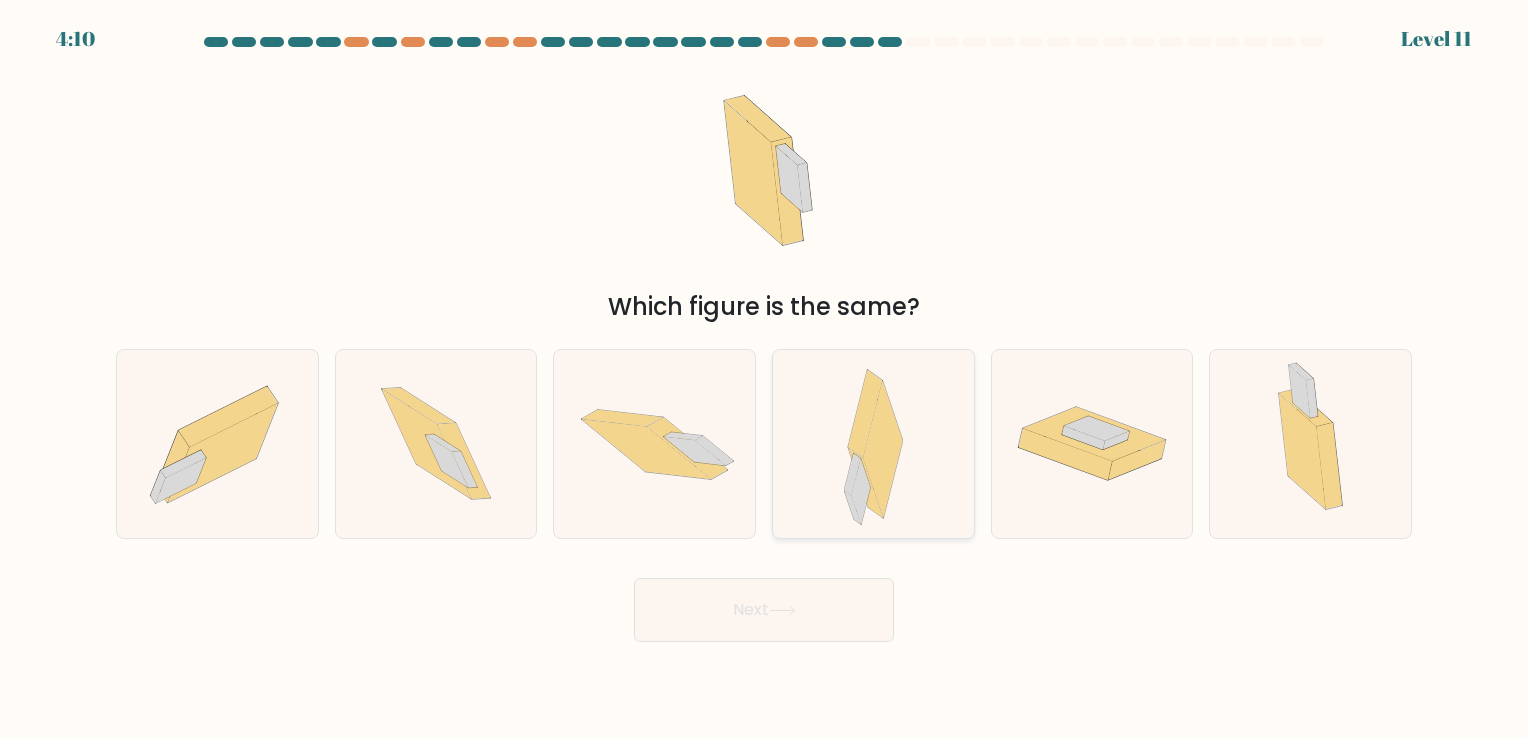 click at bounding box center [873, 443] 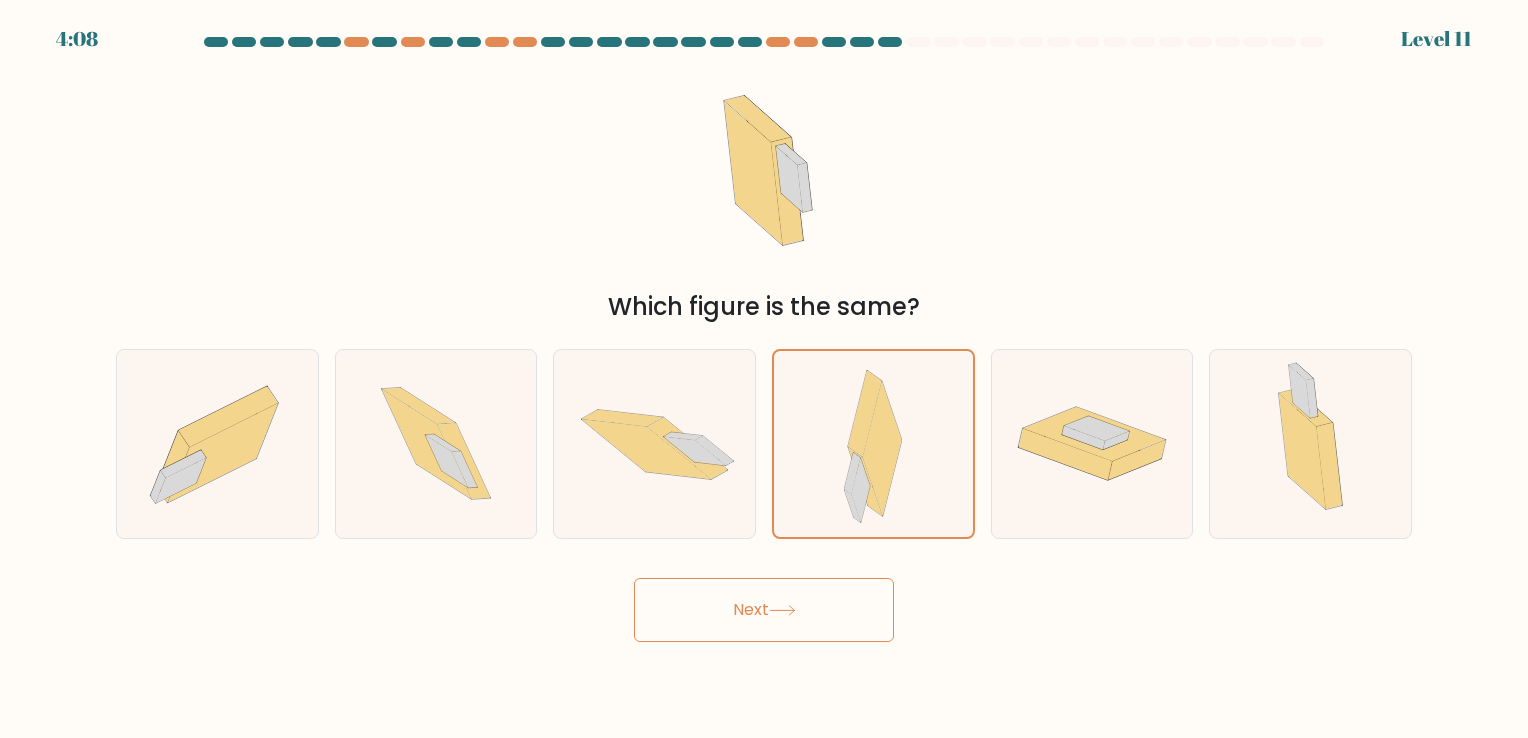 click 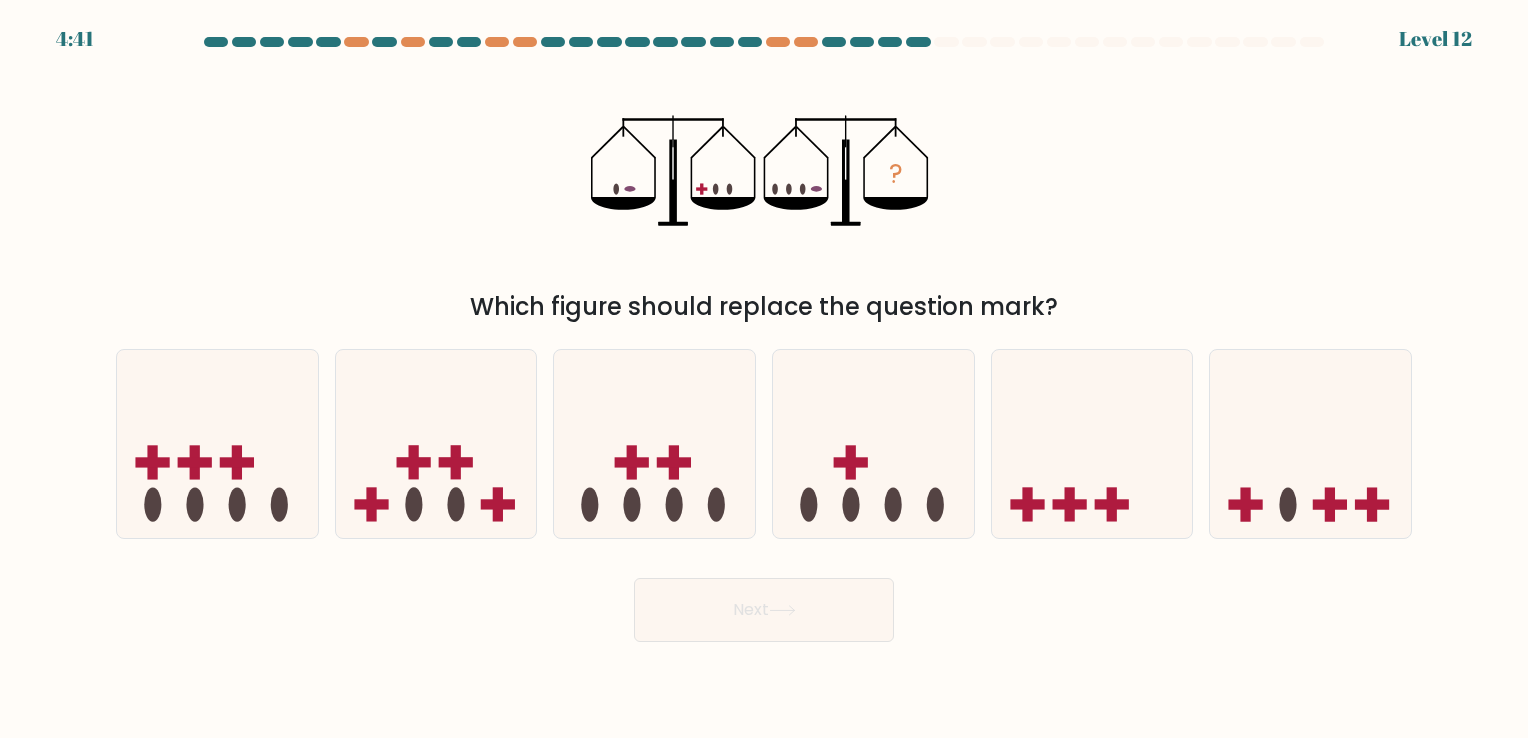 type 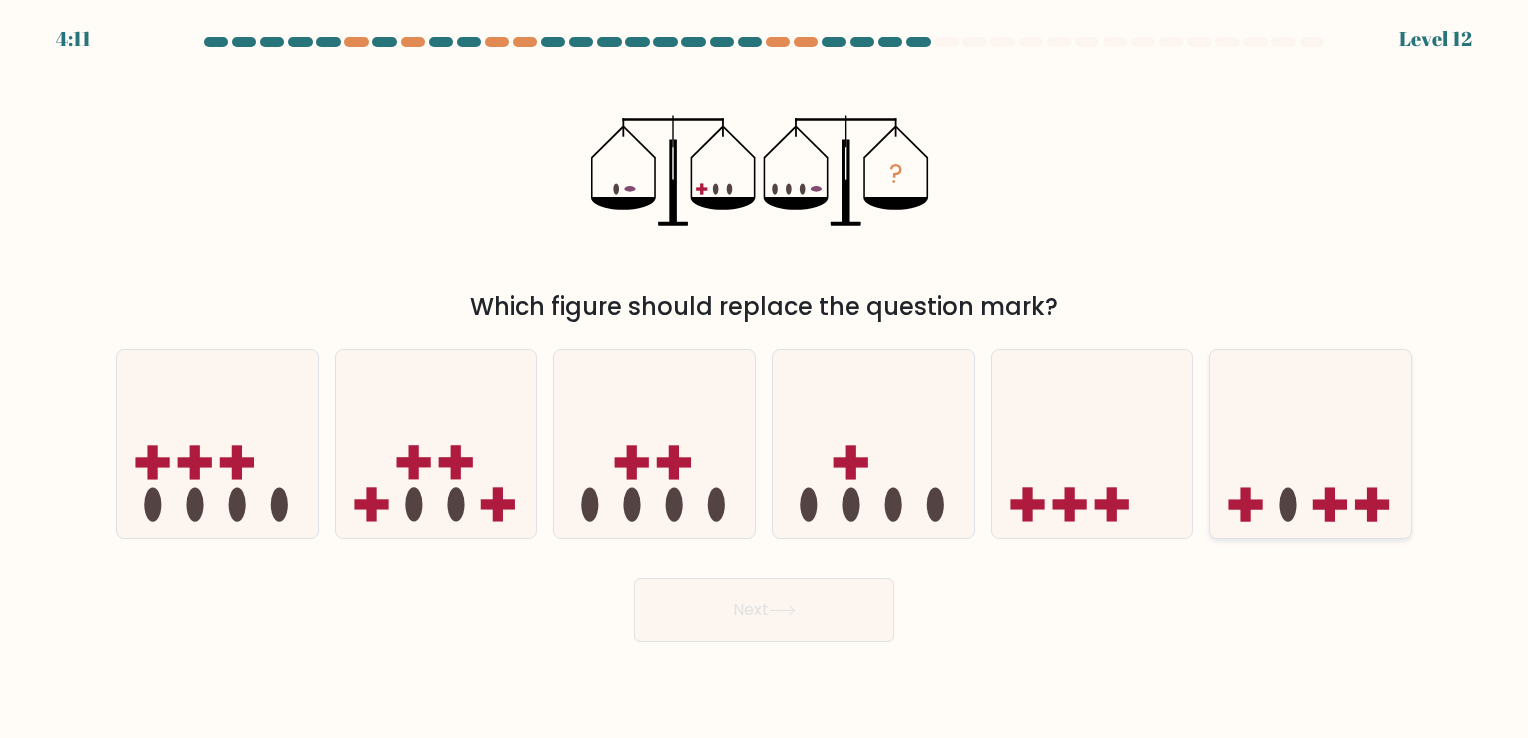 click 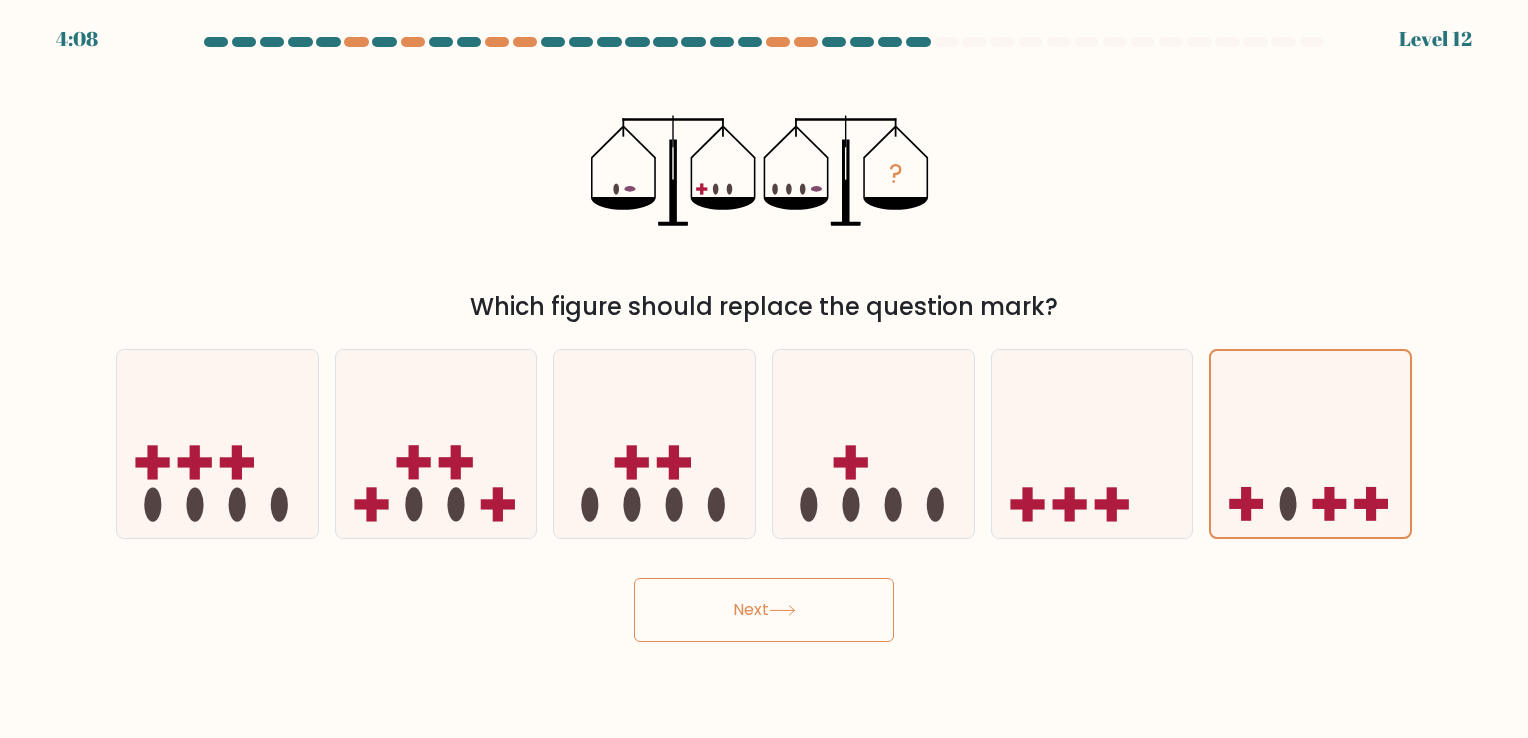 click on "Next" at bounding box center (764, 610) 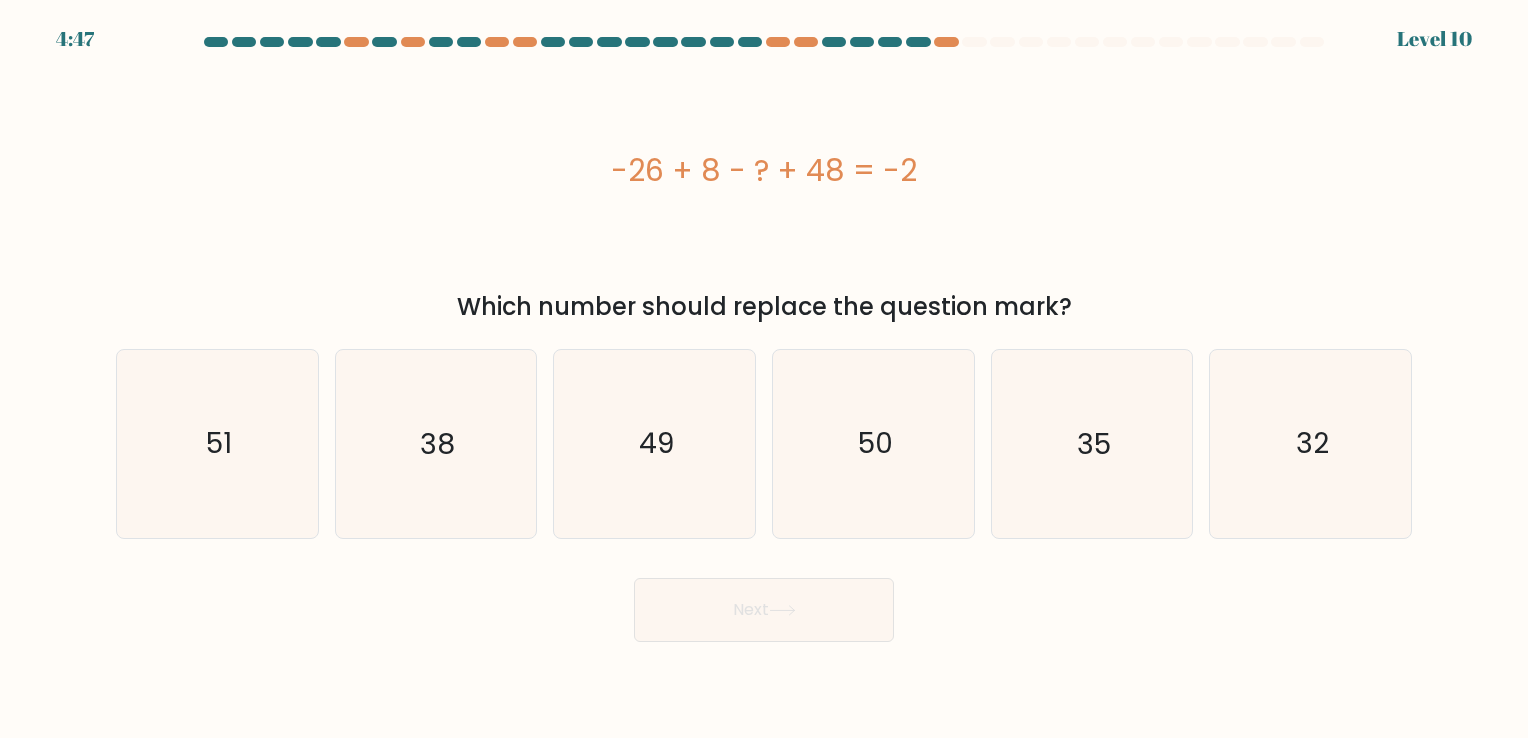 drag, startPoint x: 582, startPoint y: 167, endPoint x: 972, endPoint y: 164, distance: 390.01154 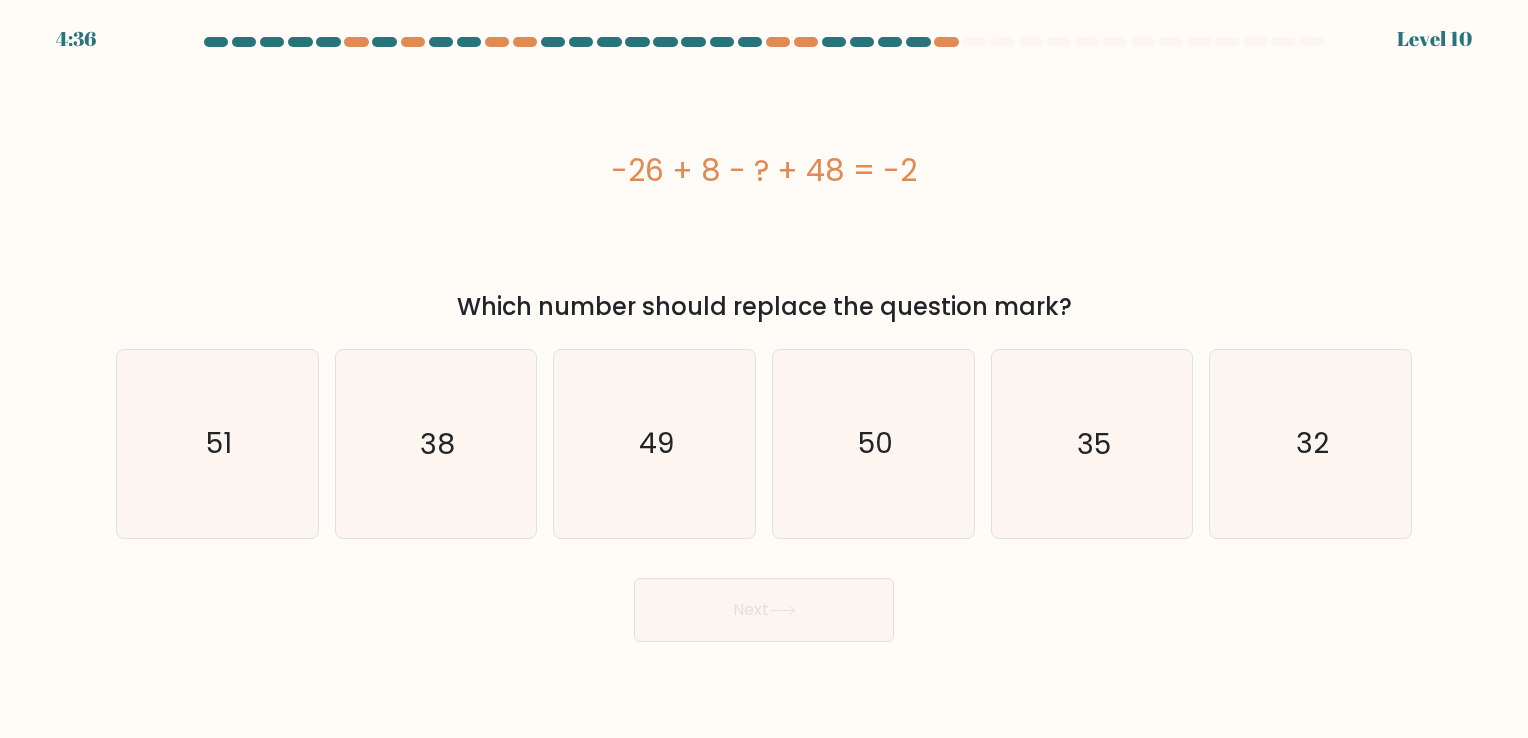 click on "-26 + 8 - ? + 48 = -2" at bounding box center (764, 170) 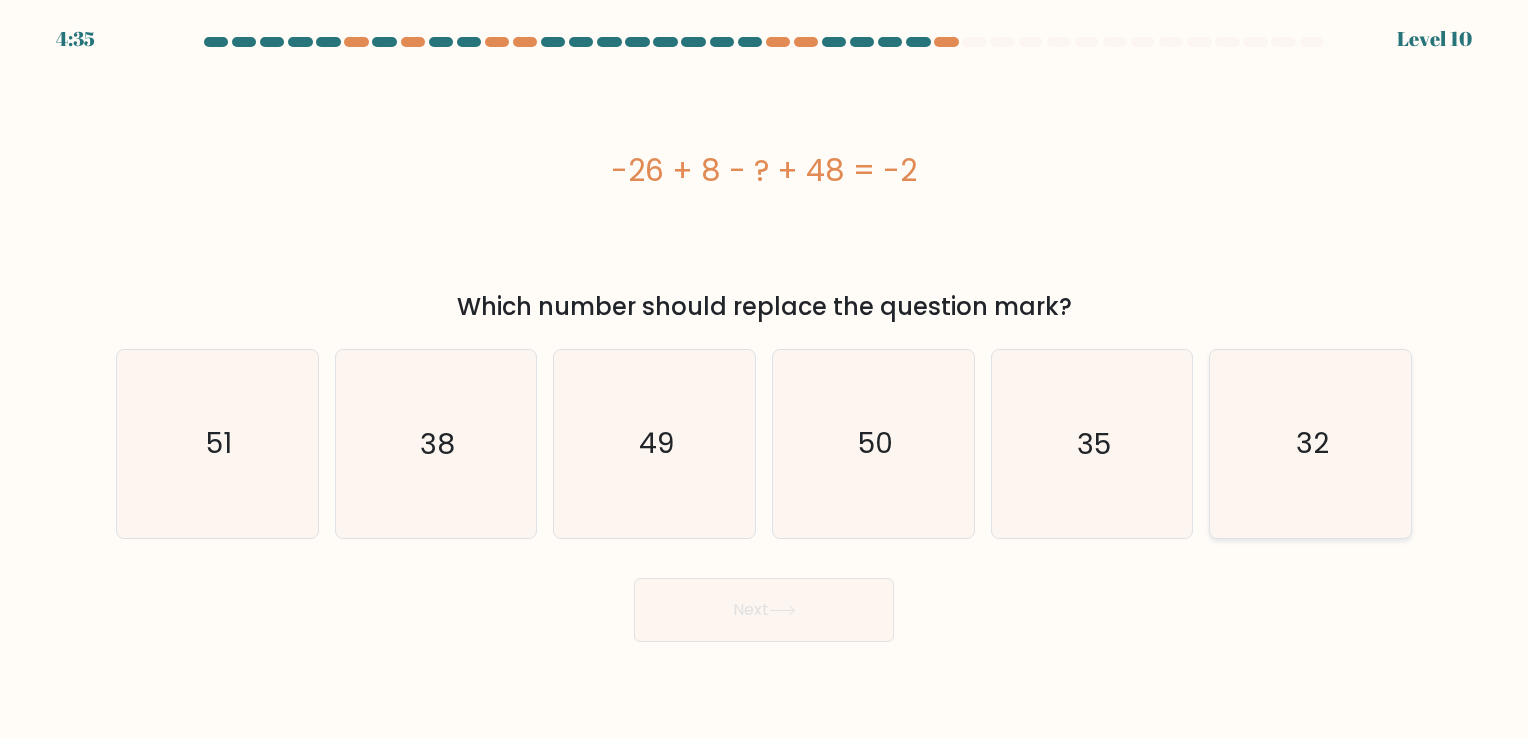 click on "32" 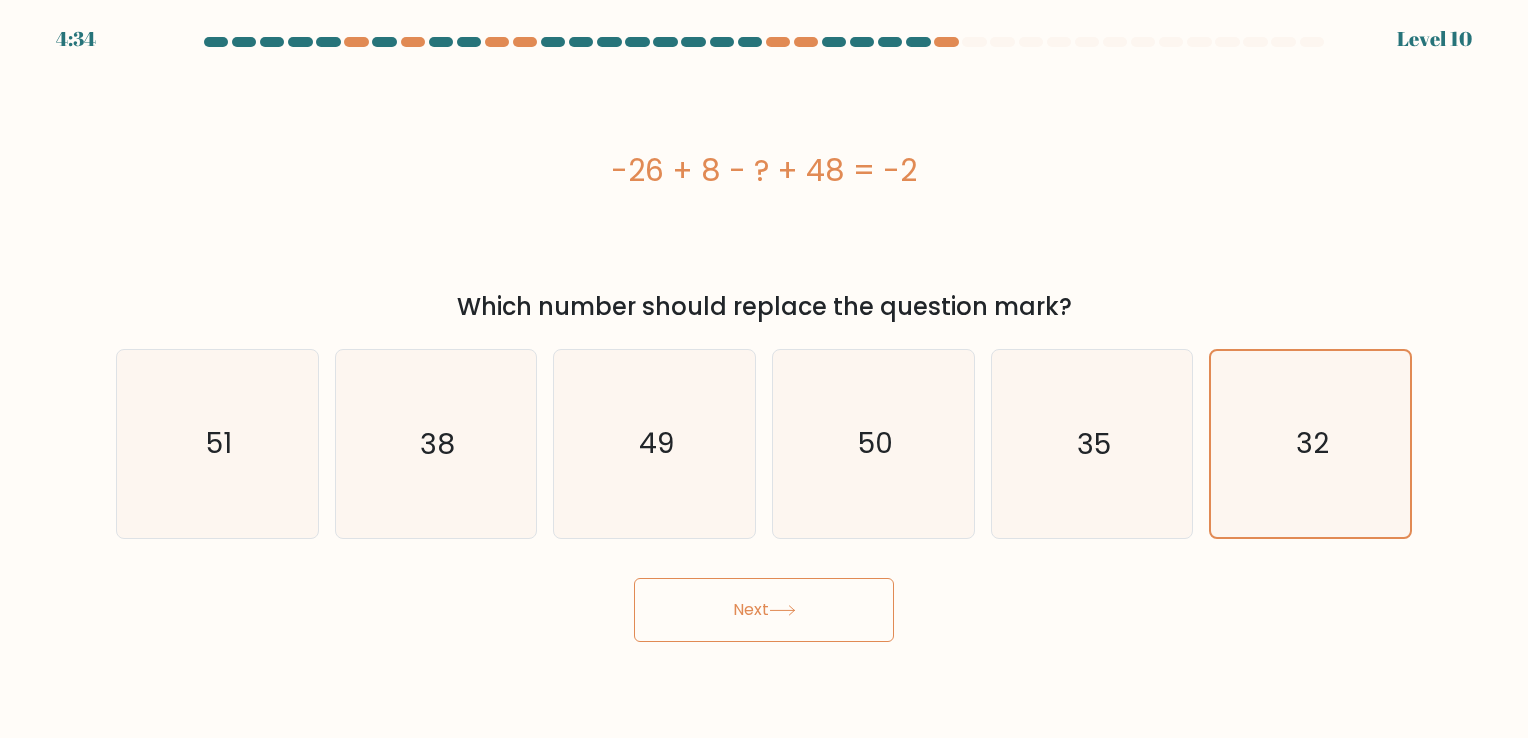 click on "Next" at bounding box center (764, 610) 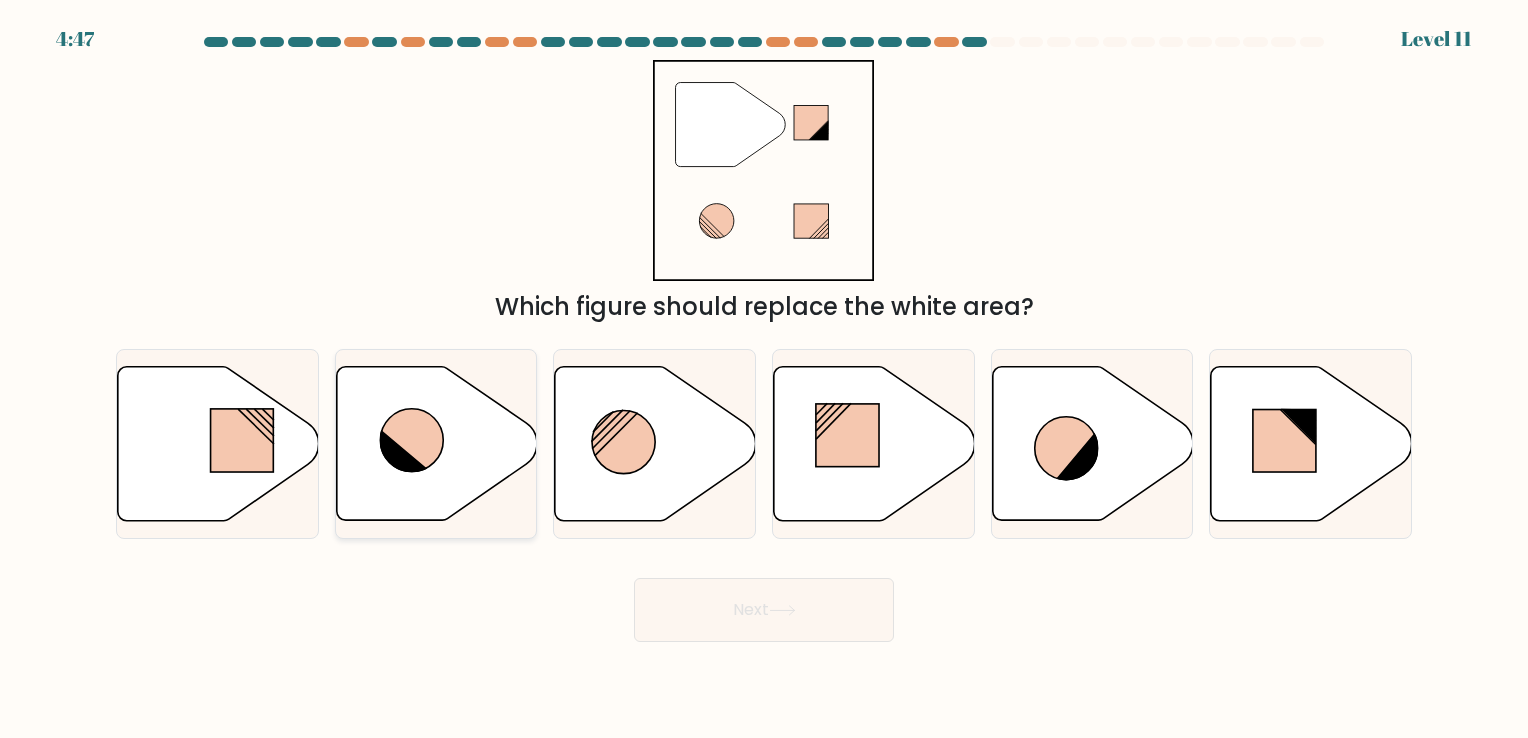click 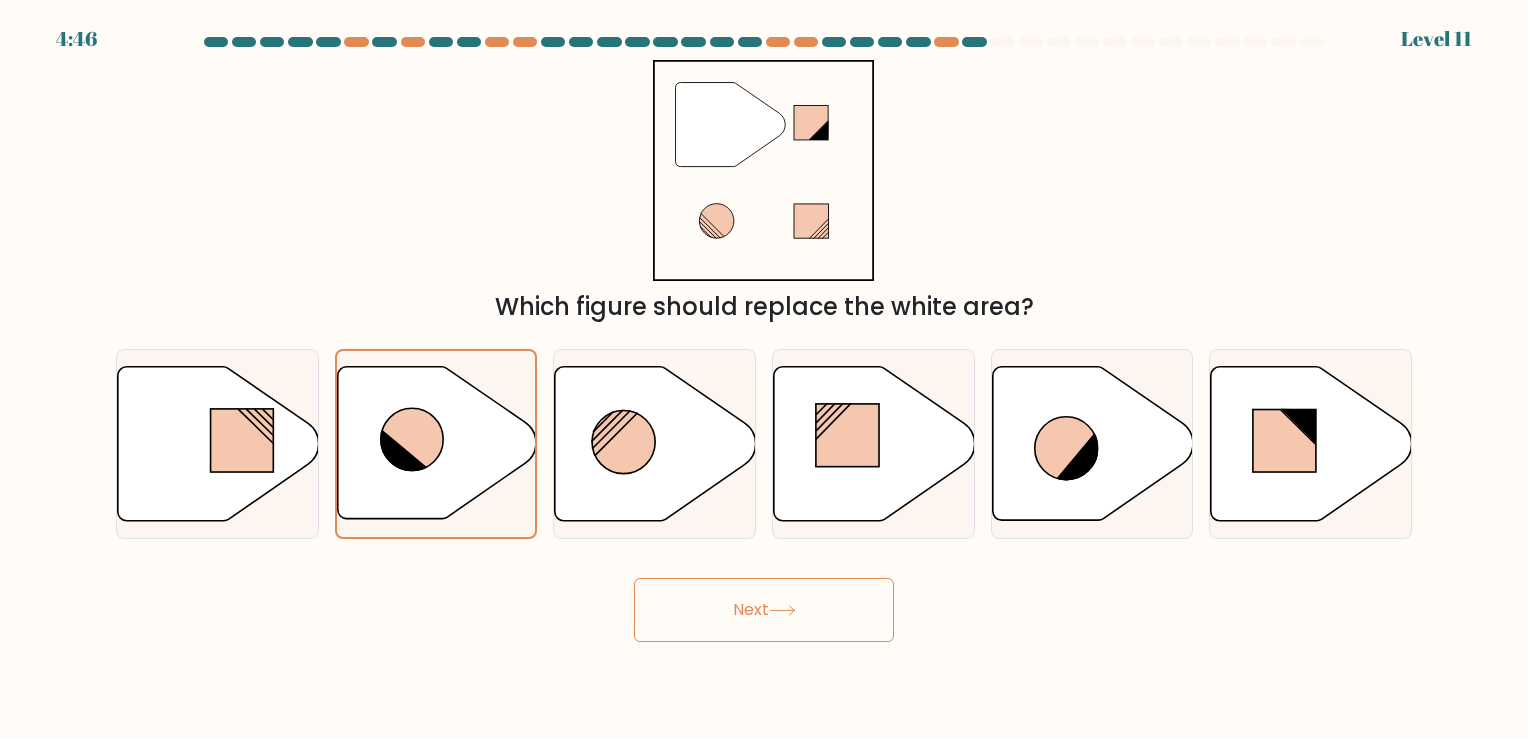 click on "Next" at bounding box center [764, 610] 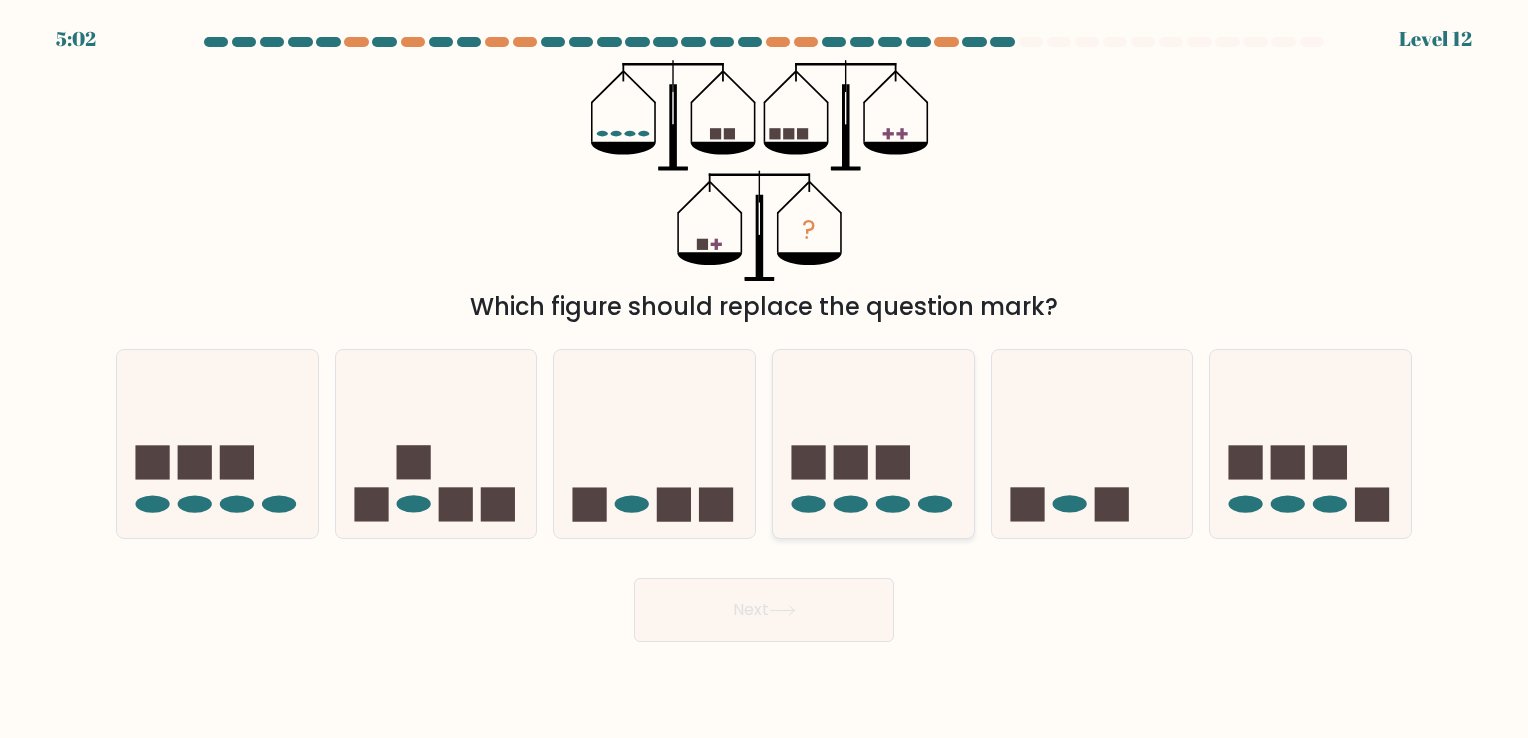 click 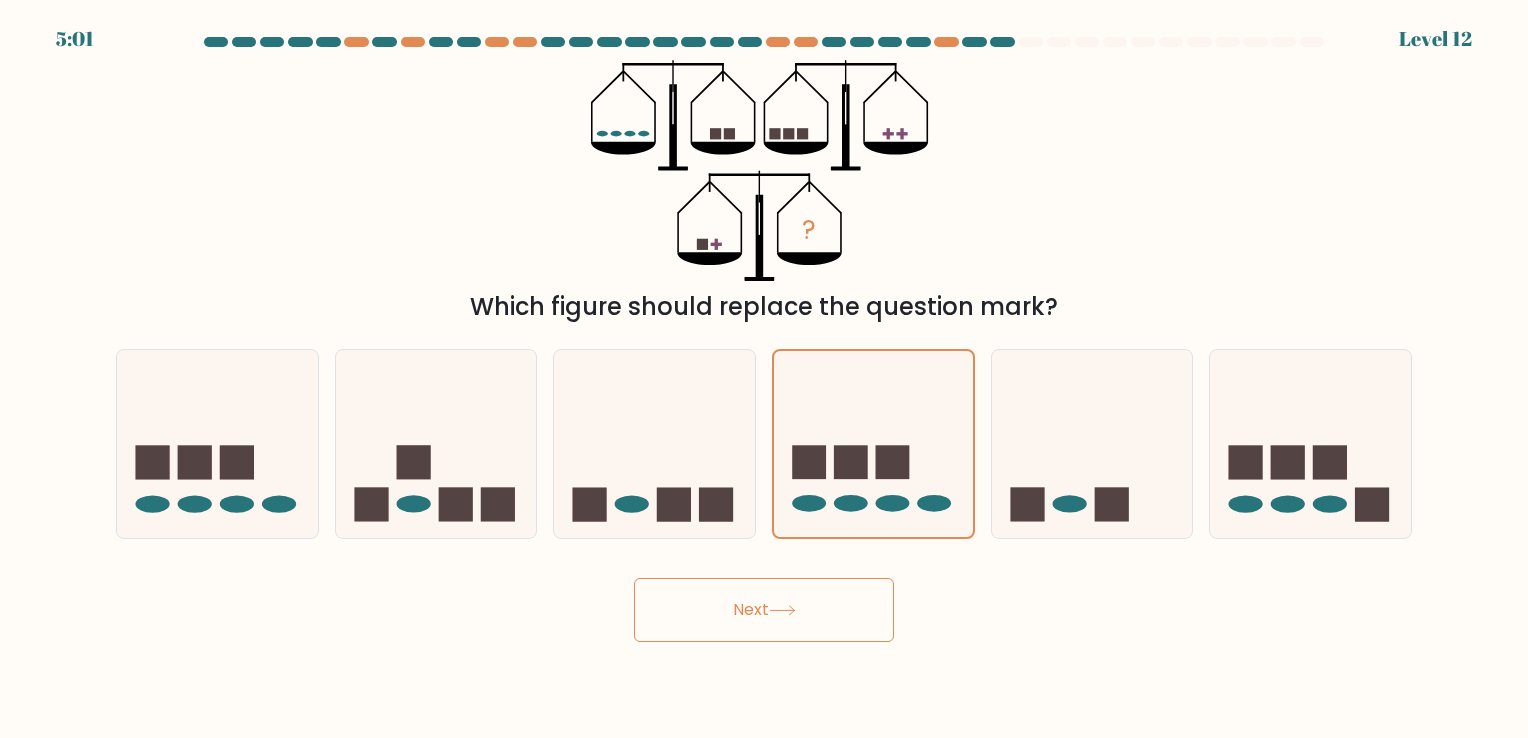 click on "Next" at bounding box center (764, 610) 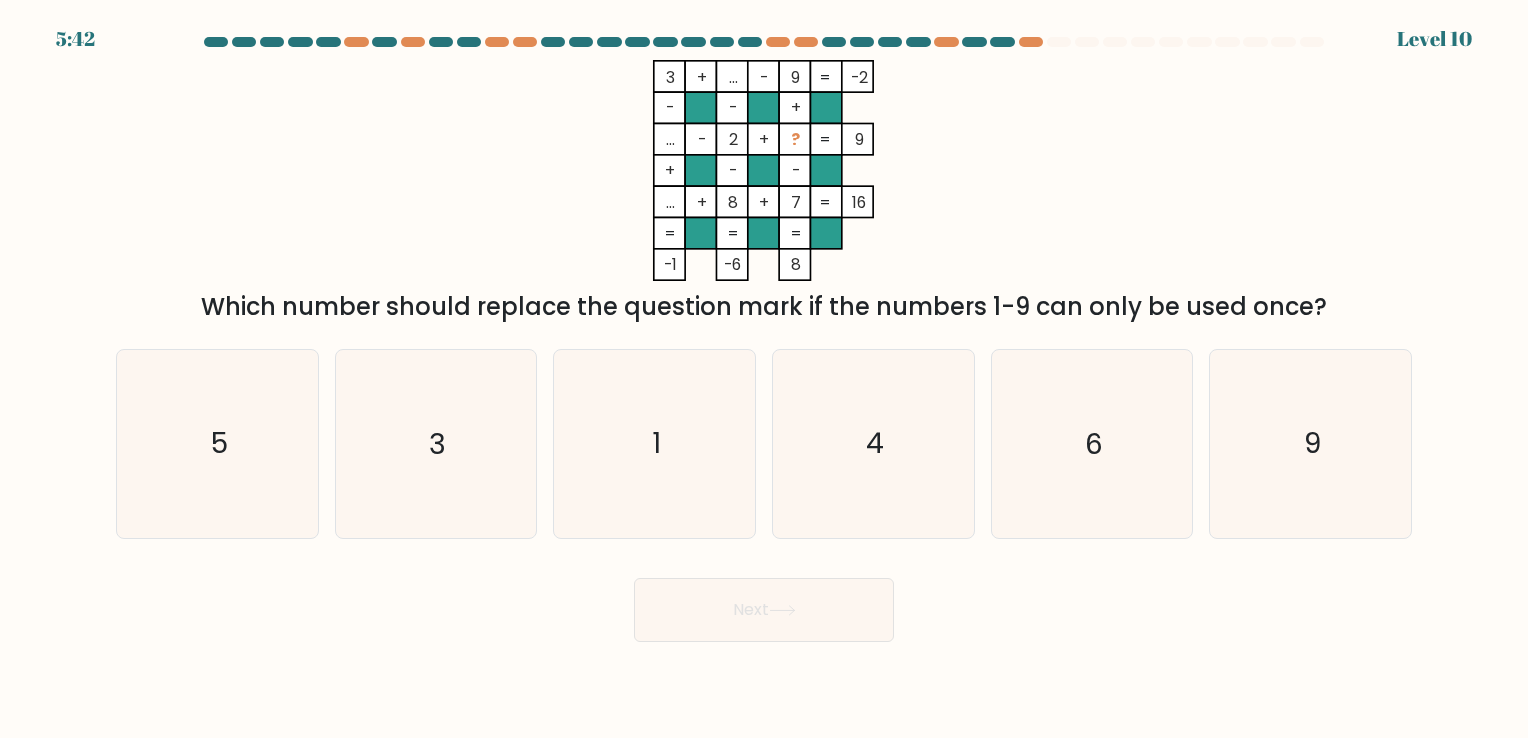 click on "3    +    ...    -    9    -2    -    -    +    ...    -    2    +    ?    9    +    -    -    ...    +    8    +    7    =   16    =   =   =   =   -1    -6    8    =" 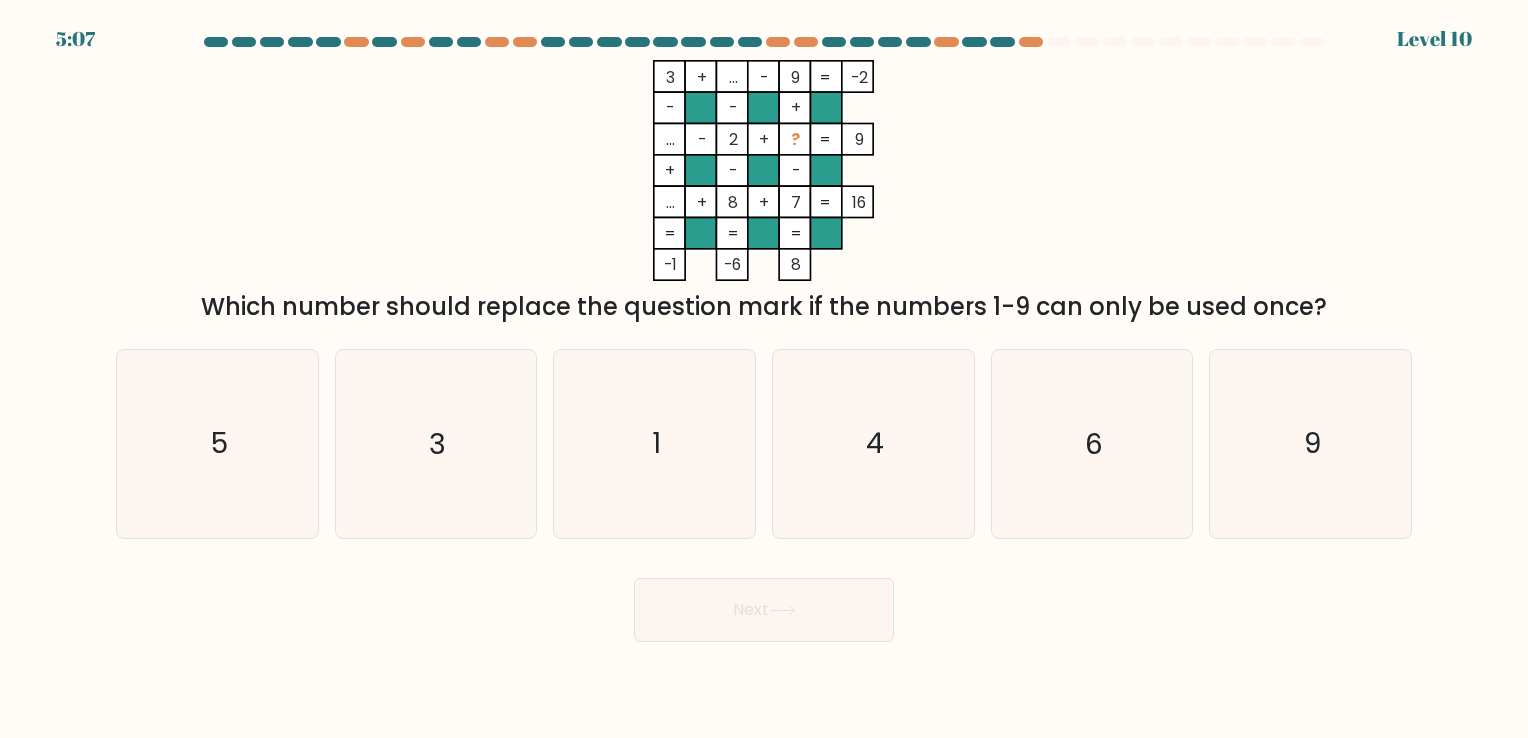 drag, startPoint x: 214, startPoint y: 307, endPoint x: 1335, endPoint y: 310, distance: 1121.004 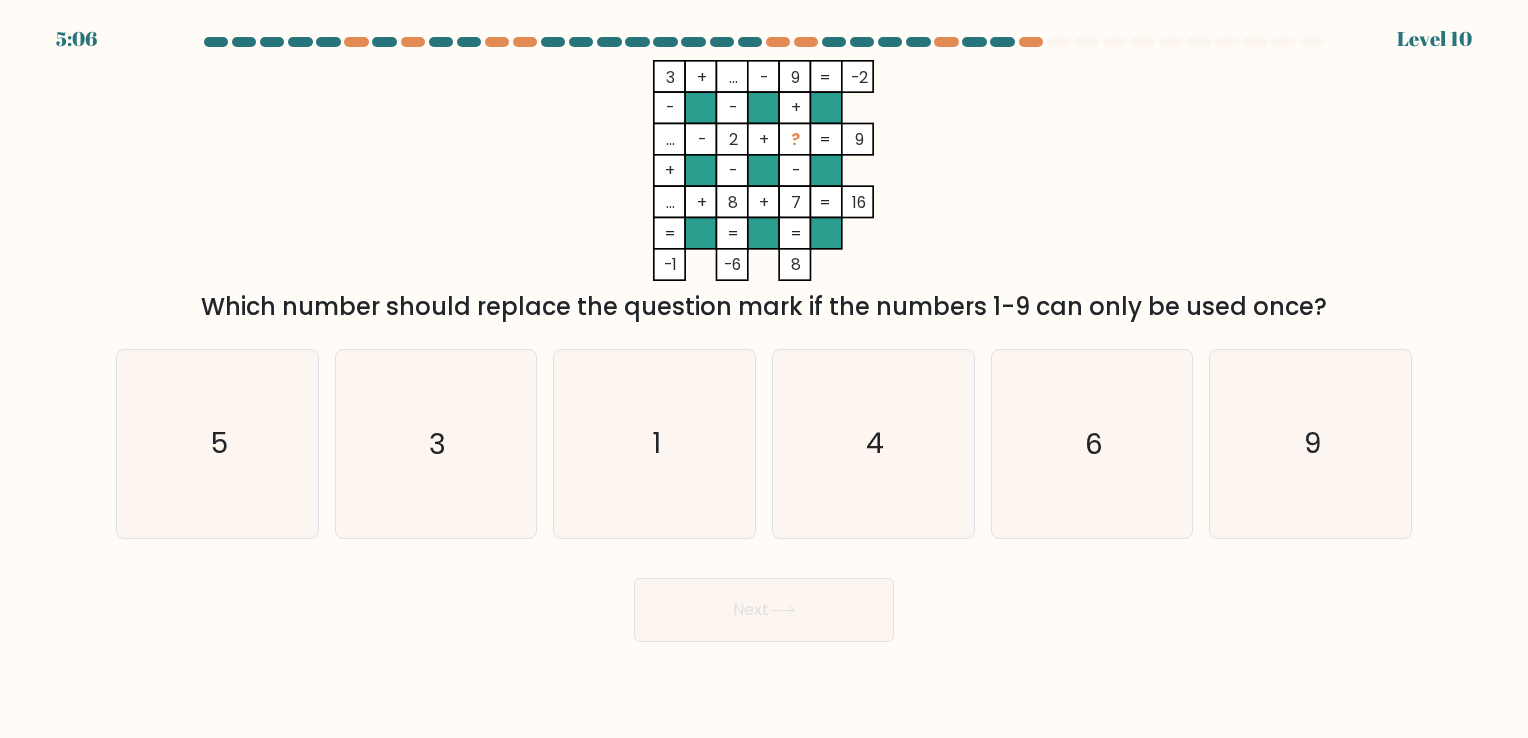 copy on "Which number should replace the question mark if the numbers 1-9 can only be used once?" 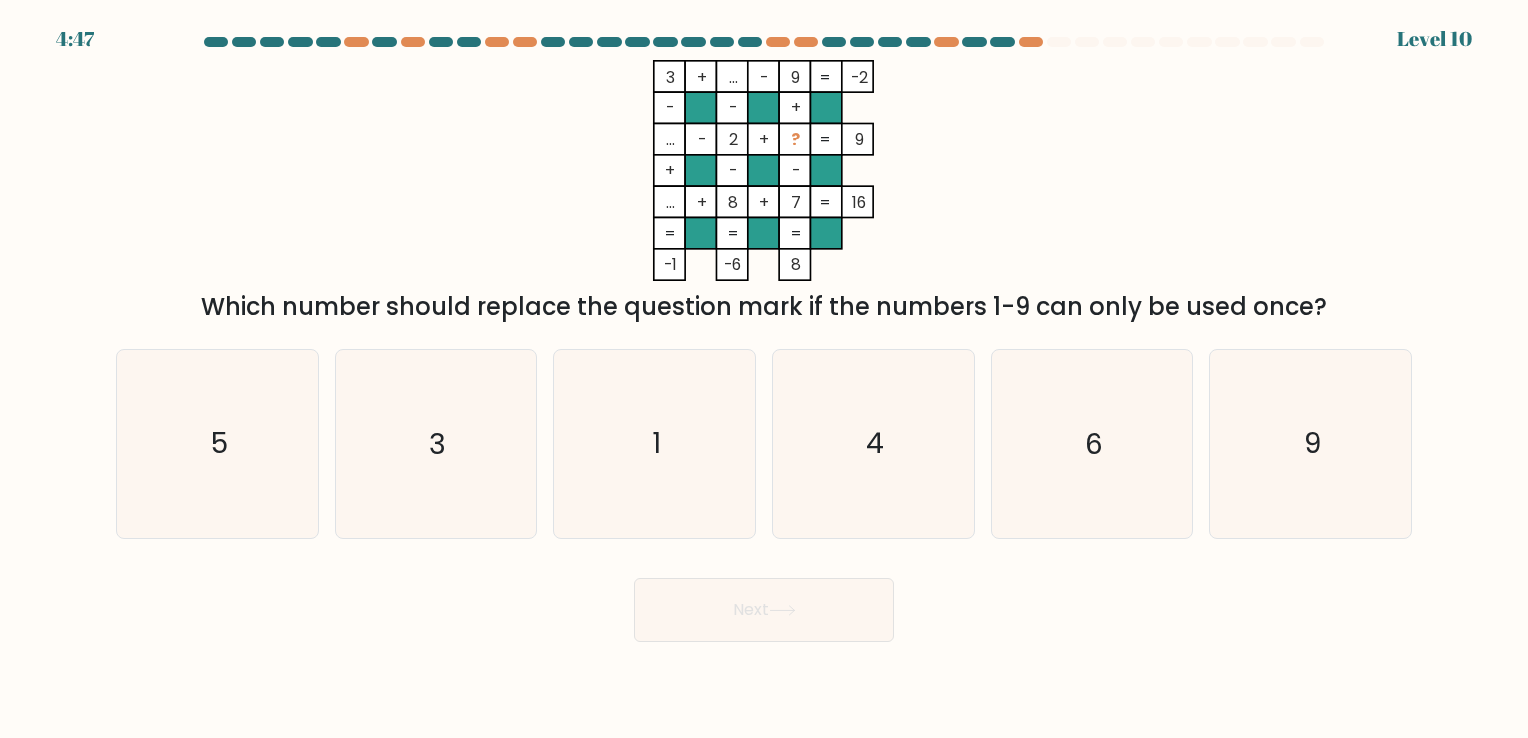 click on "Next" at bounding box center [764, 602] 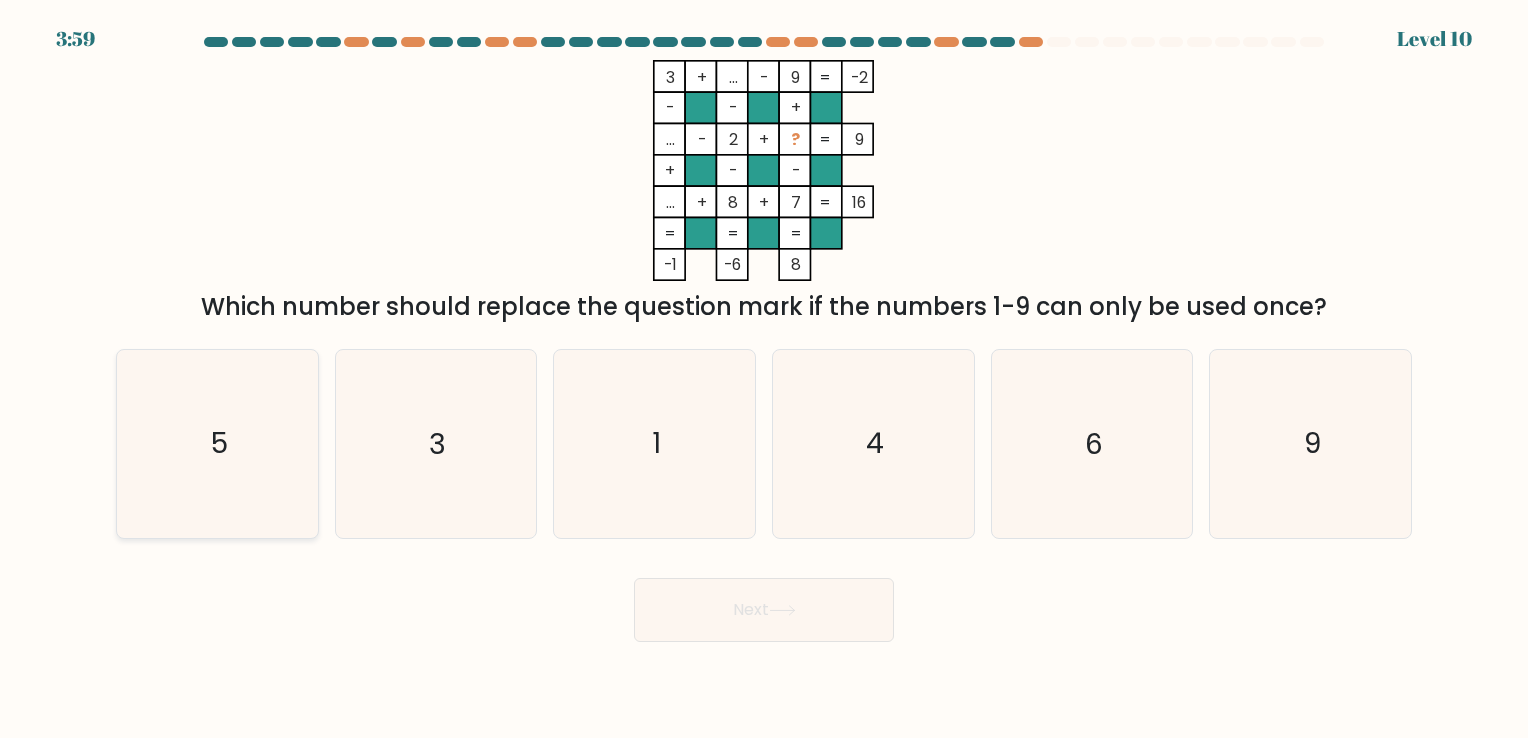 click on "5" 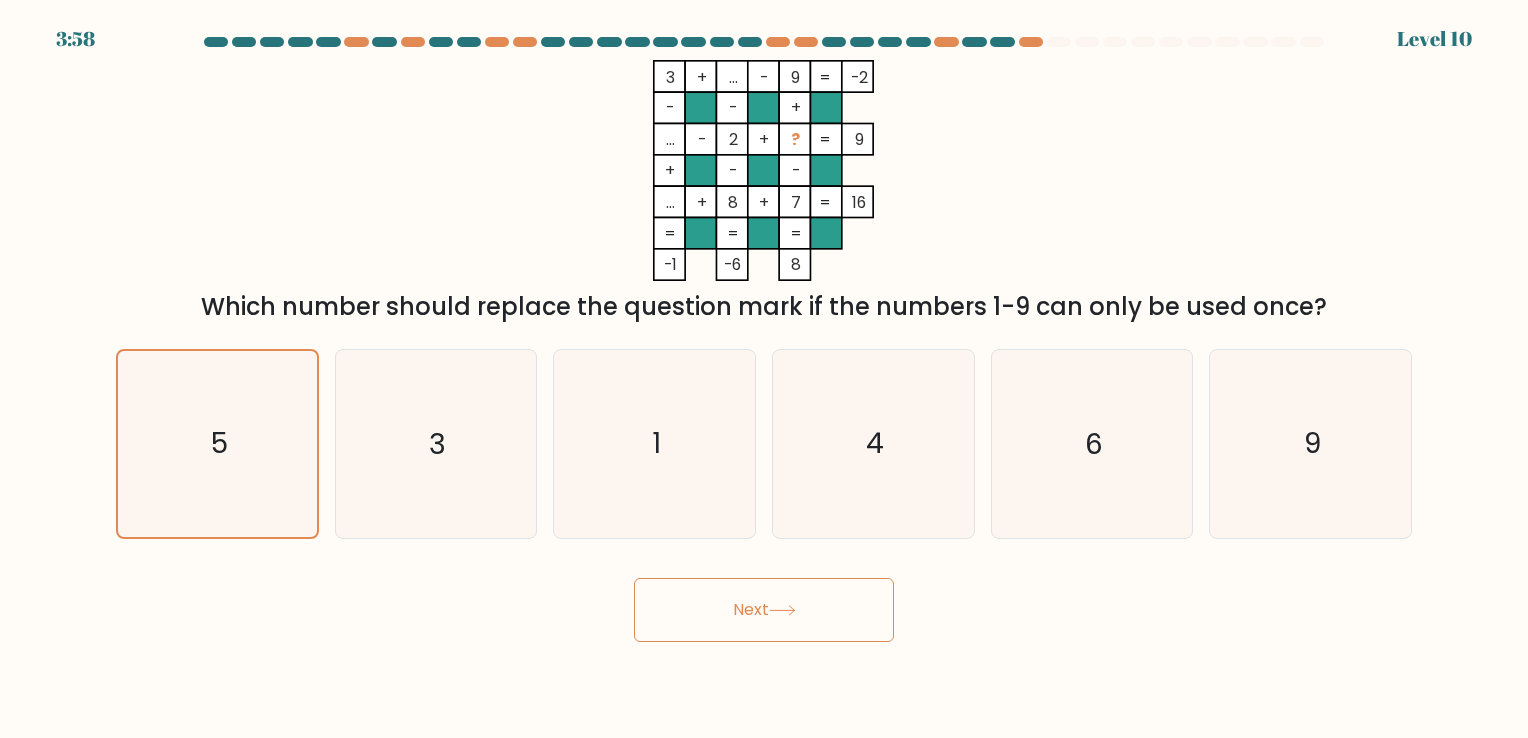 click on "Next" at bounding box center (764, 610) 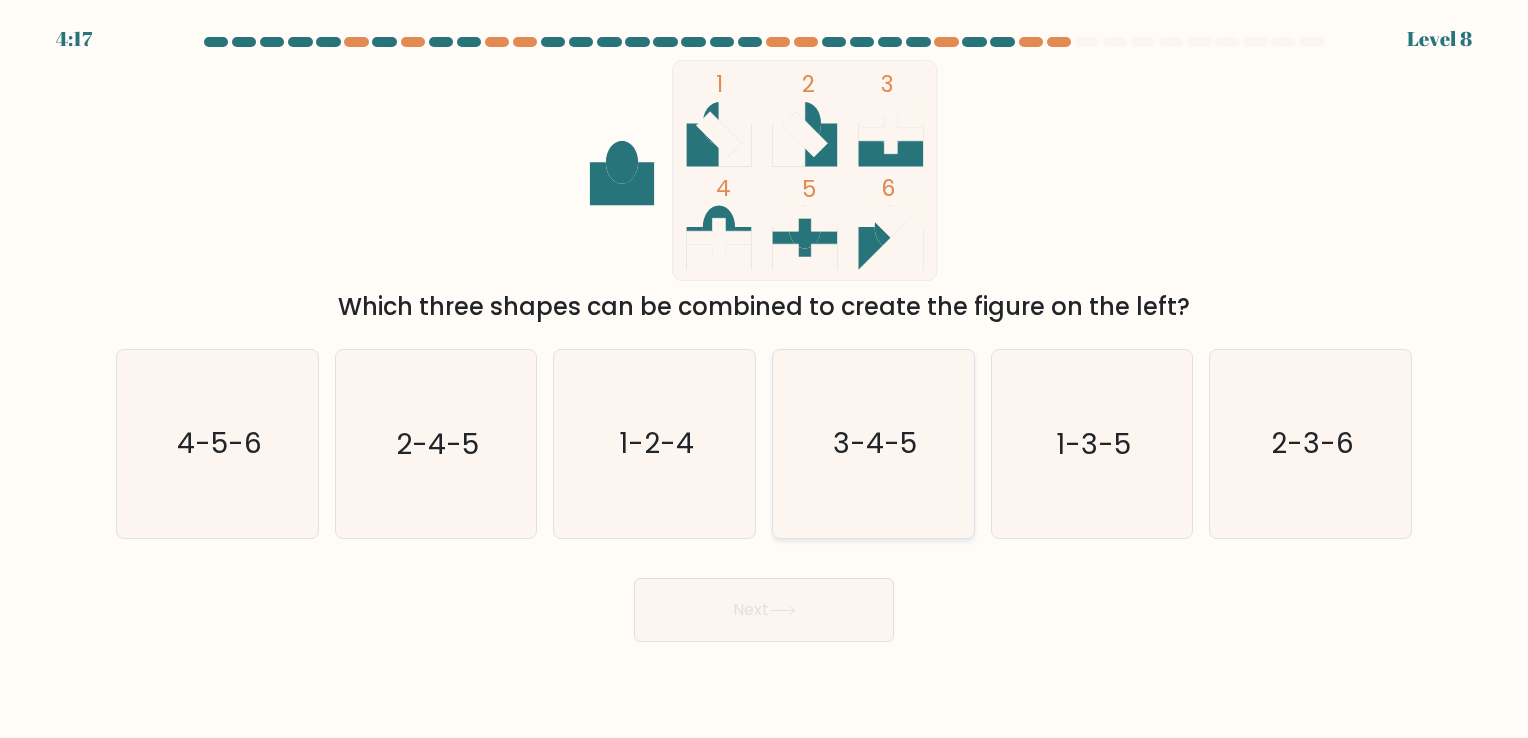 click on "3-4-5" 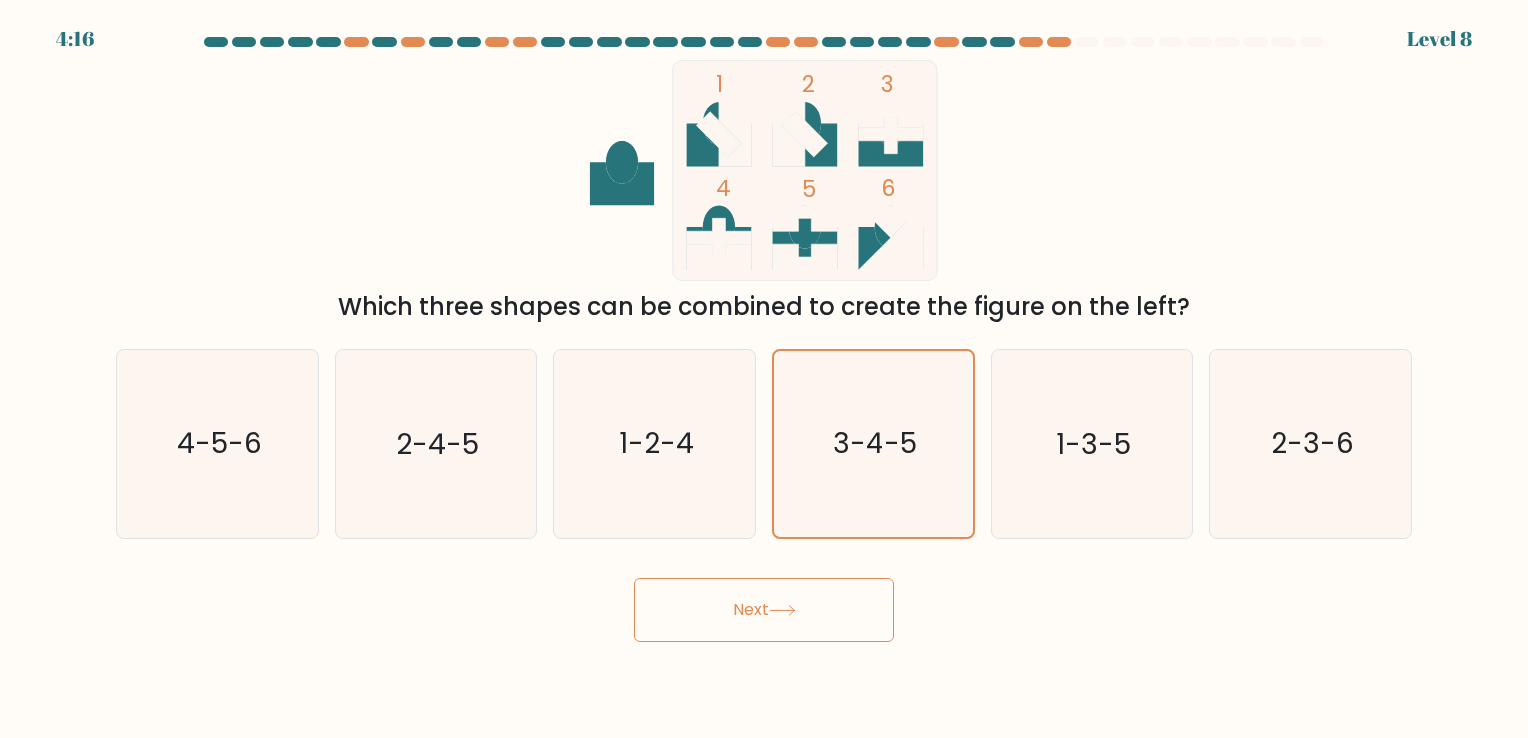 click on "Next" at bounding box center (764, 610) 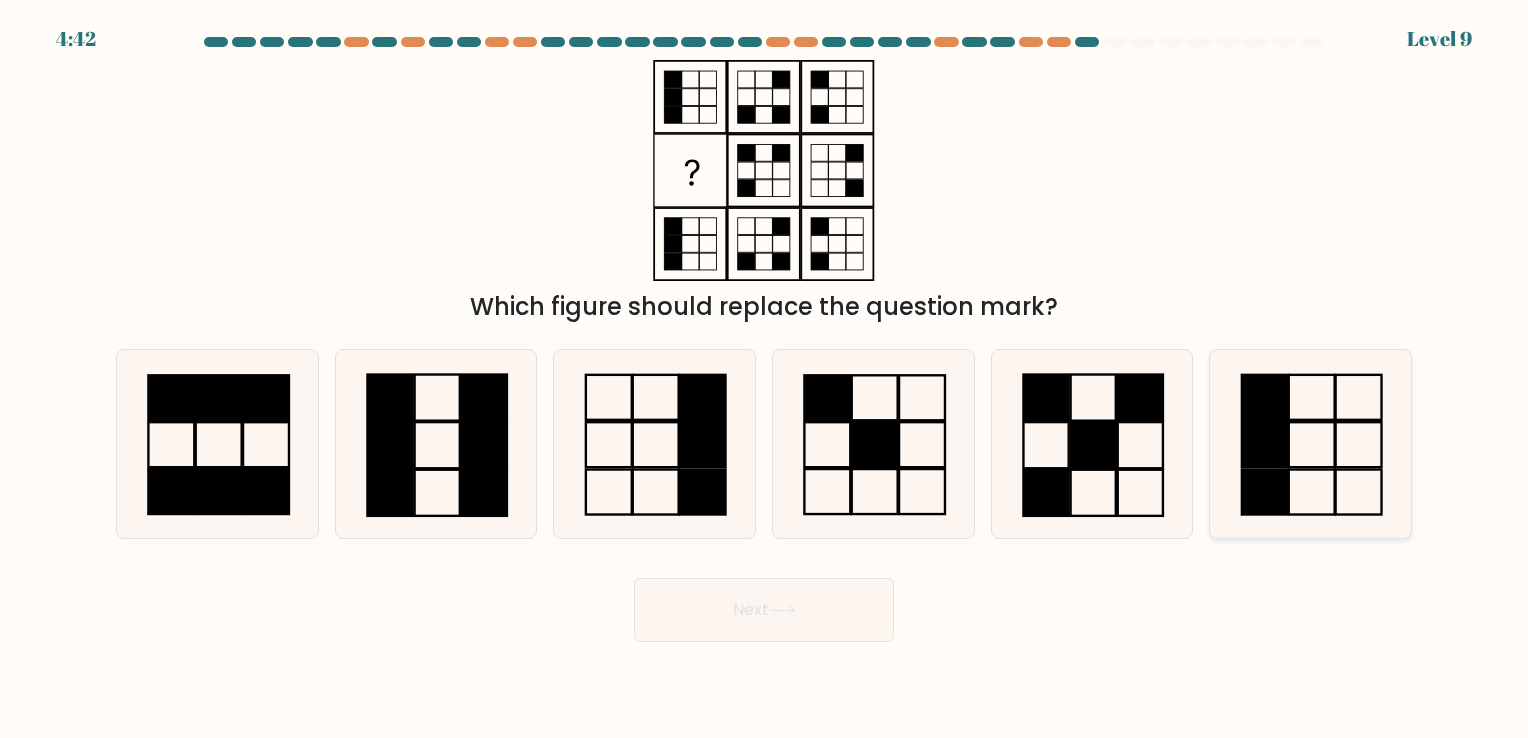 click 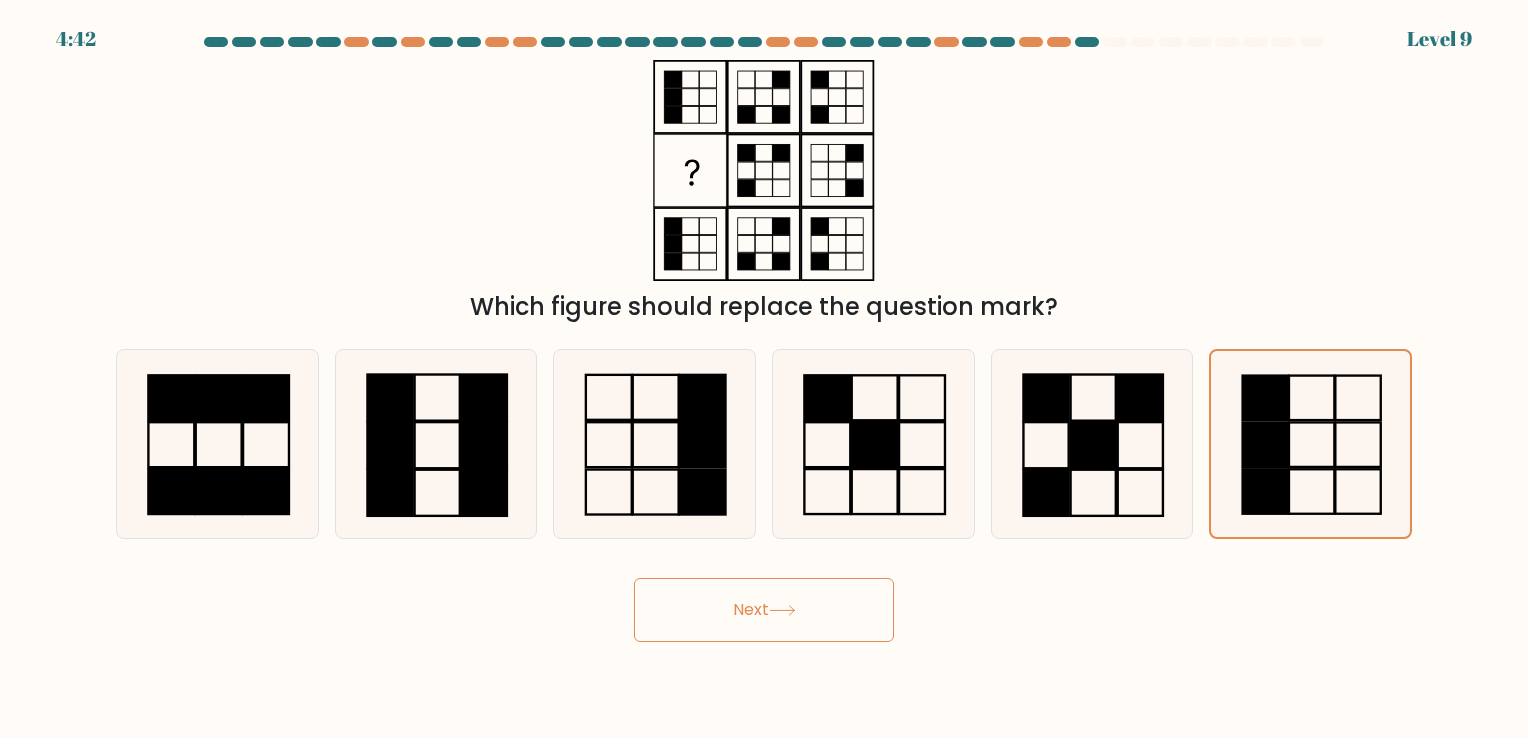 click 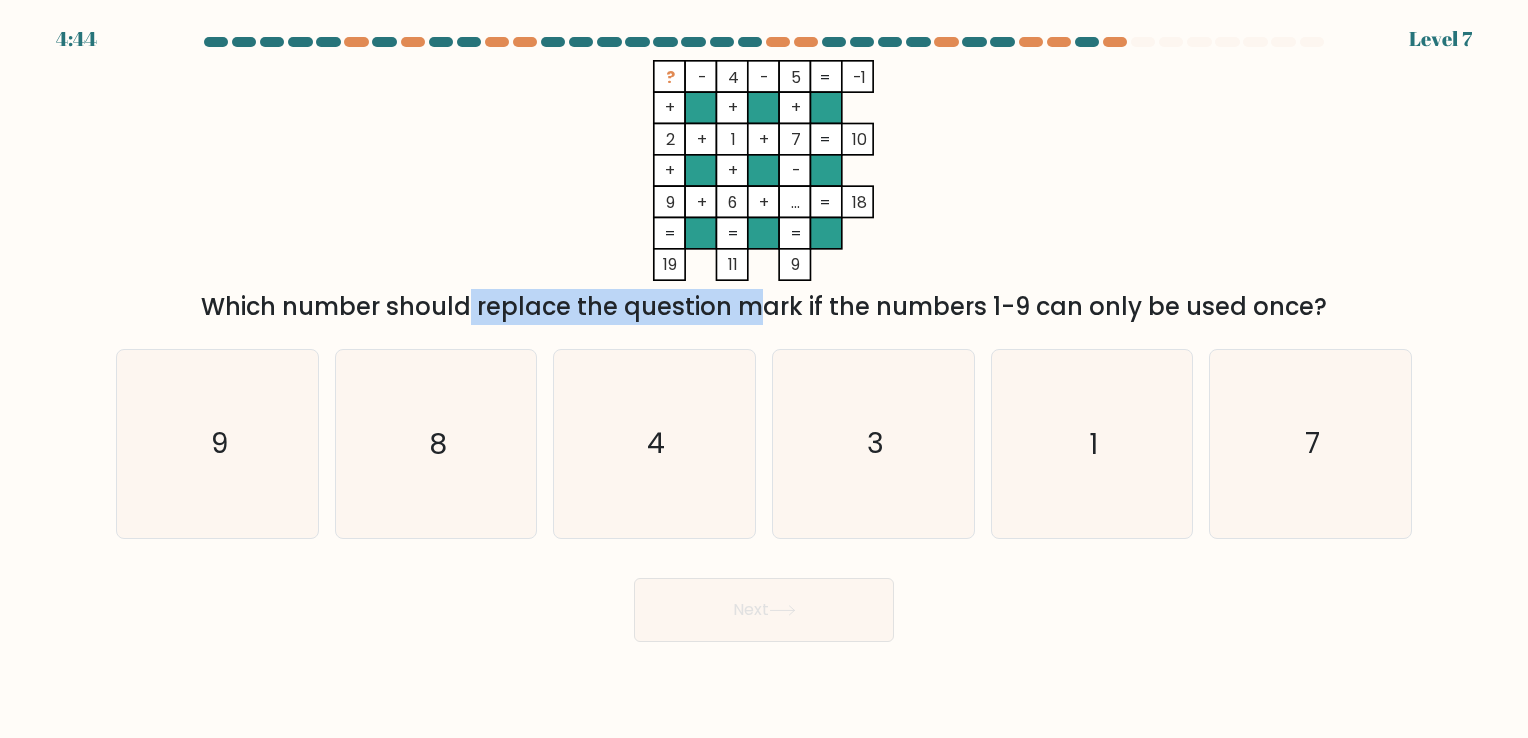 drag, startPoint x: 304, startPoint y: 310, endPoint x: 578, endPoint y: 313, distance: 274.01642 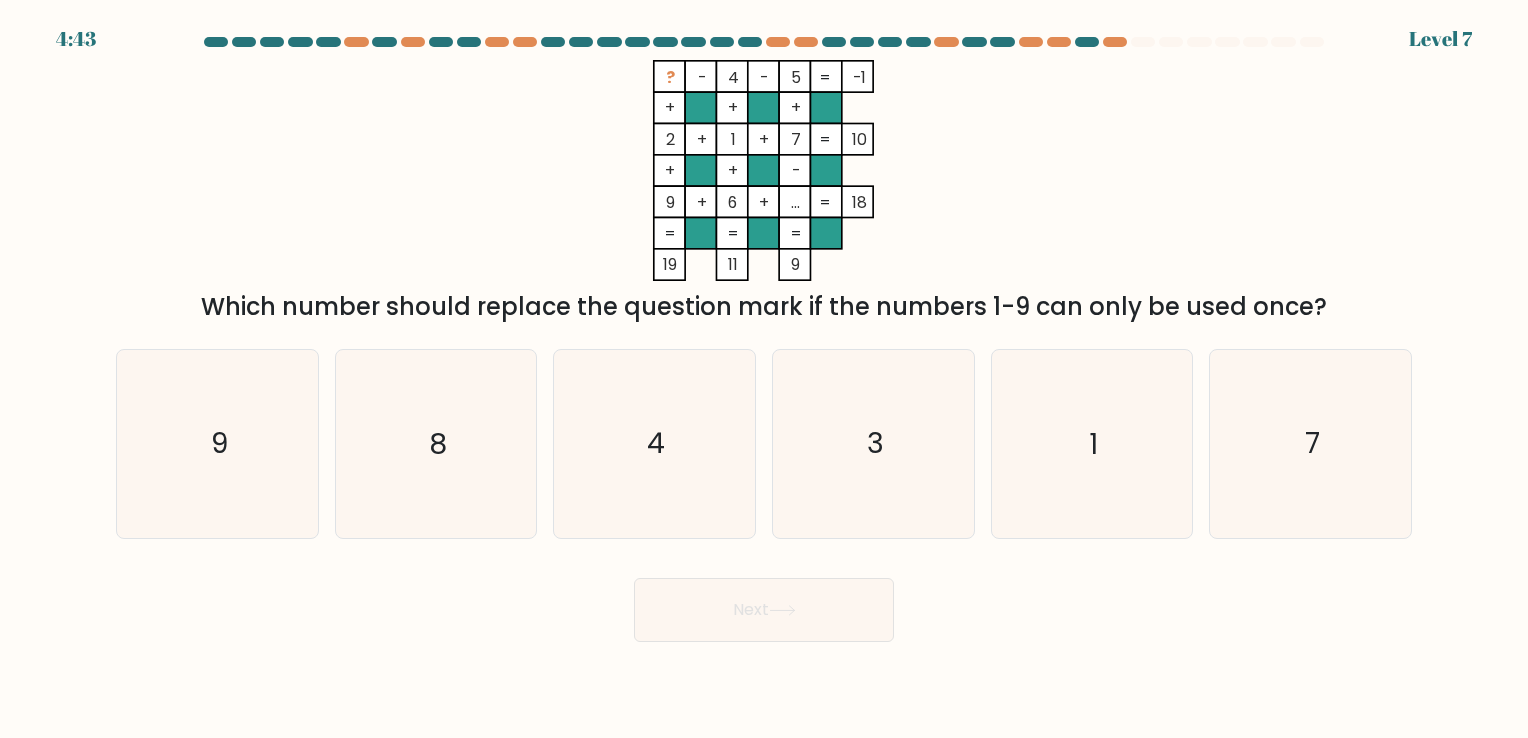 click on "Which number should replace the question mark if the numbers 1-9 can only be used once?" at bounding box center [764, 307] 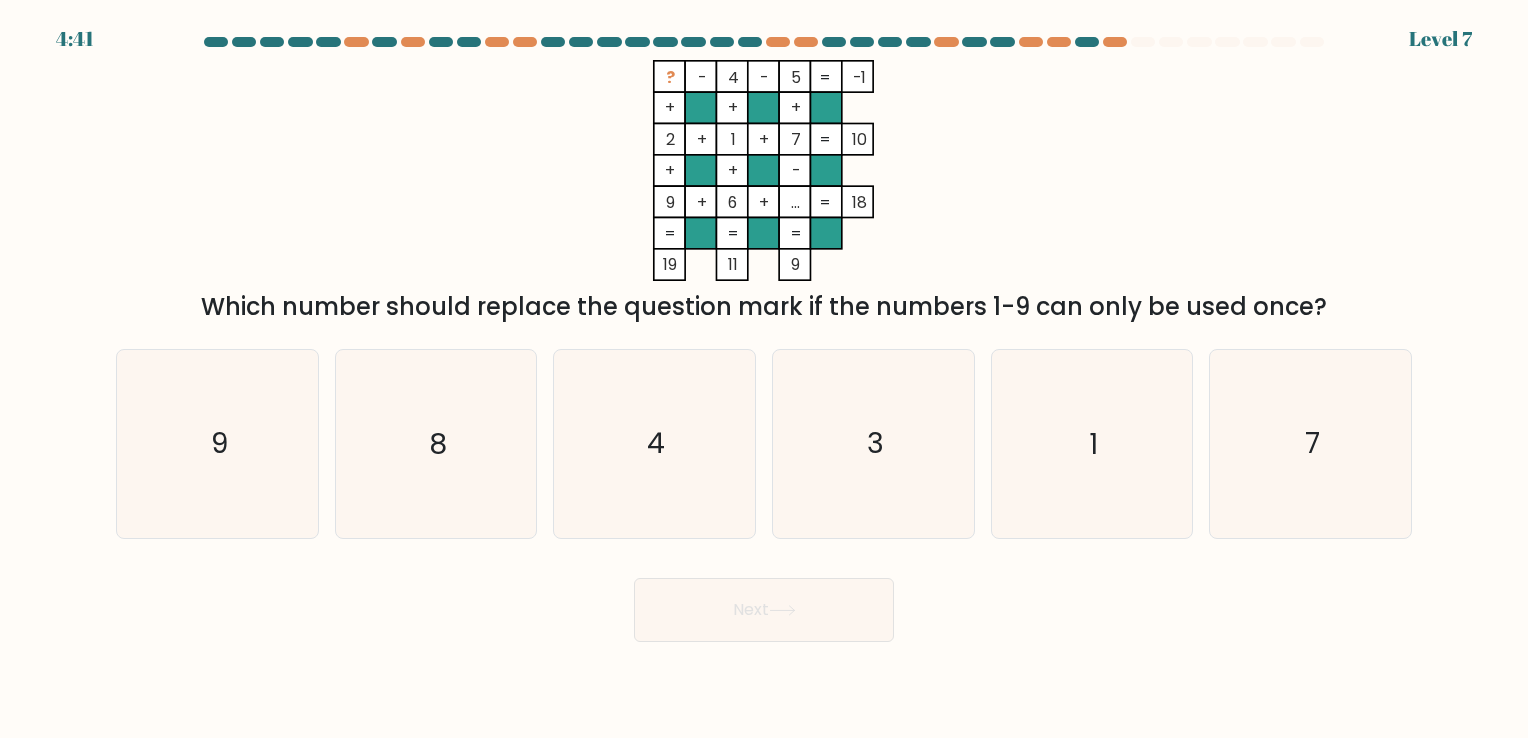 drag, startPoint x: 209, startPoint y: 291, endPoint x: 1327, endPoint y: 298, distance: 1118.022 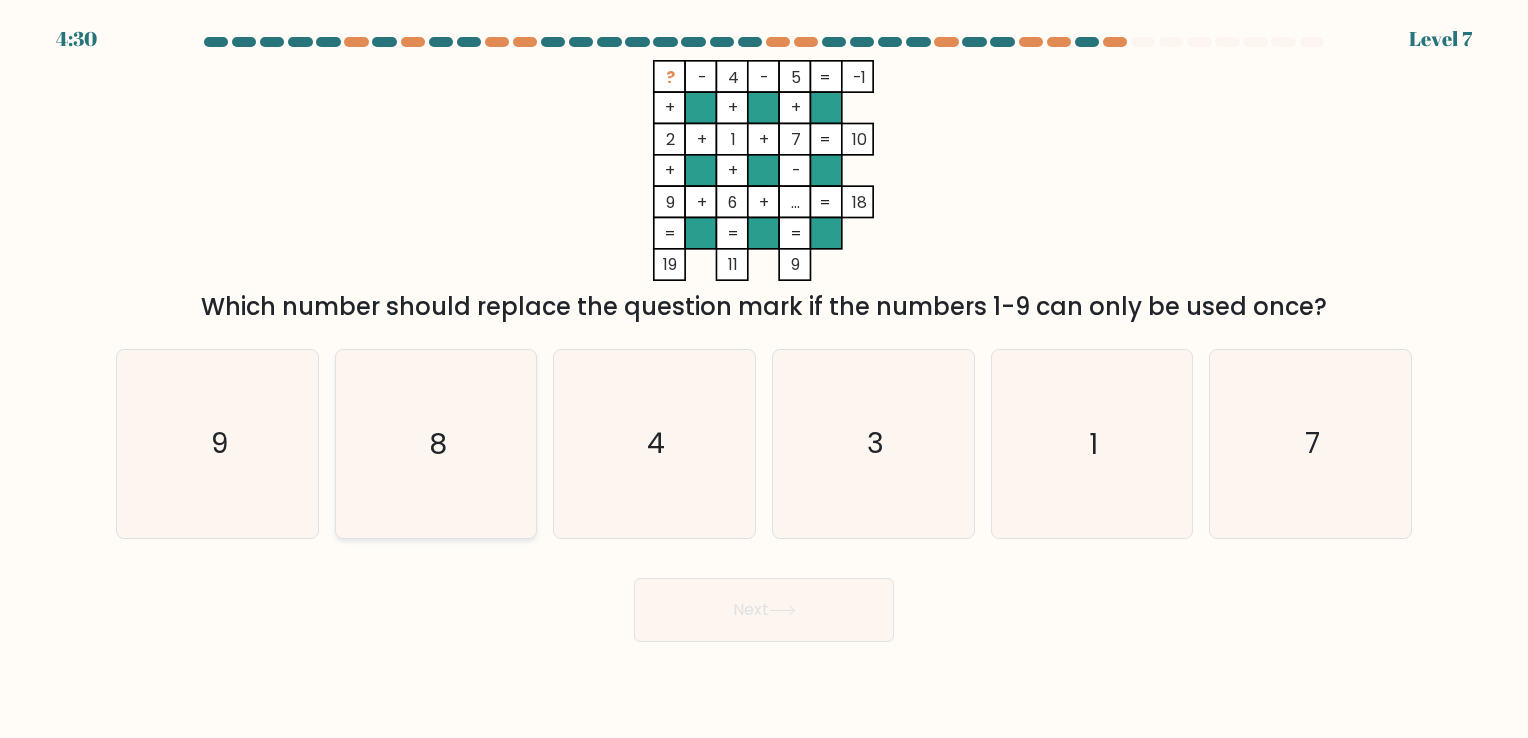 click on "8" 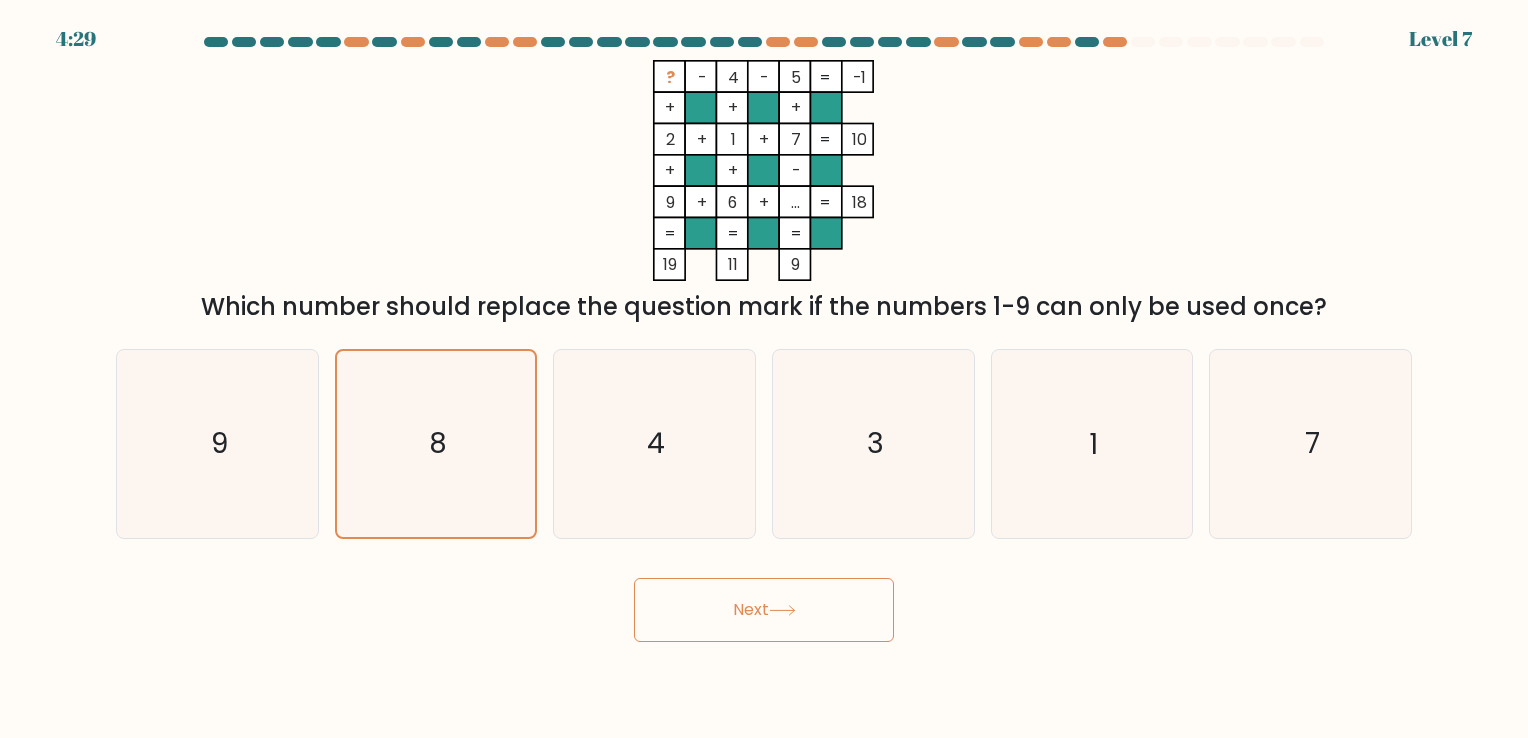 click on "?    -    4    -    5    -1    +    +    +    2    +    1    +    7    10    +    +    -    9    +    6    +    ...    =   18    =   =   =   =   19    11    9    =
Which number should replace the question mark if the numbers 1-9 can only be used once?" at bounding box center (764, 192) 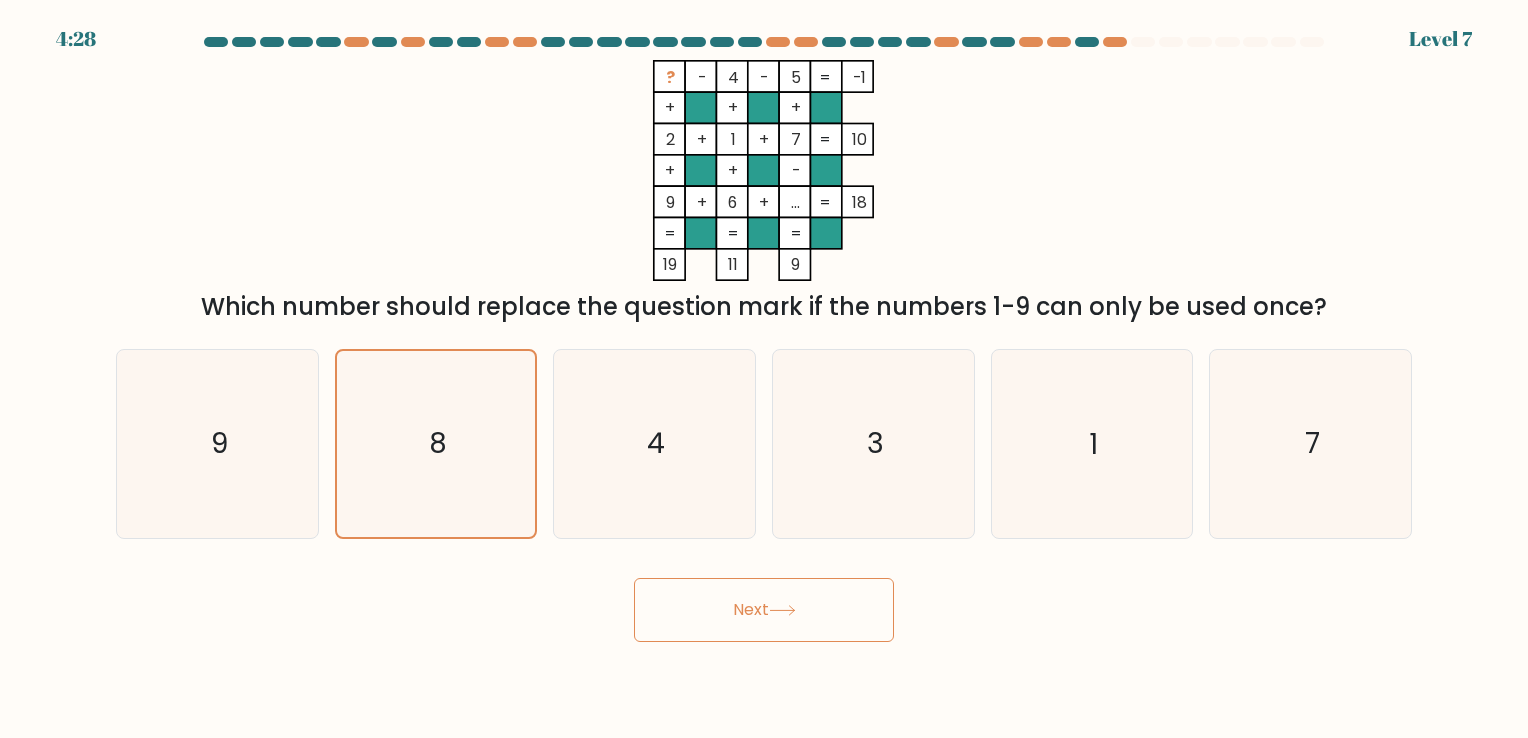 click on "Next" at bounding box center [764, 610] 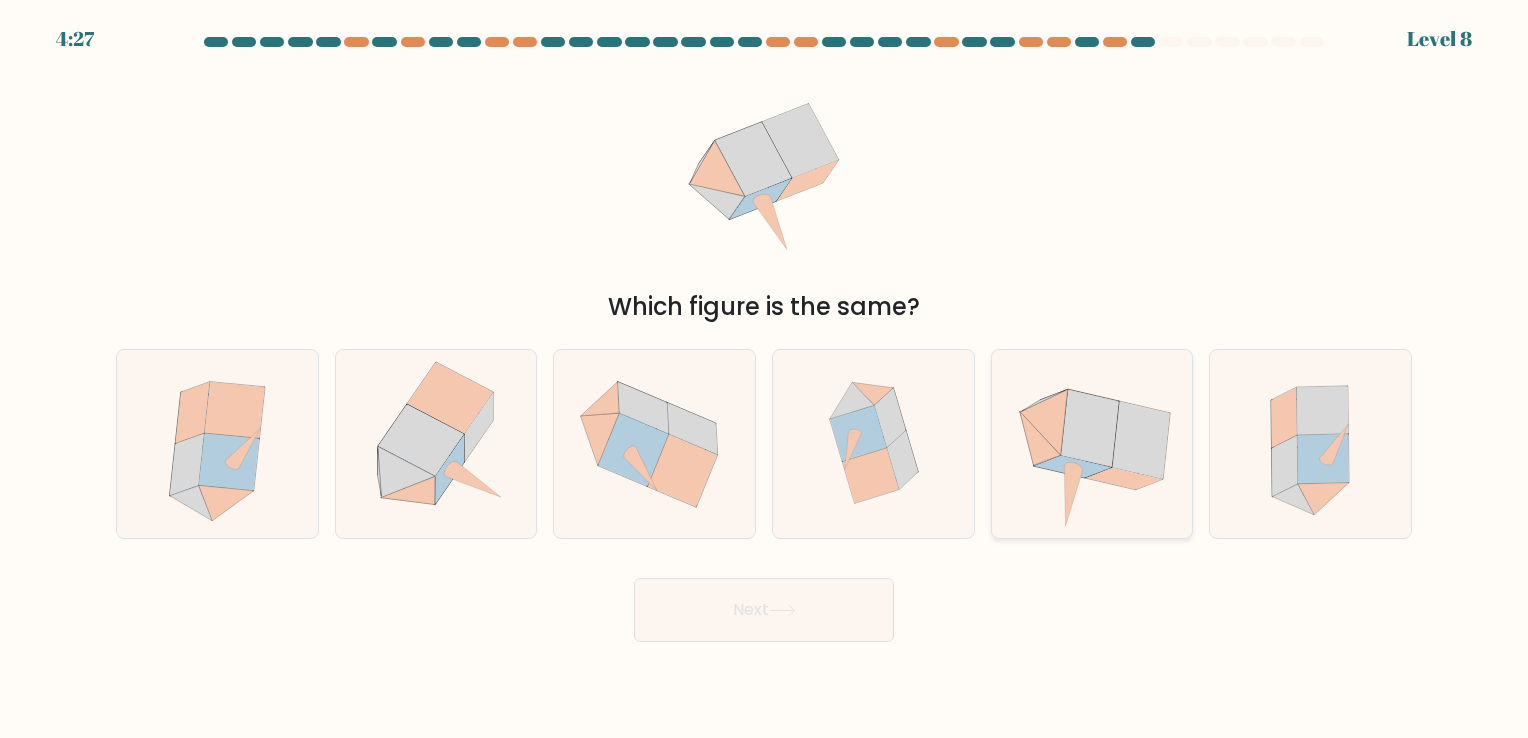 click 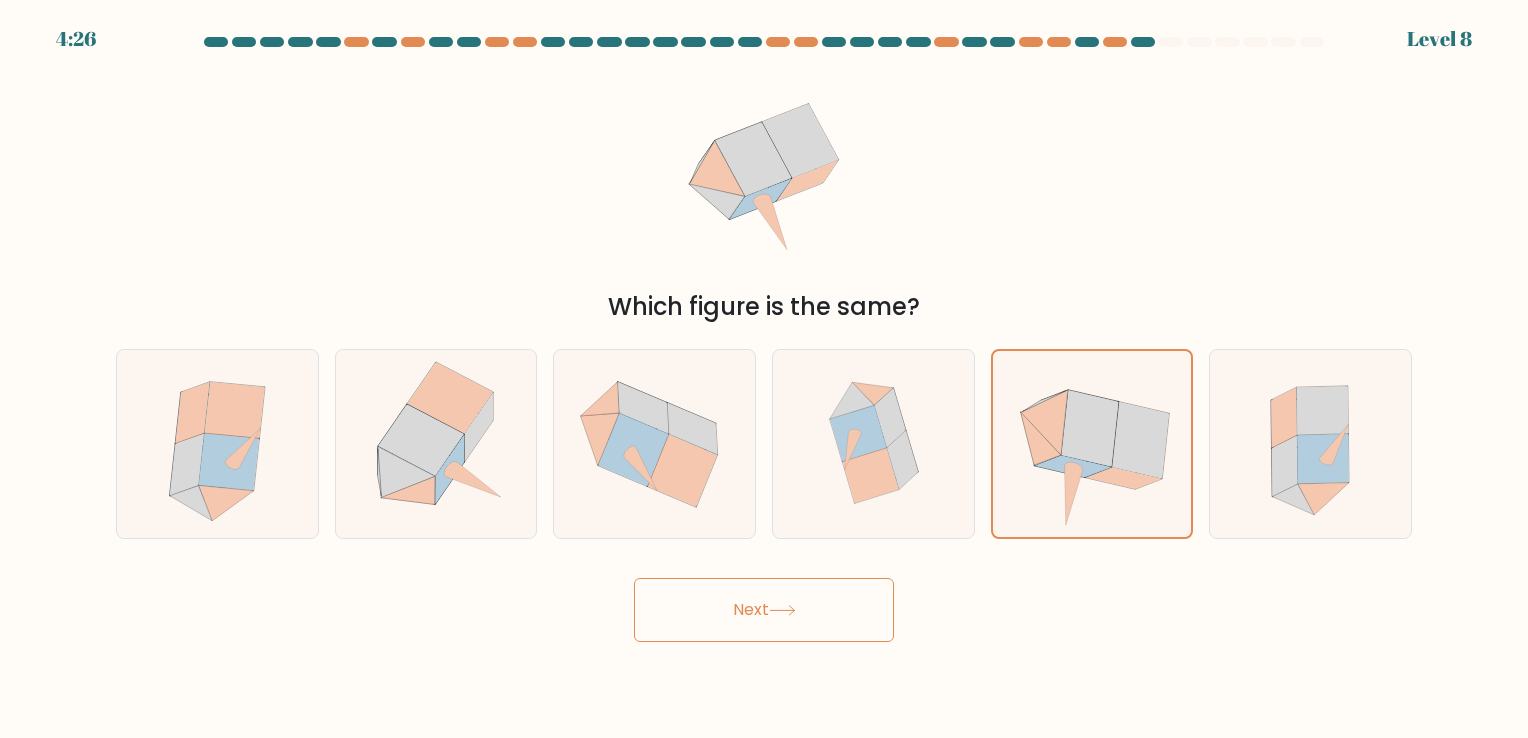 click on "Next" at bounding box center (764, 610) 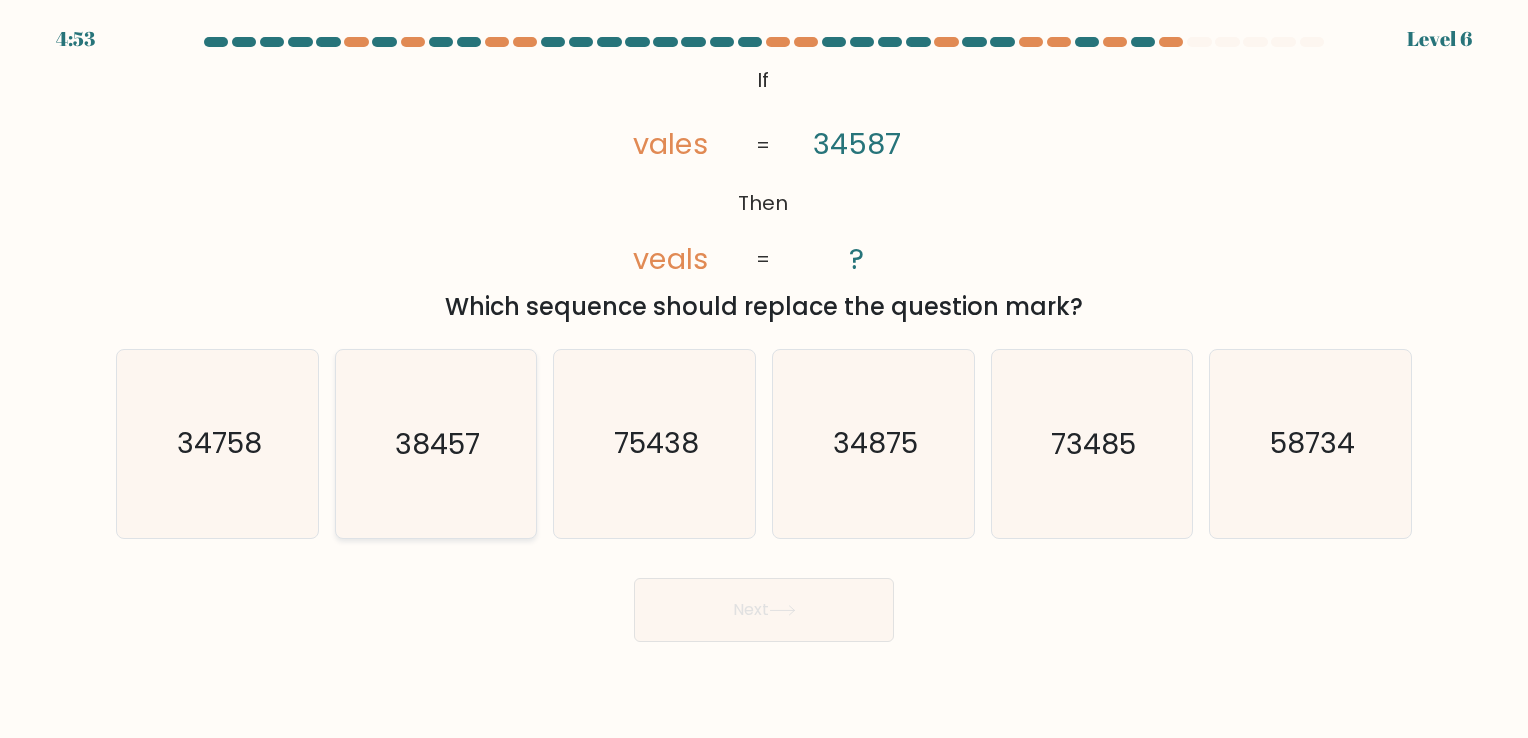 click on "38457" 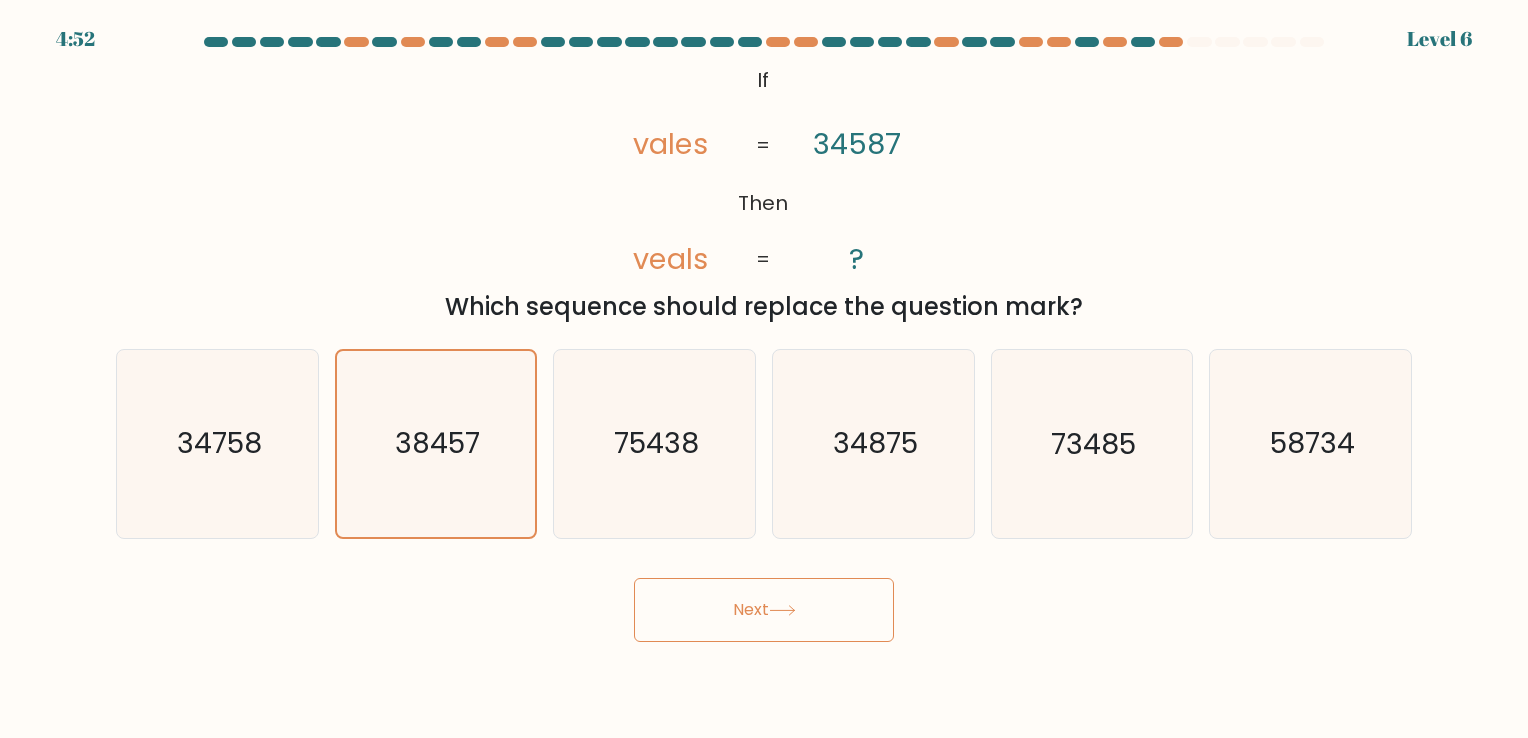 click on "Next" at bounding box center [764, 610] 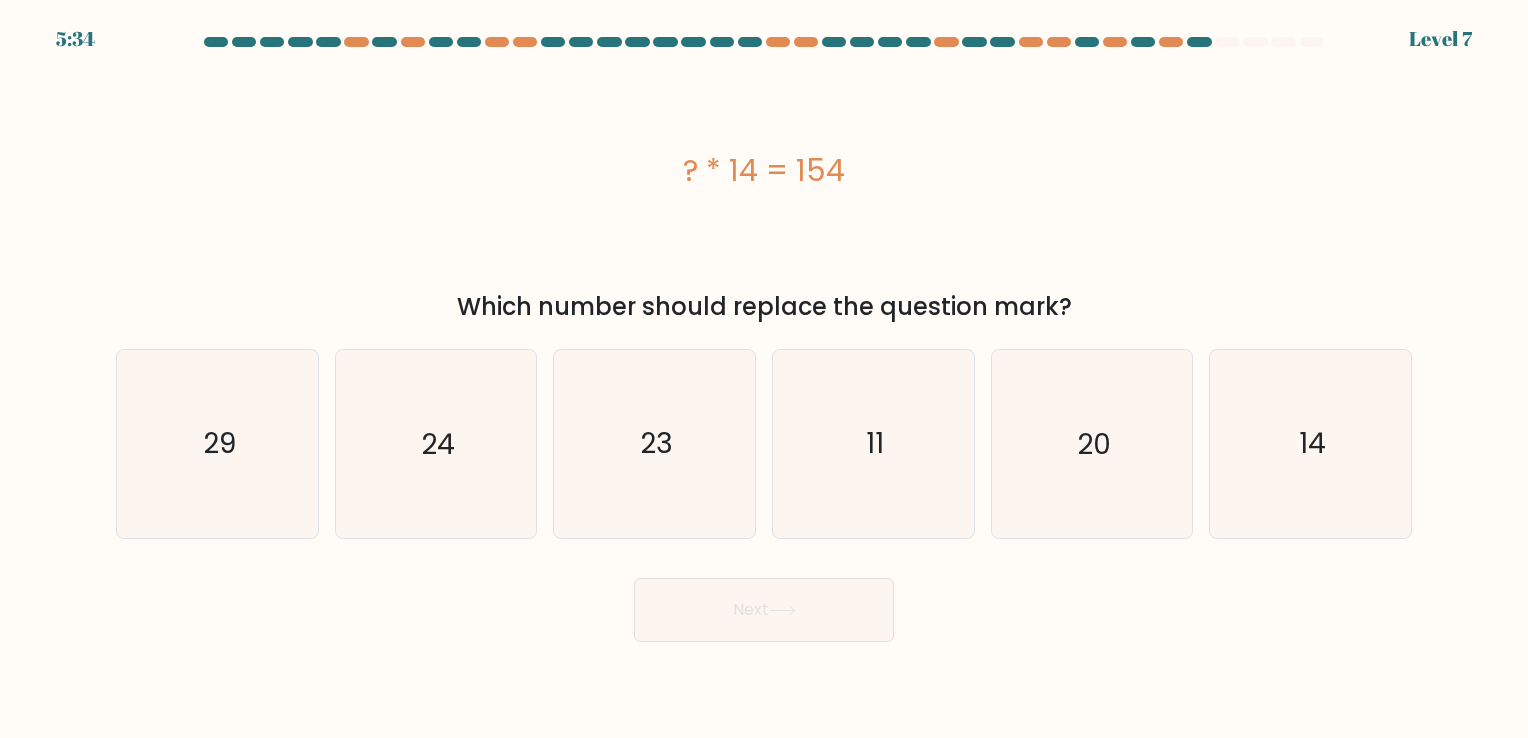 drag, startPoint x: 710, startPoint y: 174, endPoint x: 917, endPoint y: 227, distance: 213.67732 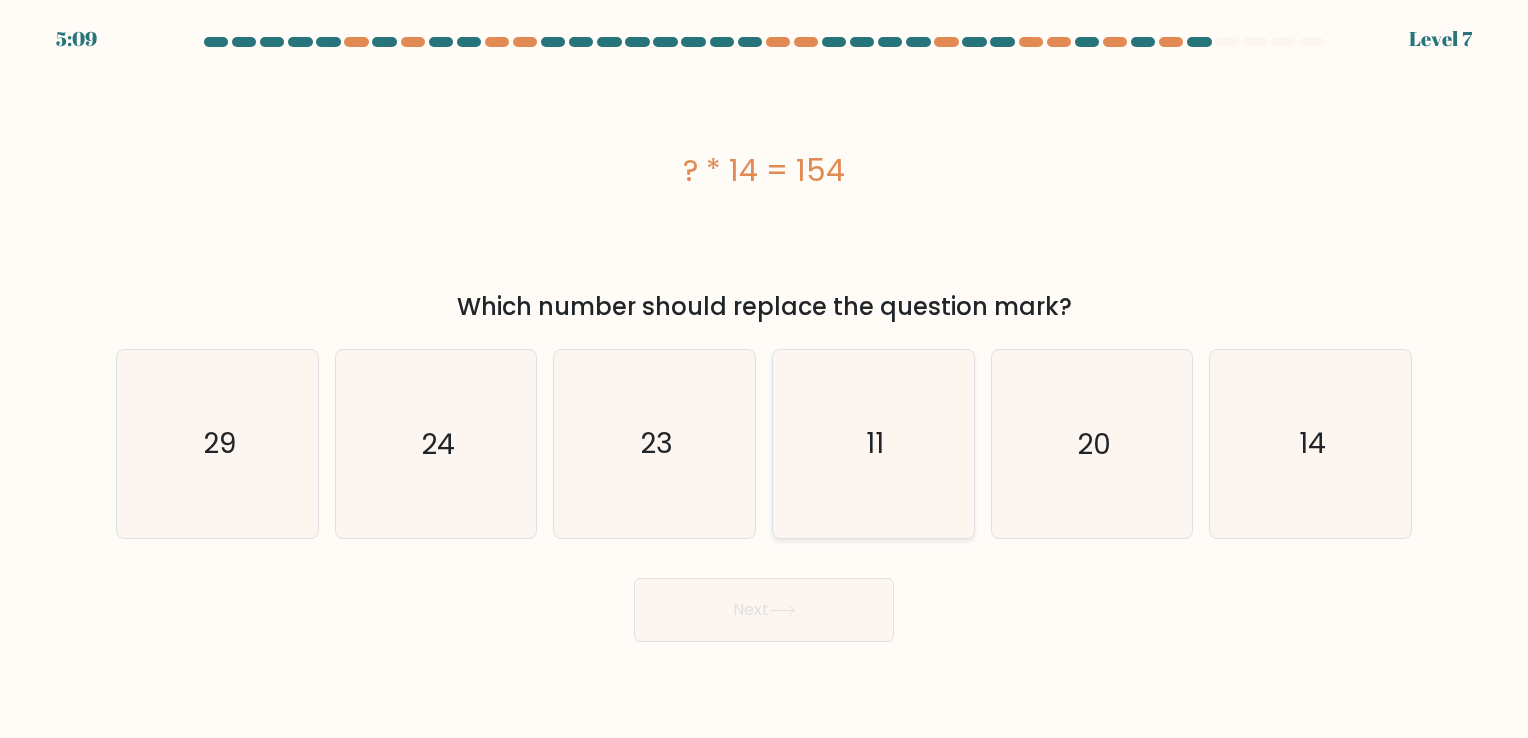 click on "11" 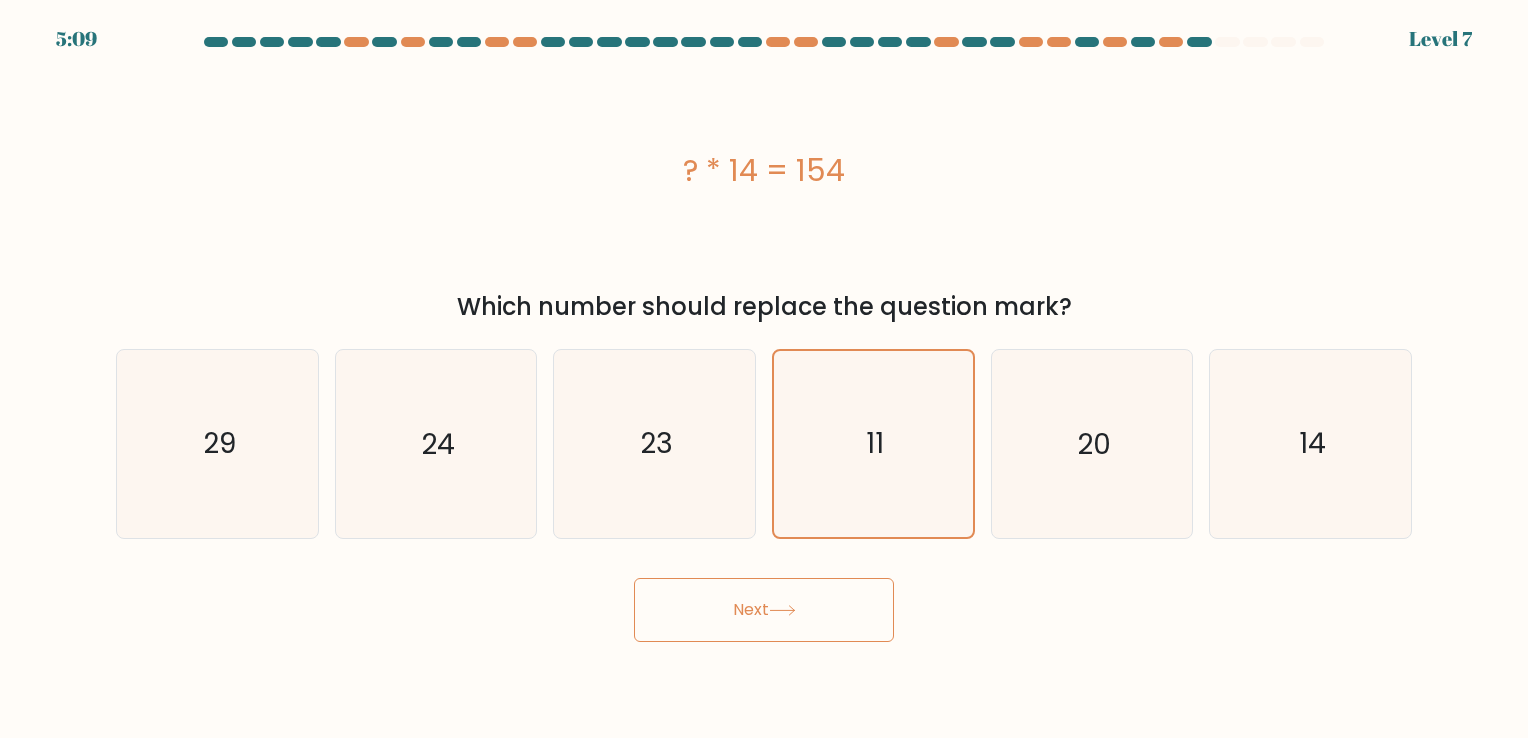 click on "Next" at bounding box center (764, 610) 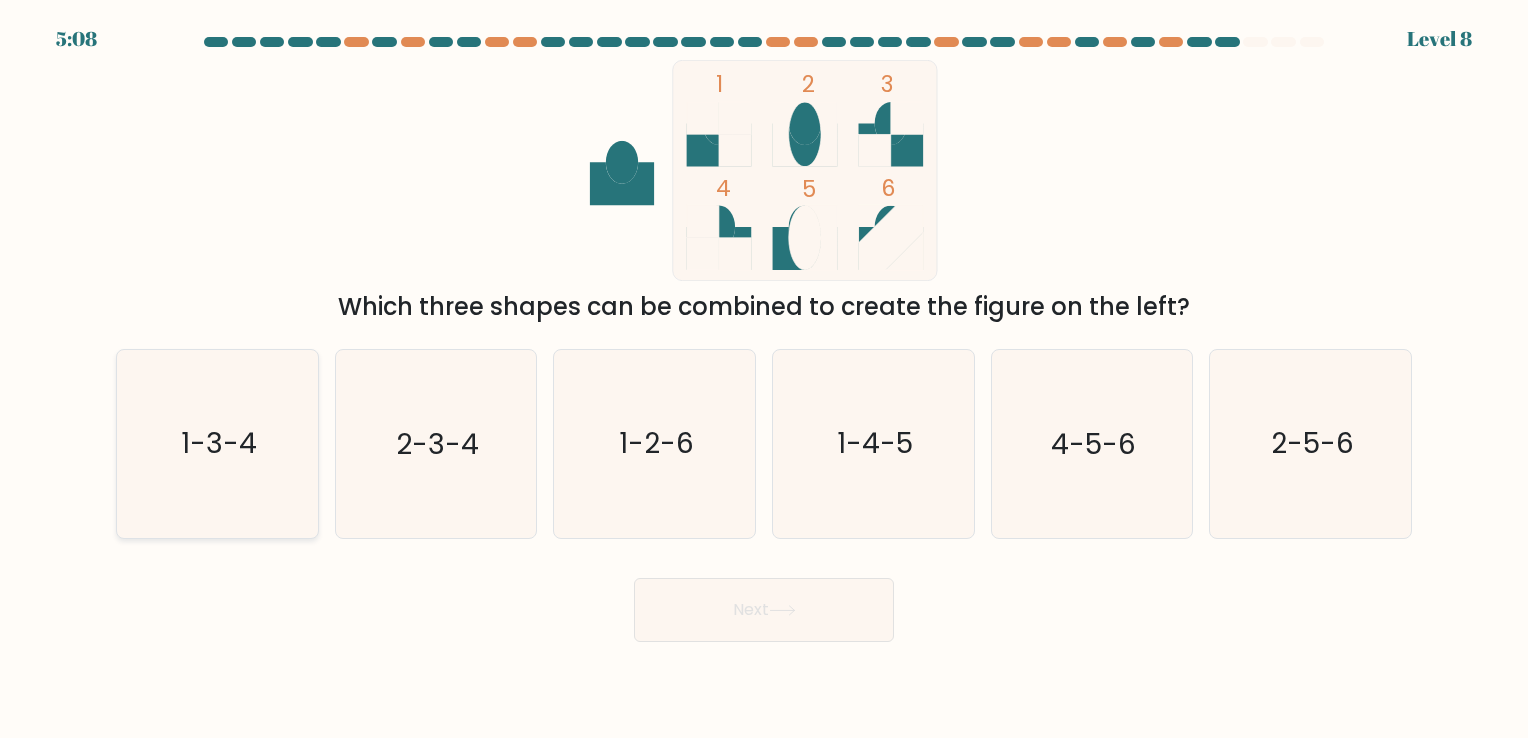 click on "1-3-4" 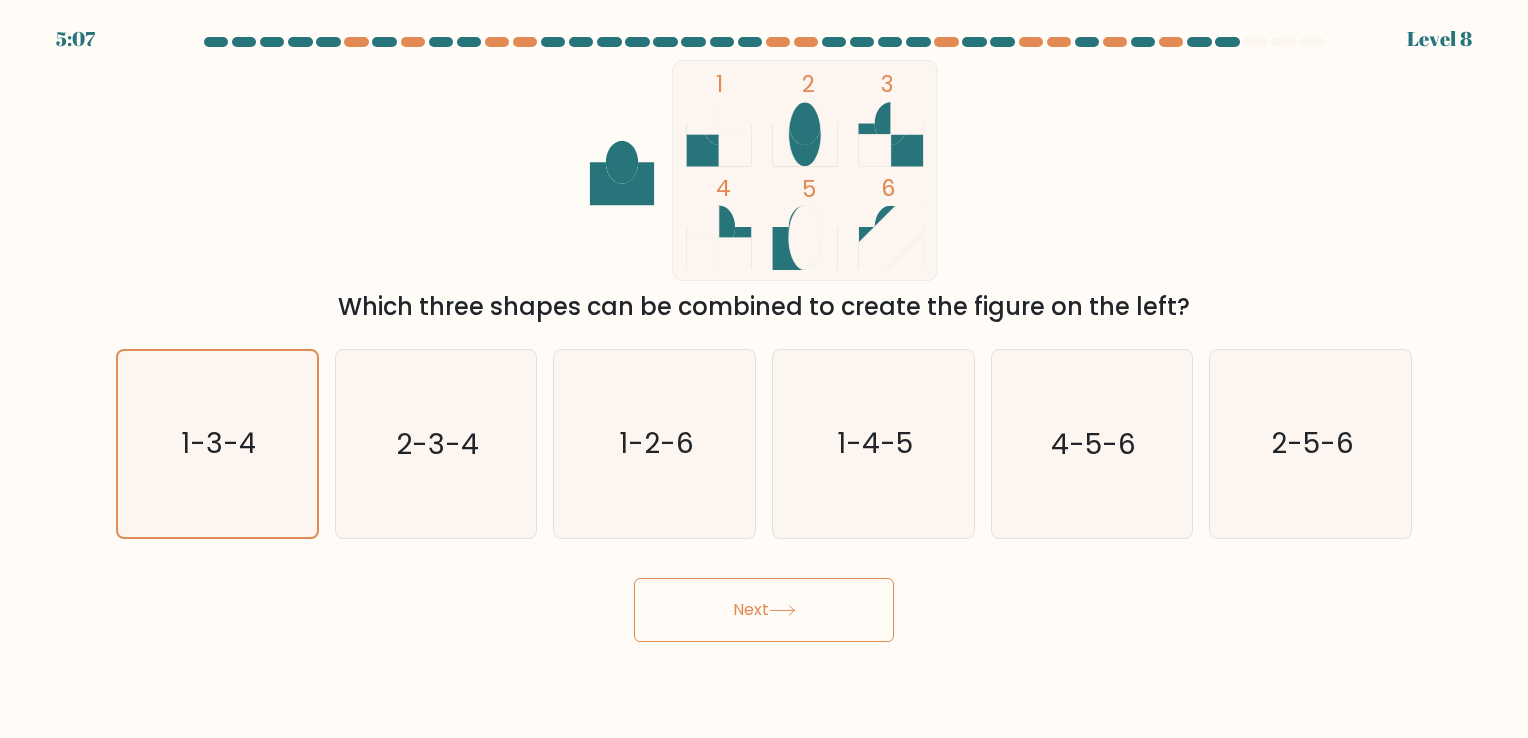 click on "Next" at bounding box center [764, 610] 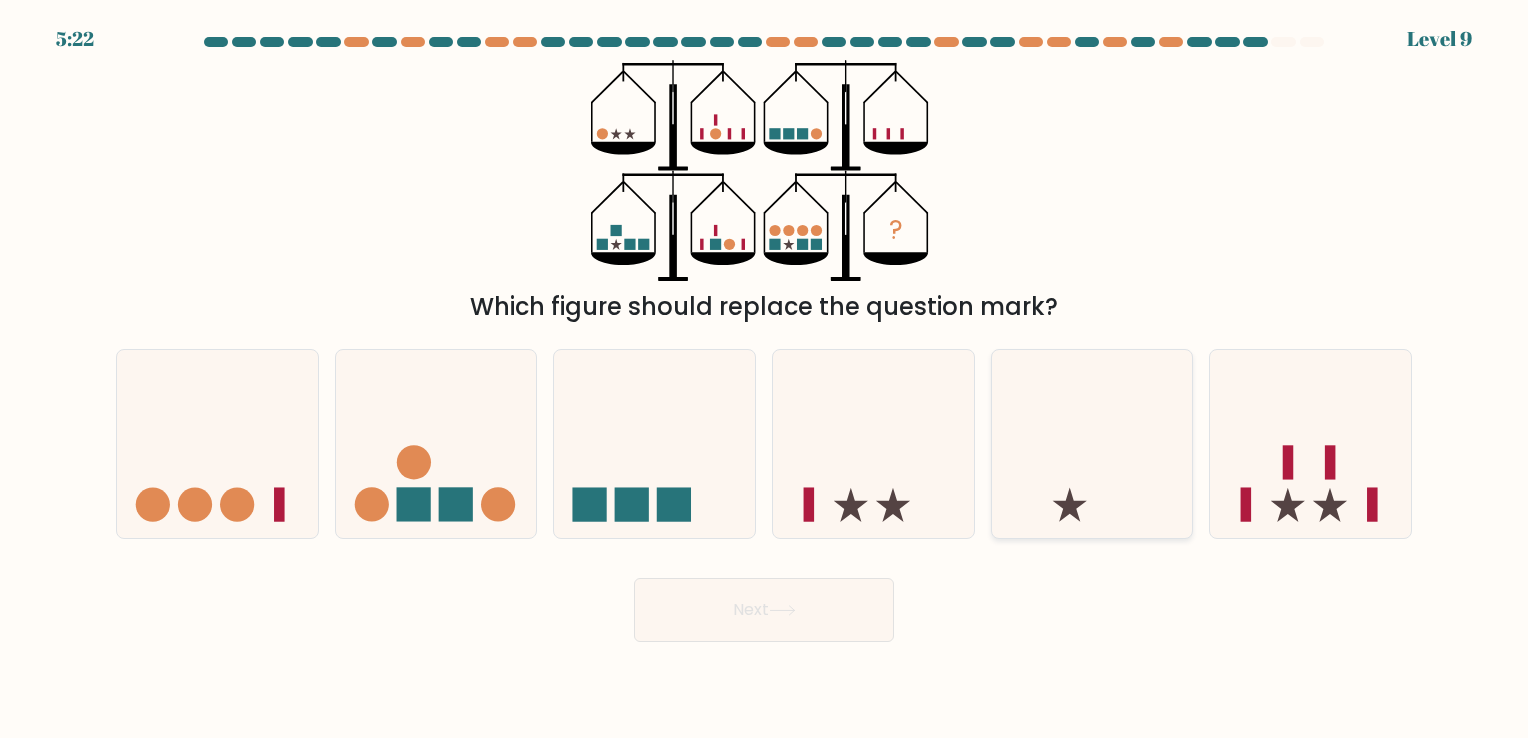 click 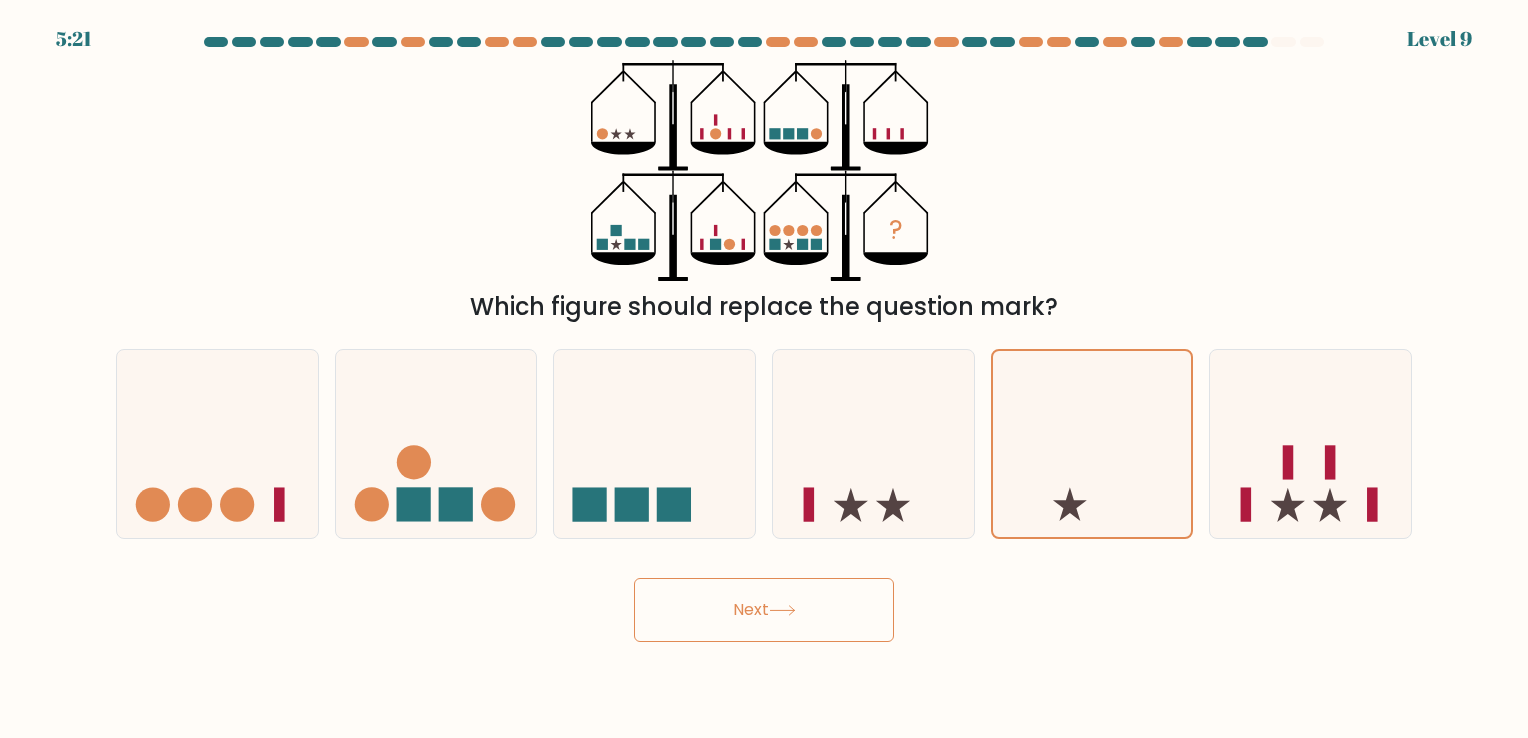 drag, startPoint x: 808, startPoint y: 596, endPoint x: 1042, endPoint y: 571, distance: 235.33168 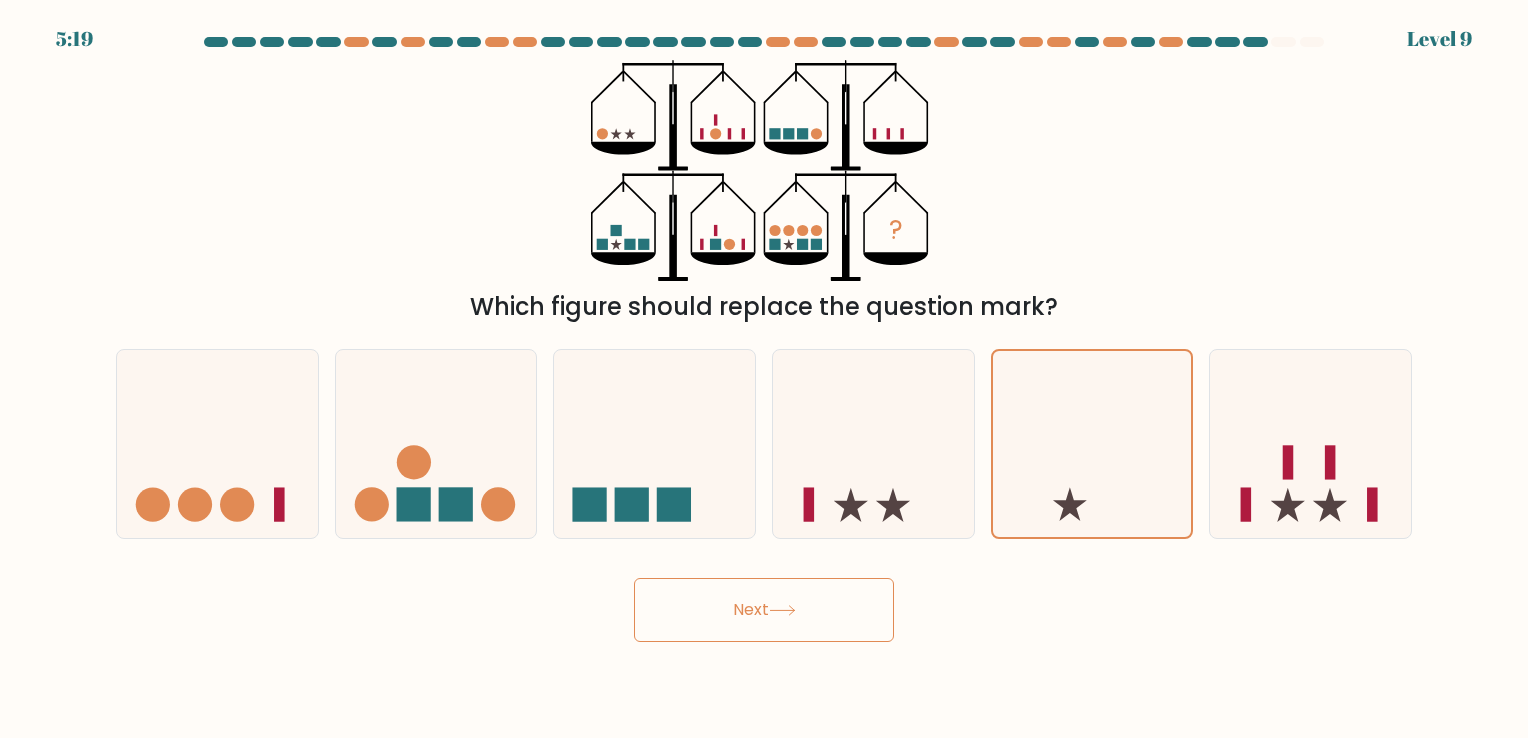 drag, startPoint x: 736, startPoint y: 586, endPoint x: 0, endPoint y: 701, distance: 744.9302 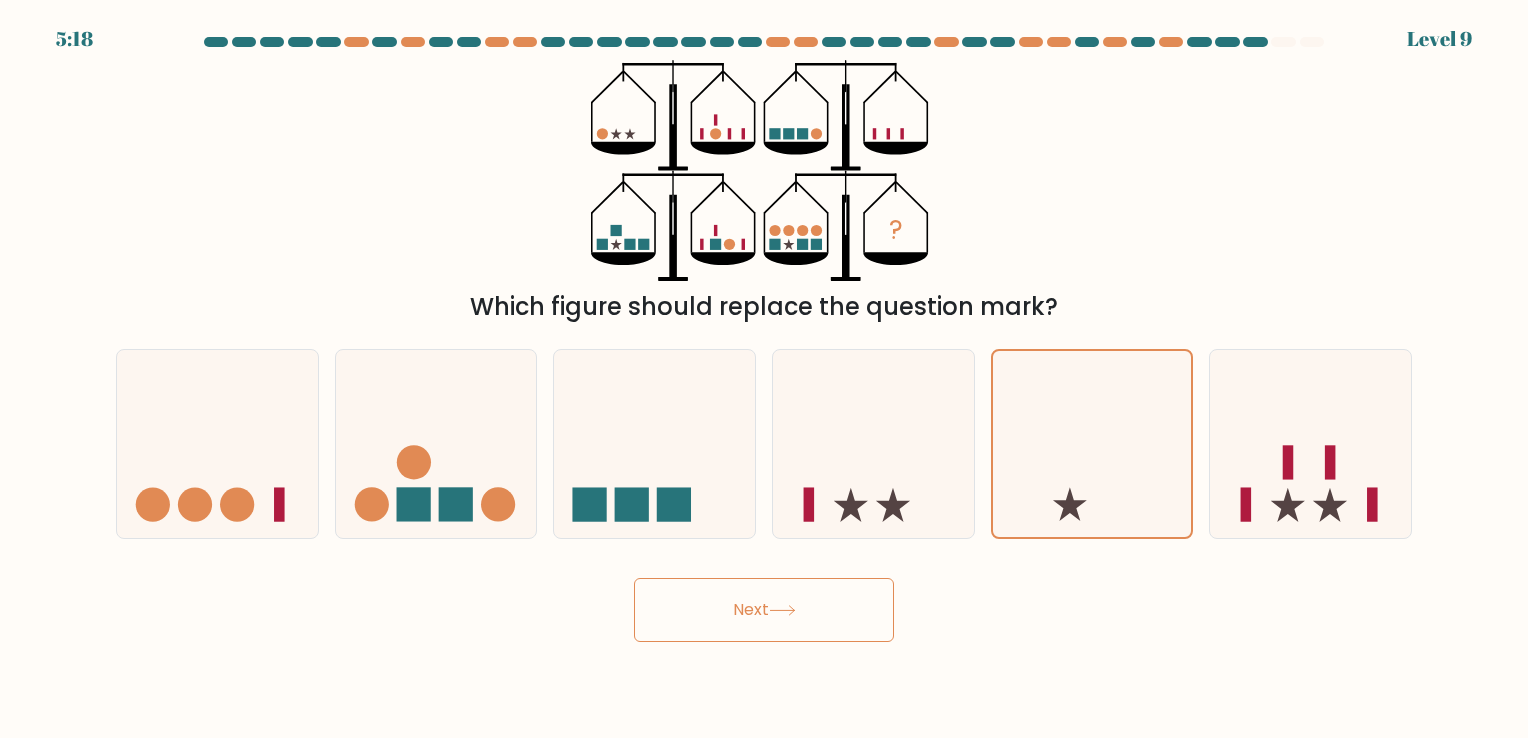 click on "Next" at bounding box center (764, 610) 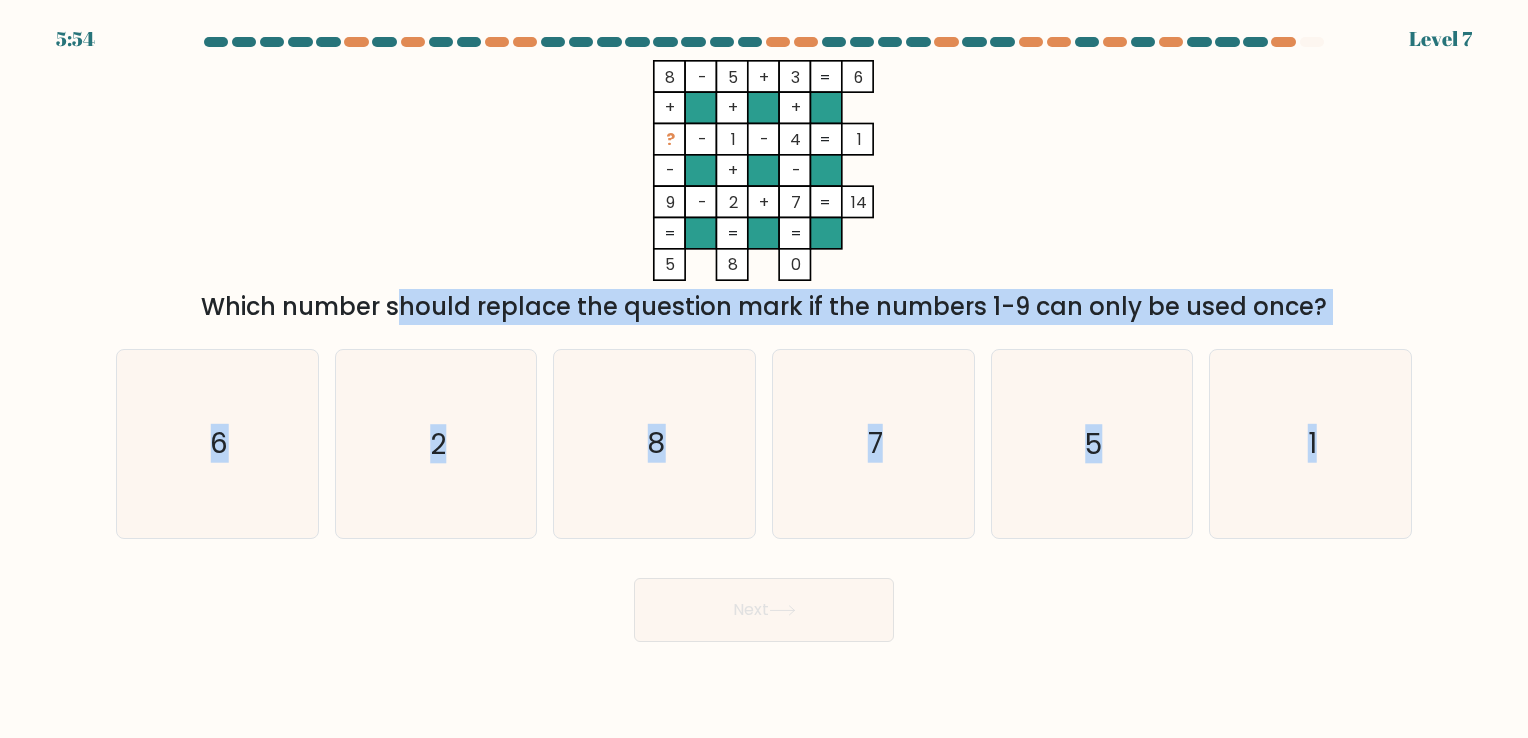 drag, startPoint x: 212, startPoint y: 306, endPoint x: 1531, endPoint y: 331, distance: 1319.2369 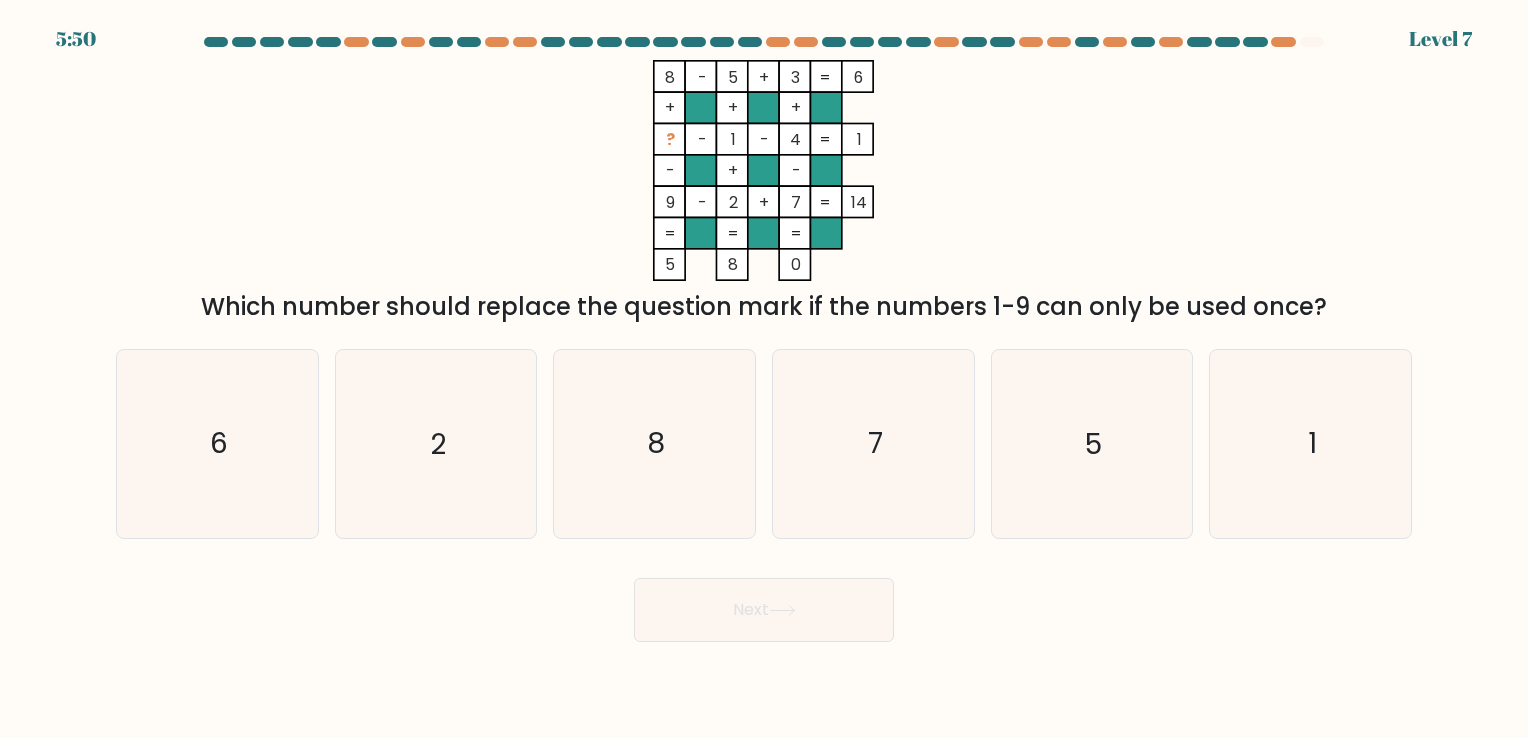 drag, startPoint x: 210, startPoint y: 301, endPoint x: 1332, endPoint y: 297, distance: 1122.0071 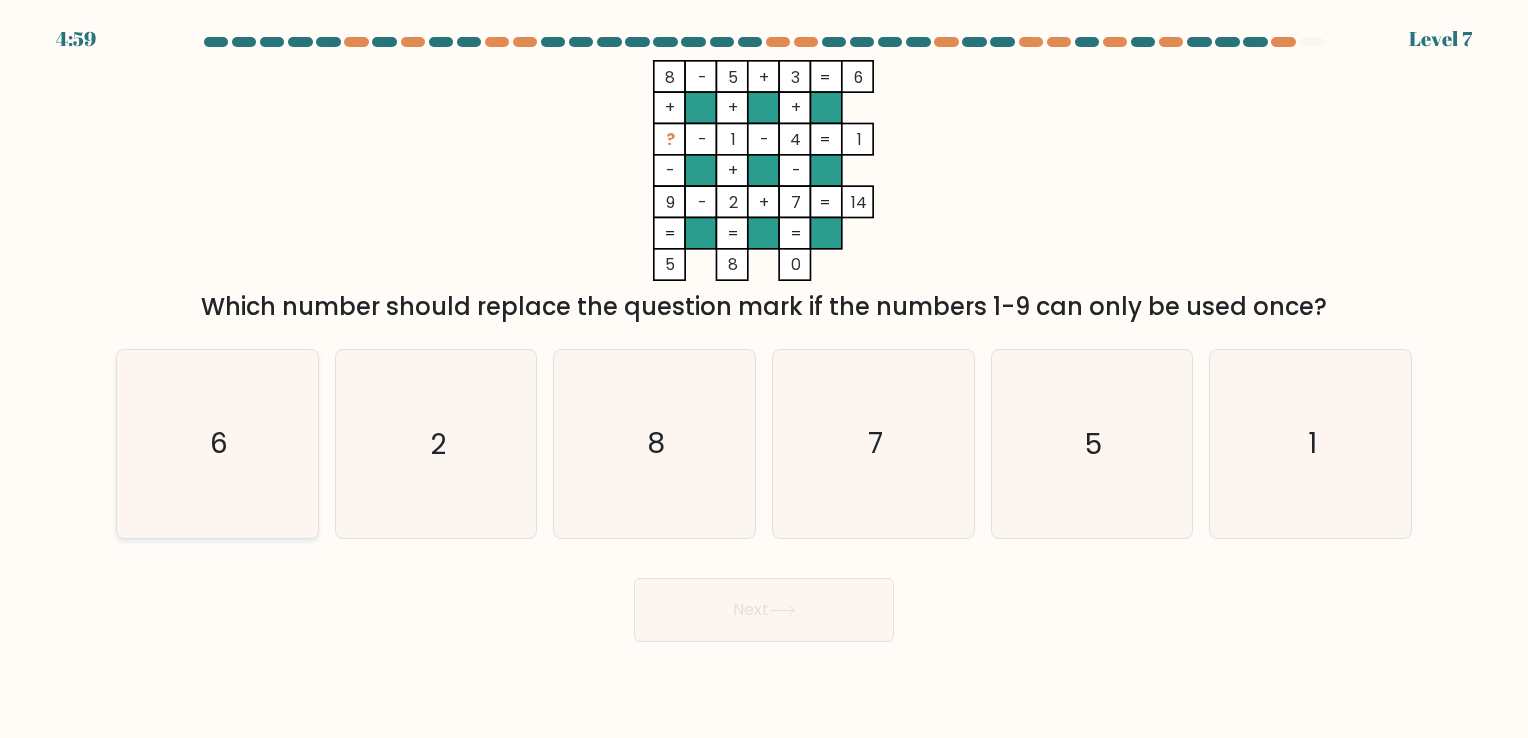 click on "6" 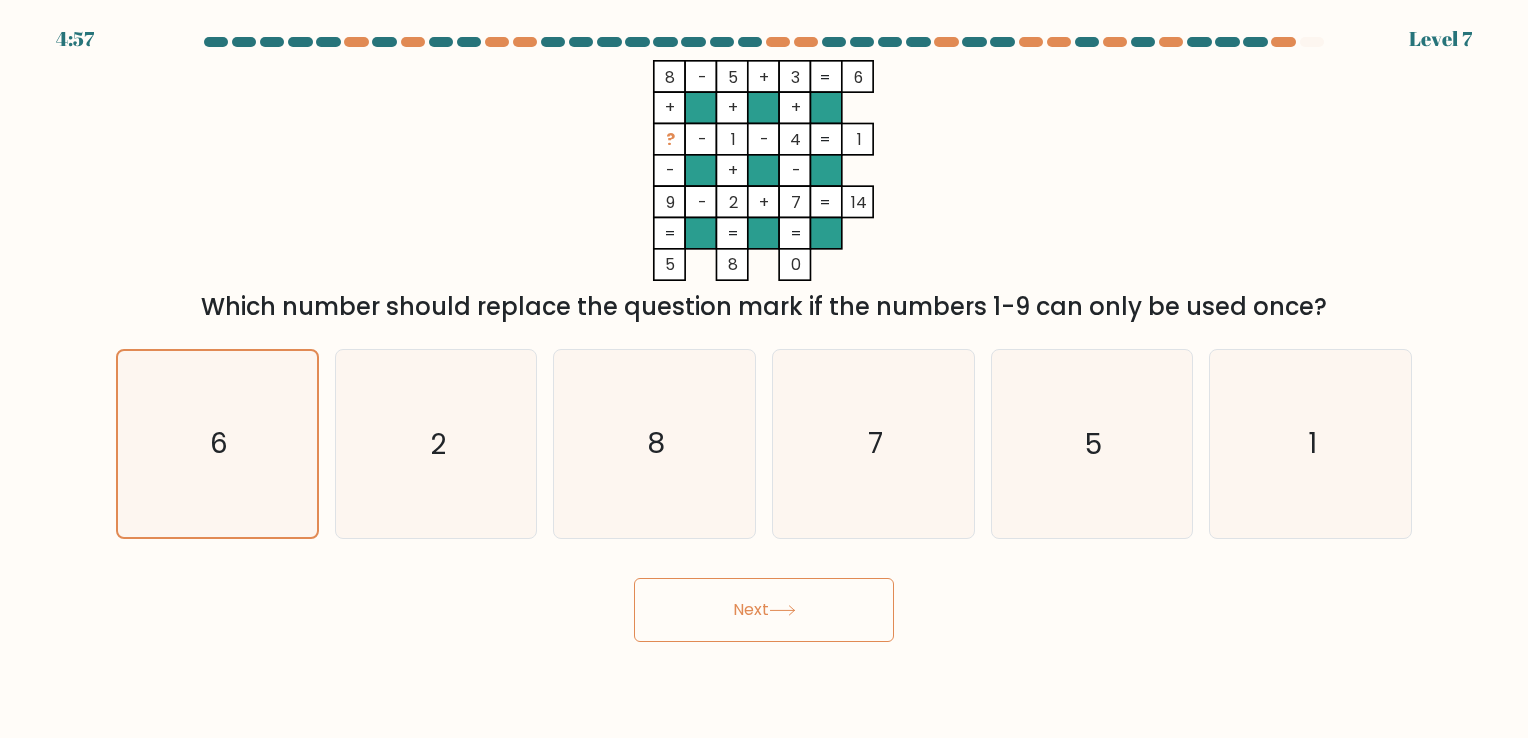 click on "Next" at bounding box center [764, 610] 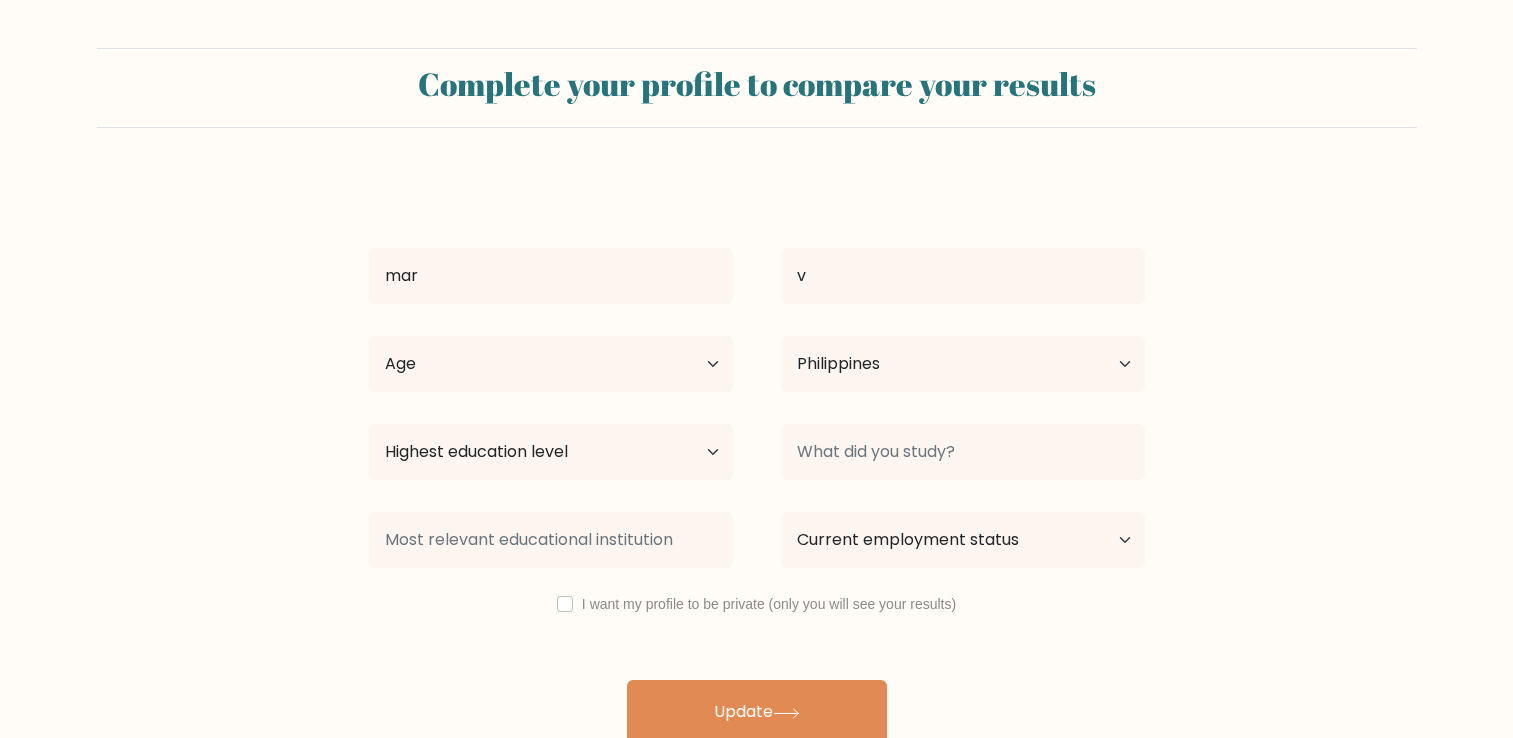 select on "PH" 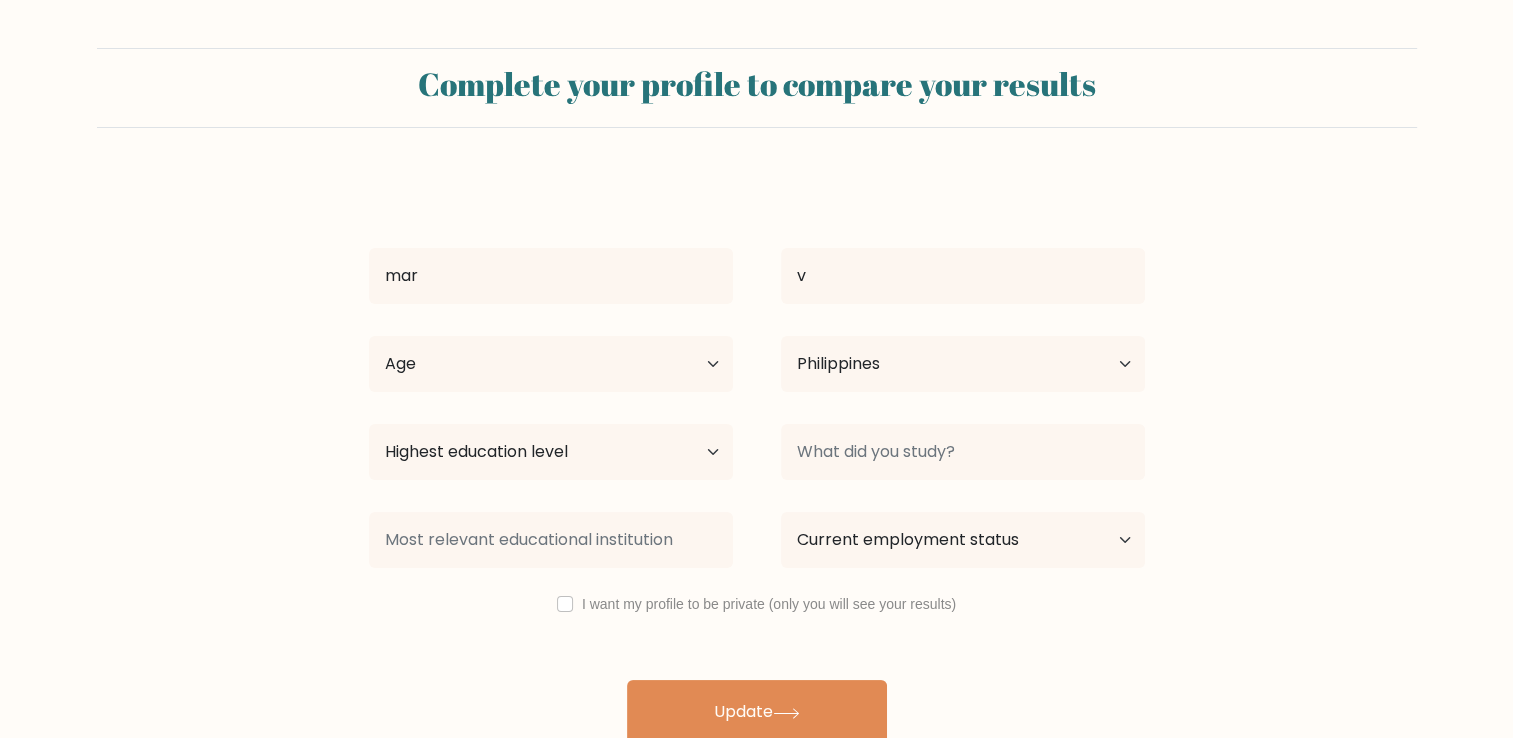 scroll, scrollTop: 20, scrollLeft: 0, axis: vertical 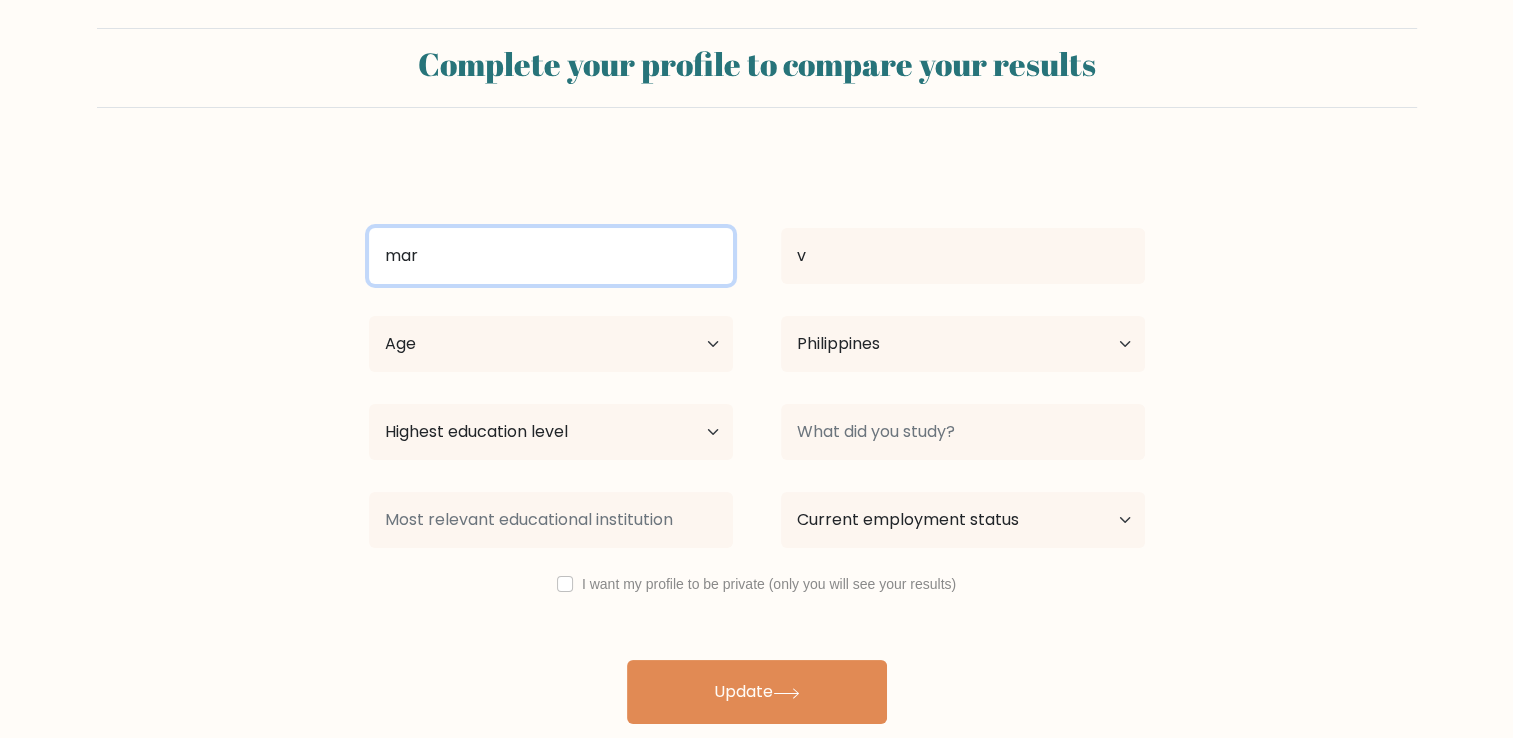 drag, startPoint x: 605, startPoint y: 263, endPoint x: 302, endPoint y: 235, distance: 304.291 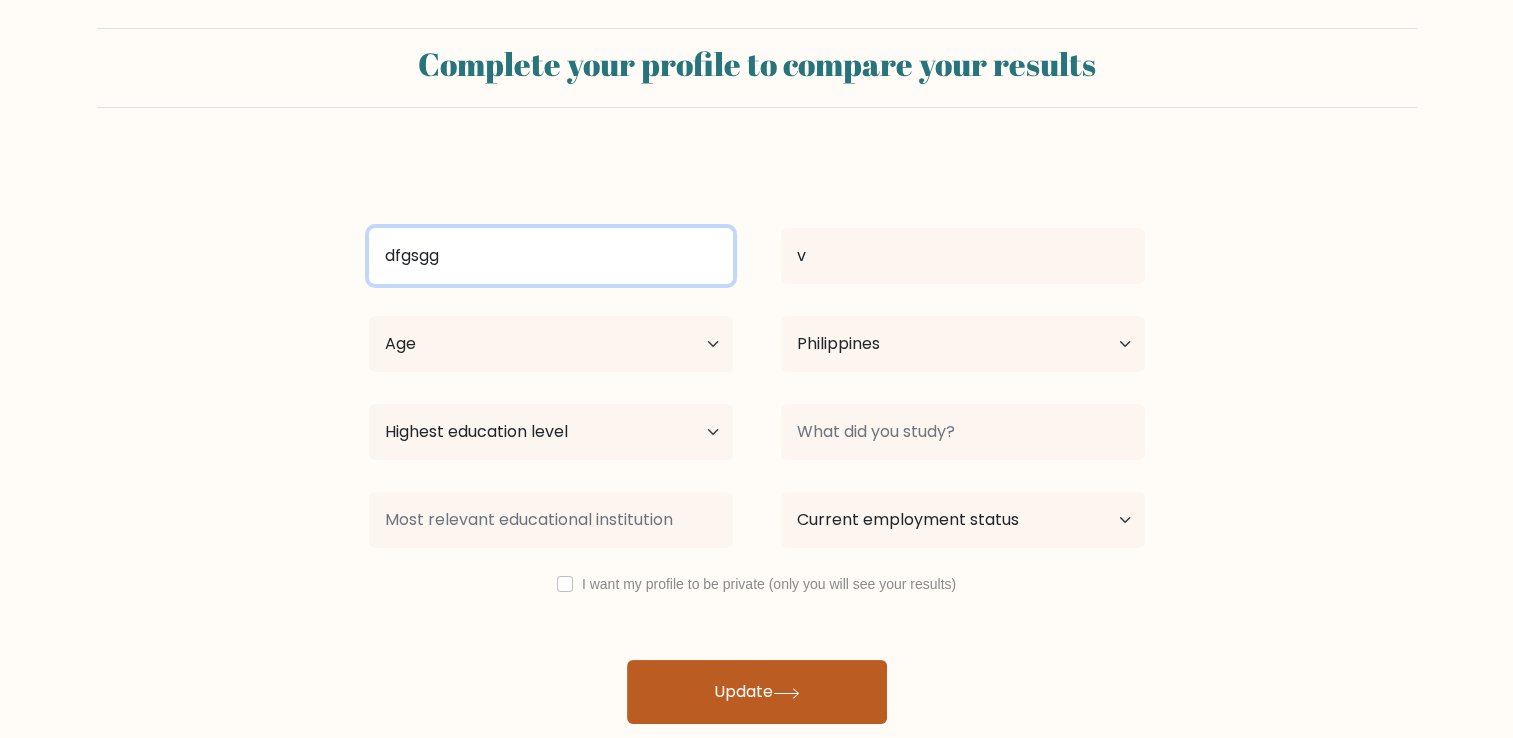 type on "dfgsgg" 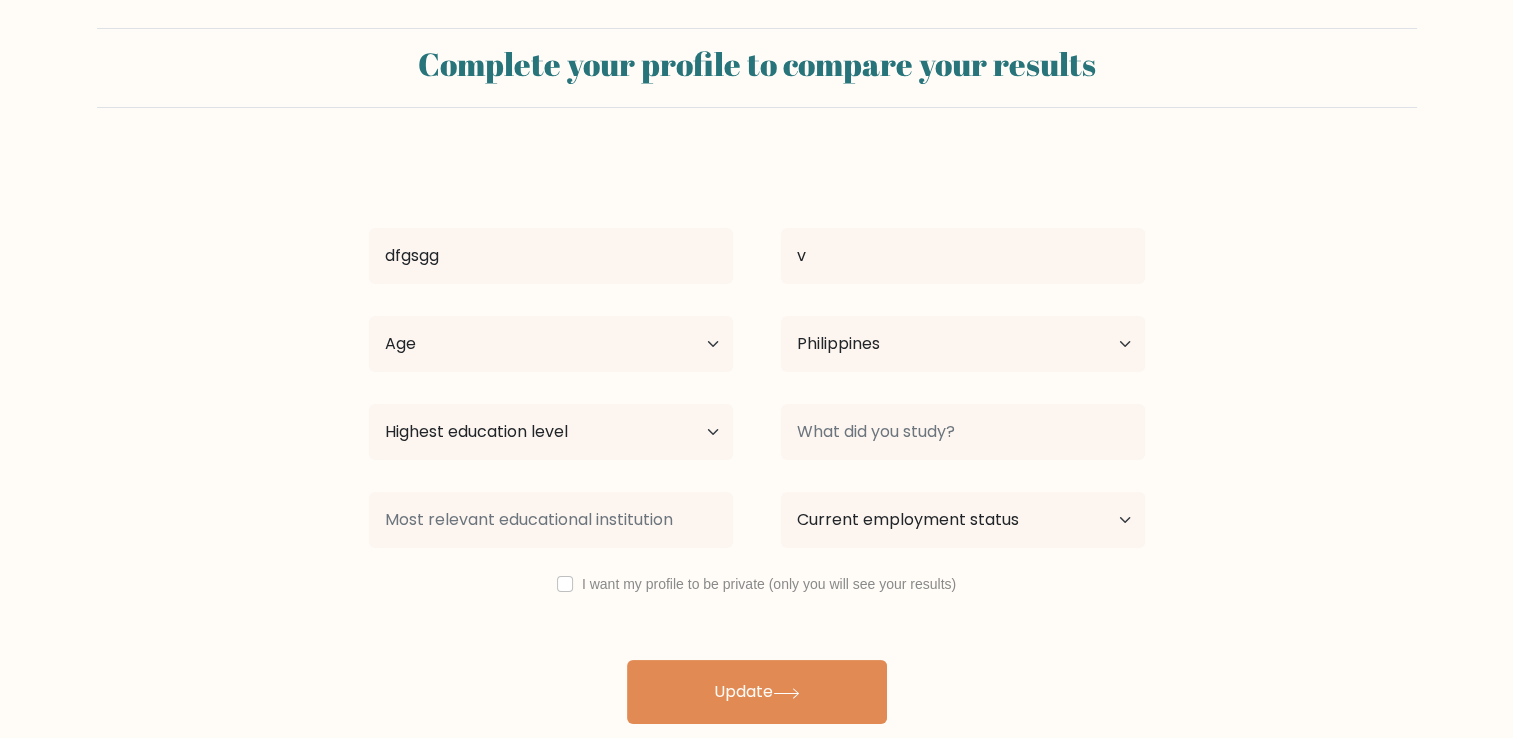 drag, startPoint x: 710, startPoint y: 670, endPoint x: 562, endPoint y: 522, distance: 209.3036 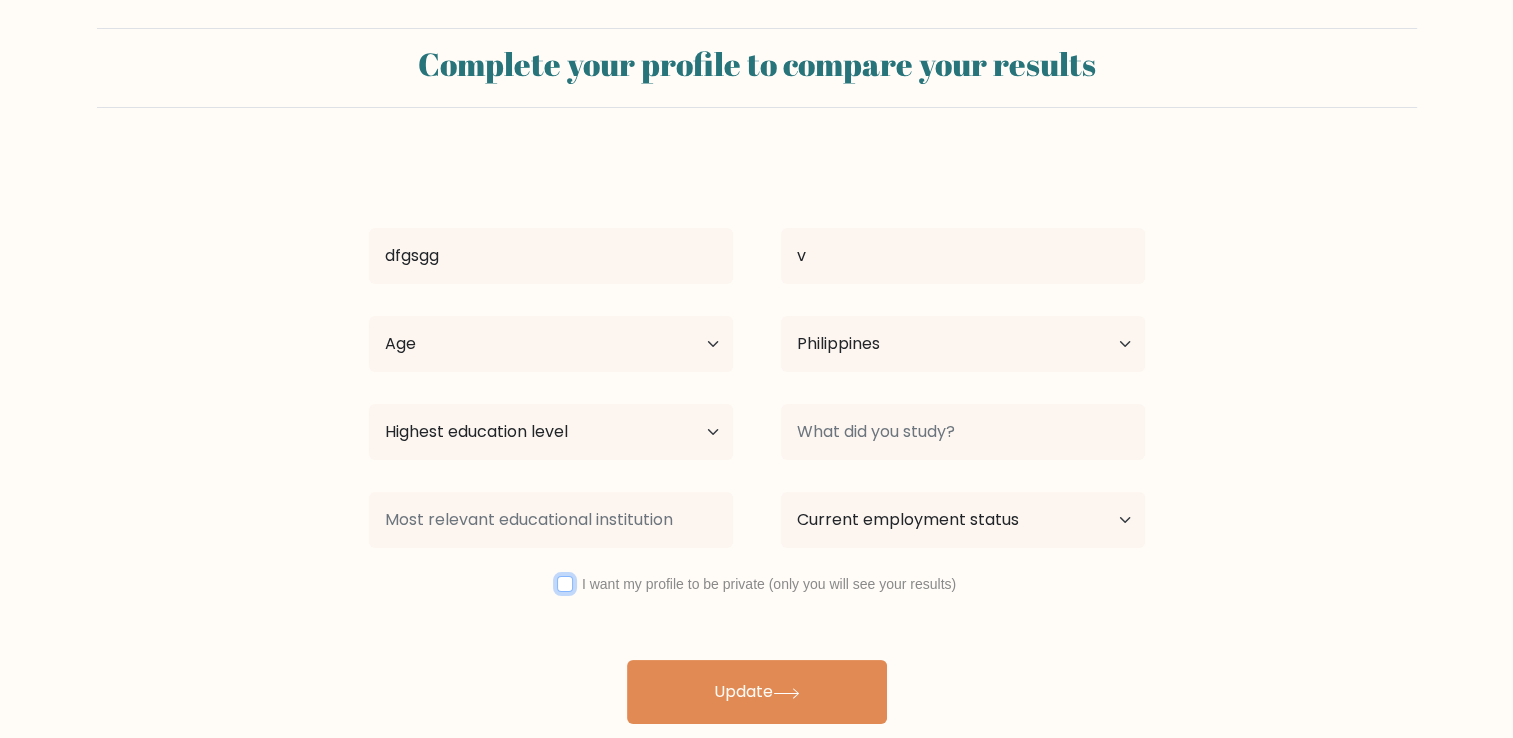 click at bounding box center [565, 584] 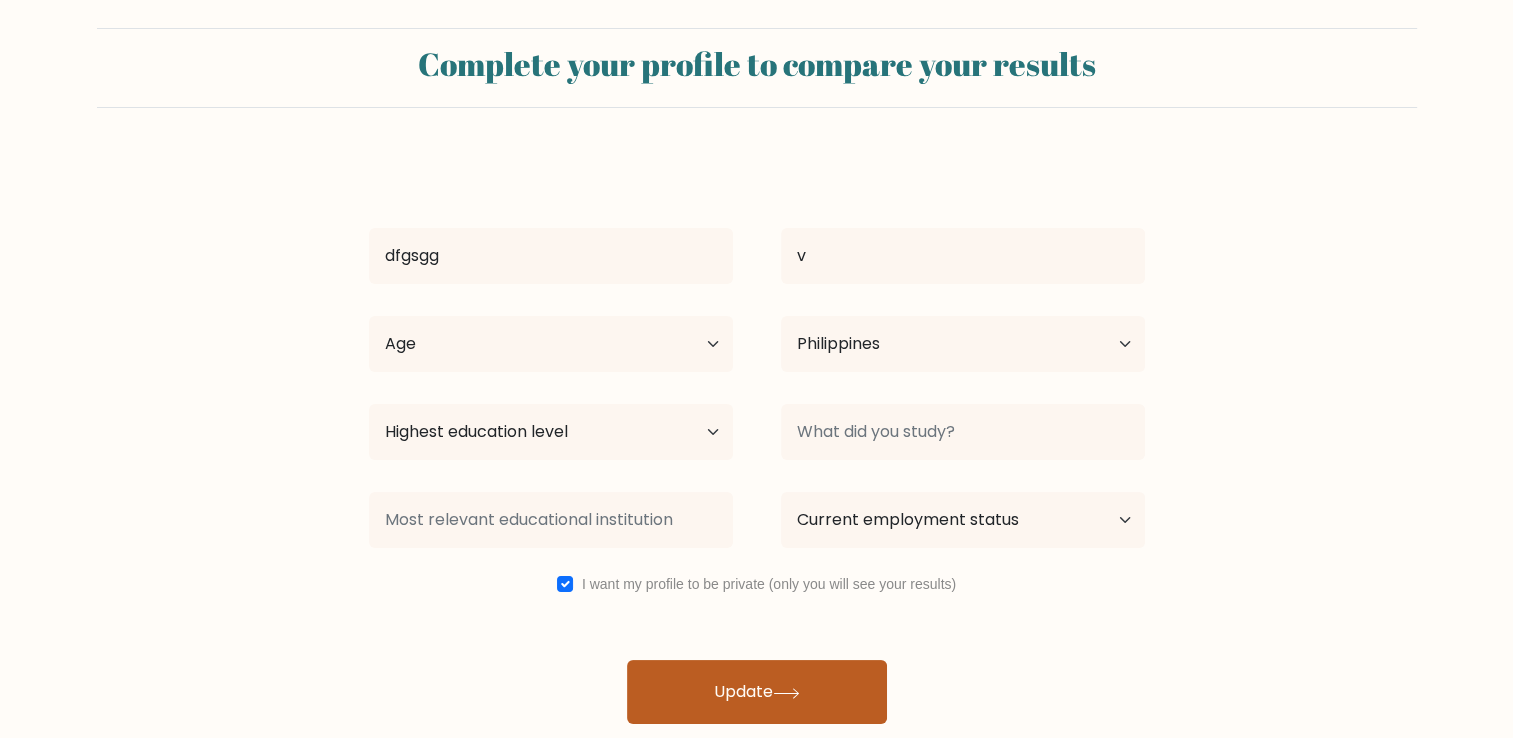 click on "Update" at bounding box center [757, 692] 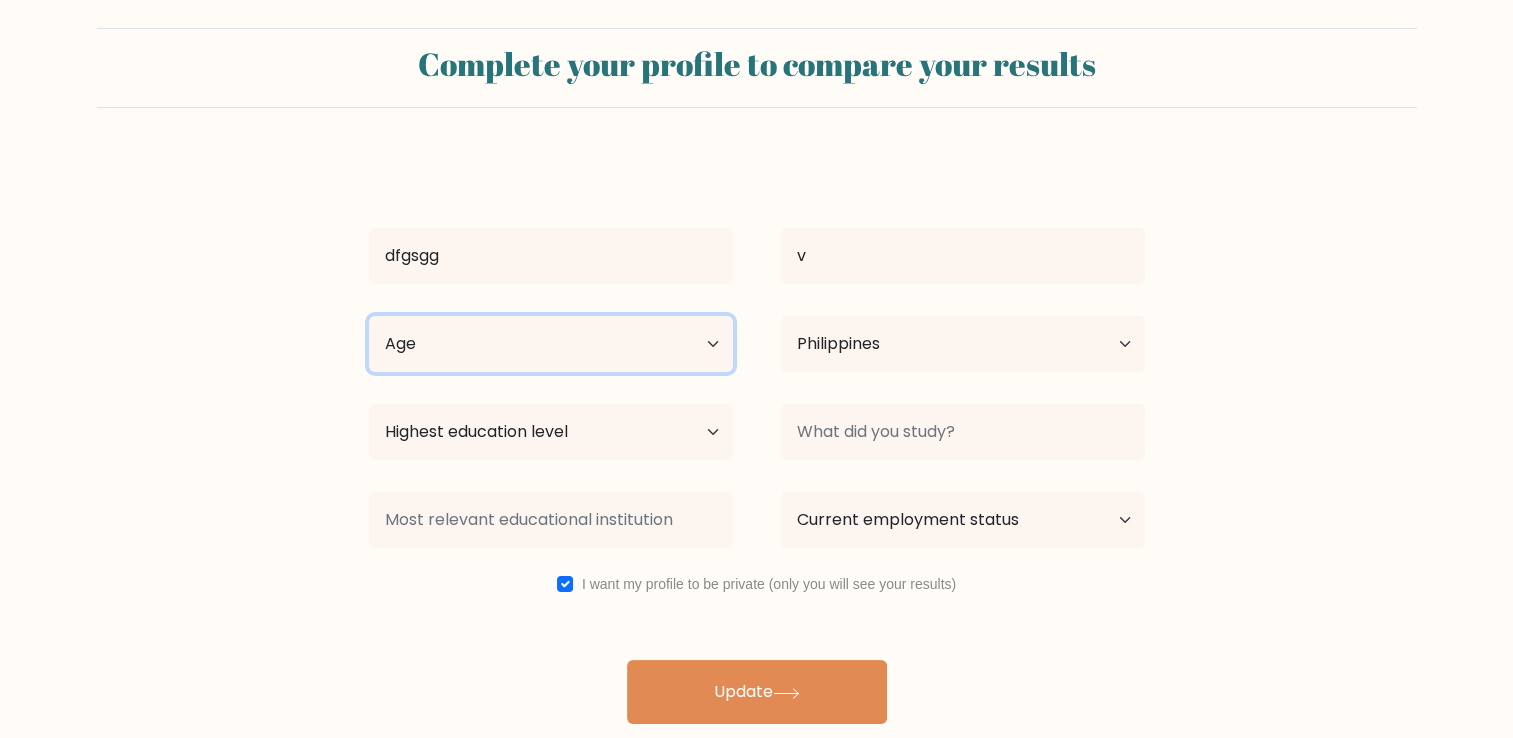 click on "Age
Under 18 years old
18-24 years old
25-34 years old
35-44 years old
45-54 years old
55-64 years old
65 years old and above" at bounding box center [551, 344] 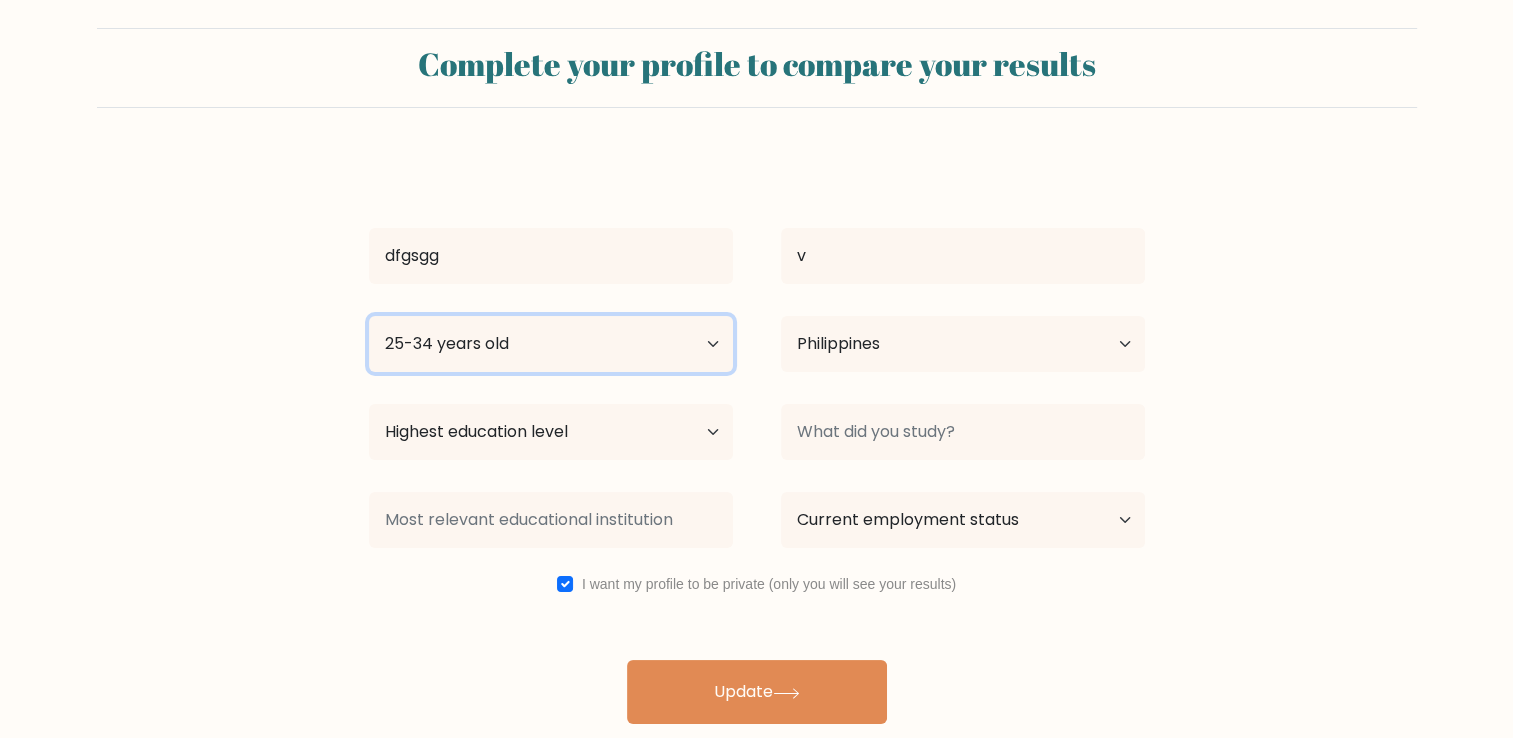 click on "Age
Under 18 years old
18-24 years old
25-34 years old
35-44 years old
45-54 years old
55-64 years old
65 years old and above" at bounding box center (551, 344) 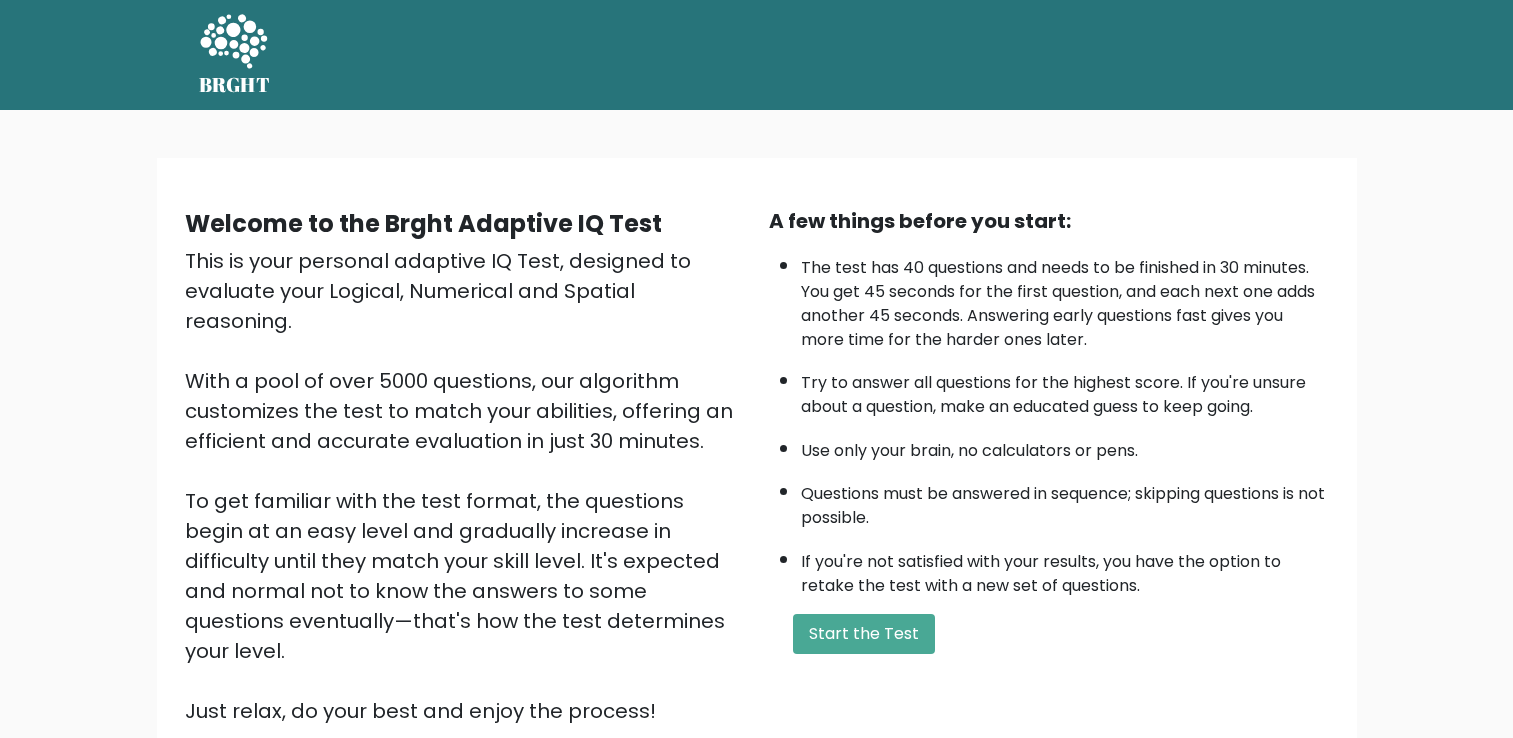 scroll, scrollTop: 0, scrollLeft: 0, axis: both 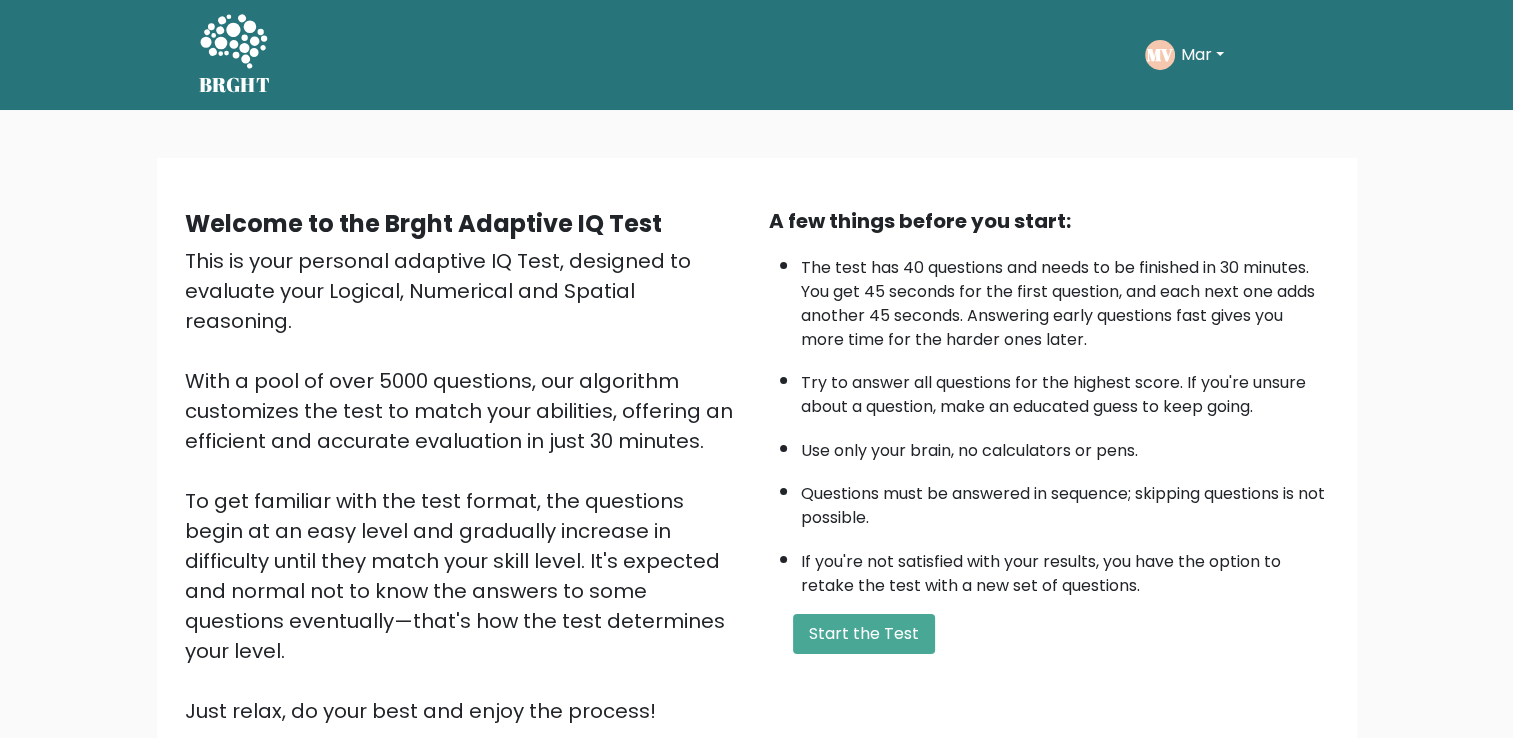 click on "MV
Mar
Dashboard
Profile
Settings
Logout" at bounding box center (1230, 55) 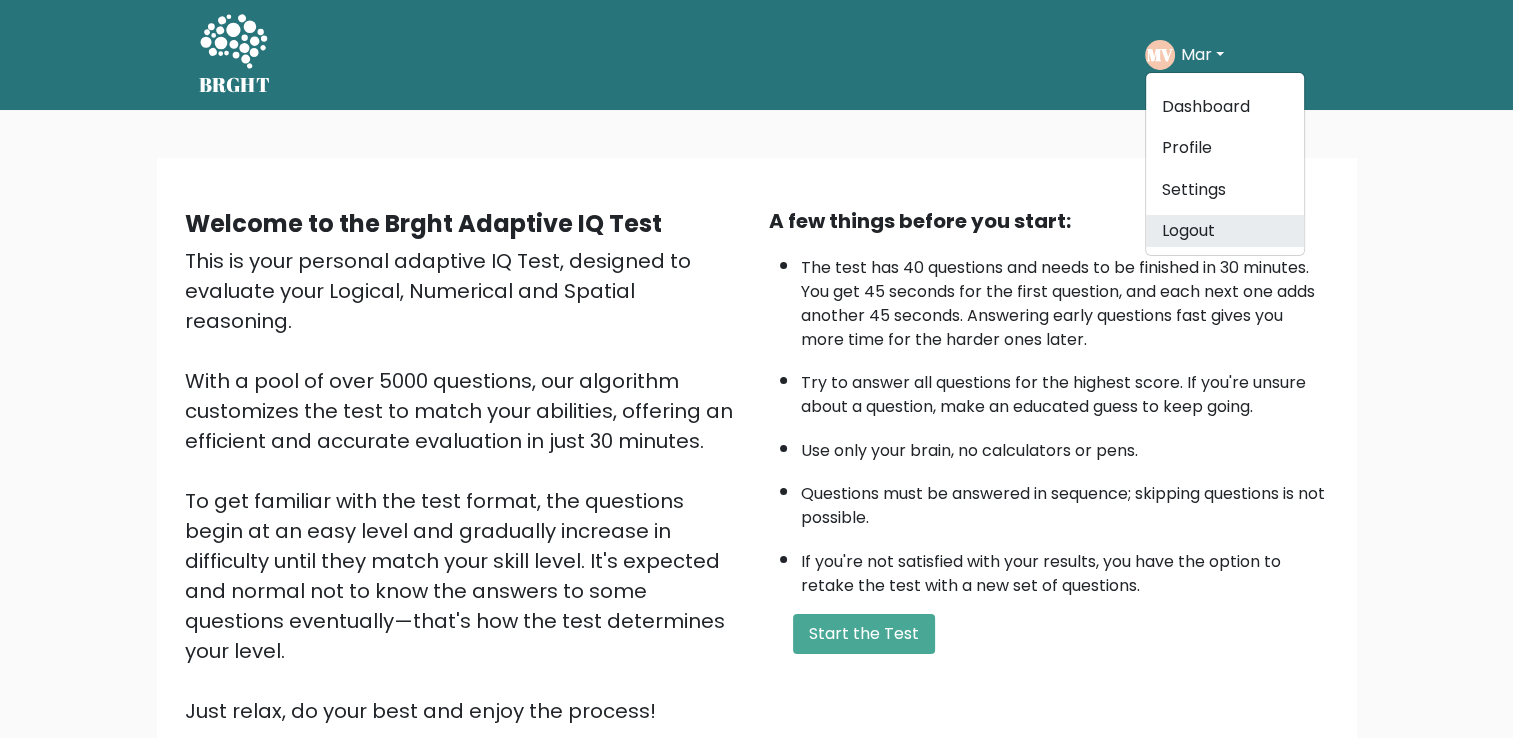 click on "Logout" at bounding box center (1225, 231) 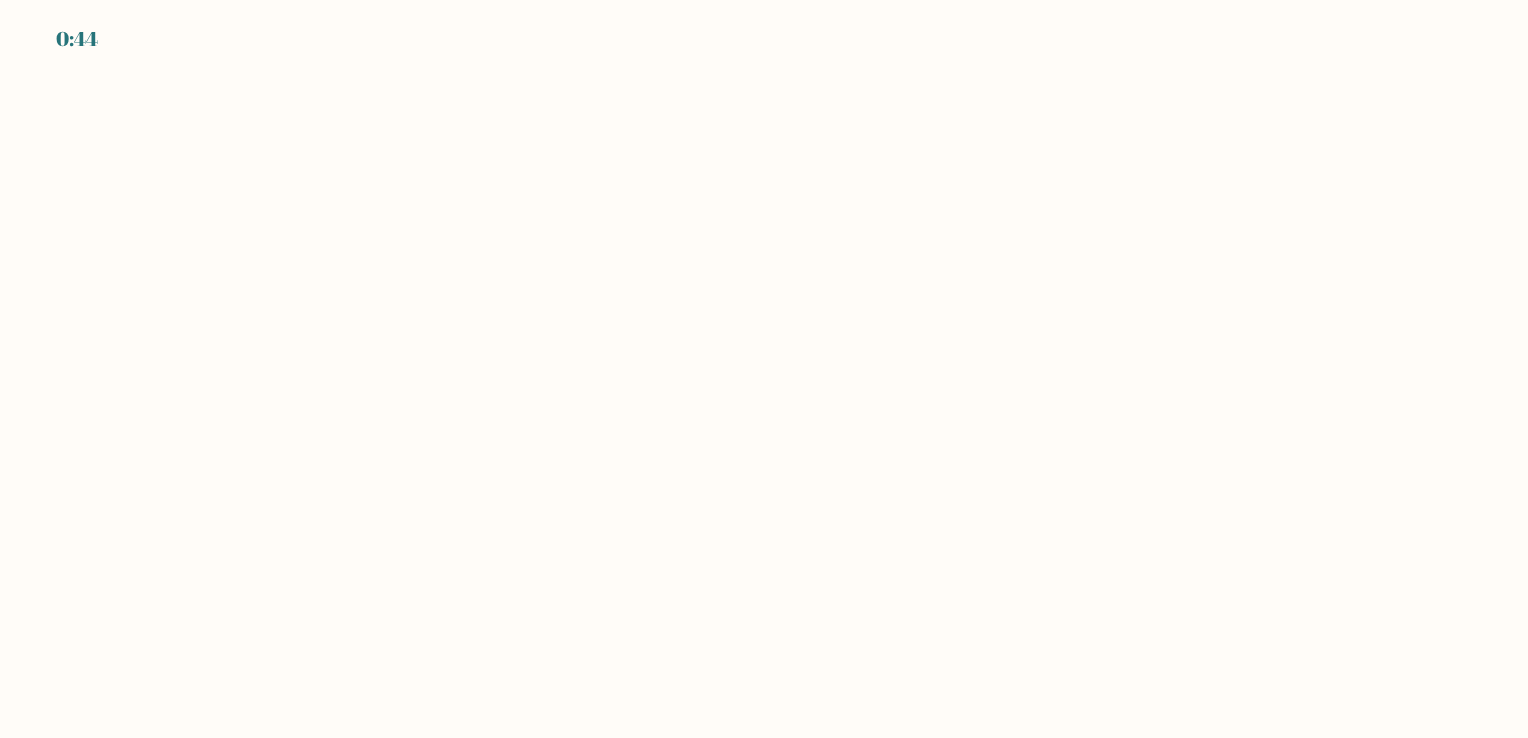 scroll, scrollTop: 0, scrollLeft: 0, axis: both 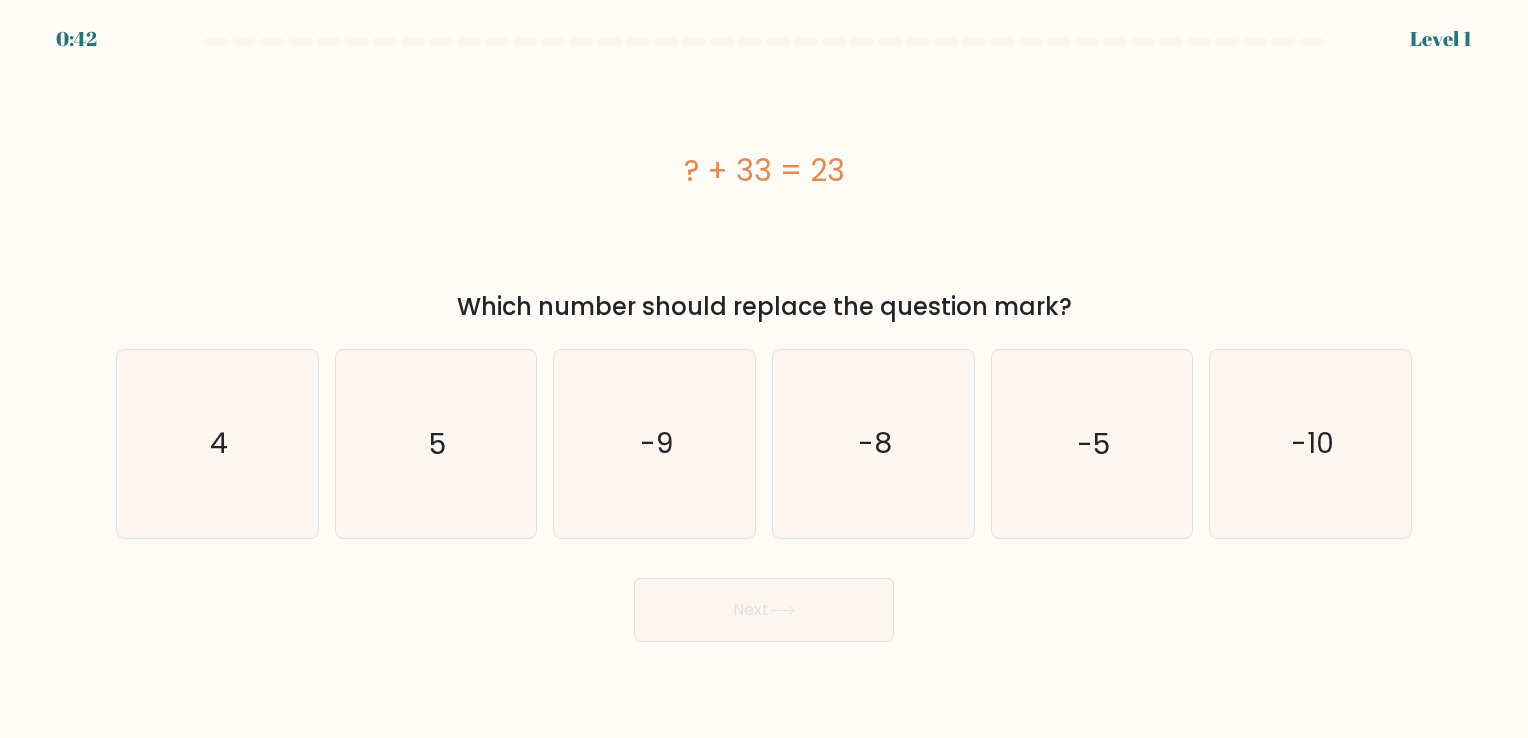 drag, startPoint x: 753, startPoint y: 172, endPoint x: 917, endPoint y: 176, distance: 164.04877 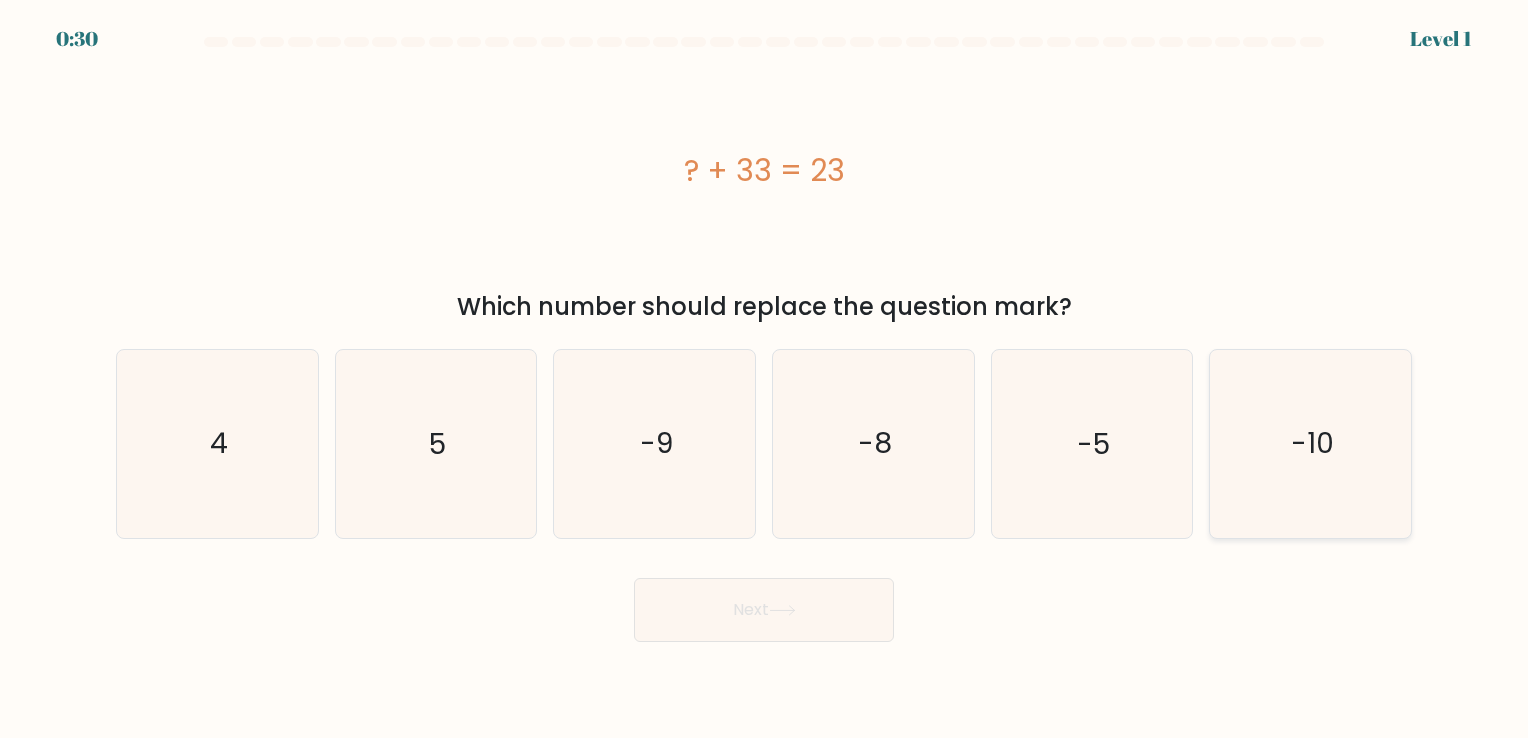 click on "-10" 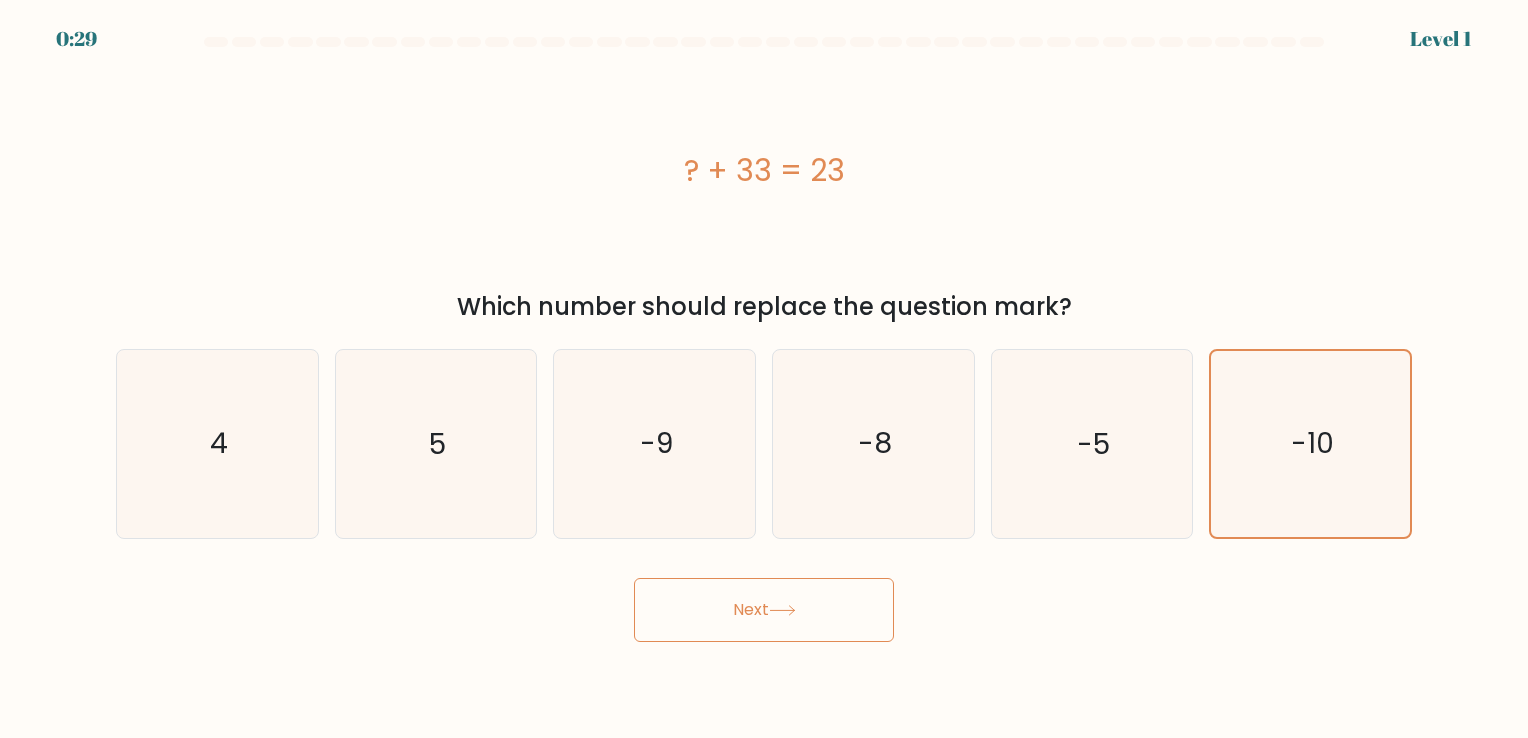 click on "Next" at bounding box center [764, 610] 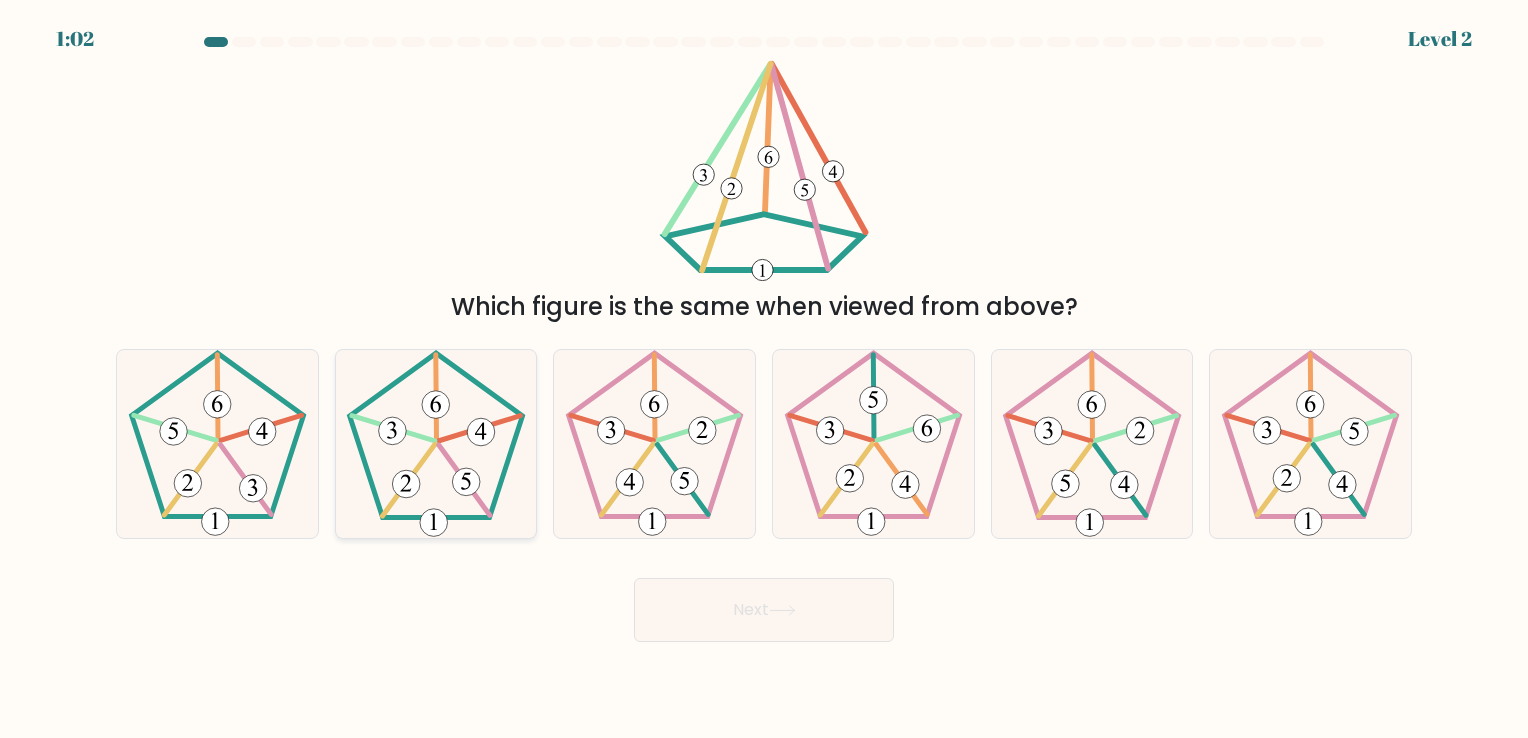click 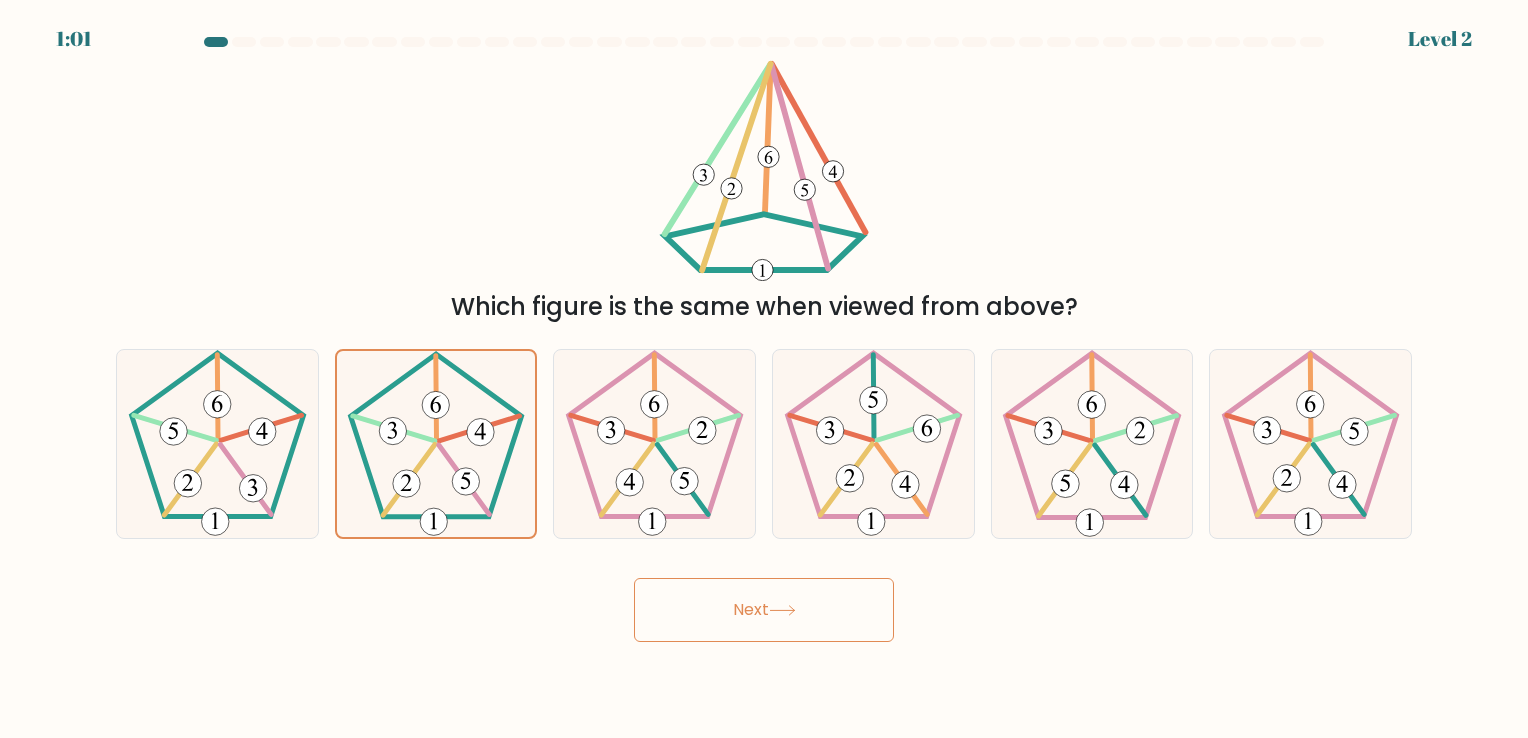 click on "Next" at bounding box center (764, 610) 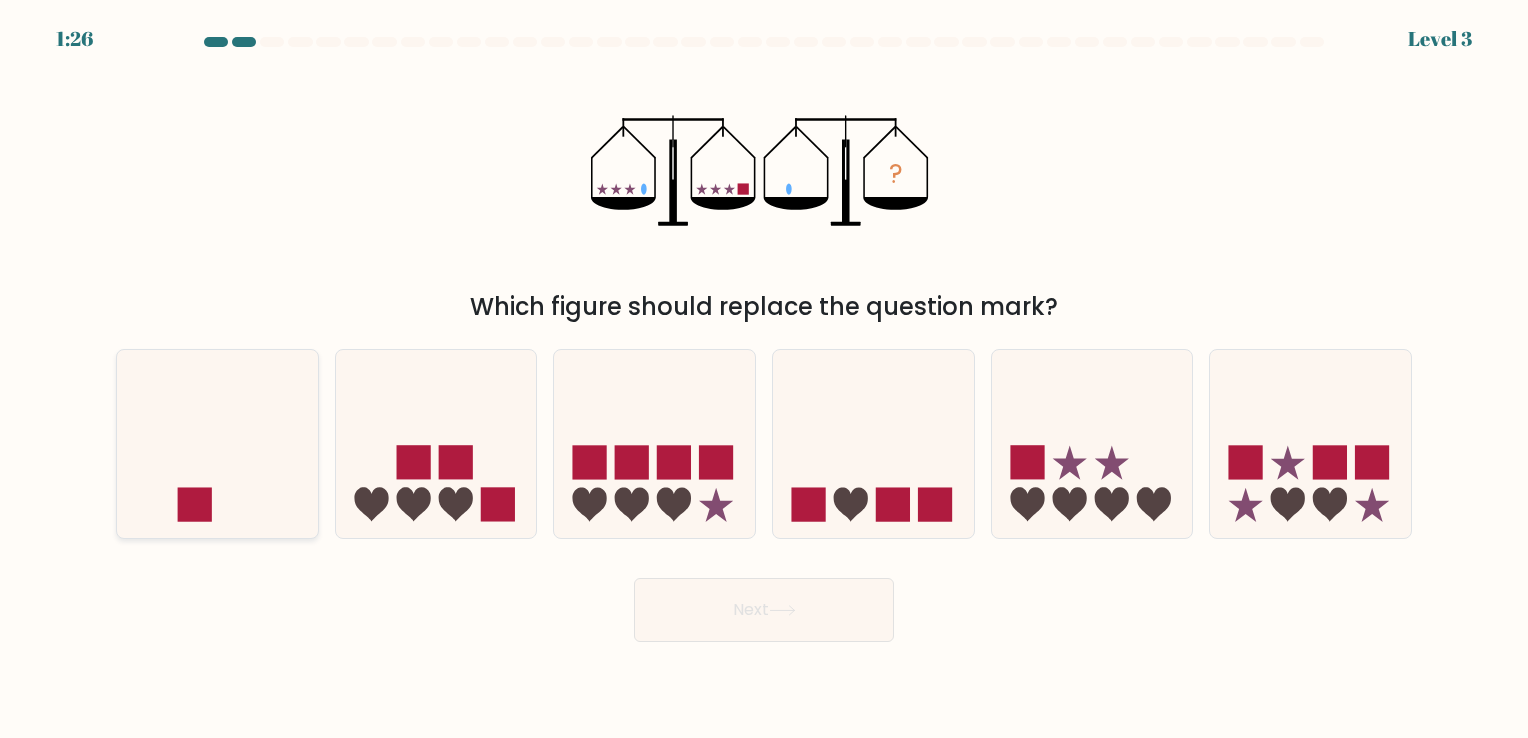 click at bounding box center [217, 443] 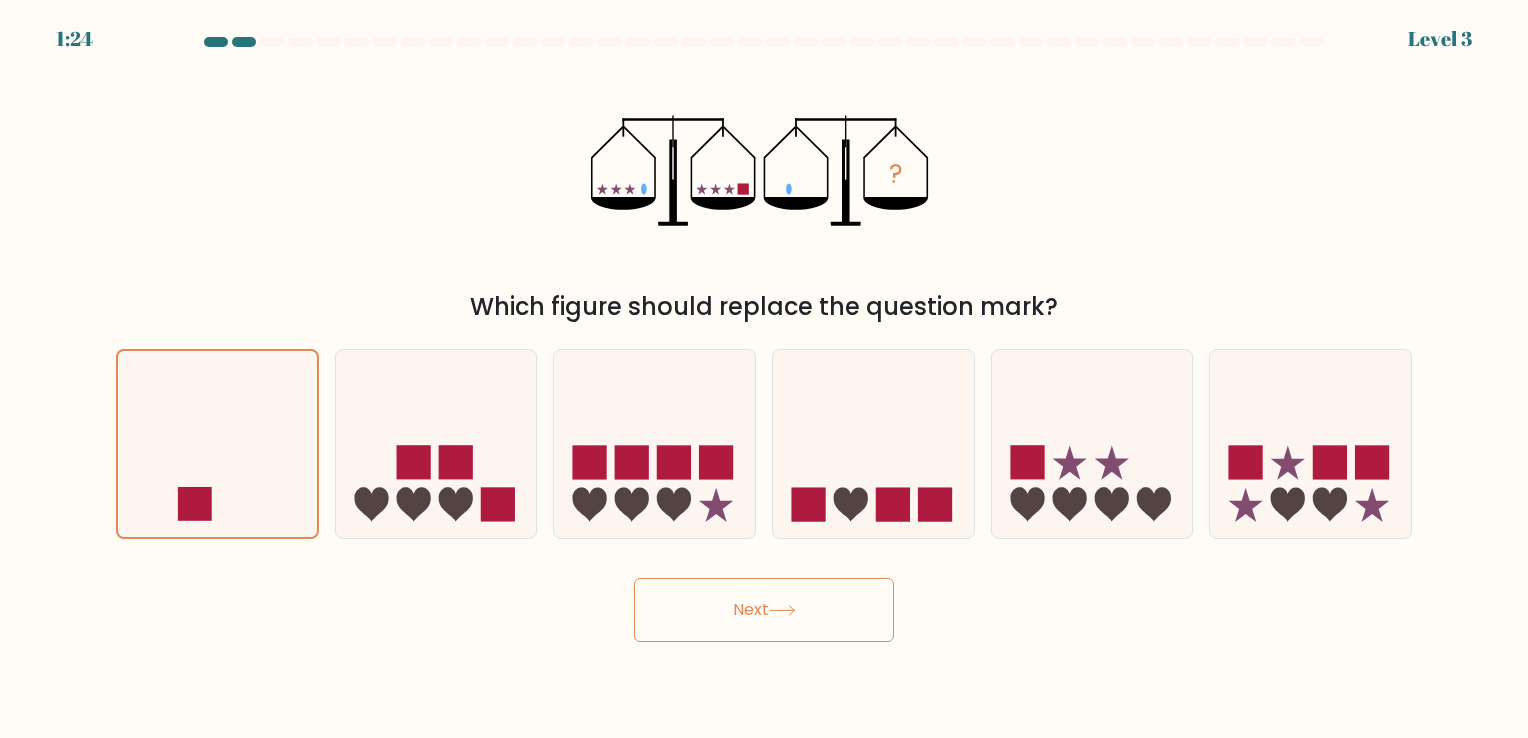 click on "Next" at bounding box center [764, 610] 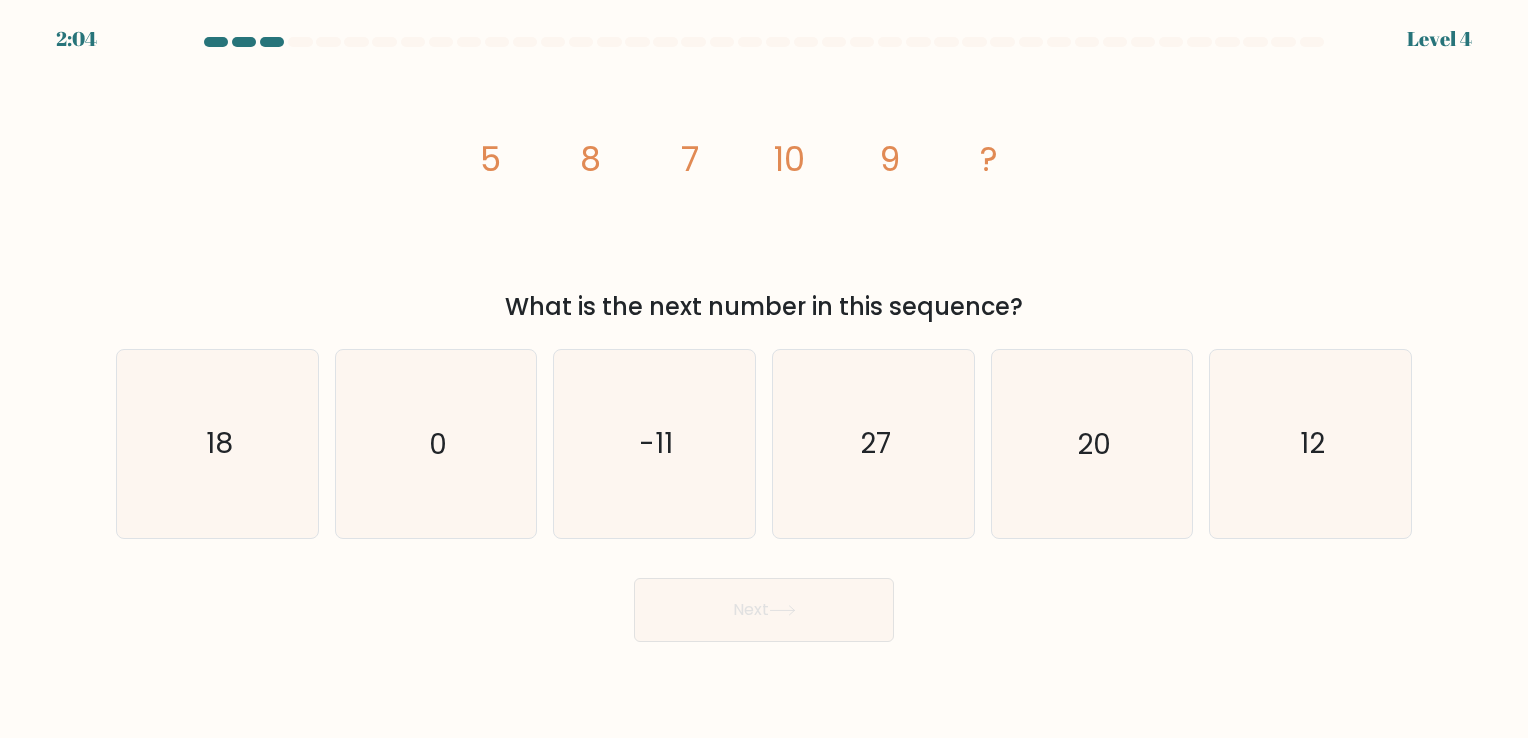 click on "image/svg+xml
5
8
7
10
9
?" 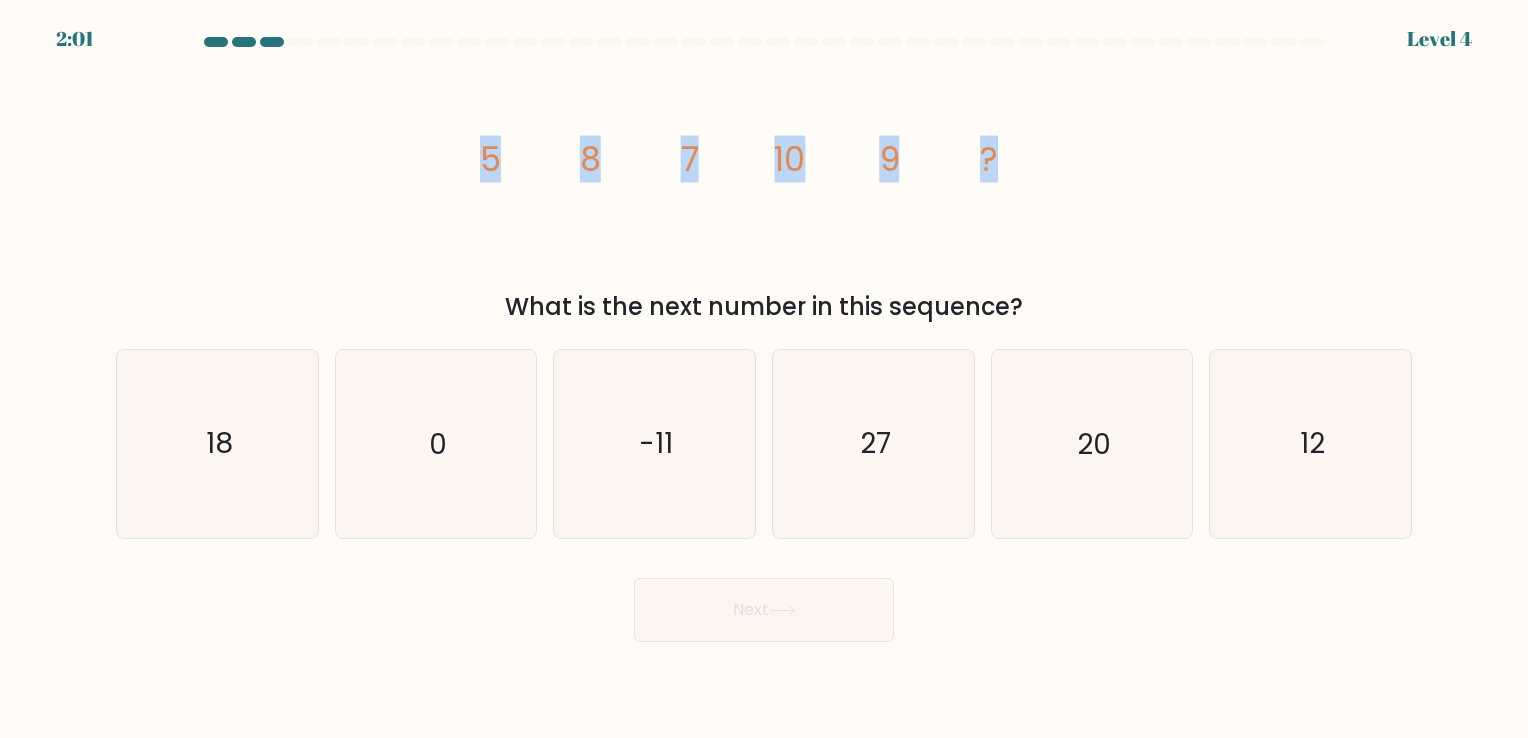 drag, startPoint x: 480, startPoint y: 154, endPoint x: 1032, endPoint y: 169, distance: 552.2038 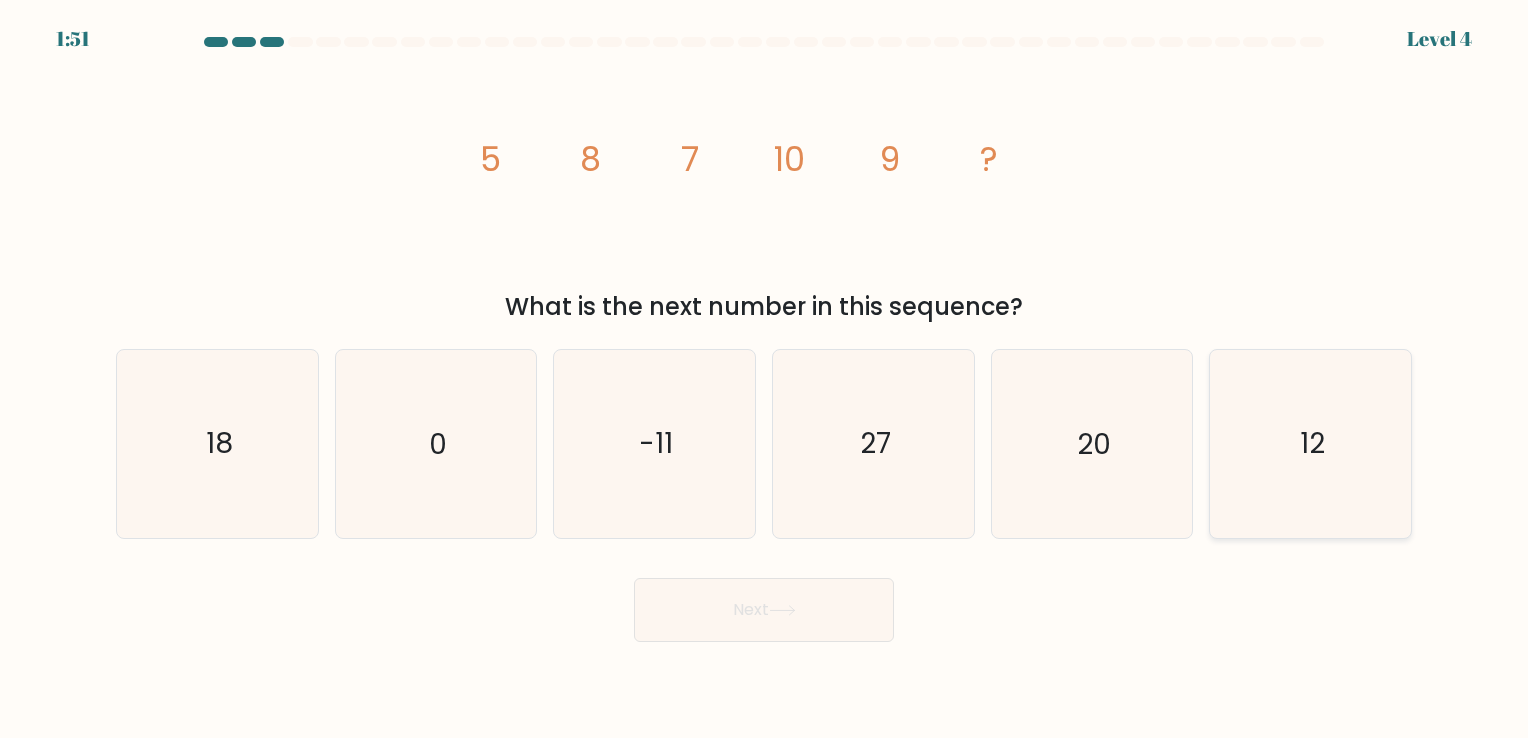 click on "12" 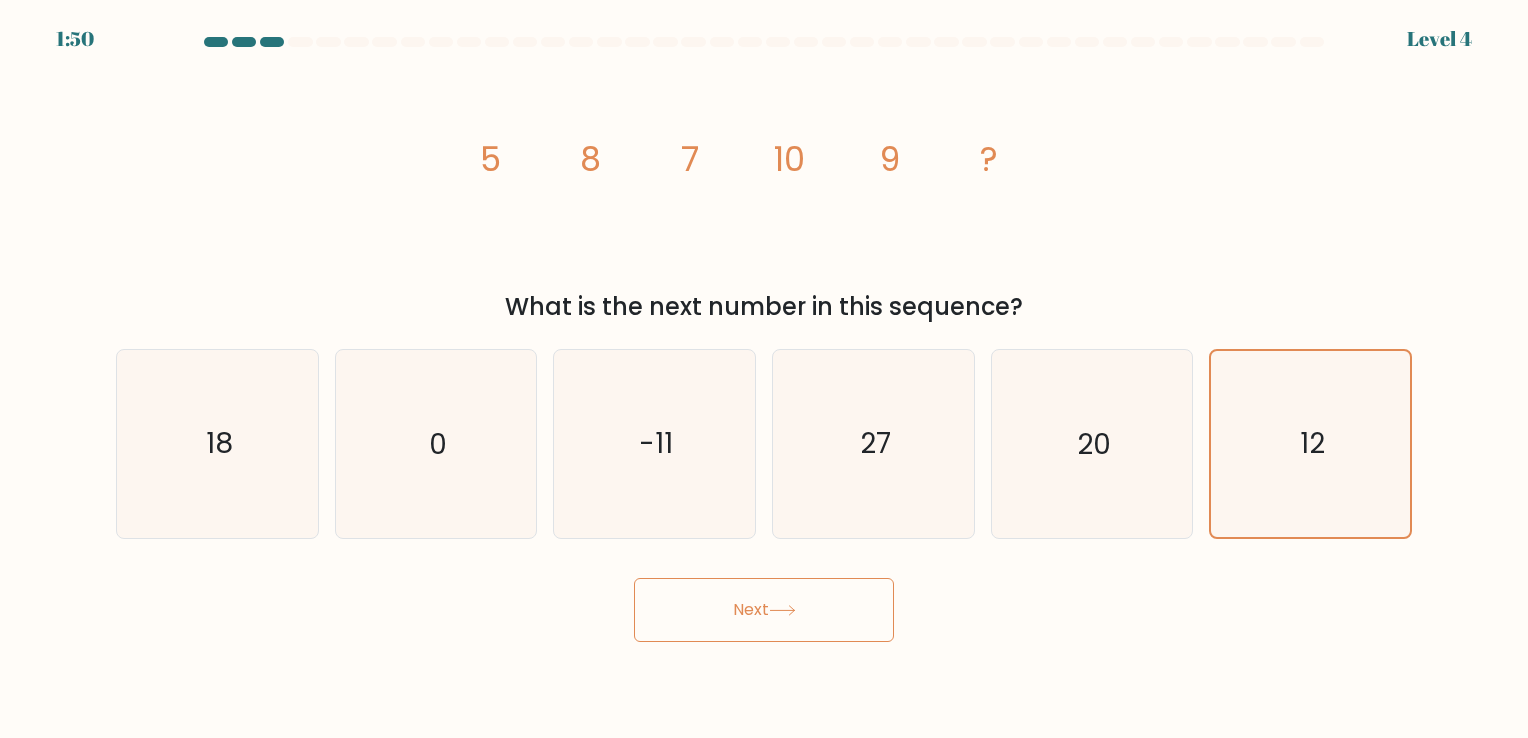 click on "Next" at bounding box center (764, 610) 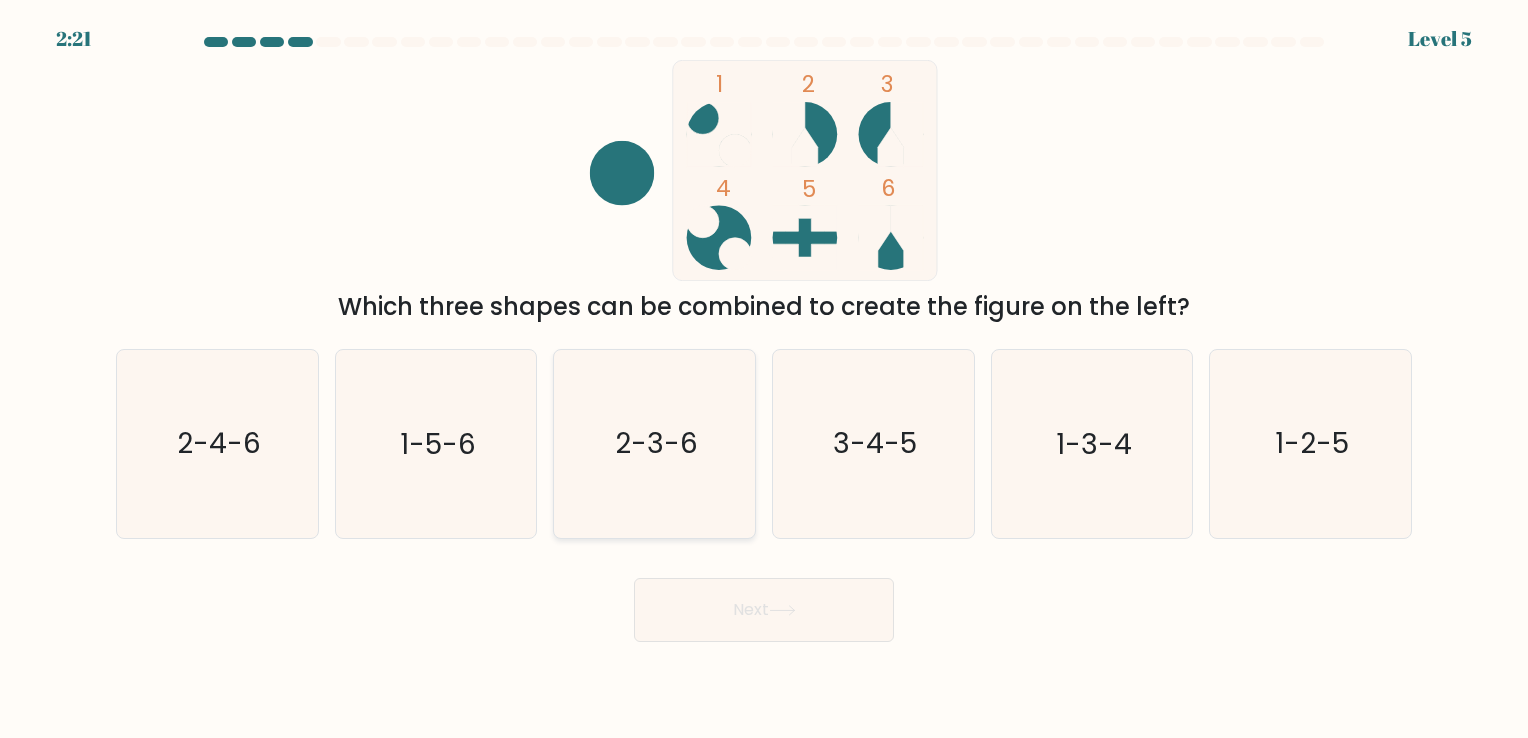 click on "2-3-6" 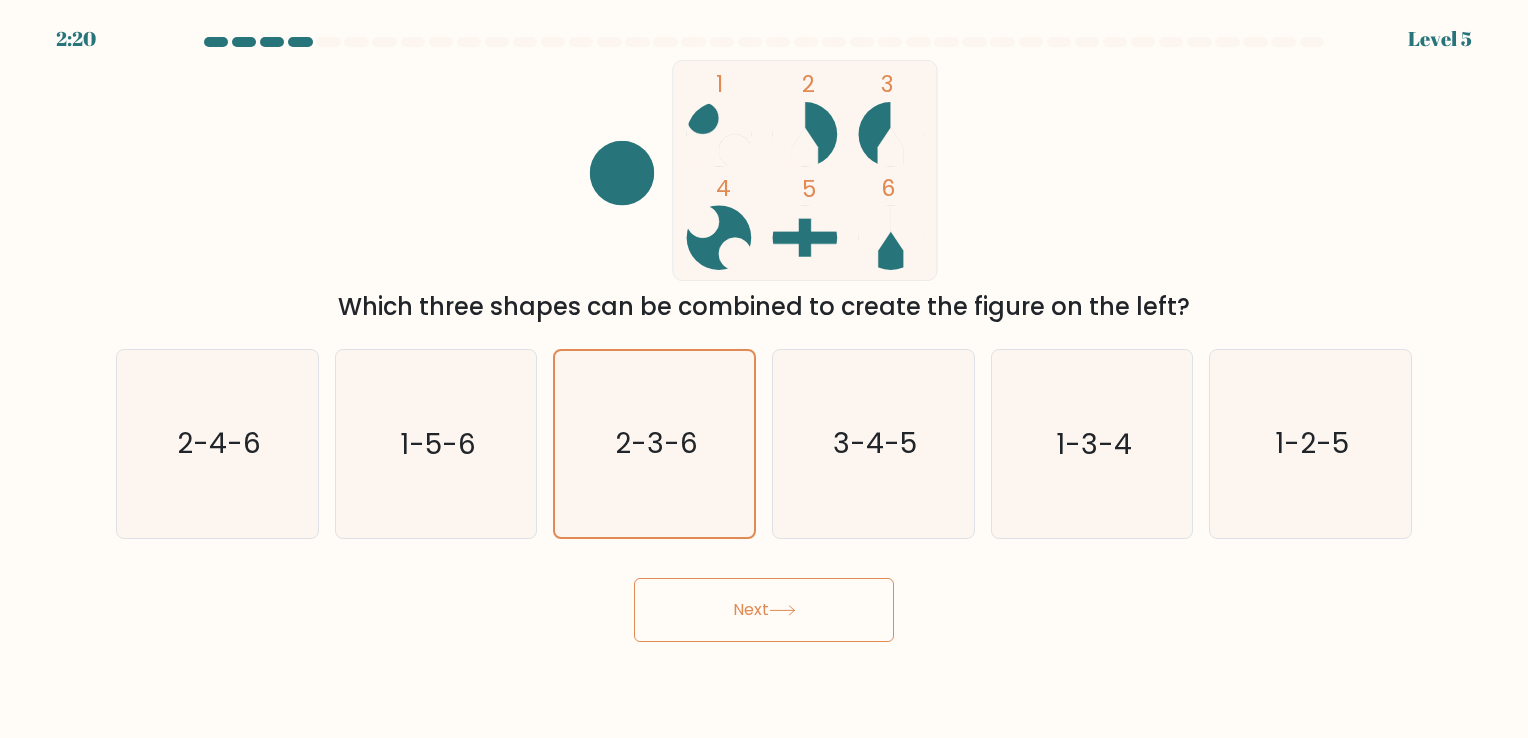 click on "Next" at bounding box center (764, 610) 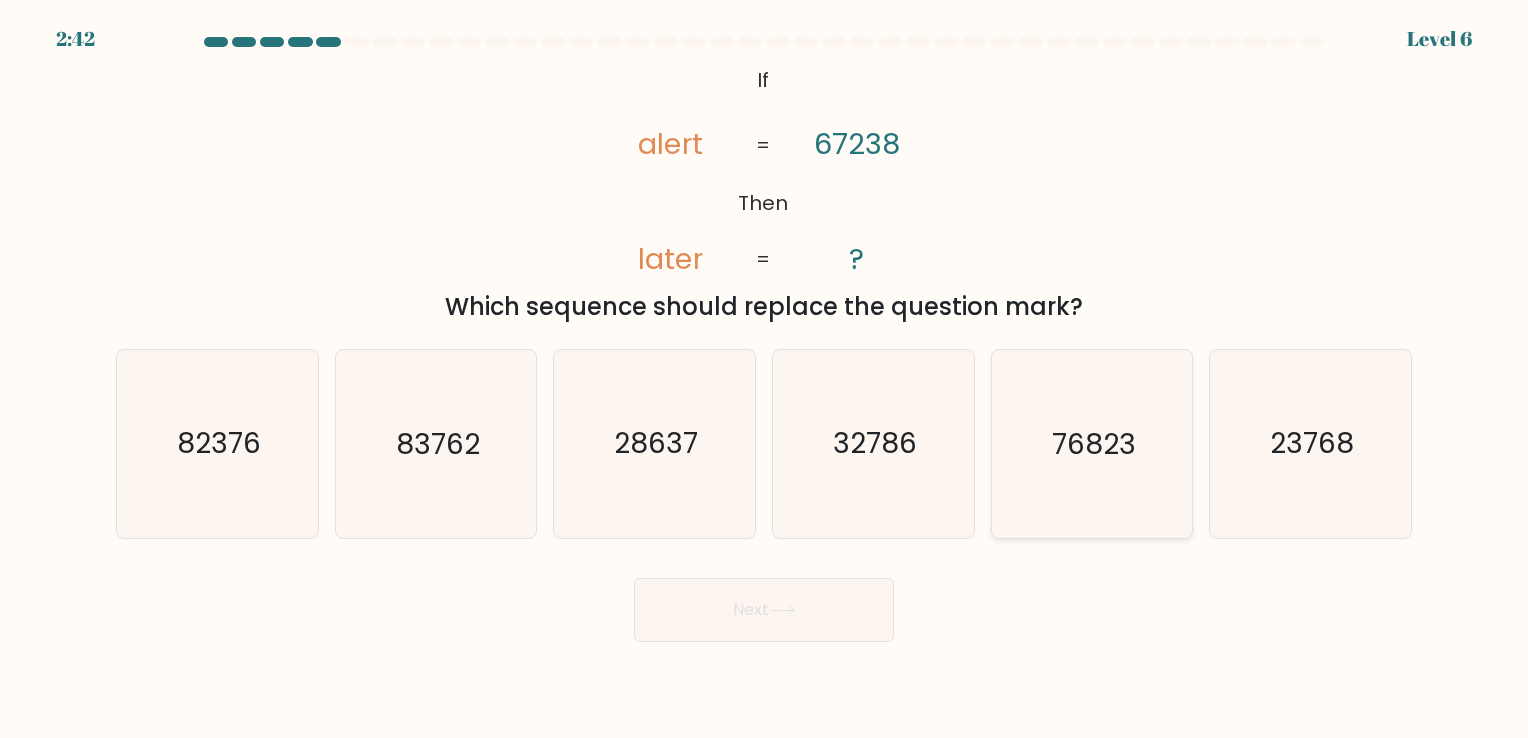 click on "76823" 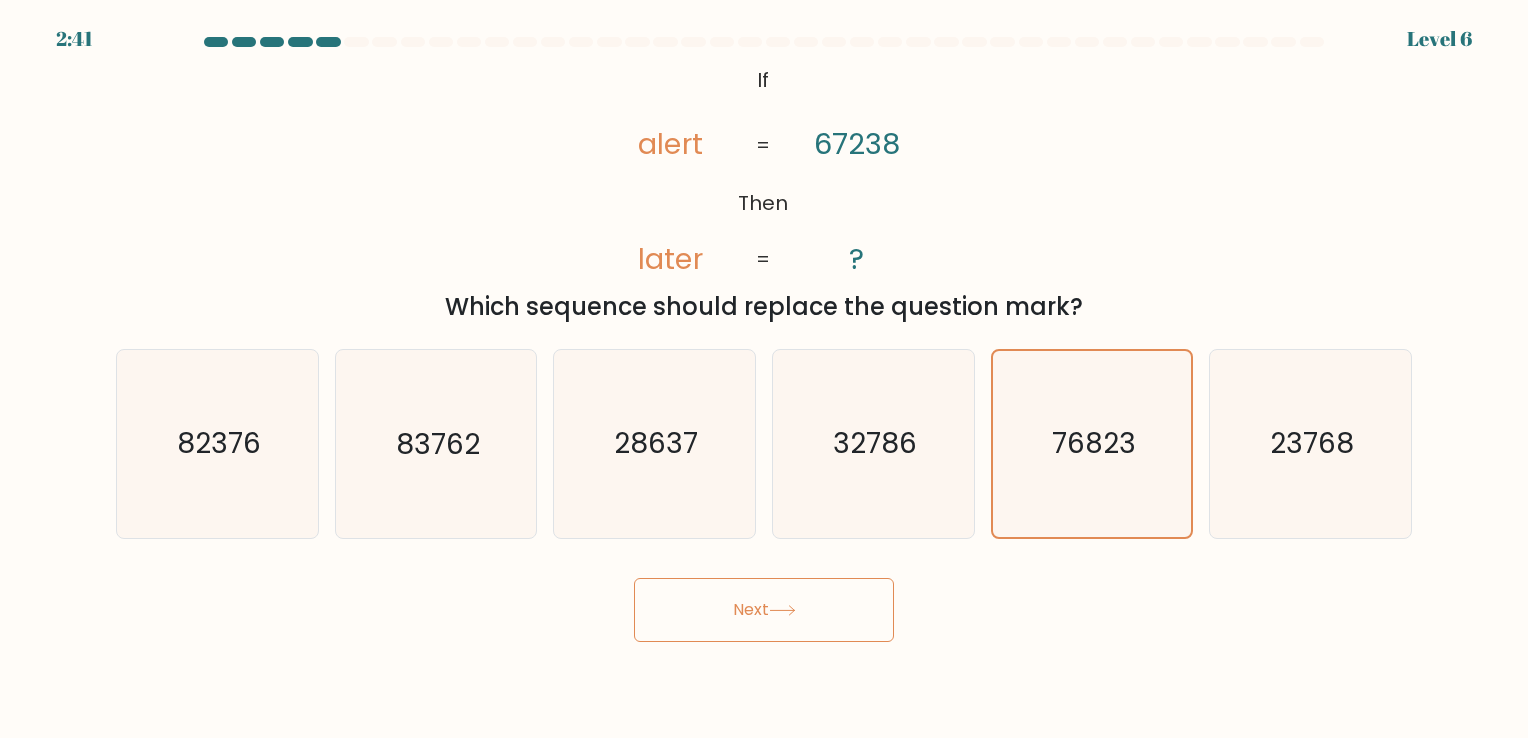click on "Next" at bounding box center [764, 610] 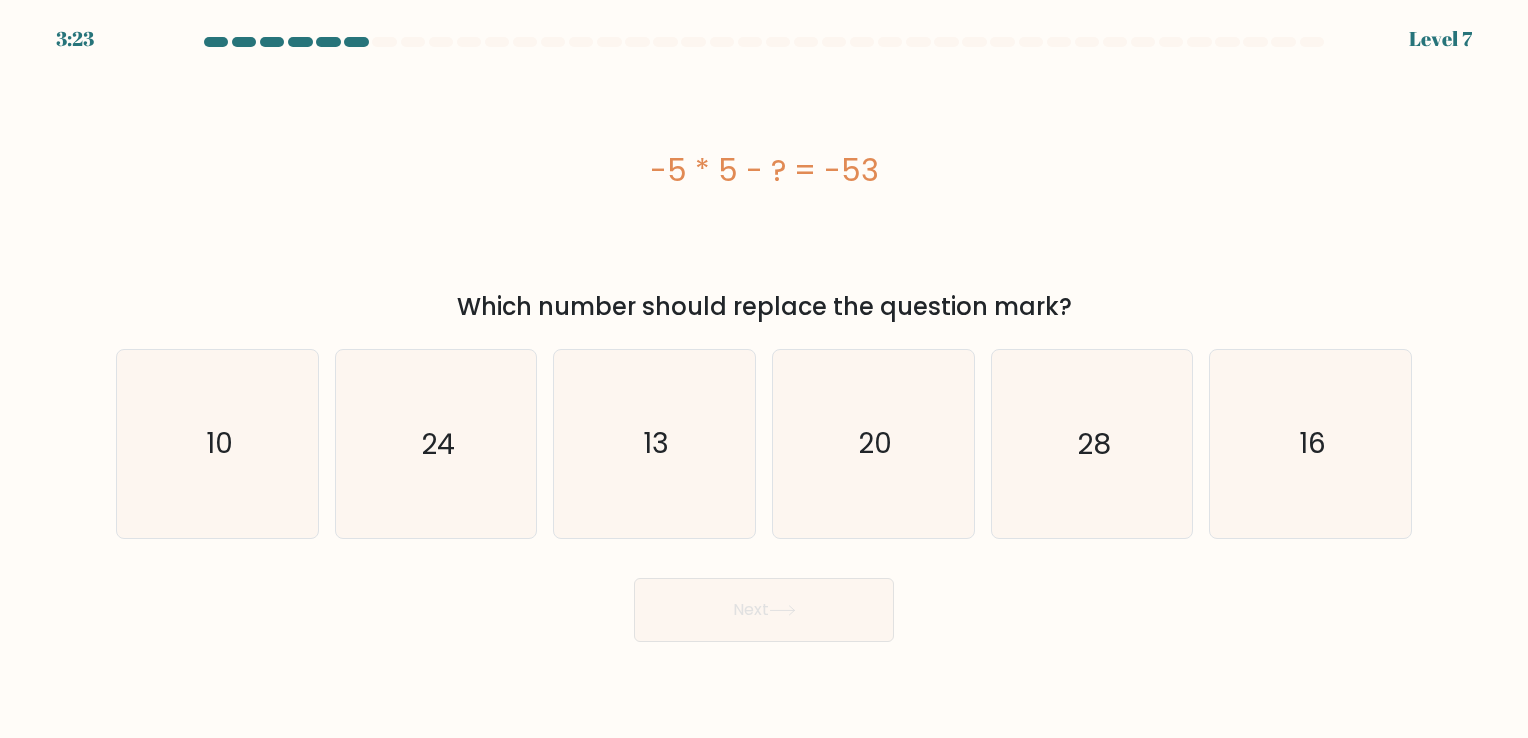drag, startPoint x: 935, startPoint y: 165, endPoint x: 588, endPoint y: 190, distance: 347.8994 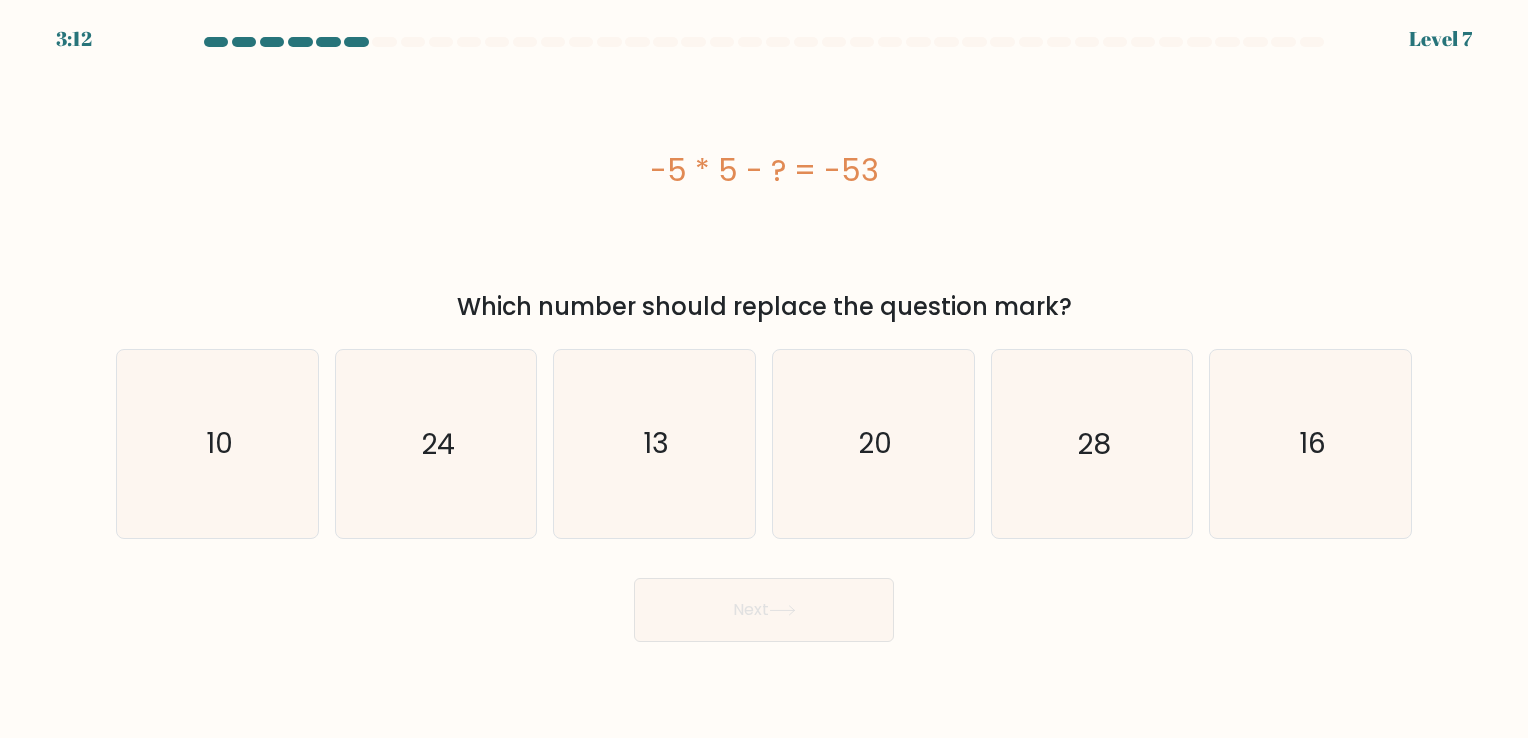 click on "a." at bounding box center (764, 339) 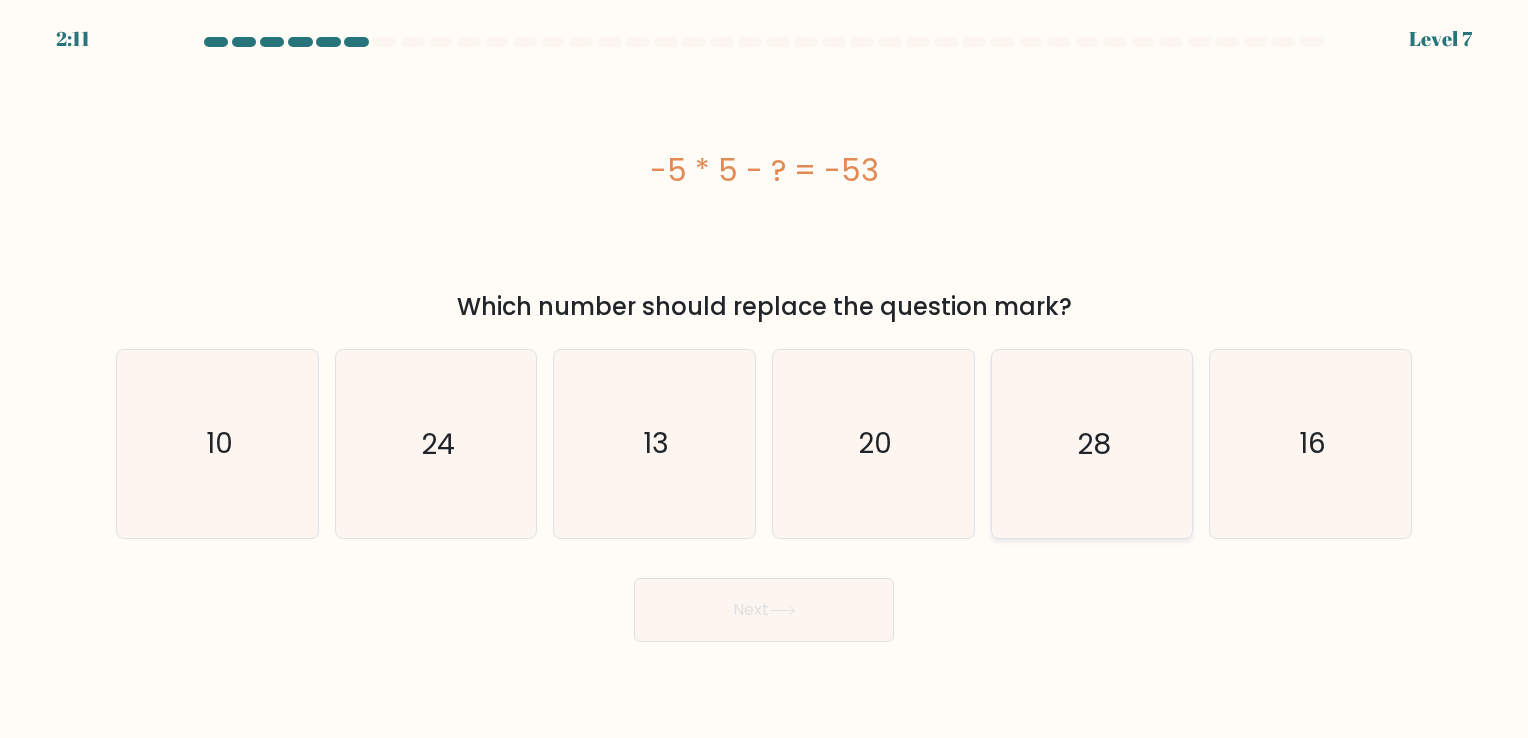 click on "28" 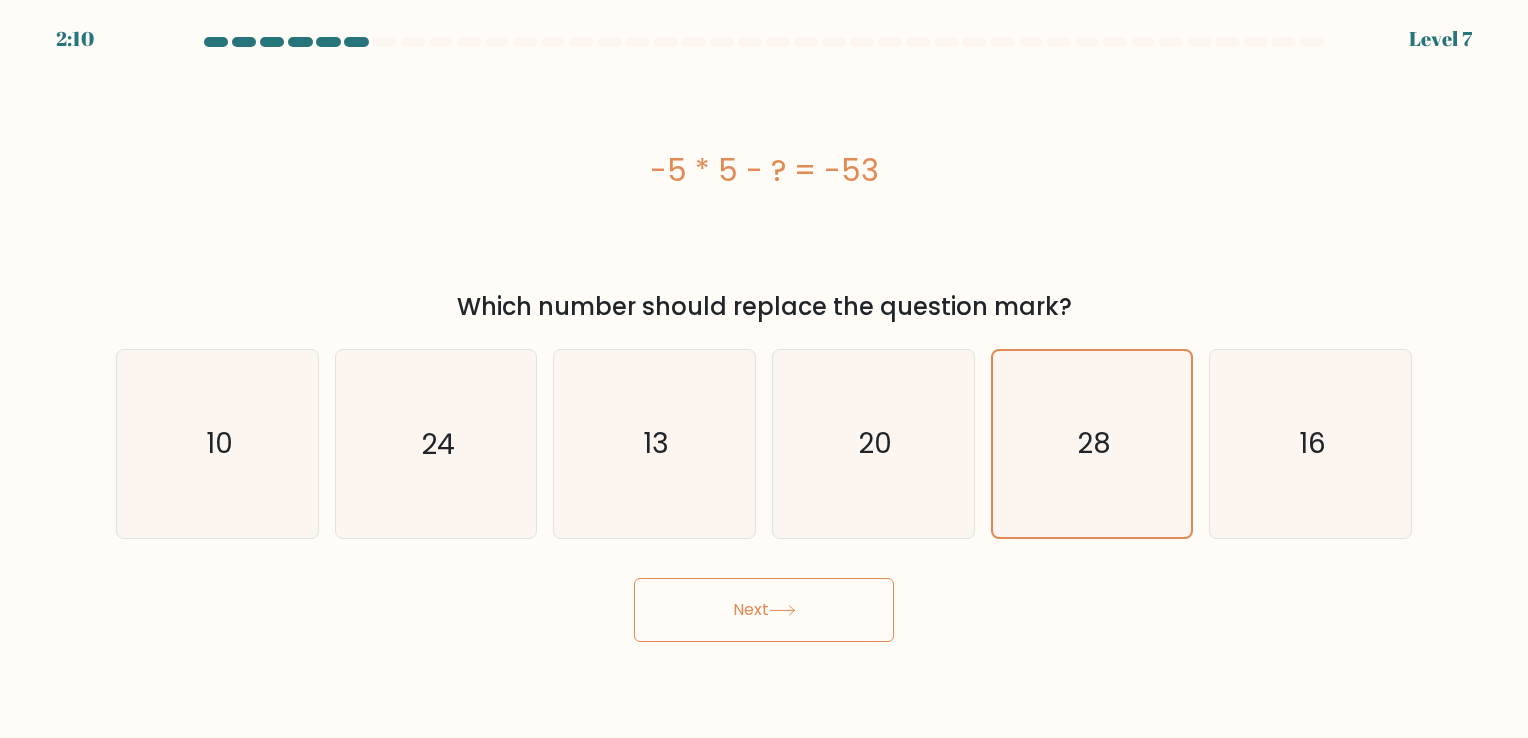 click on "Next" at bounding box center [764, 610] 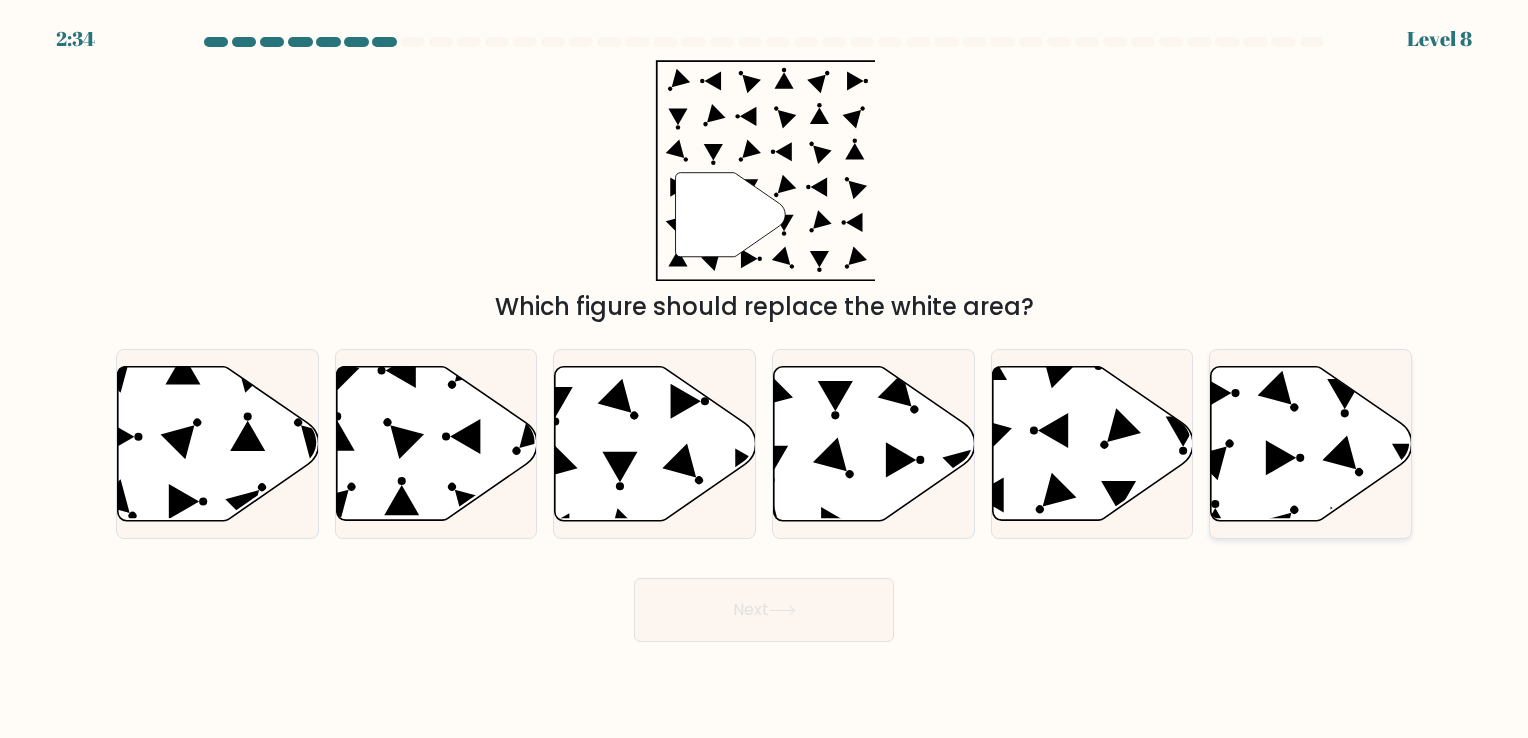 click 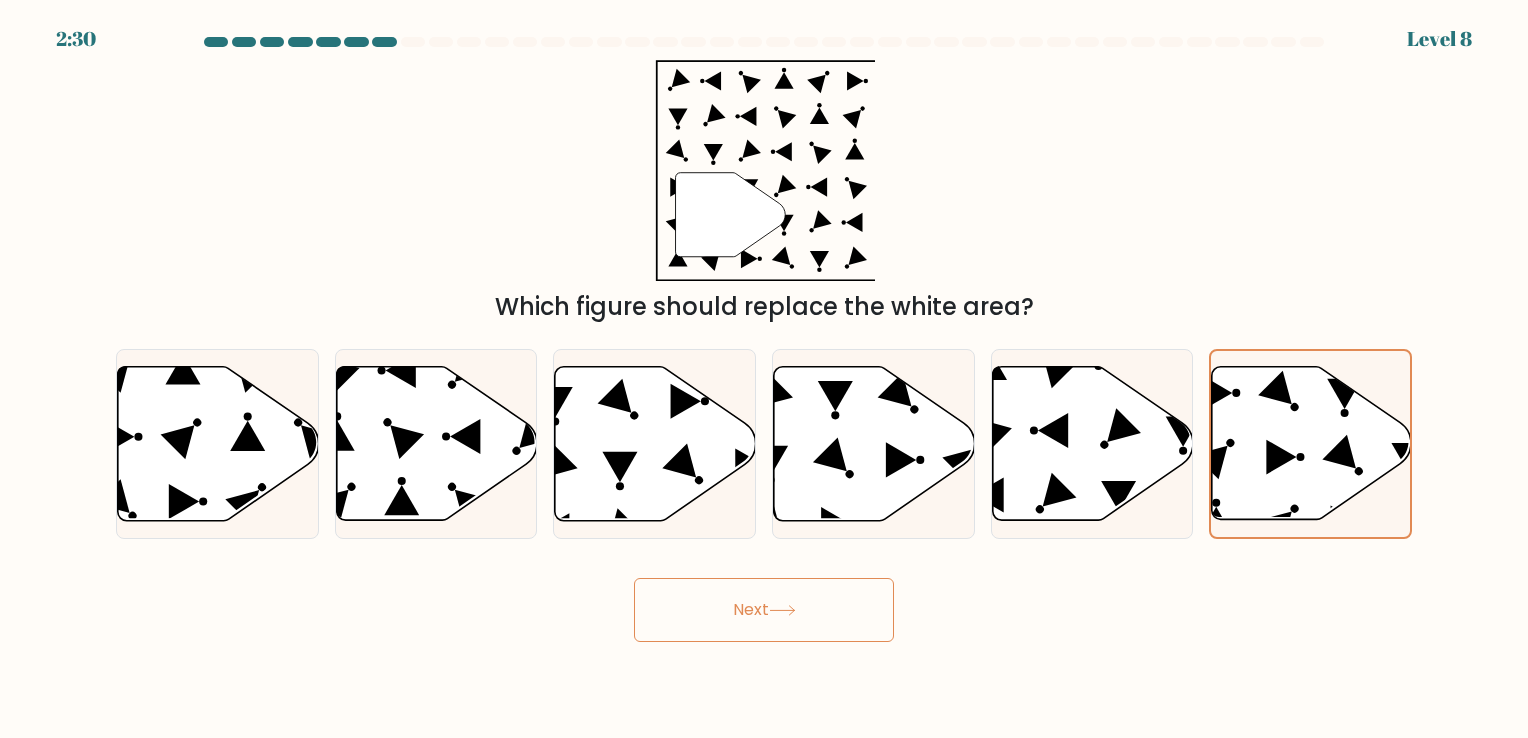 click on "Next" at bounding box center [764, 610] 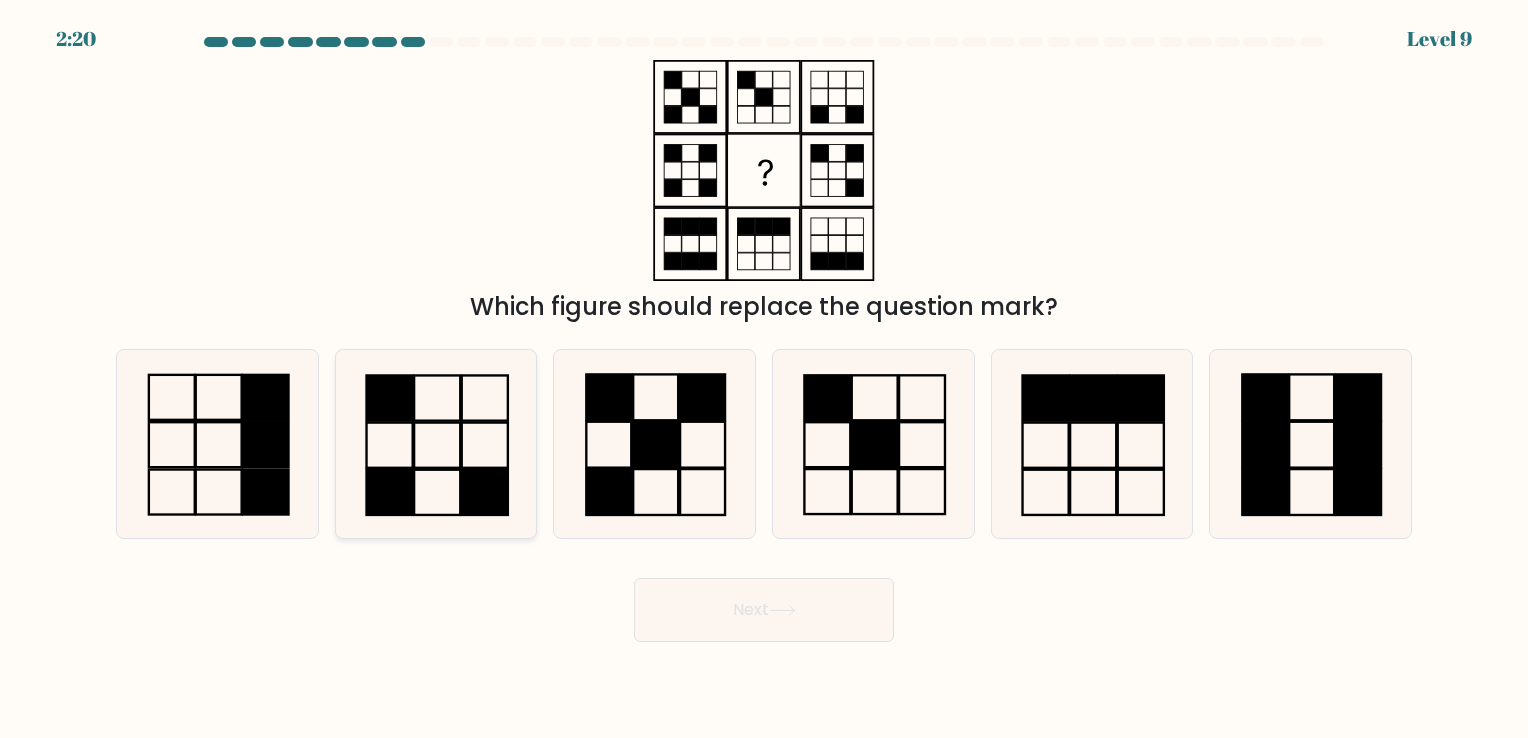 click 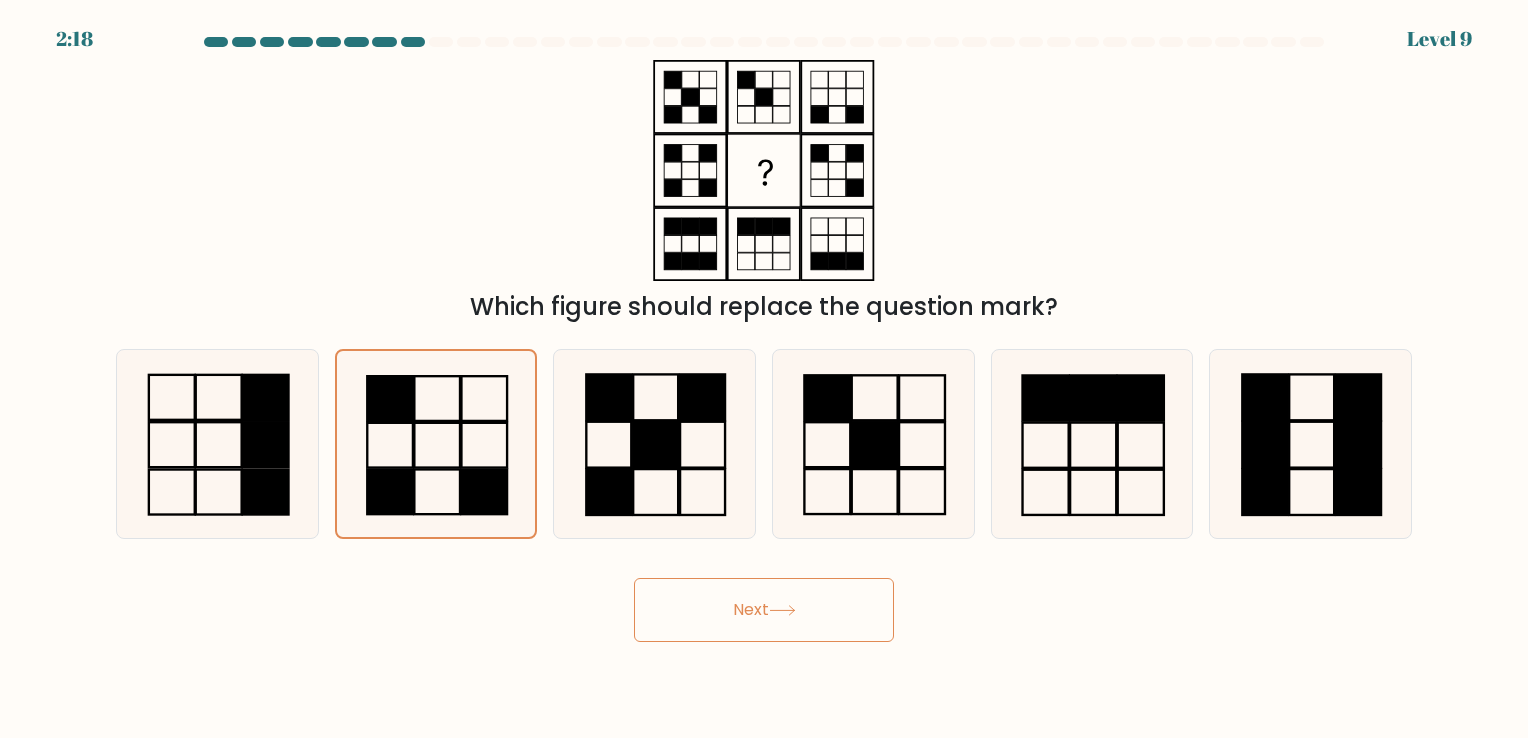 click on "Next" at bounding box center (764, 610) 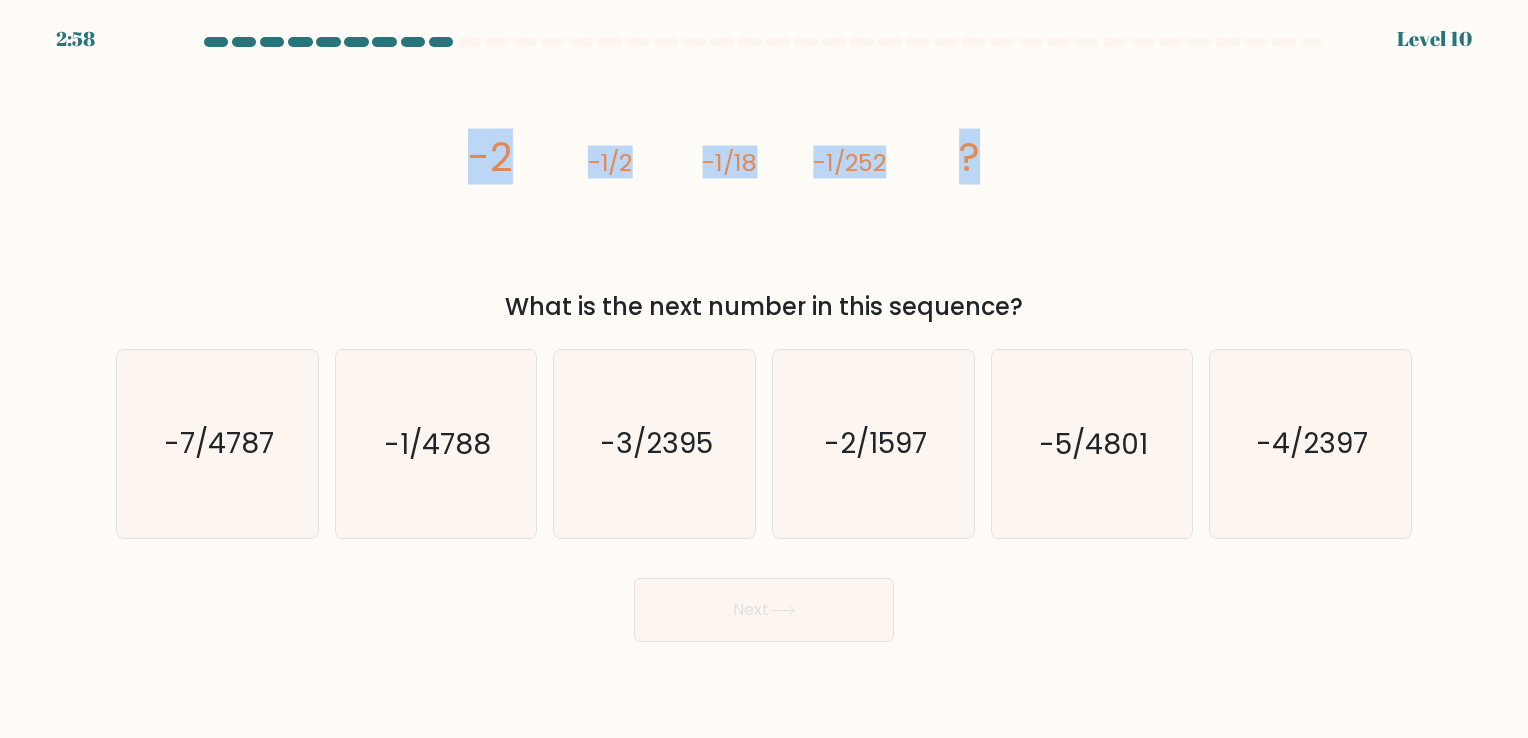 drag, startPoint x: 428, startPoint y: 157, endPoint x: 1067, endPoint y: 174, distance: 639.2261 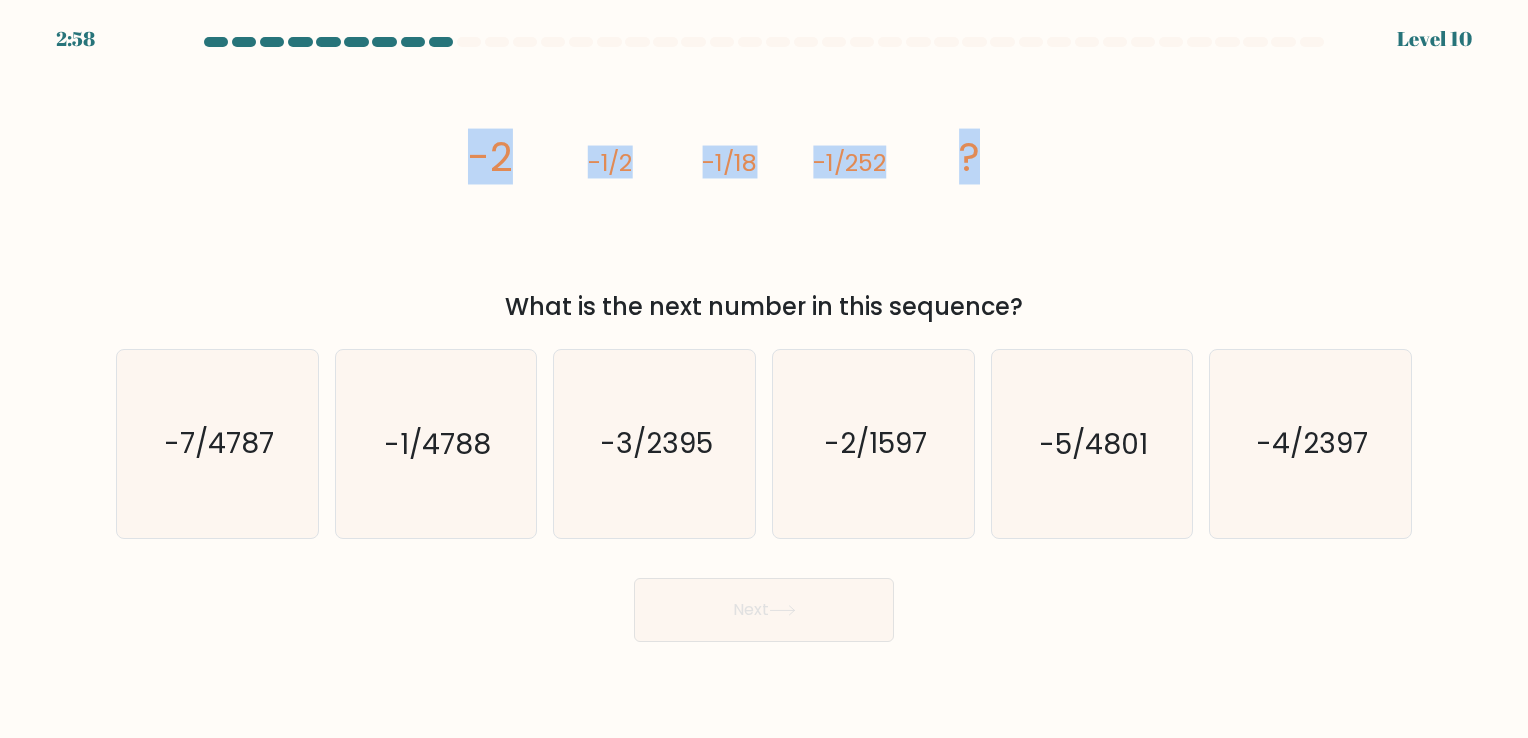 copy on "-2
-1/2
-1/18
-1/252
?" 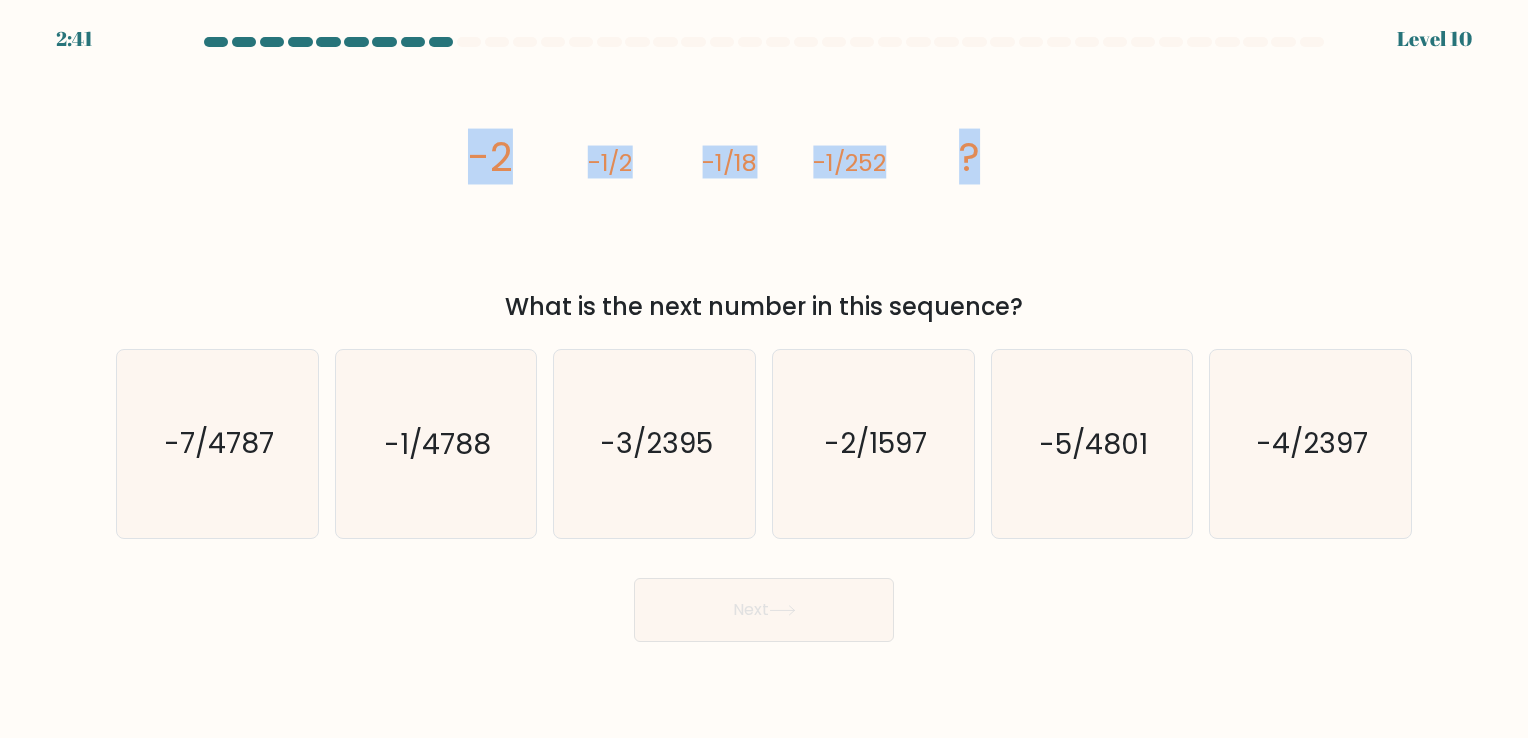 click on "image/svg+xml
-2
-1/2
-1/18
-1/252
?
What is the next number in this sequence?" at bounding box center (764, 192) 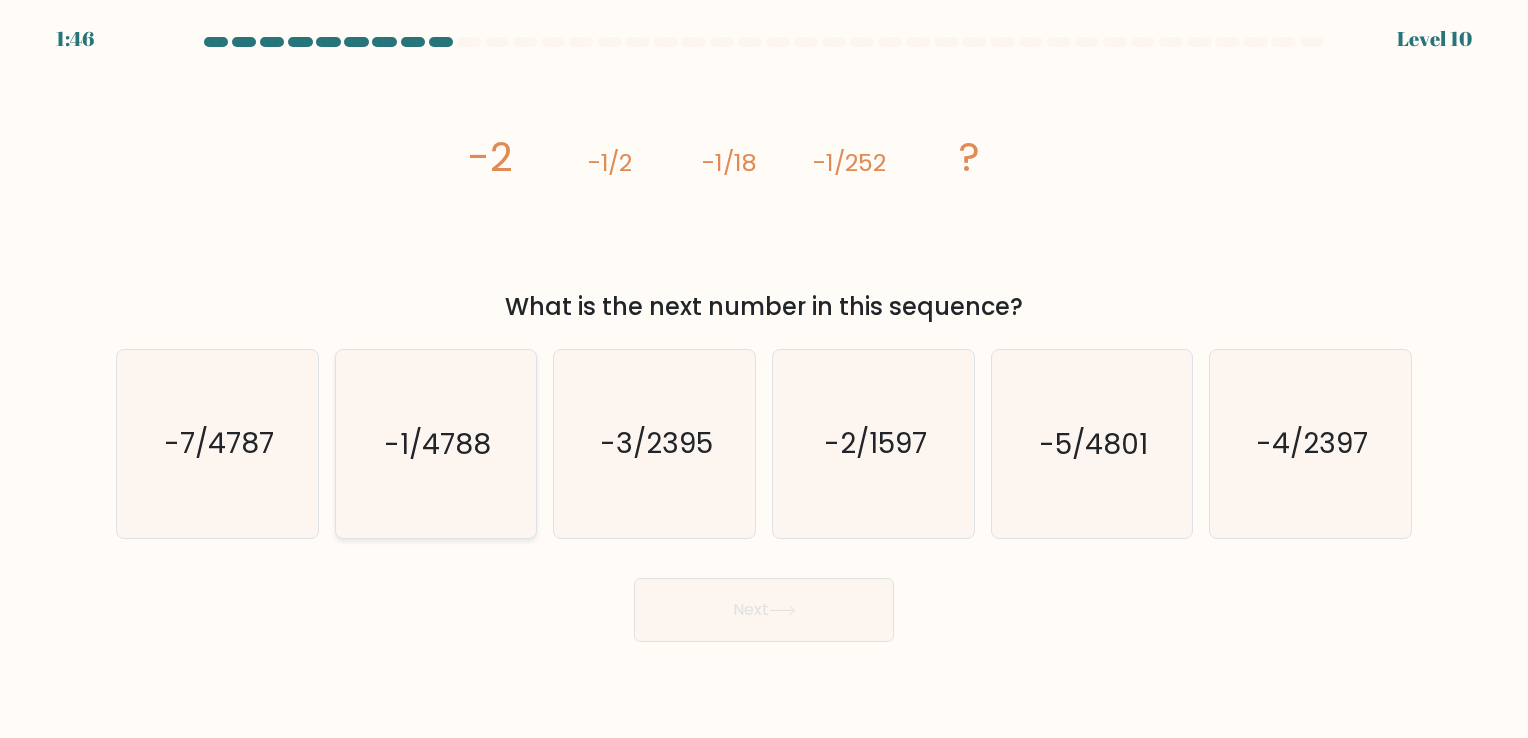 click on "-1/4788" 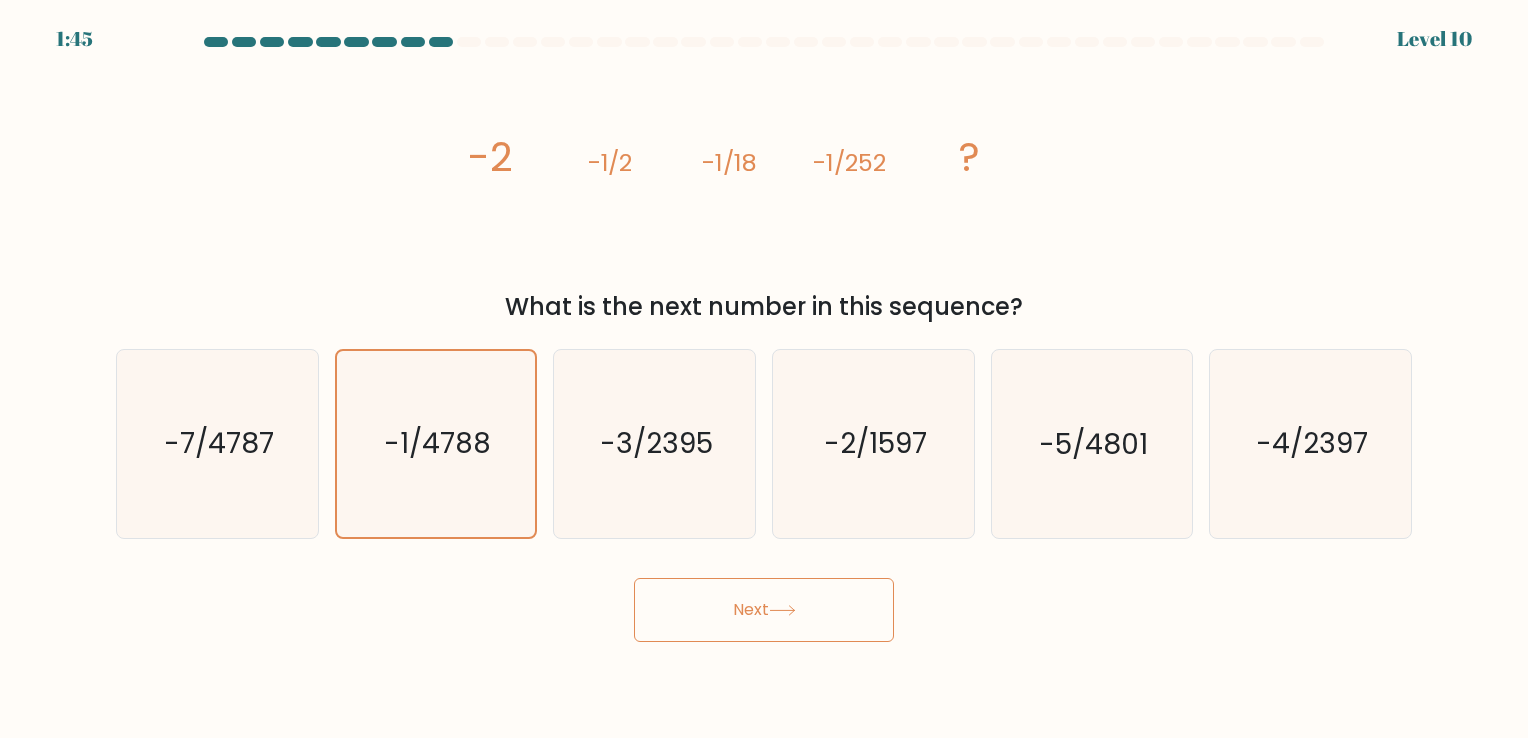 click on "Next" at bounding box center [764, 610] 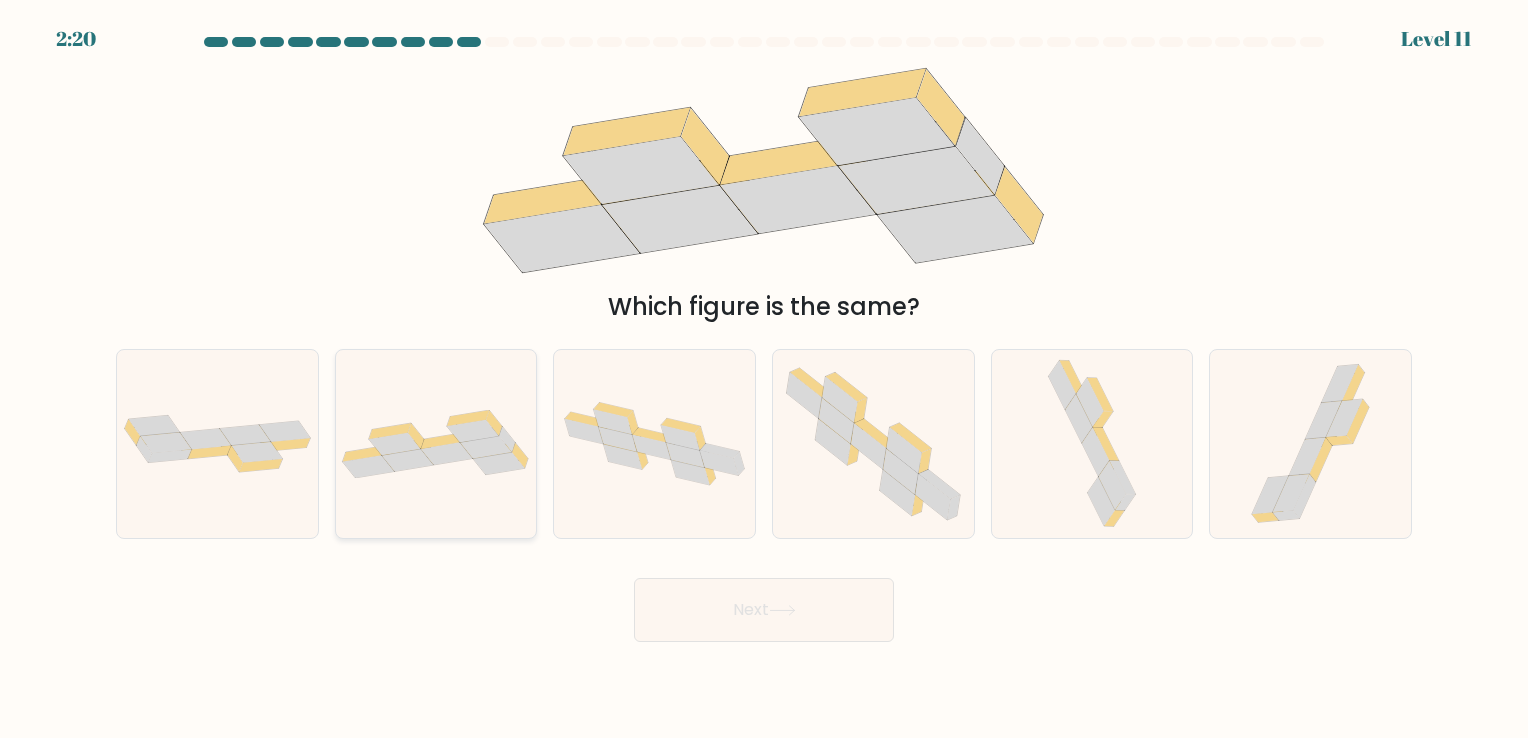 click at bounding box center (436, 443) 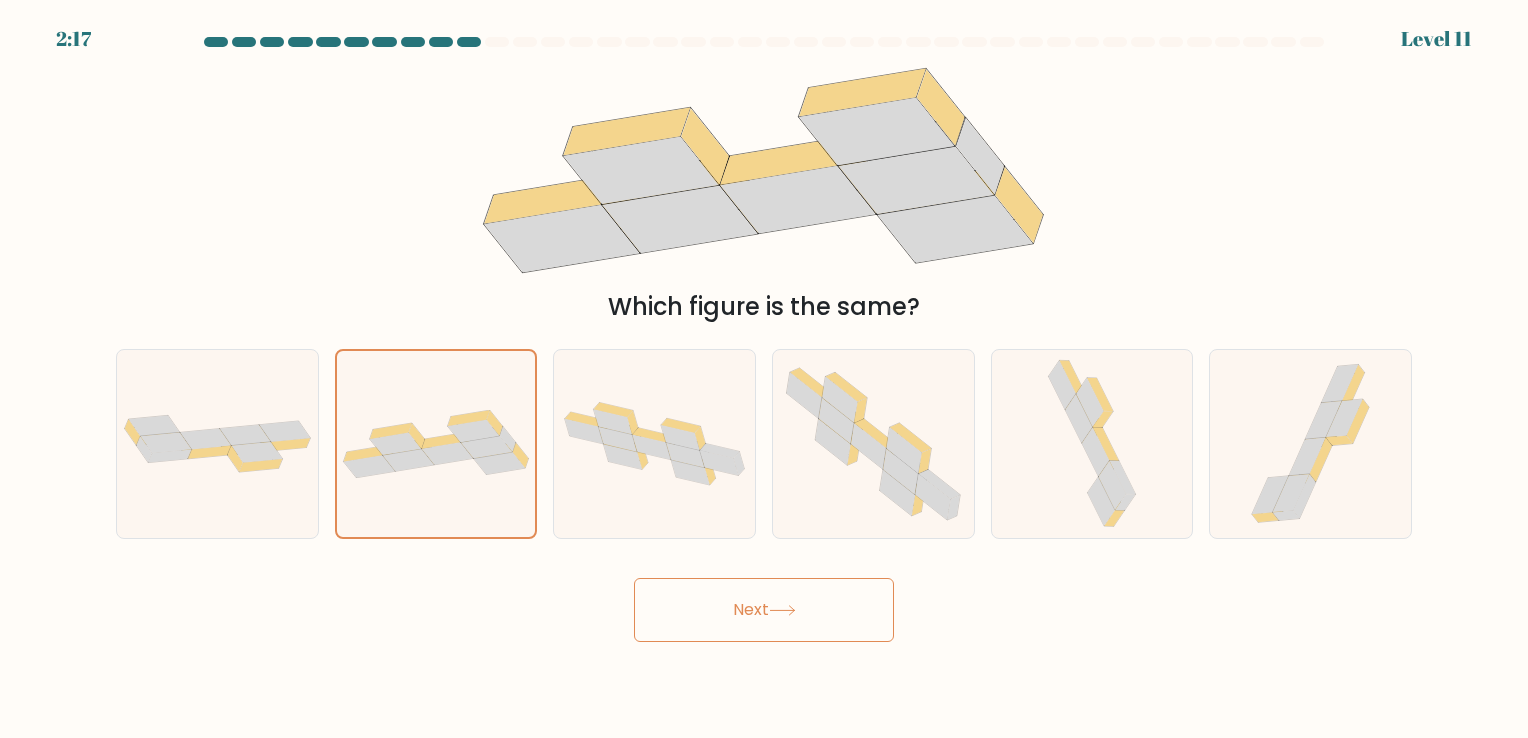 click on "Next" at bounding box center (764, 610) 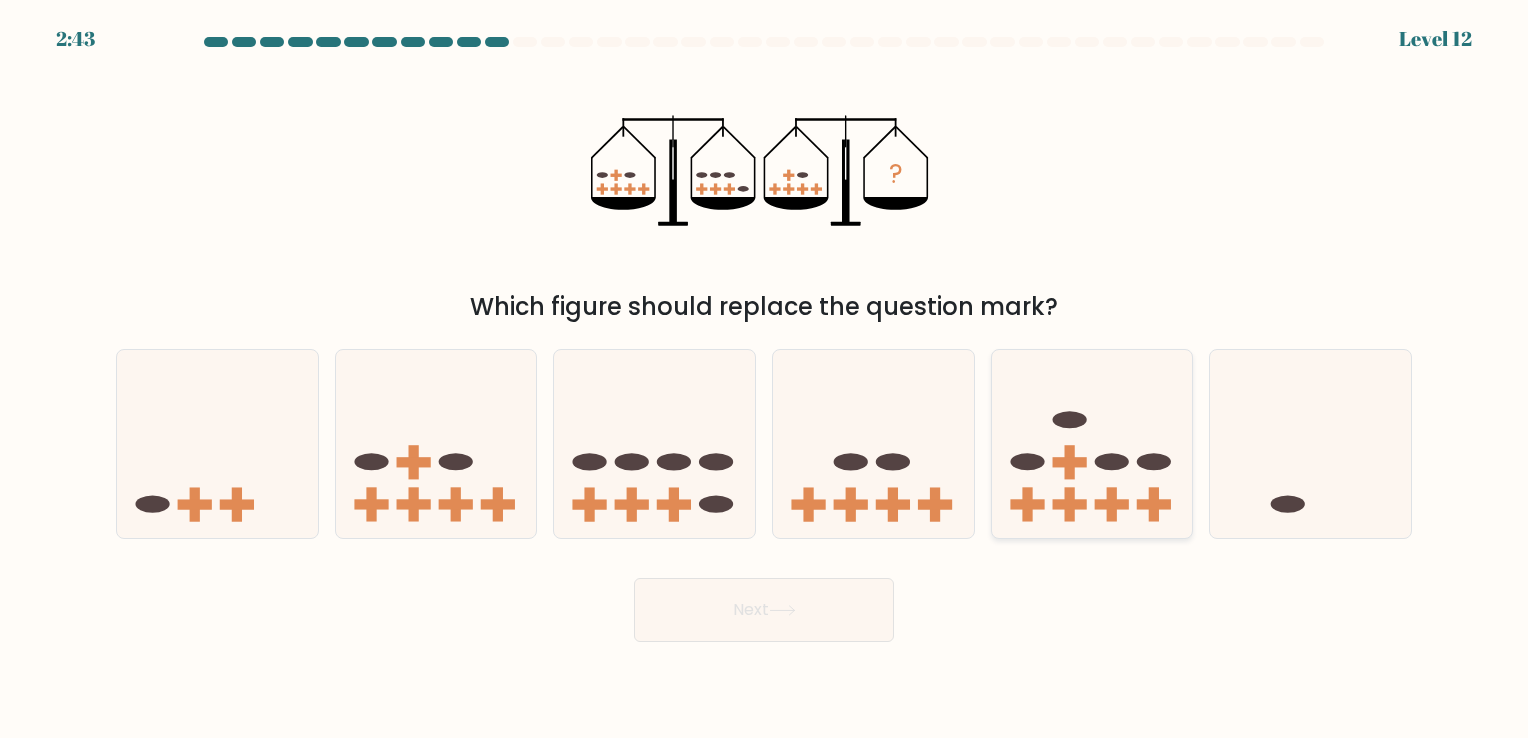 click 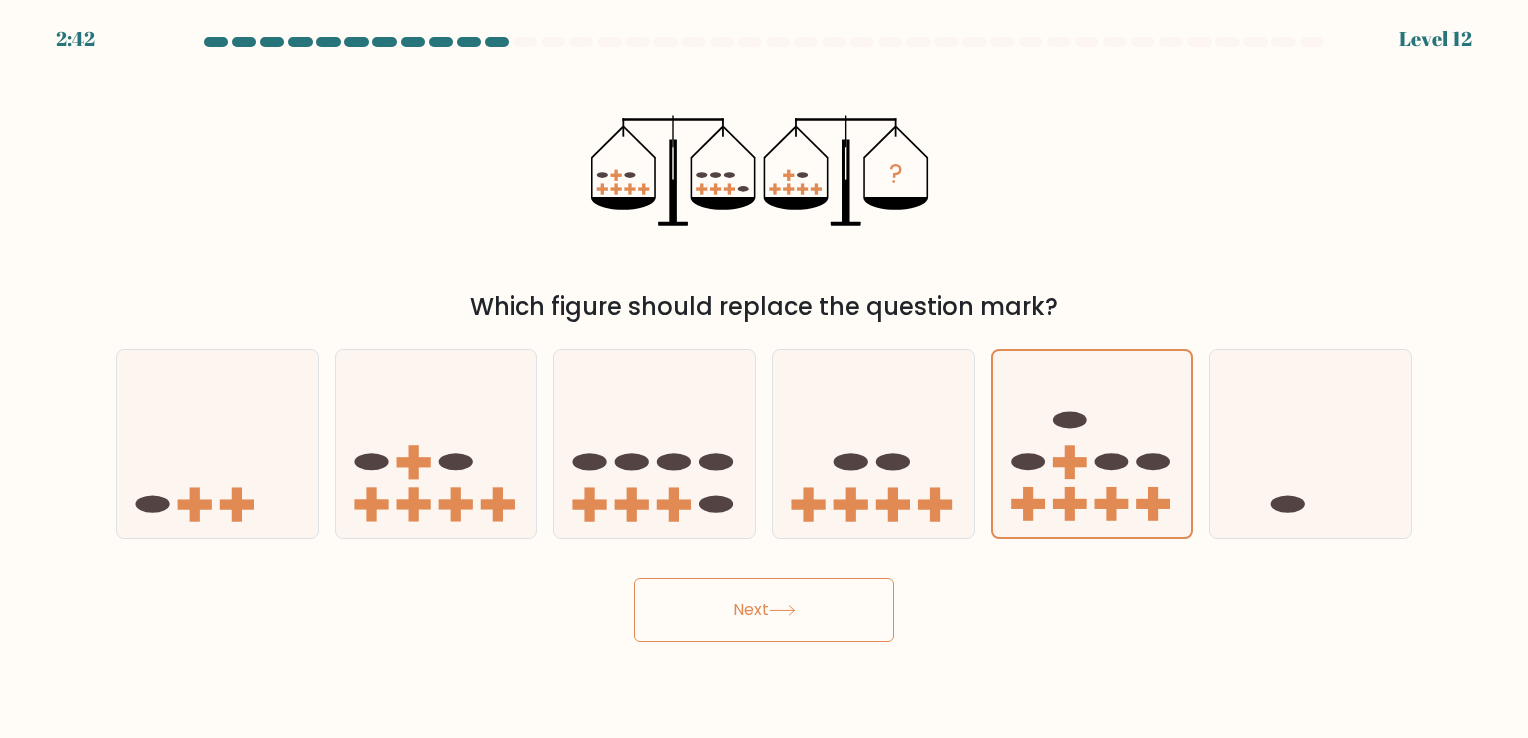 click on "Next" at bounding box center (764, 610) 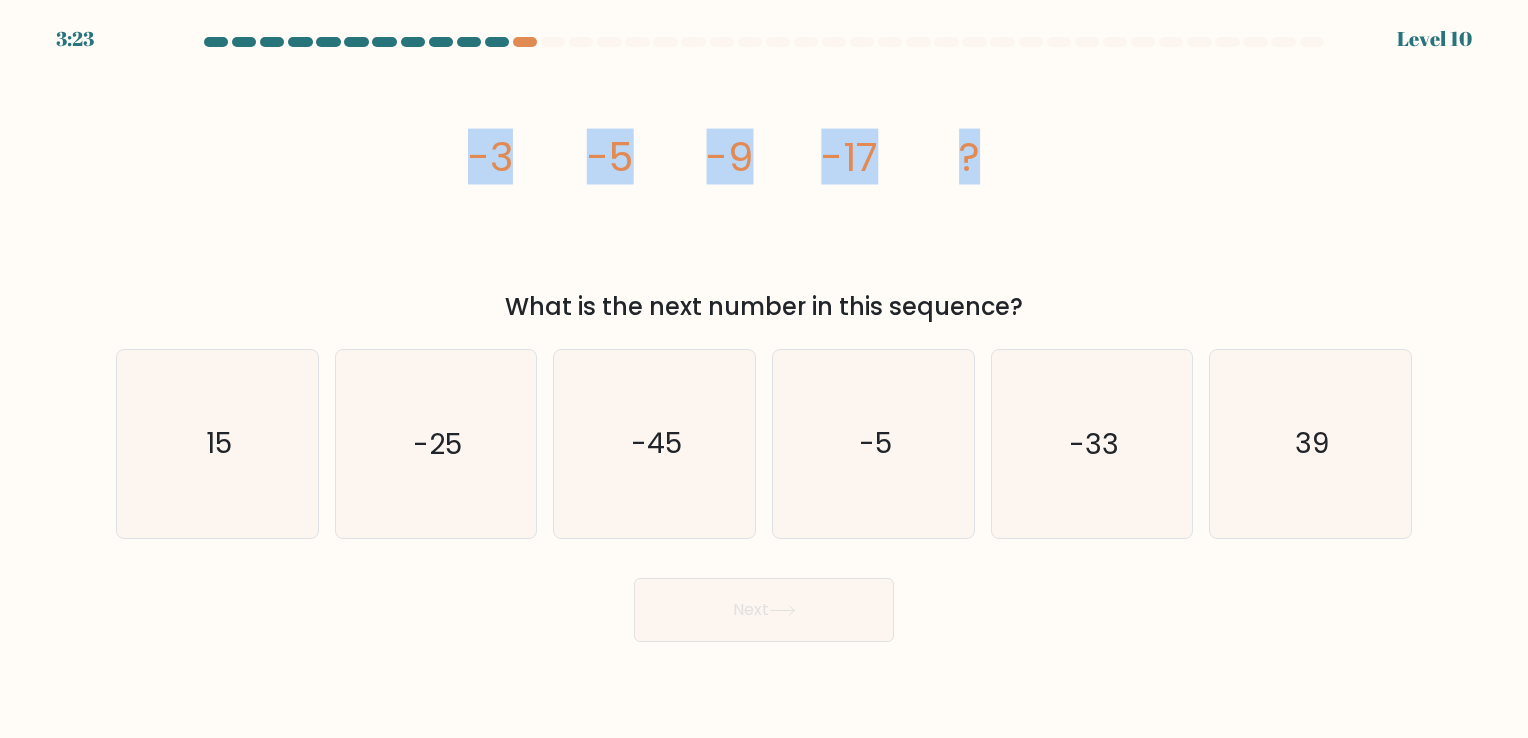 drag, startPoint x: 456, startPoint y: 148, endPoint x: 1144, endPoint y: 223, distance: 692.07587 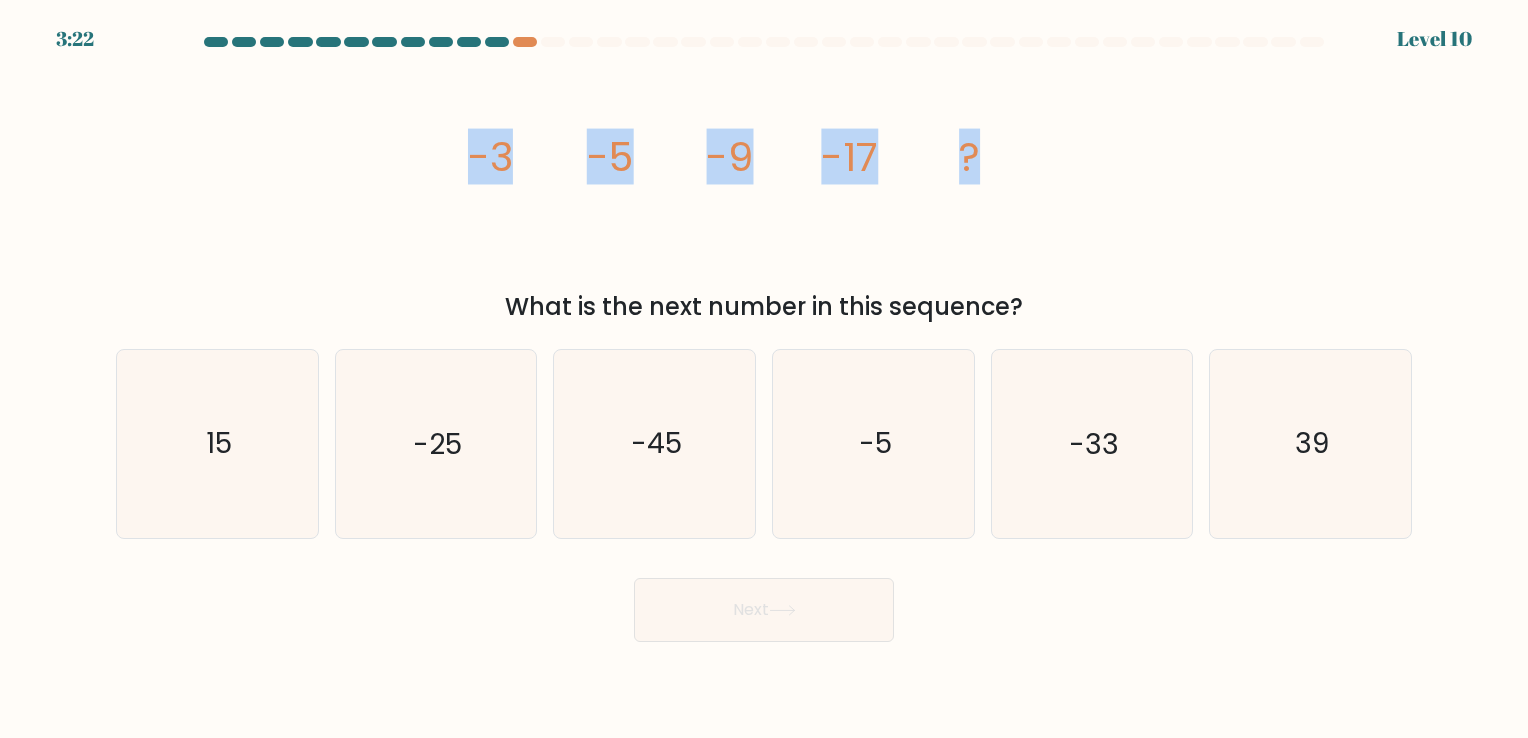 copy on "-3
-5
-9
-17
?" 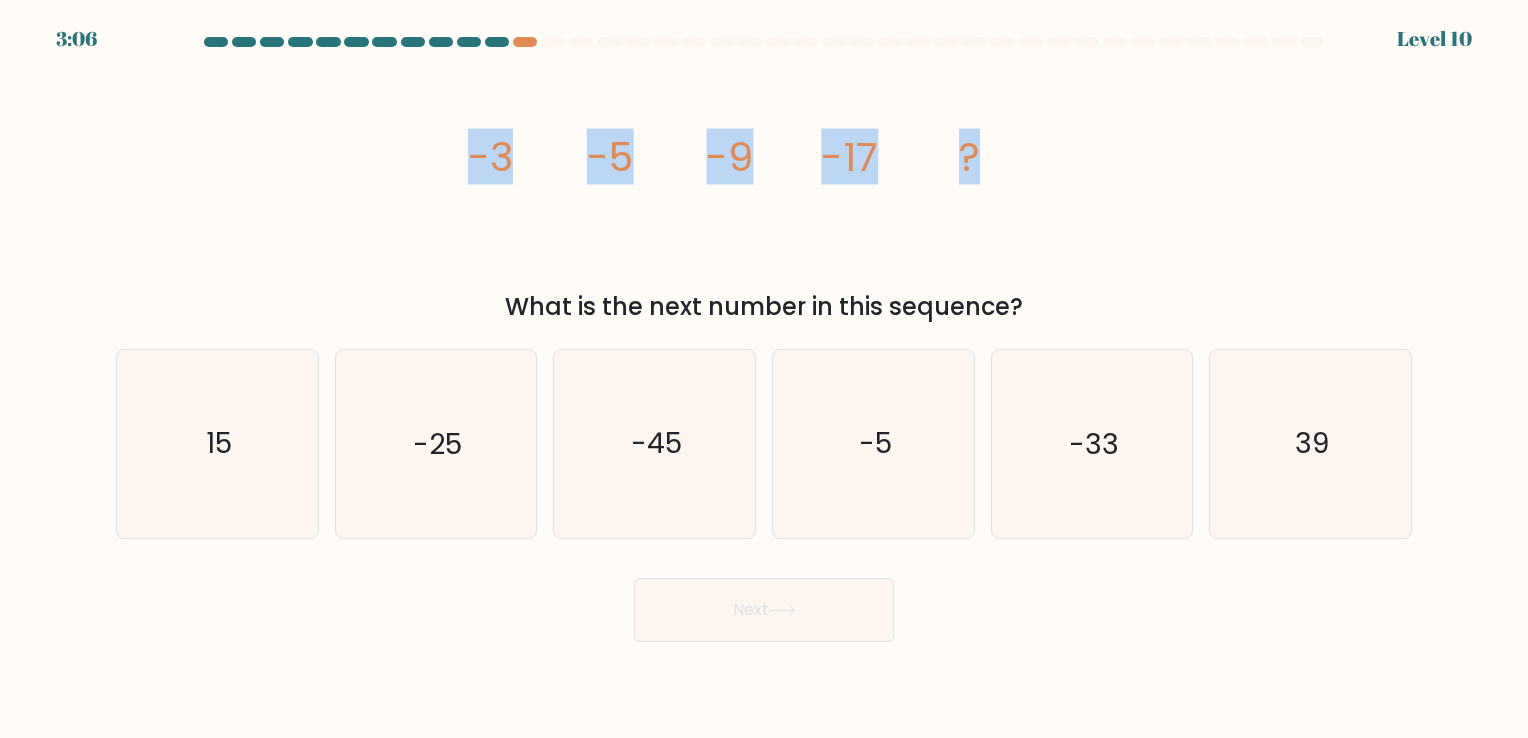 click on "image/svg+xml
-3
-5
-9
-17
?" 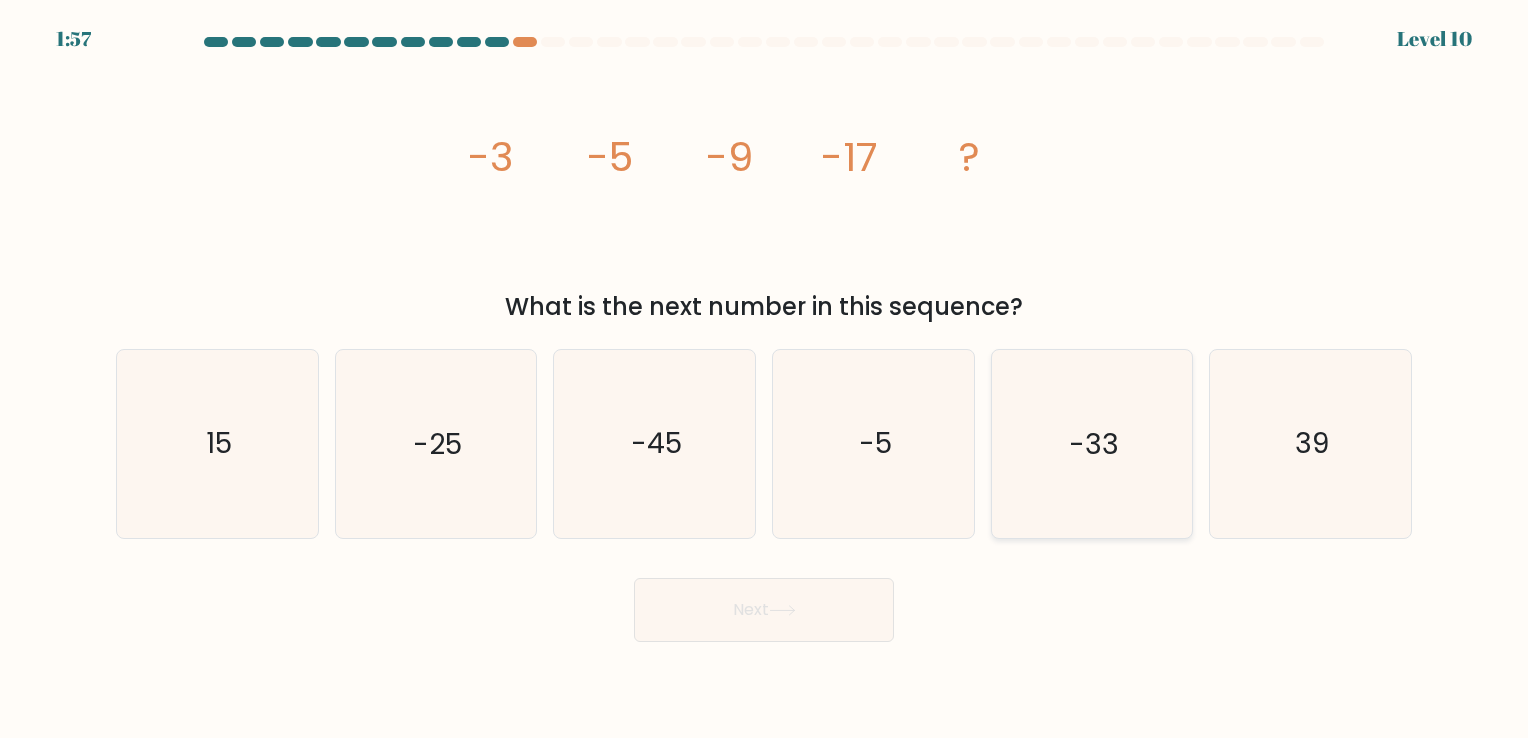 click on "-33" 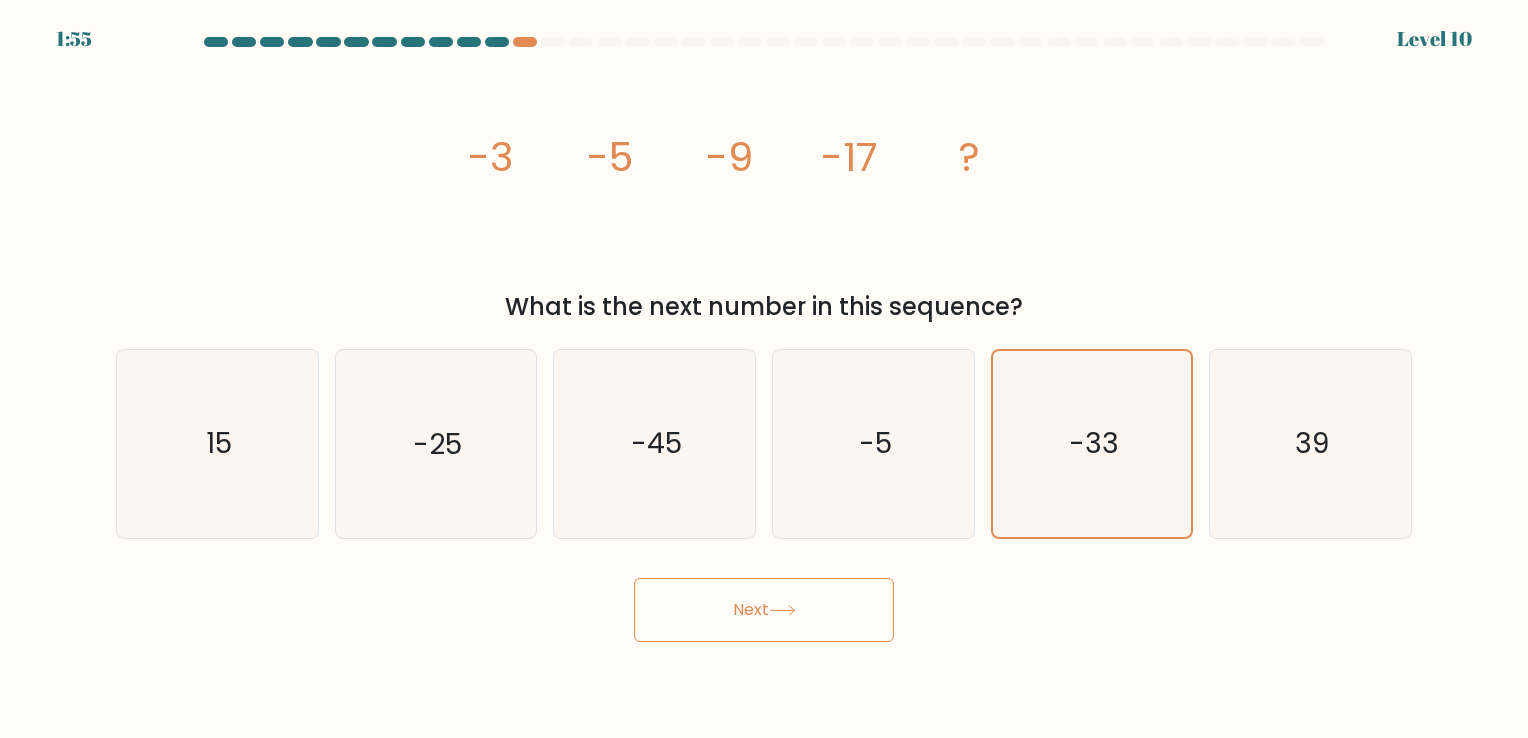 click on "Next" at bounding box center (764, 610) 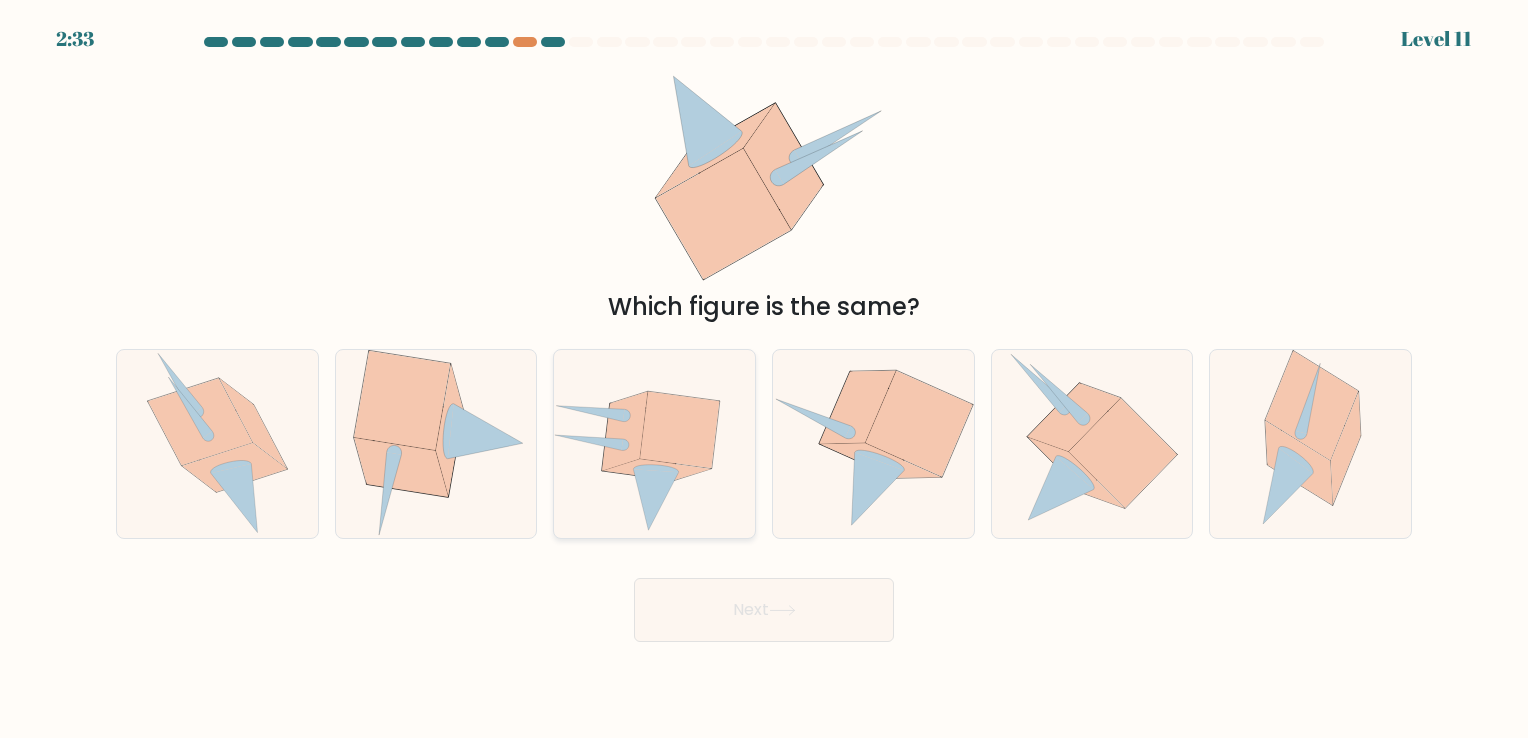 click 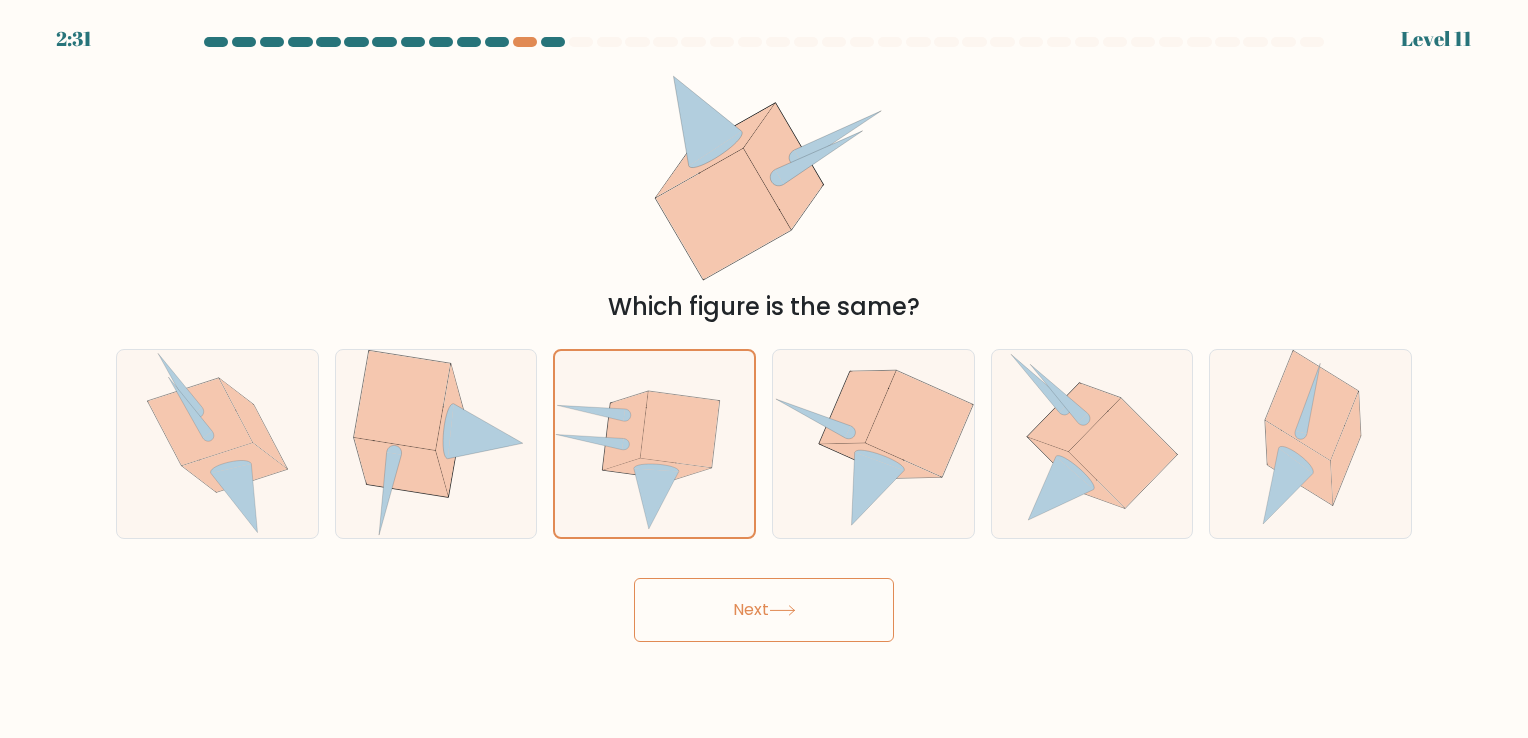 click on "Next" at bounding box center (764, 610) 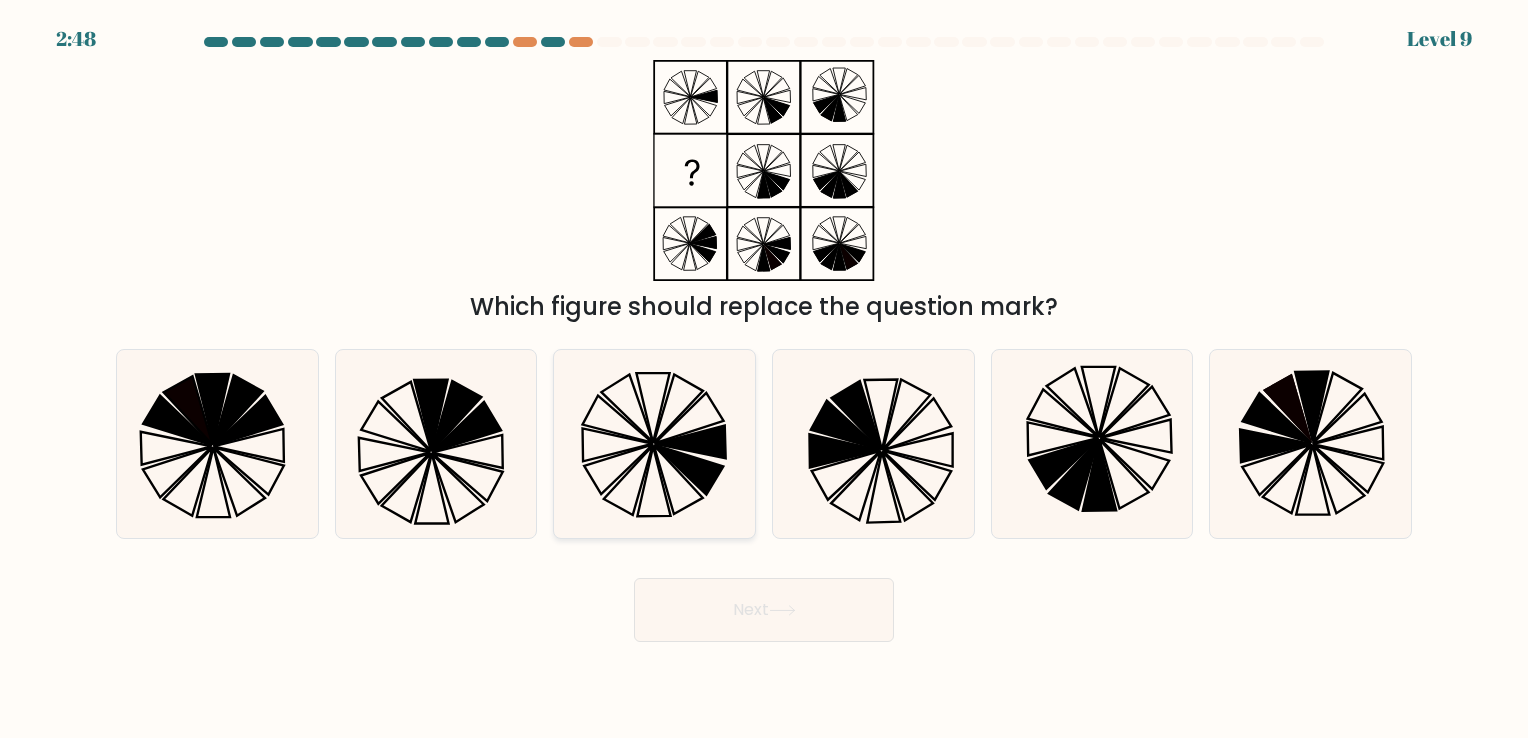 click 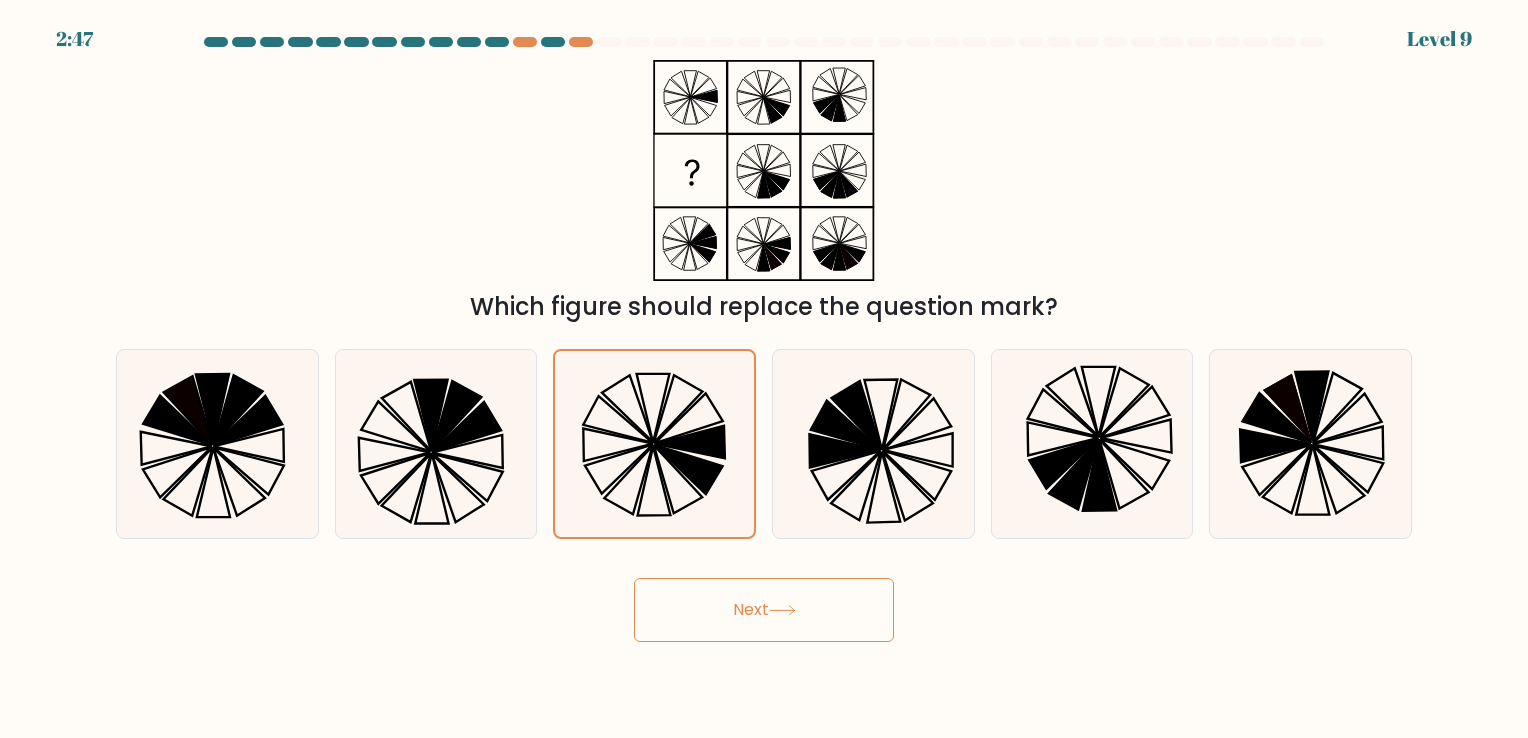 click on "Next" at bounding box center (764, 610) 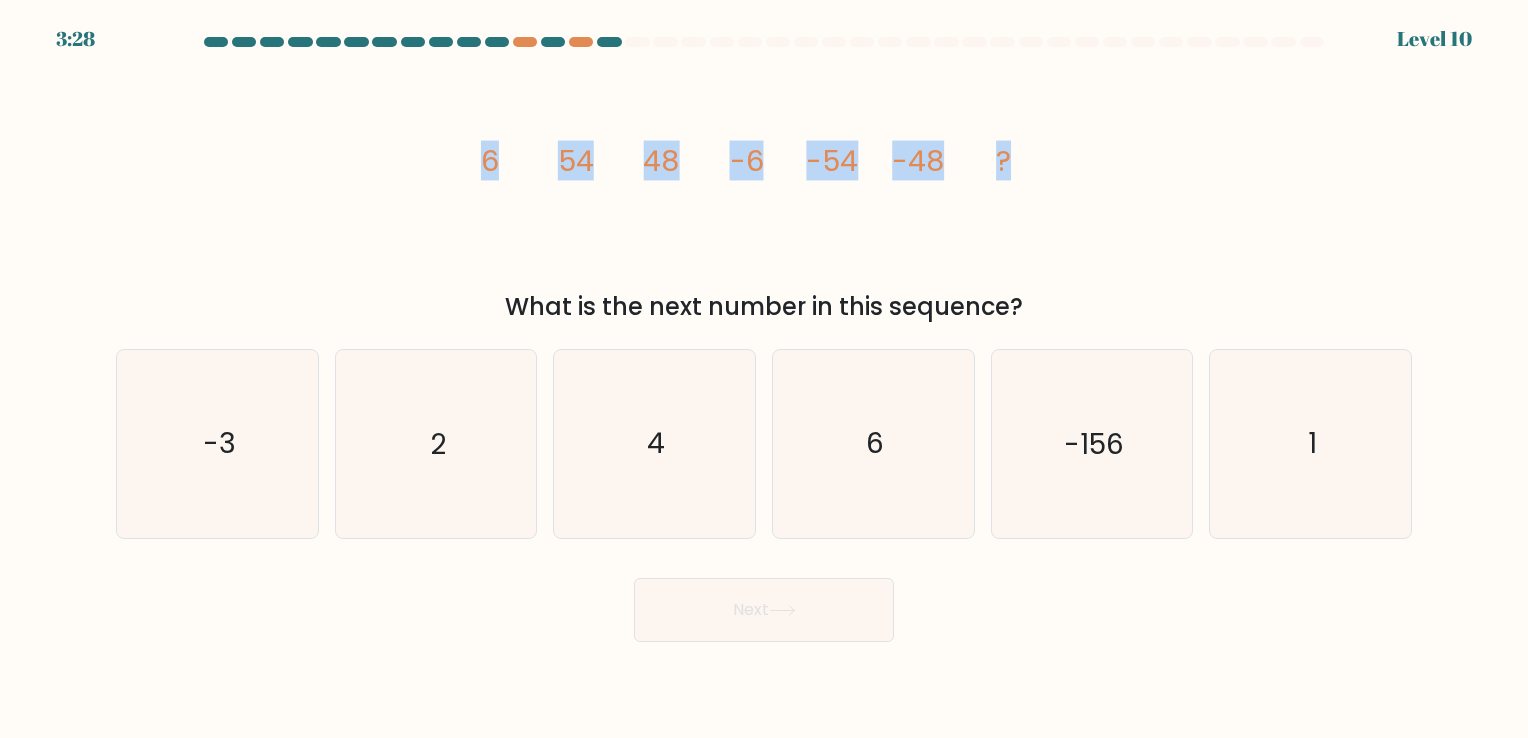 drag, startPoint x: 456, startPoint y: 157, endPoint x: 1151, endPoint y: 237, distance: 699.5892 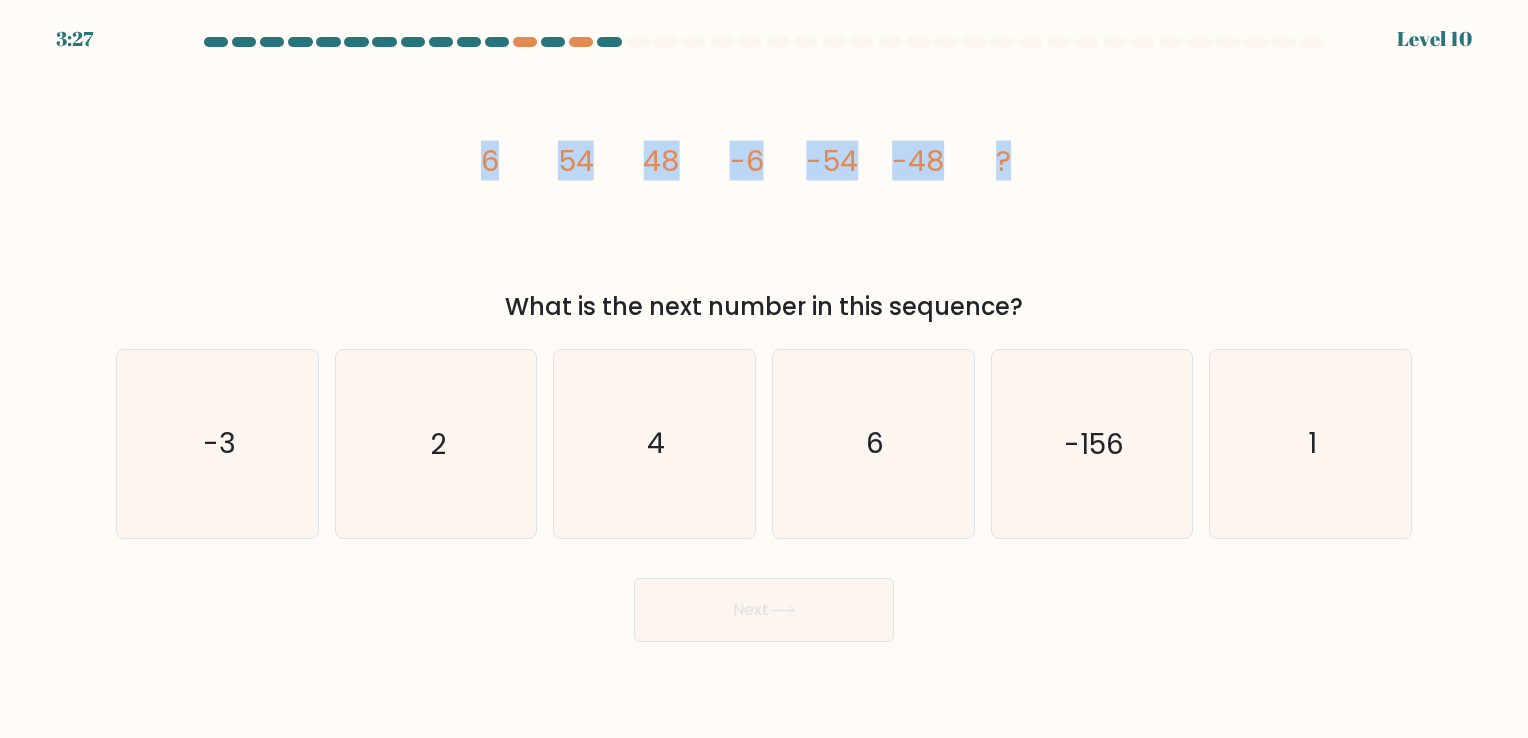 copy on "6
54
48
-6
-54
-48
?" 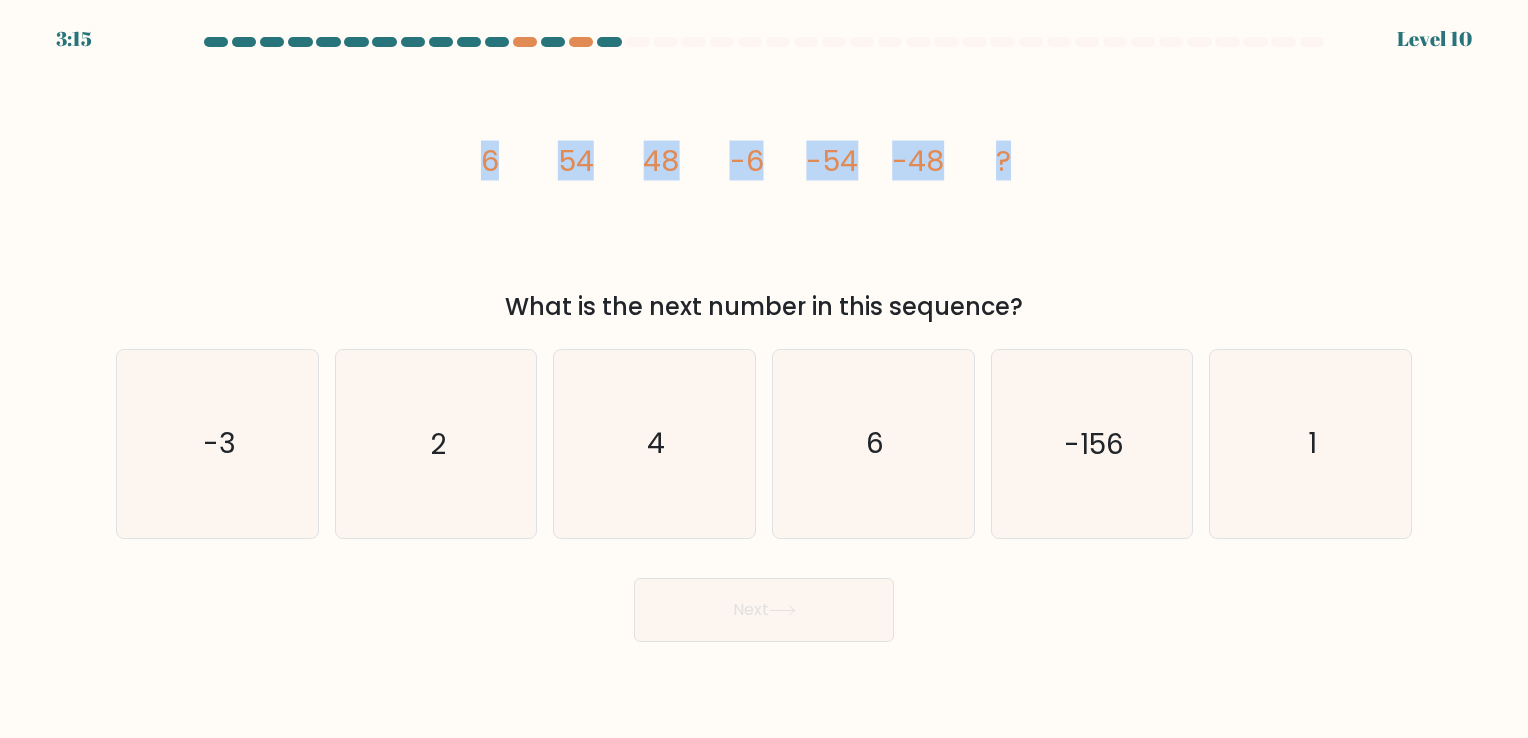 click on "image/svg+xml
6
54
48
-6
-54
-48
?" 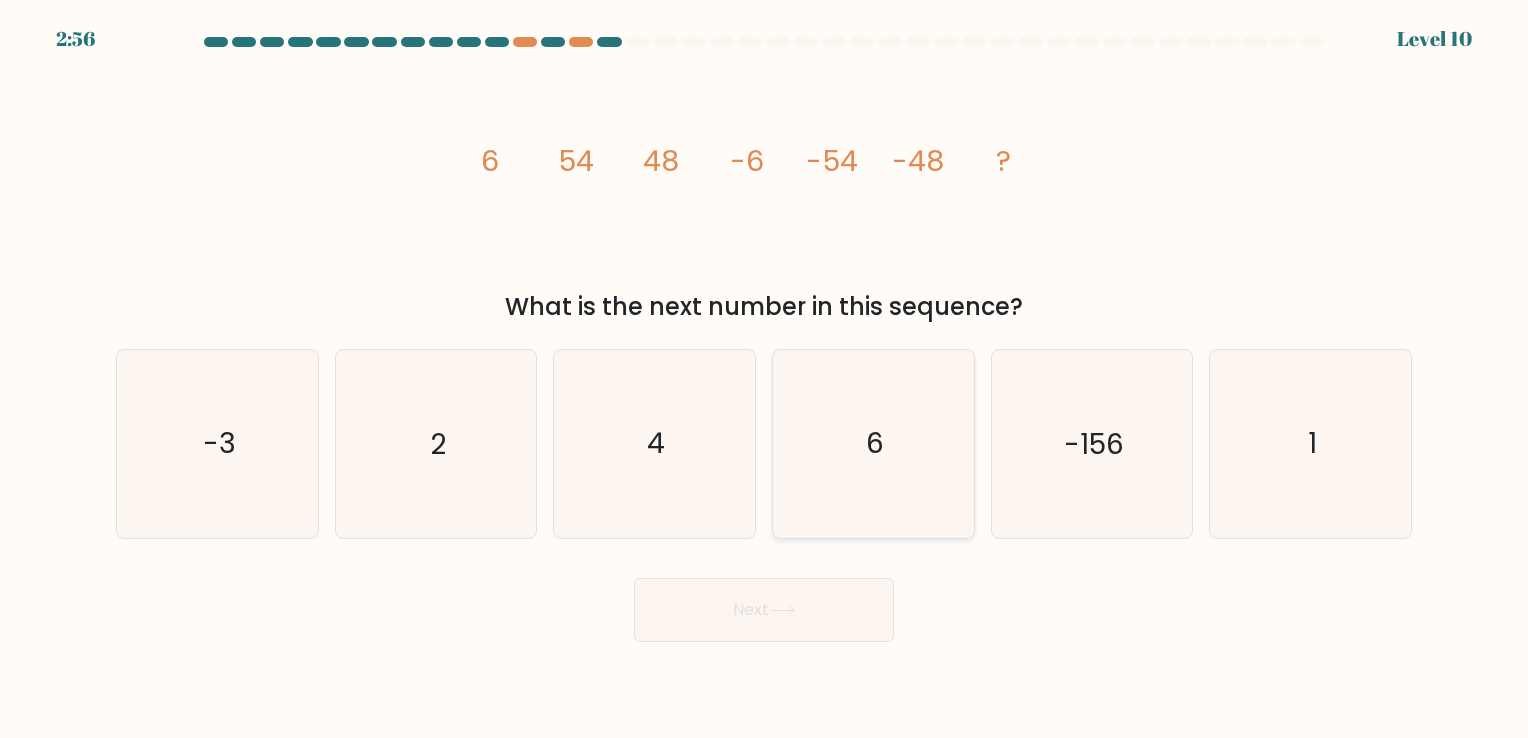 click on "6" 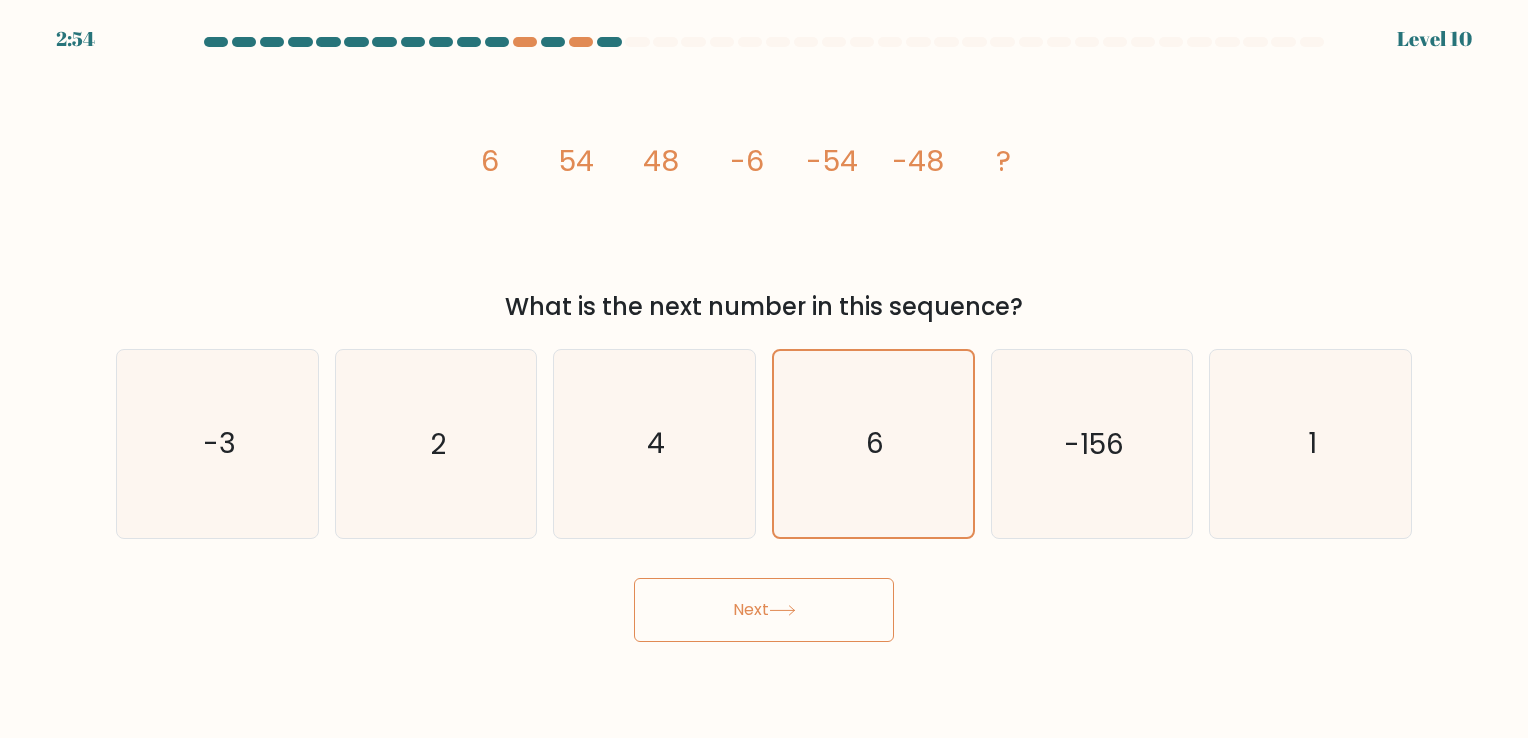 click on "Next" at bounding box center (764, 610) 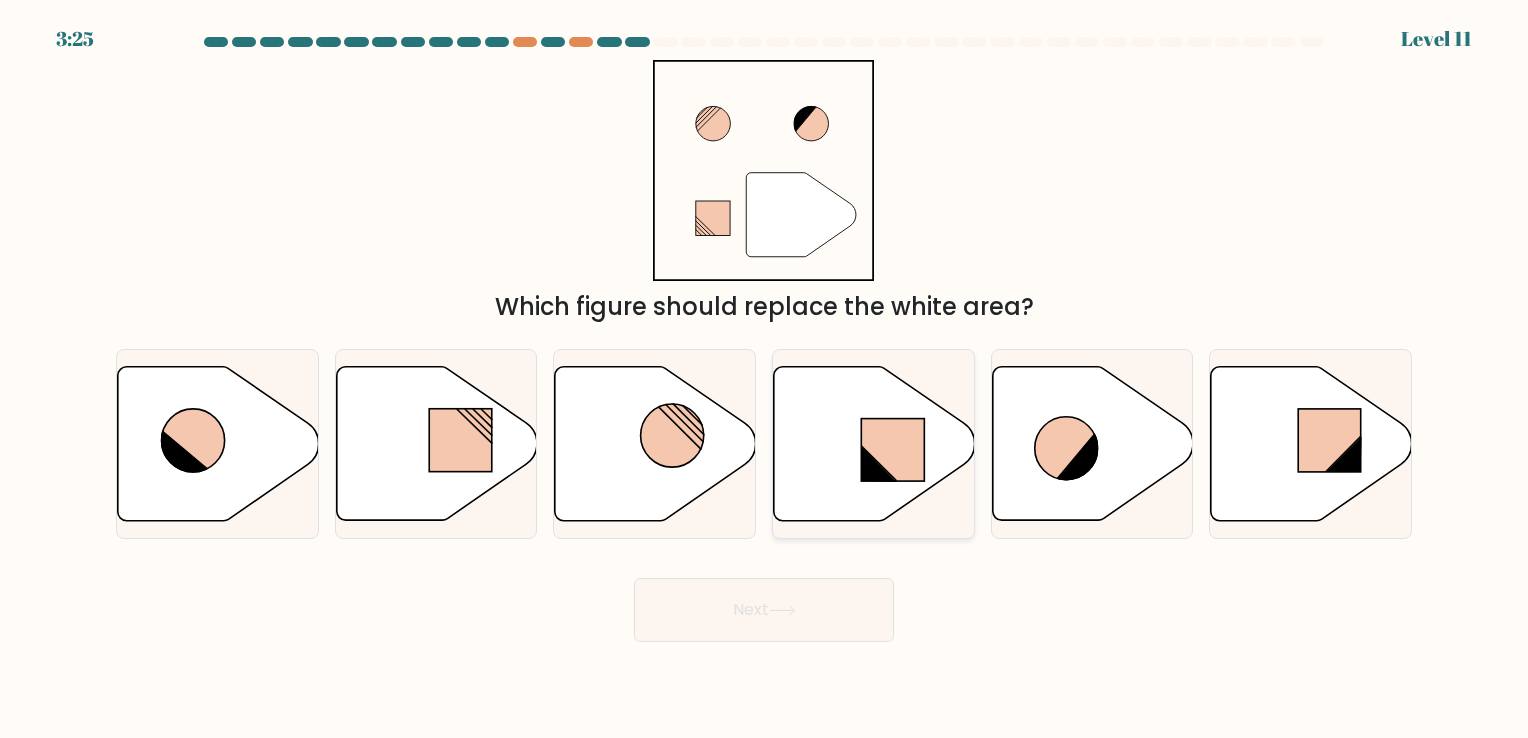 click 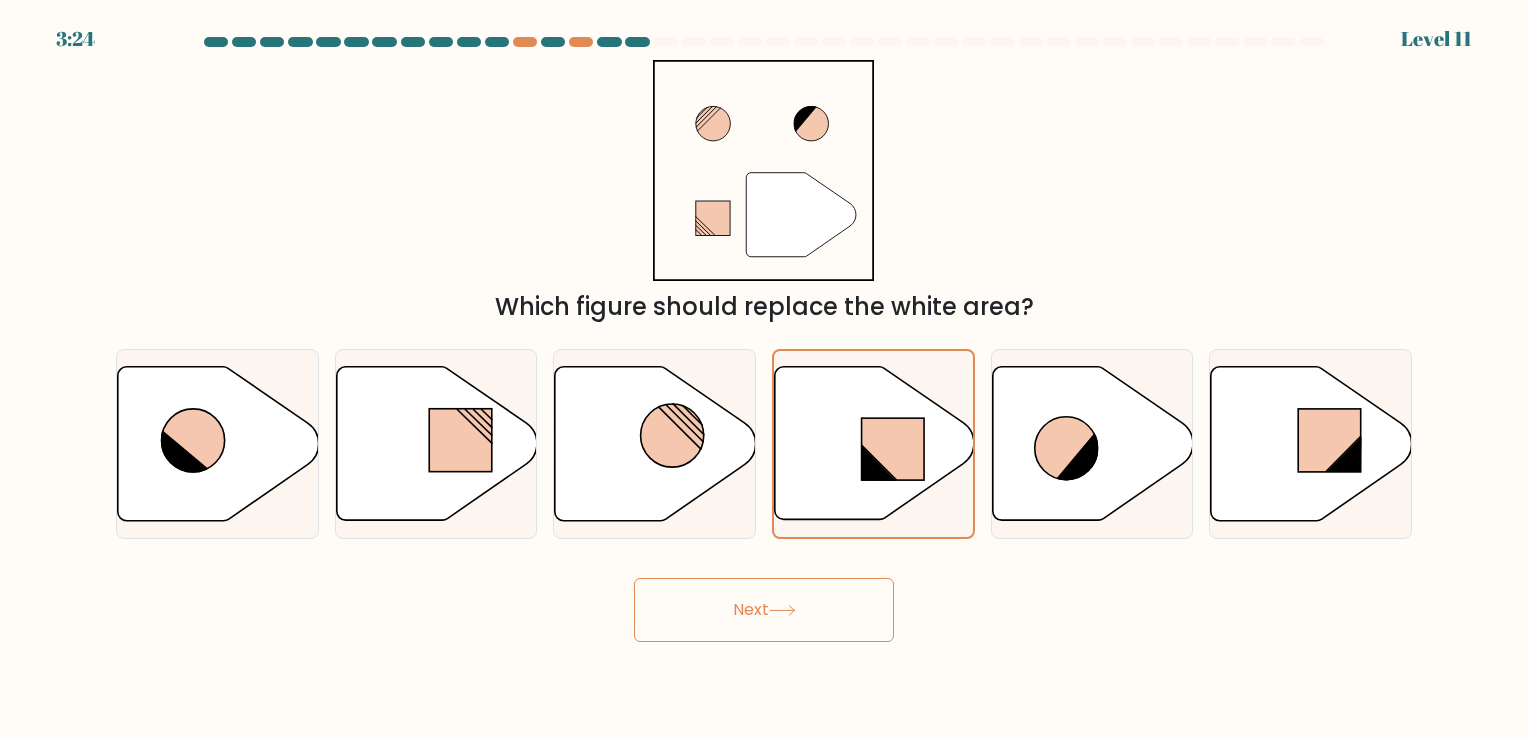 click on "Next" at bounding box center (764, 610) 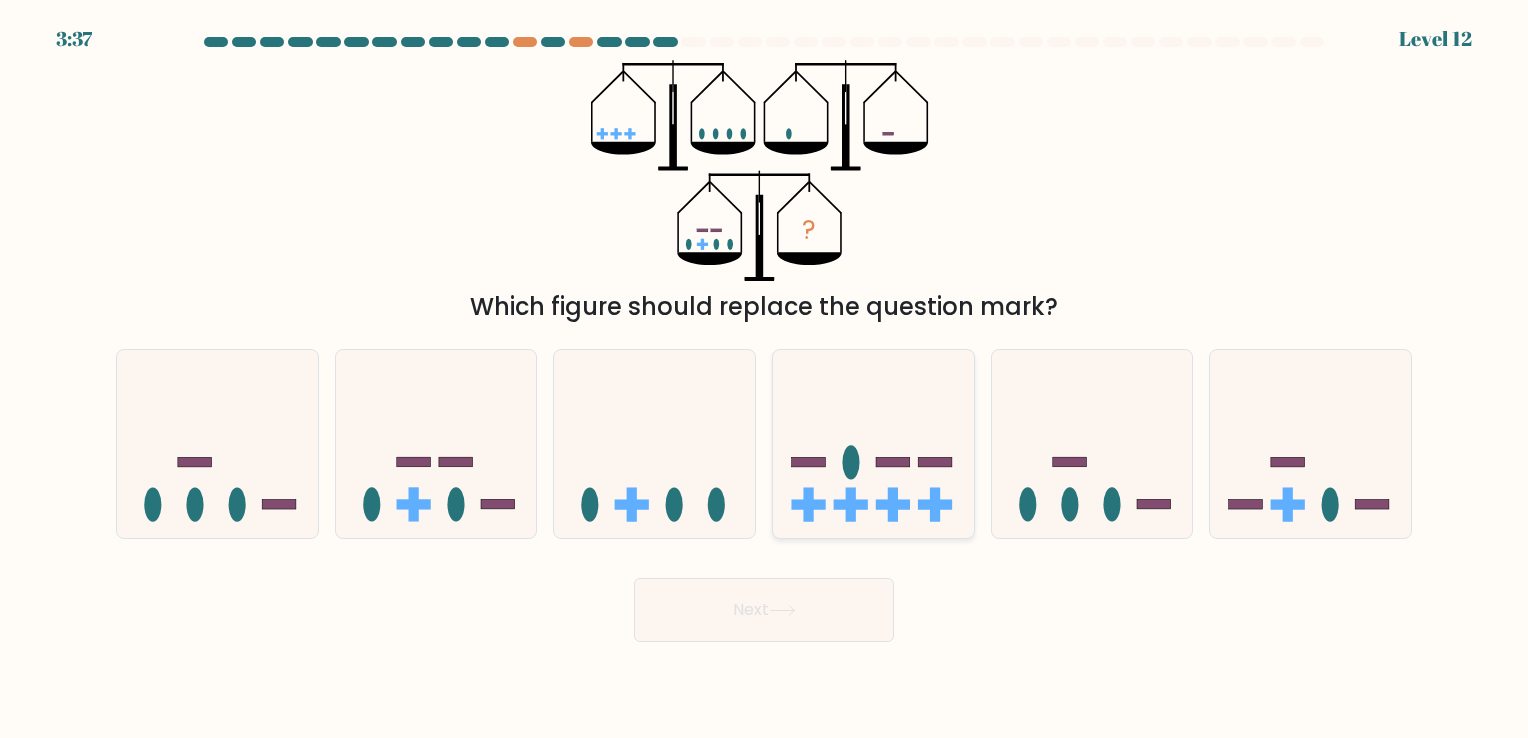 click 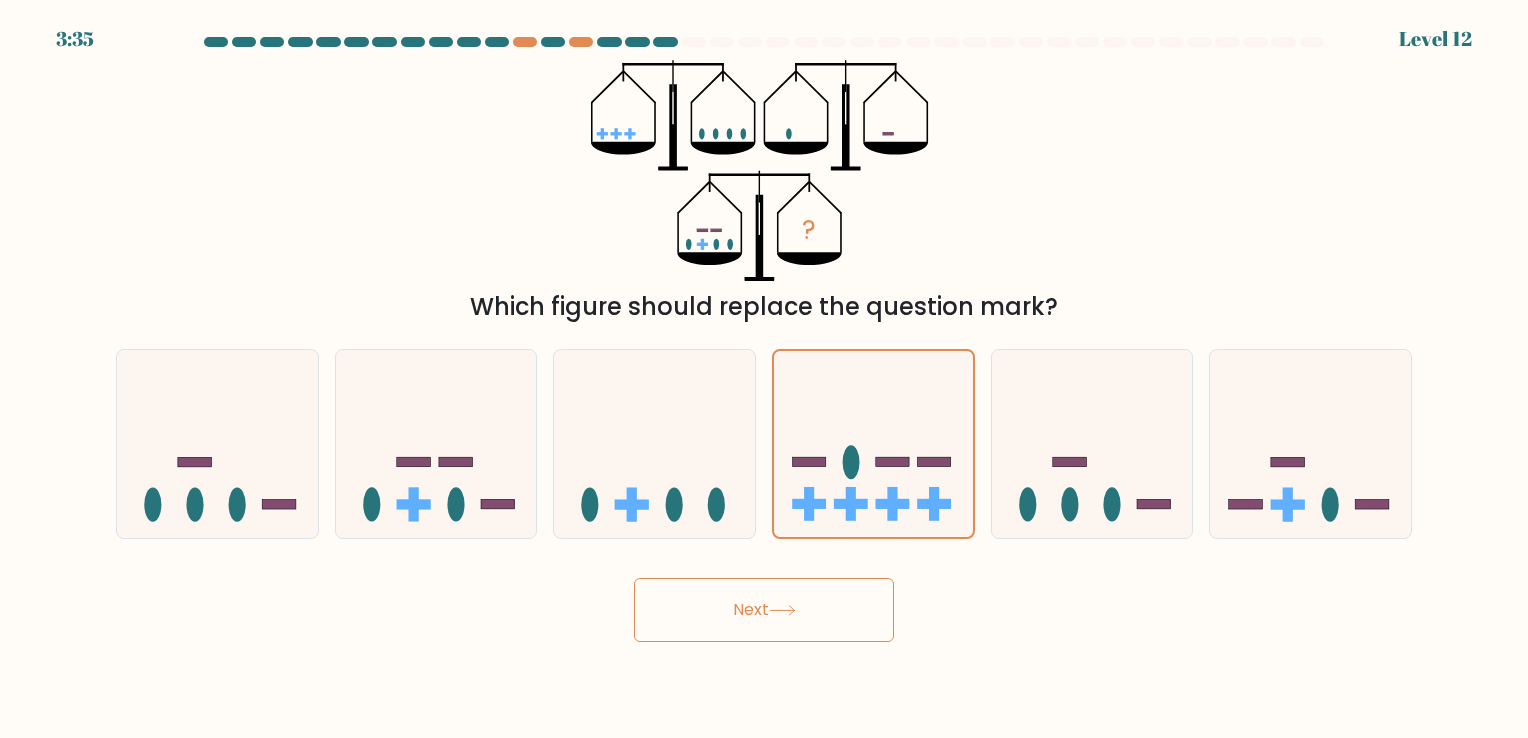 click on "Next" at bounding box center [764, 610] 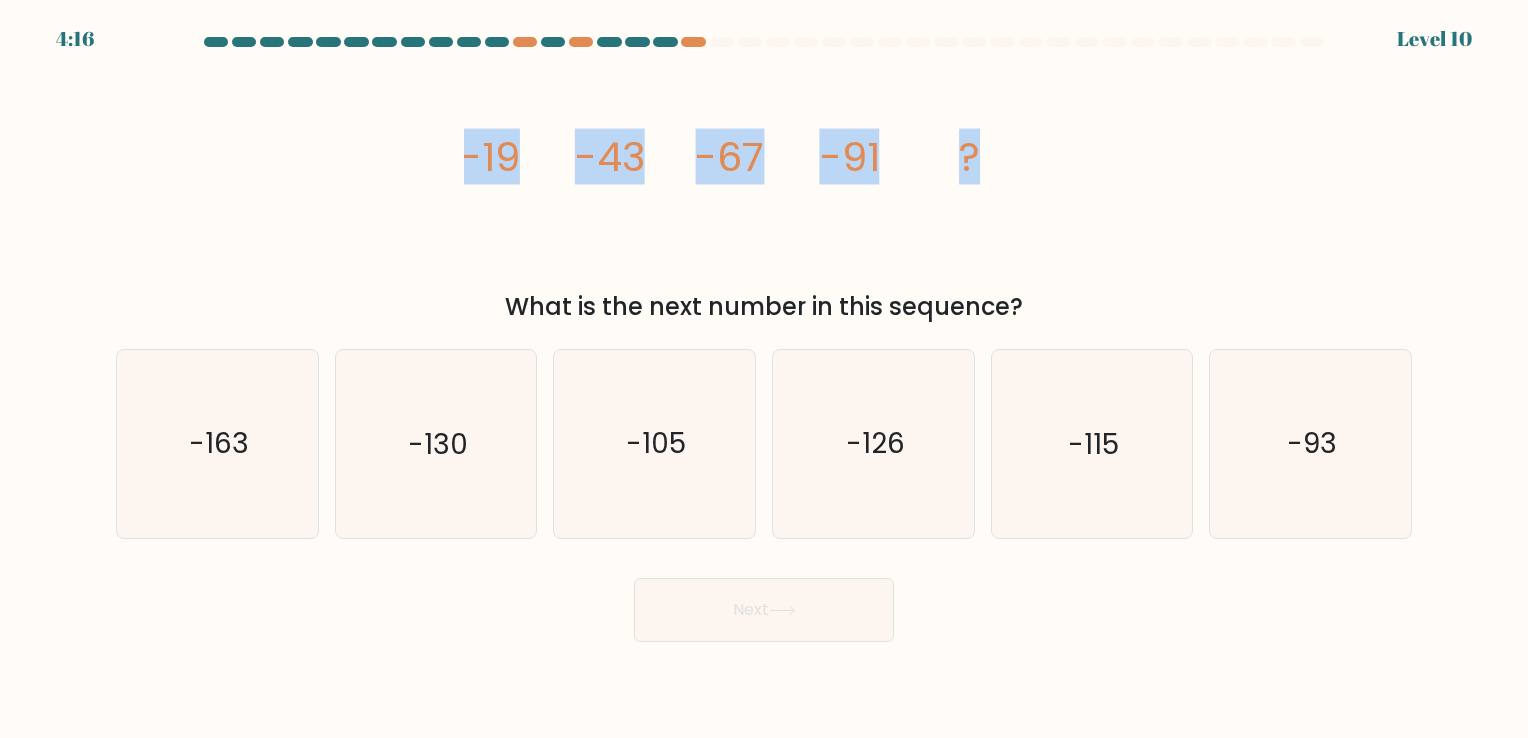 drag, startPoint x: 444, startPoint y: 149, endPoint x: 1020, endPoint y: 168, distance: 576.3133 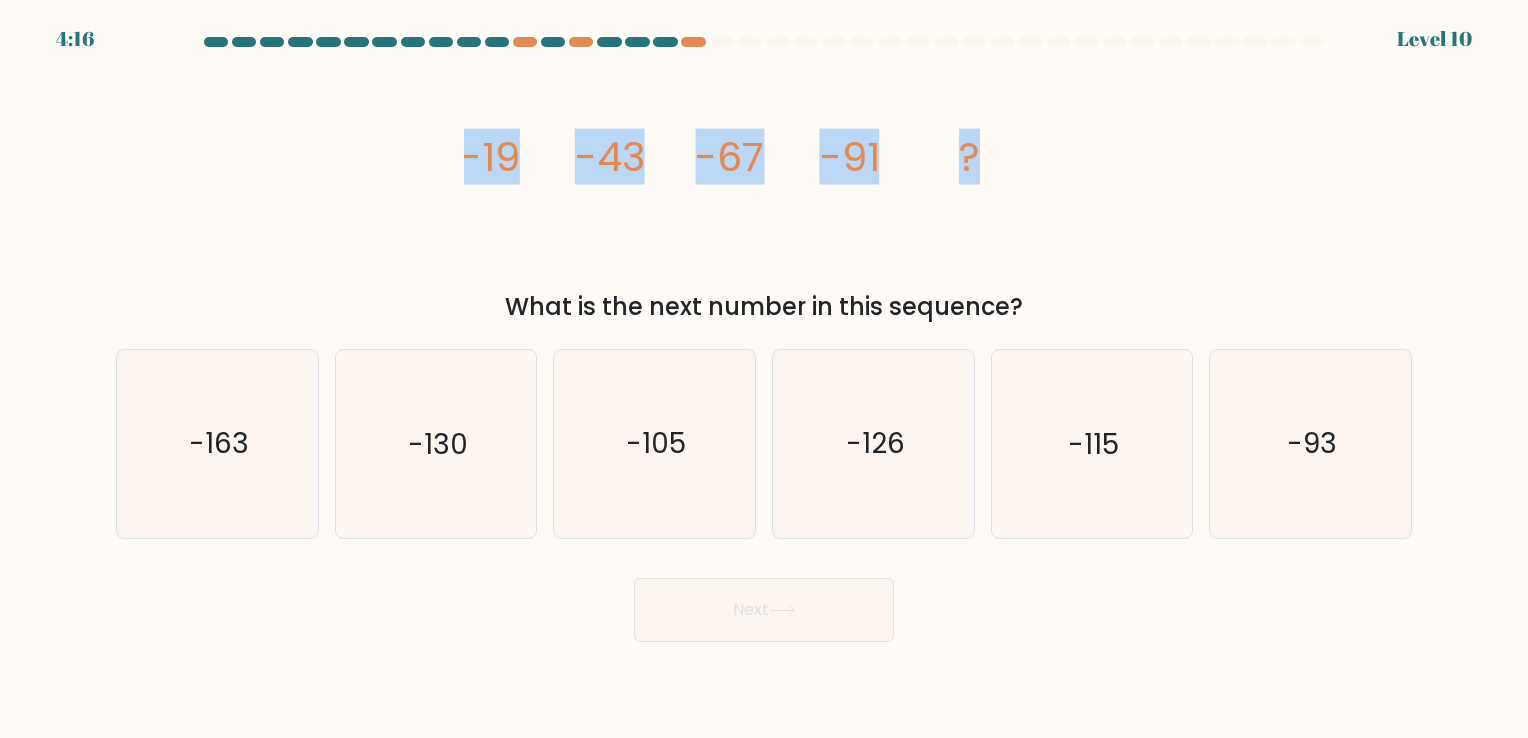 copy on "-19
-43
-67
-91
?" 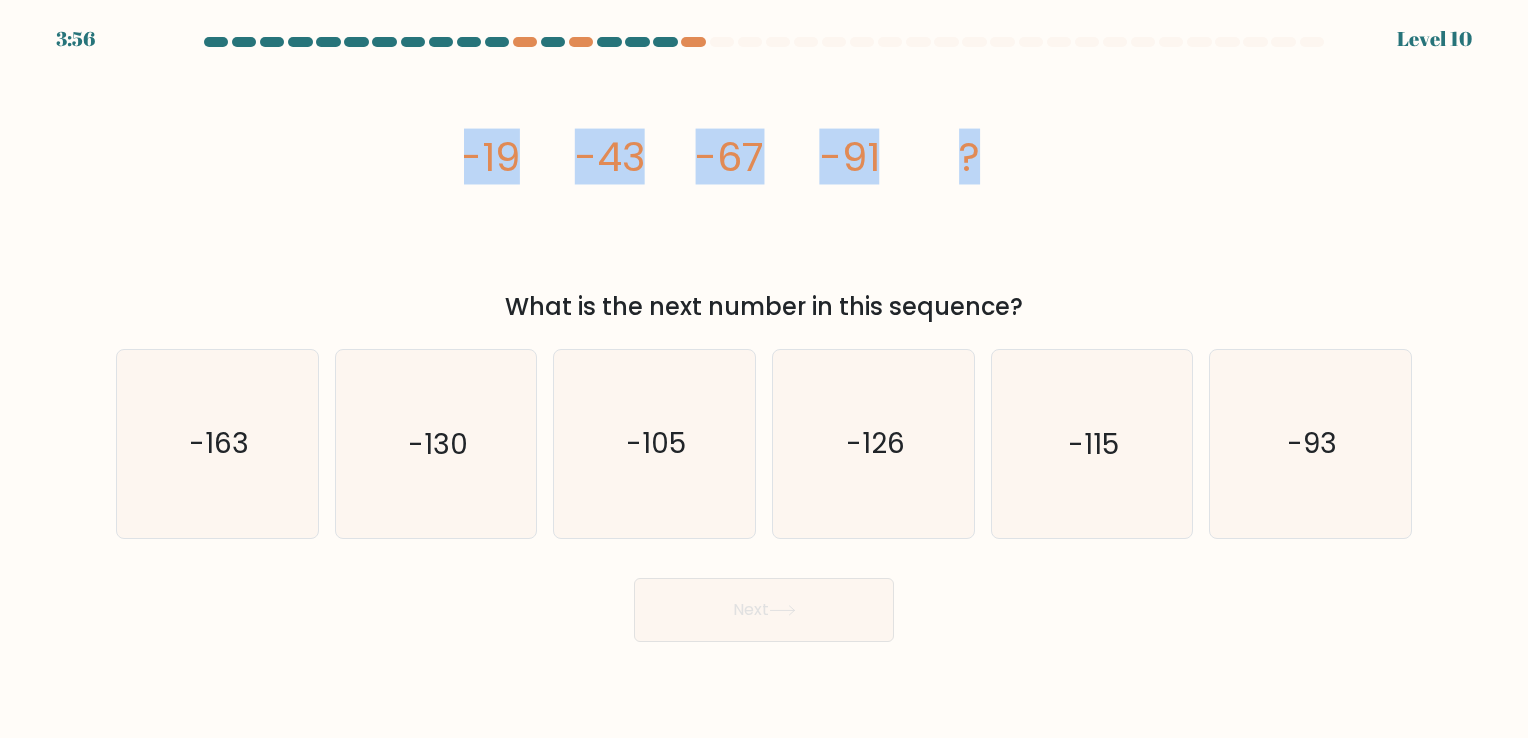 click on "image/svg+xml
-19
-43
-67
-91
?" 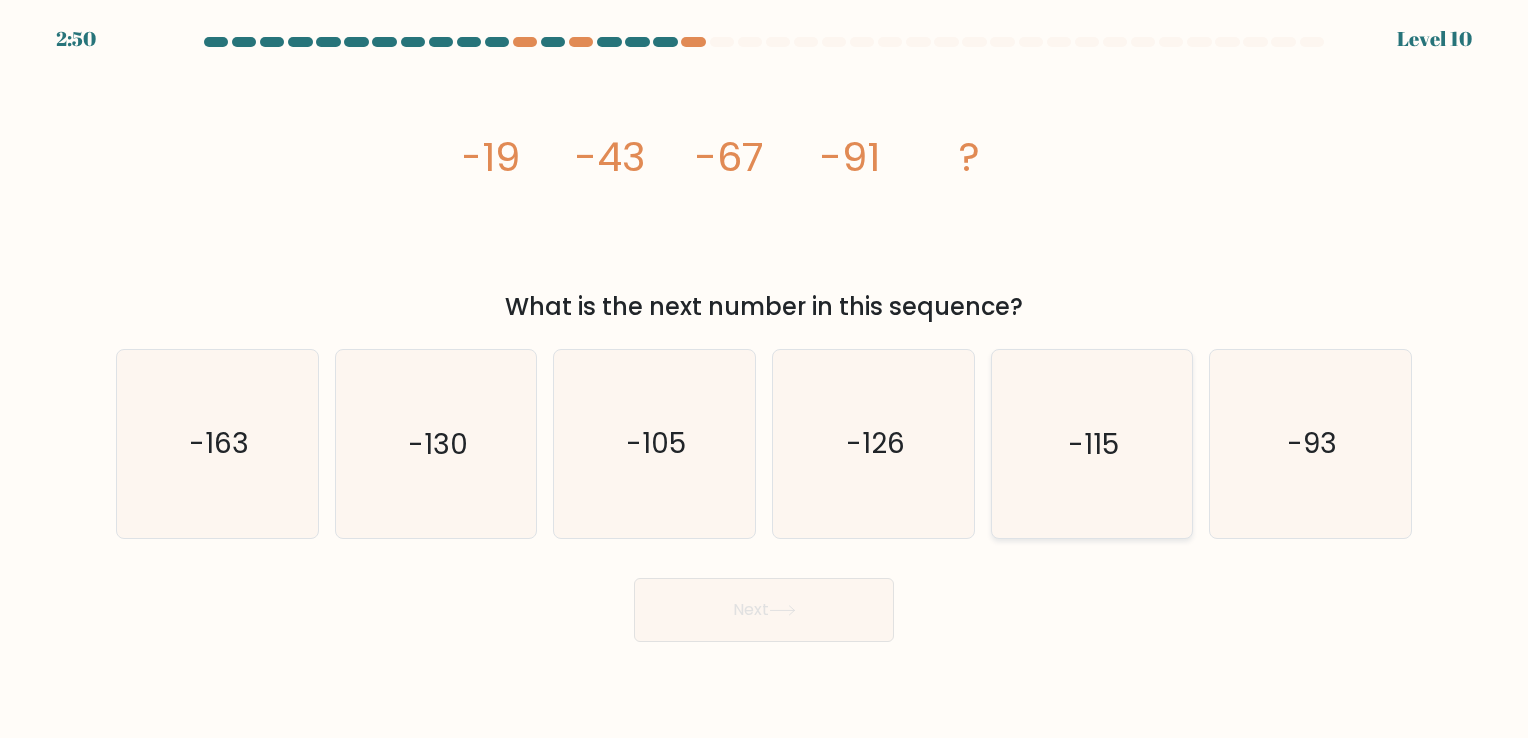 click on "-115" 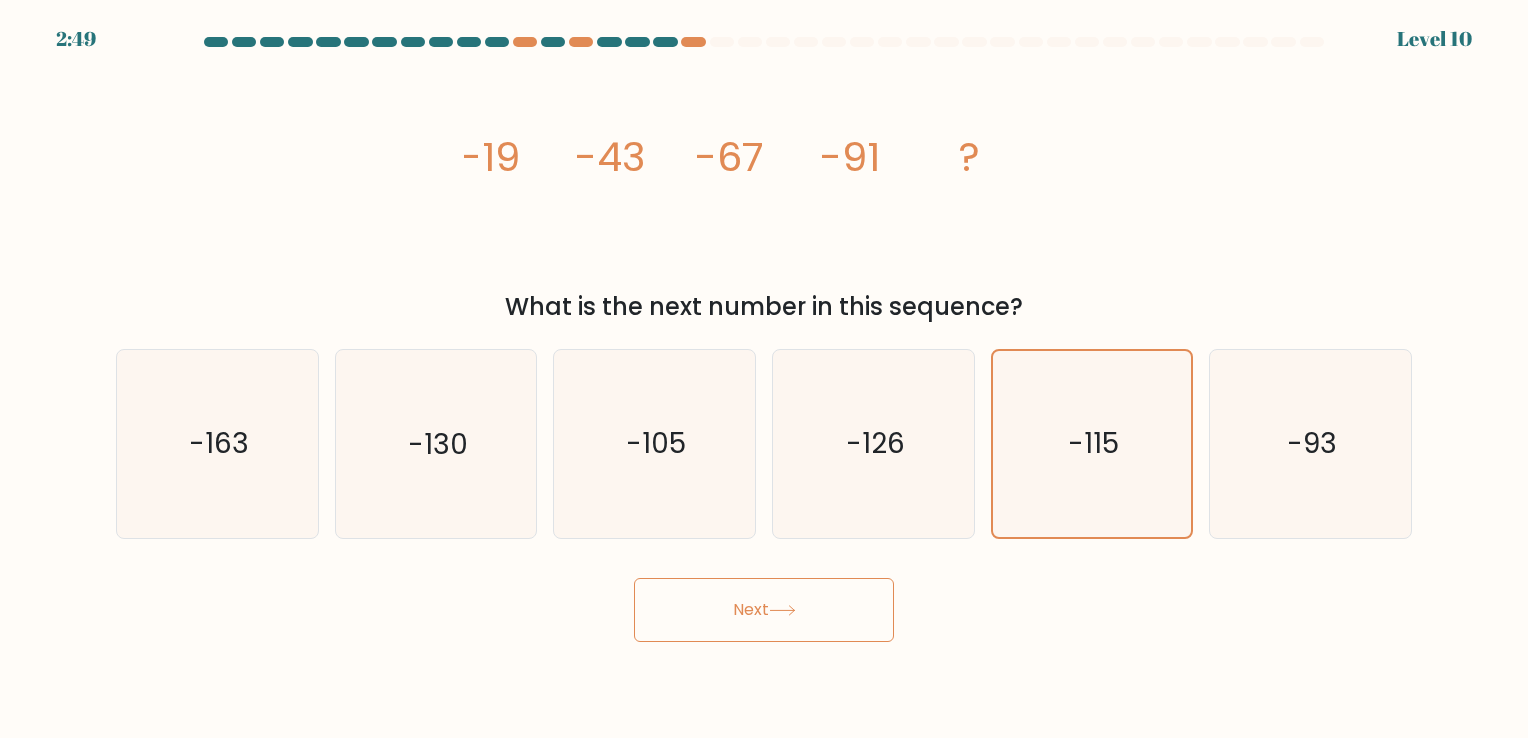 click on "Next" at bounding box center [764, 610] 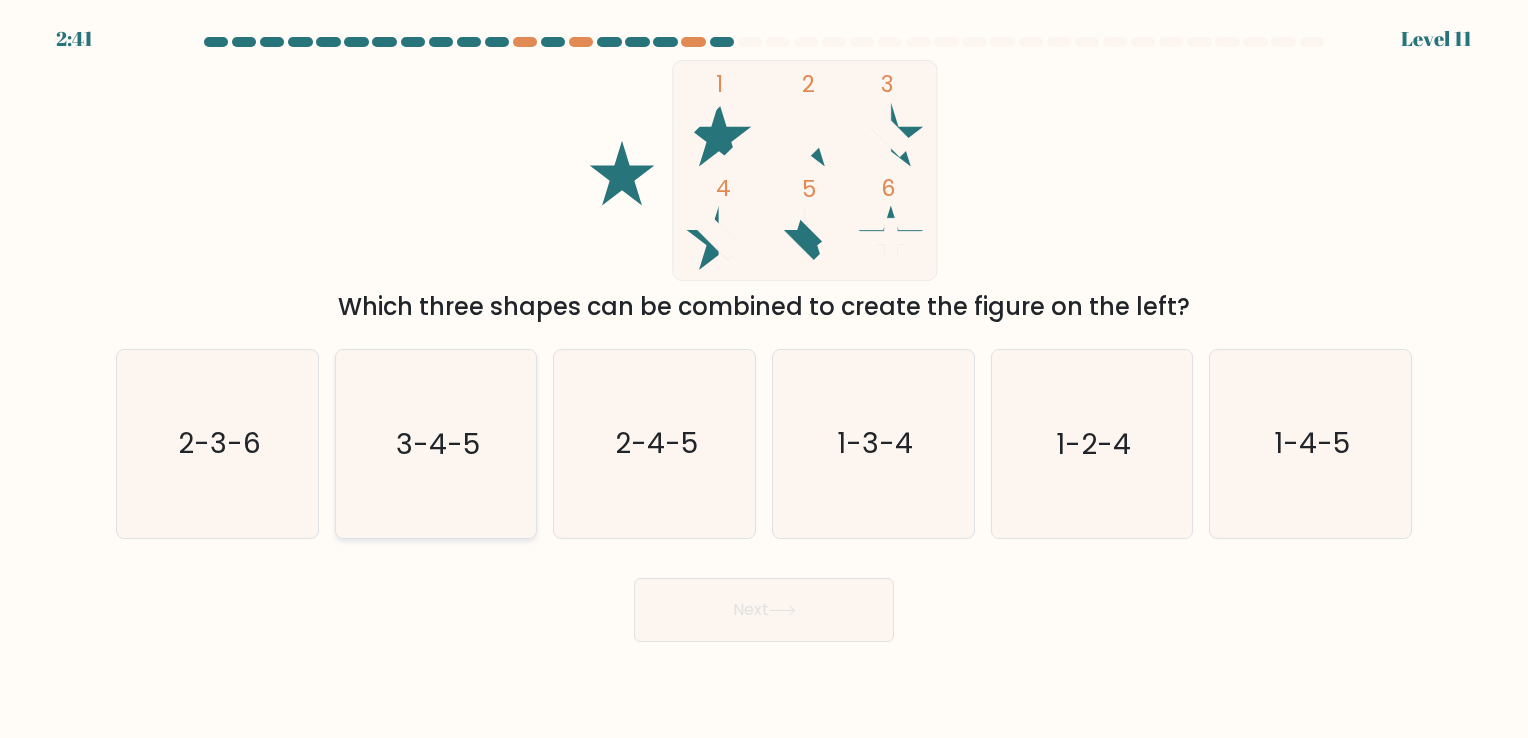 click on "3-4-5" 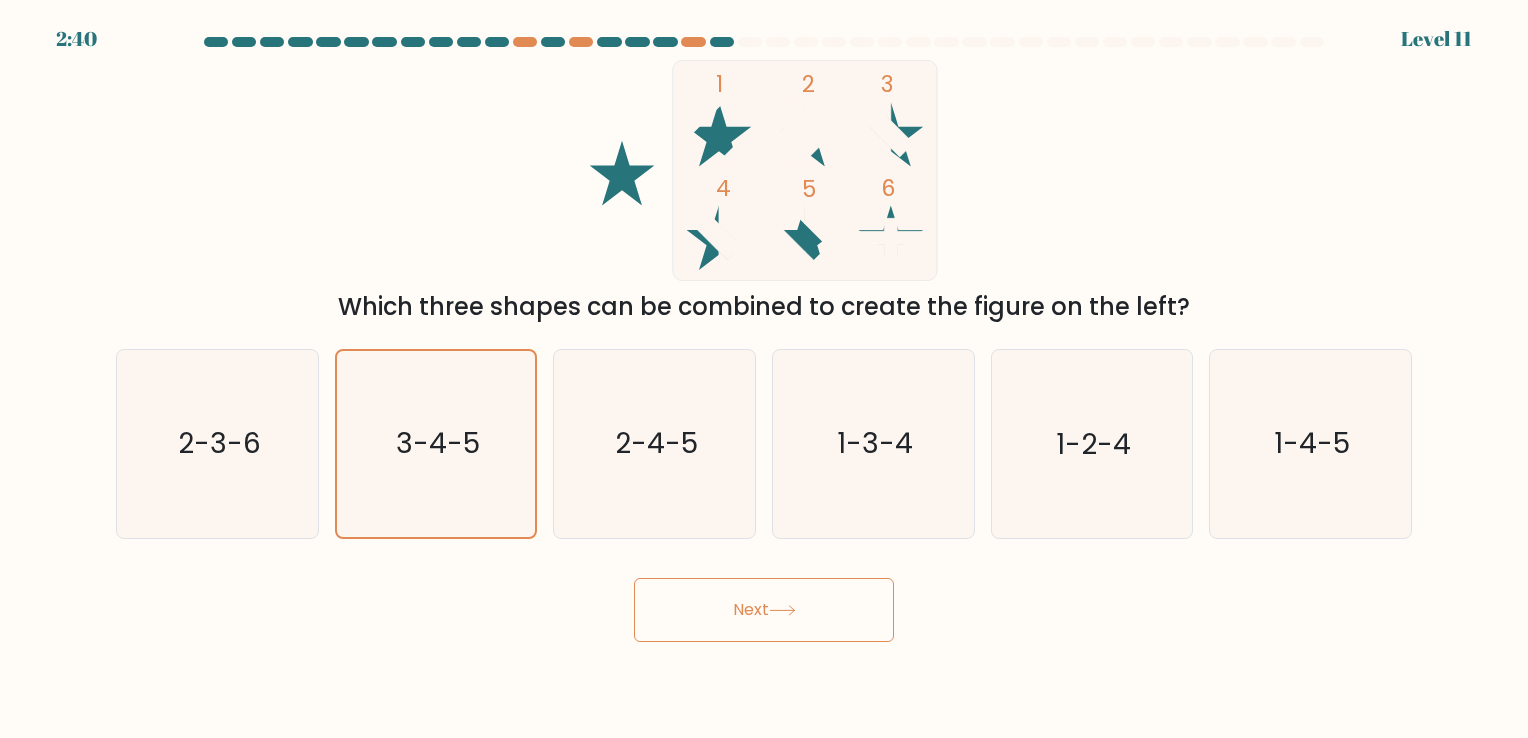click on "Next" at bounding box center (764, 610) 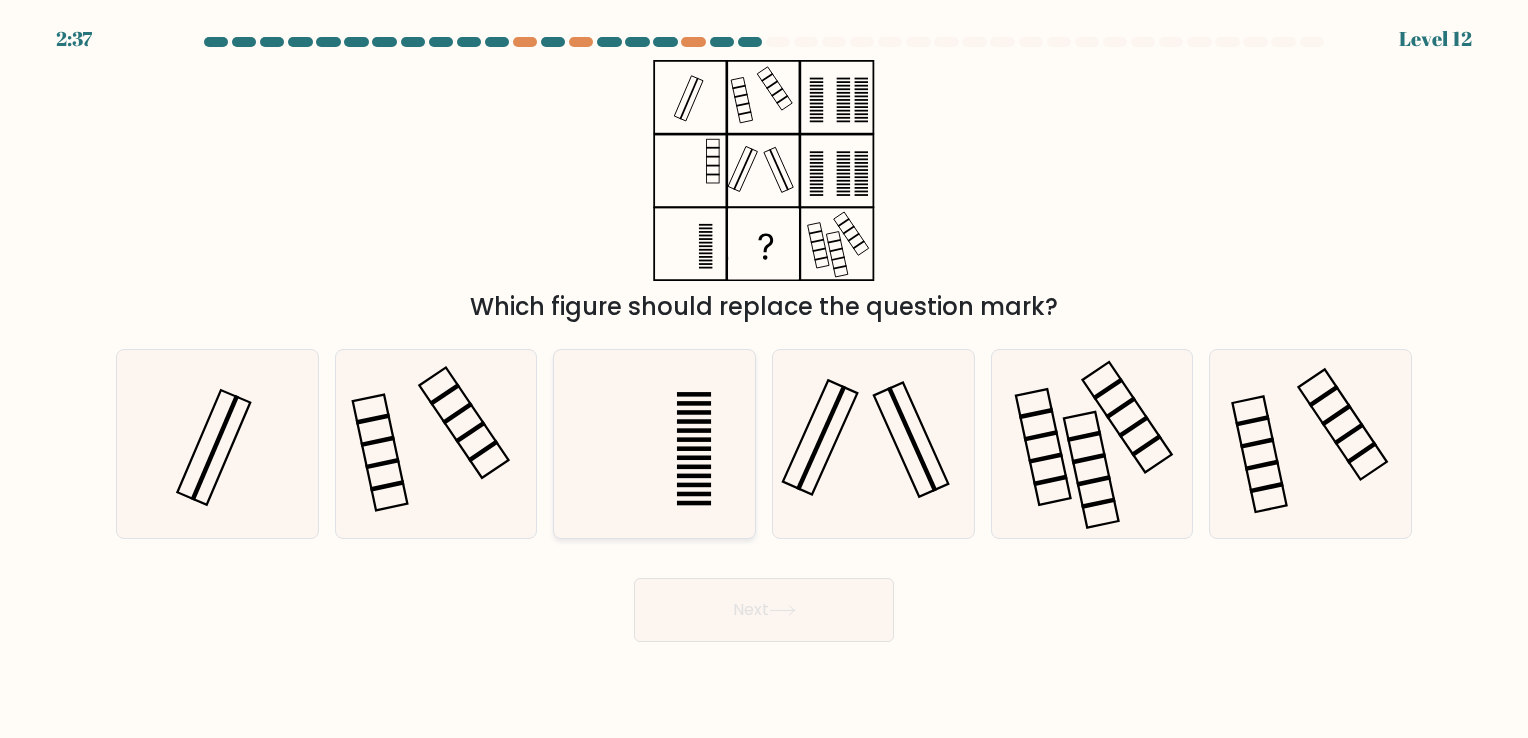 click 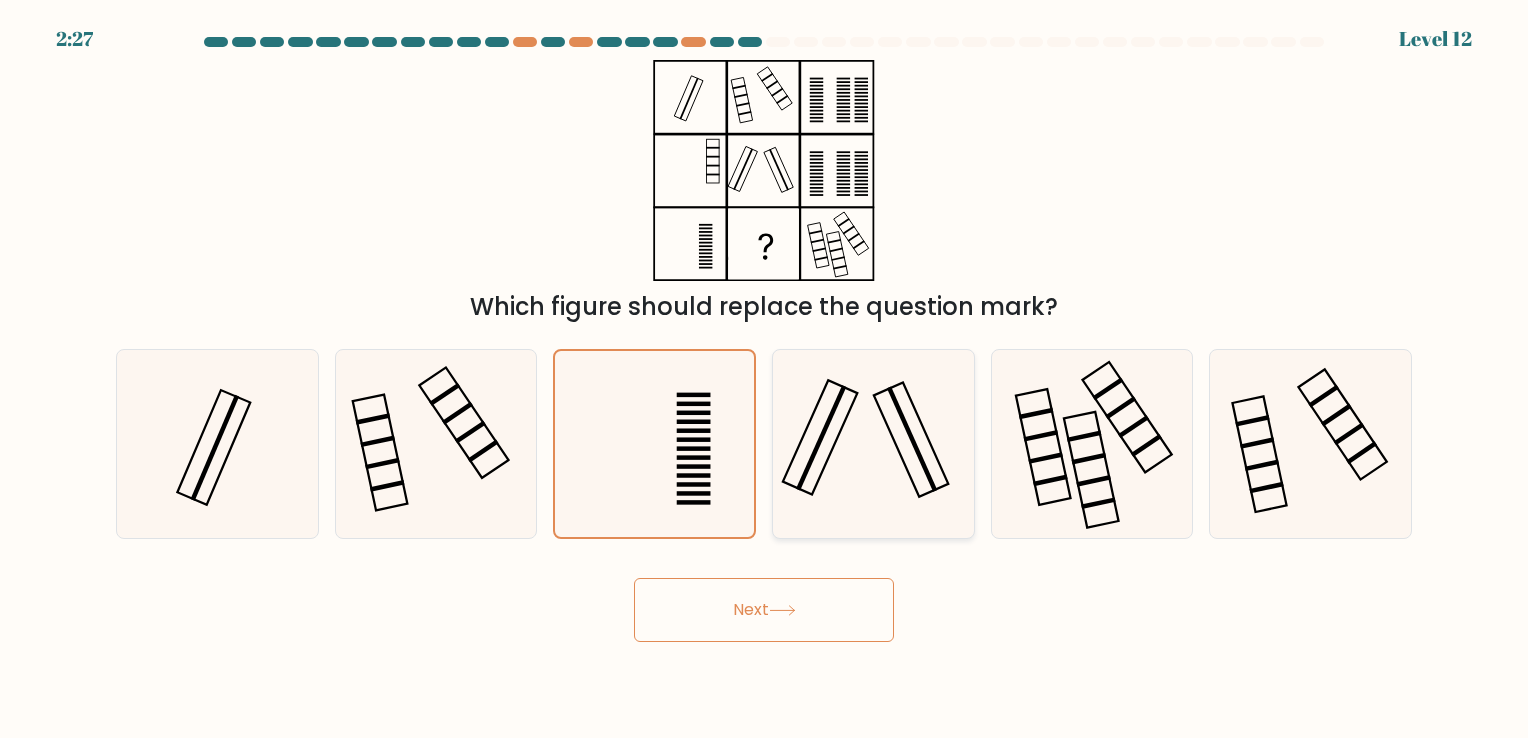click 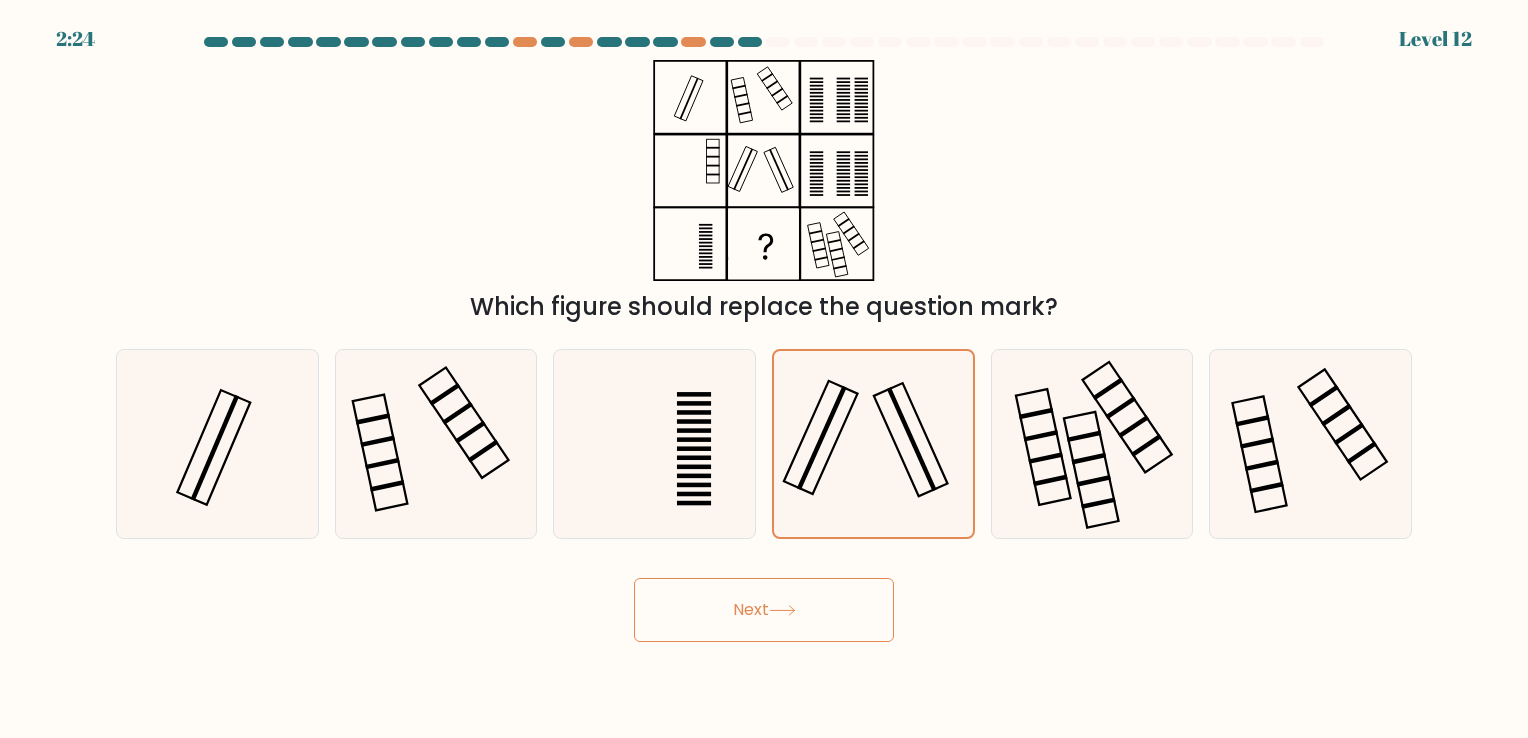 click on "Next" at bounding box center (764, 610) 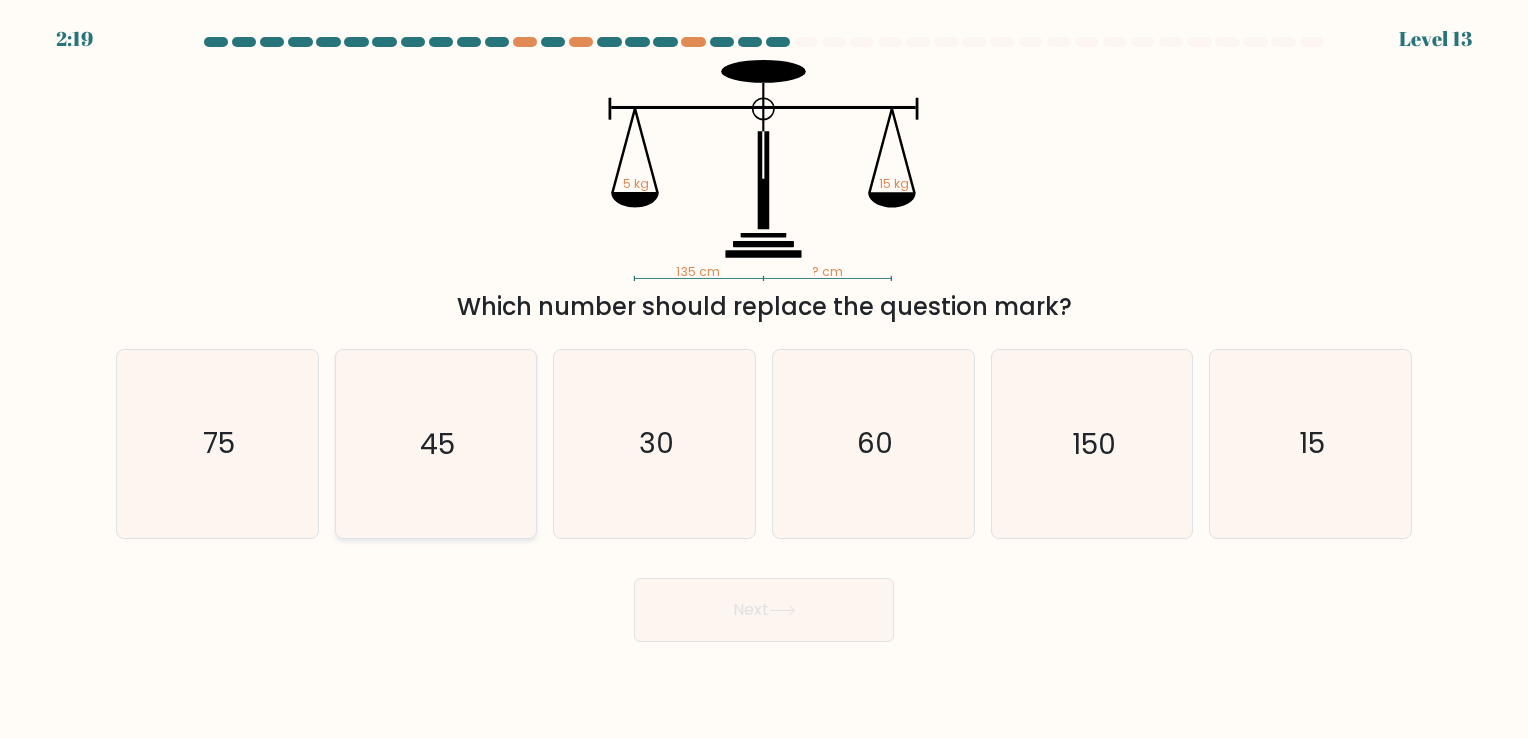 click on "45" 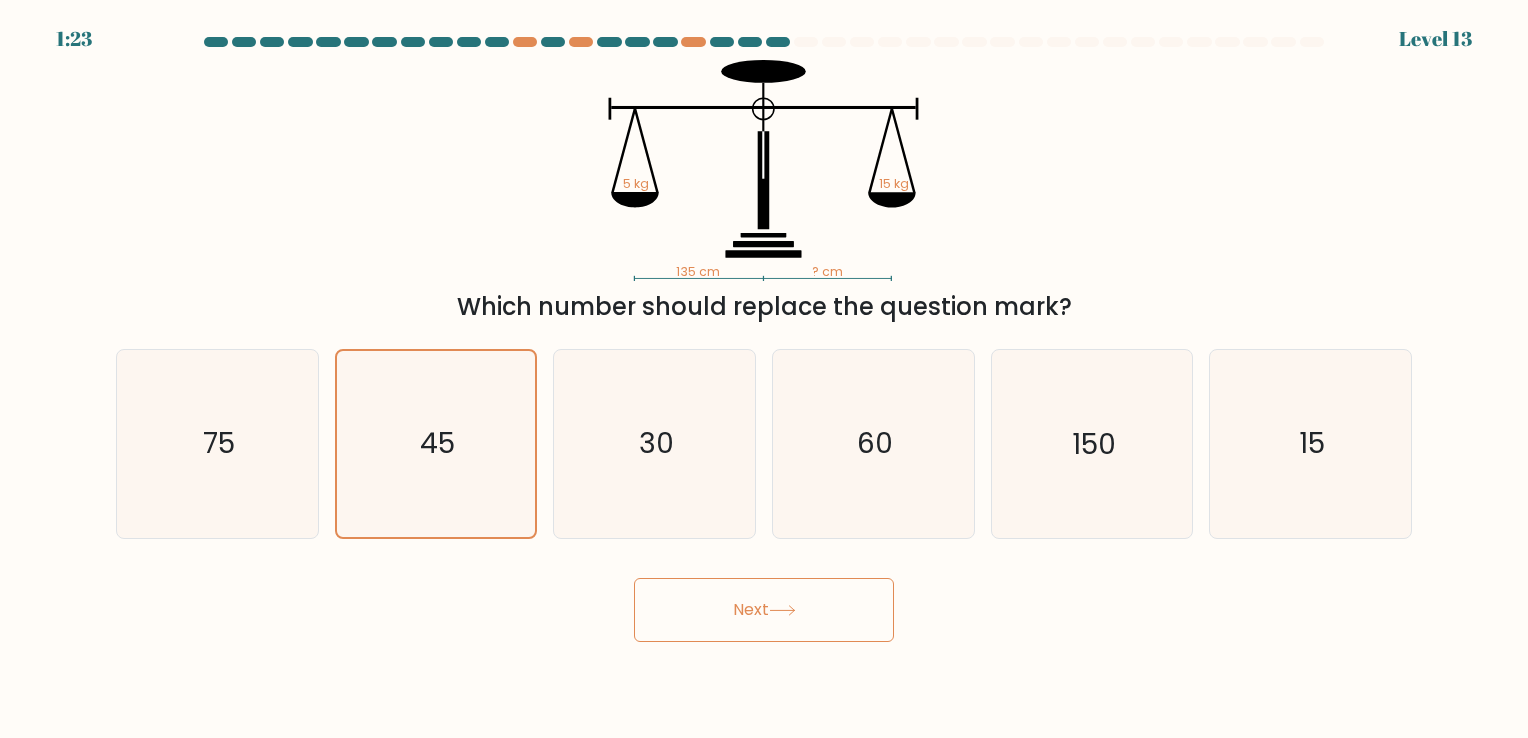 click on "Next" at bounding box center (764, 610) 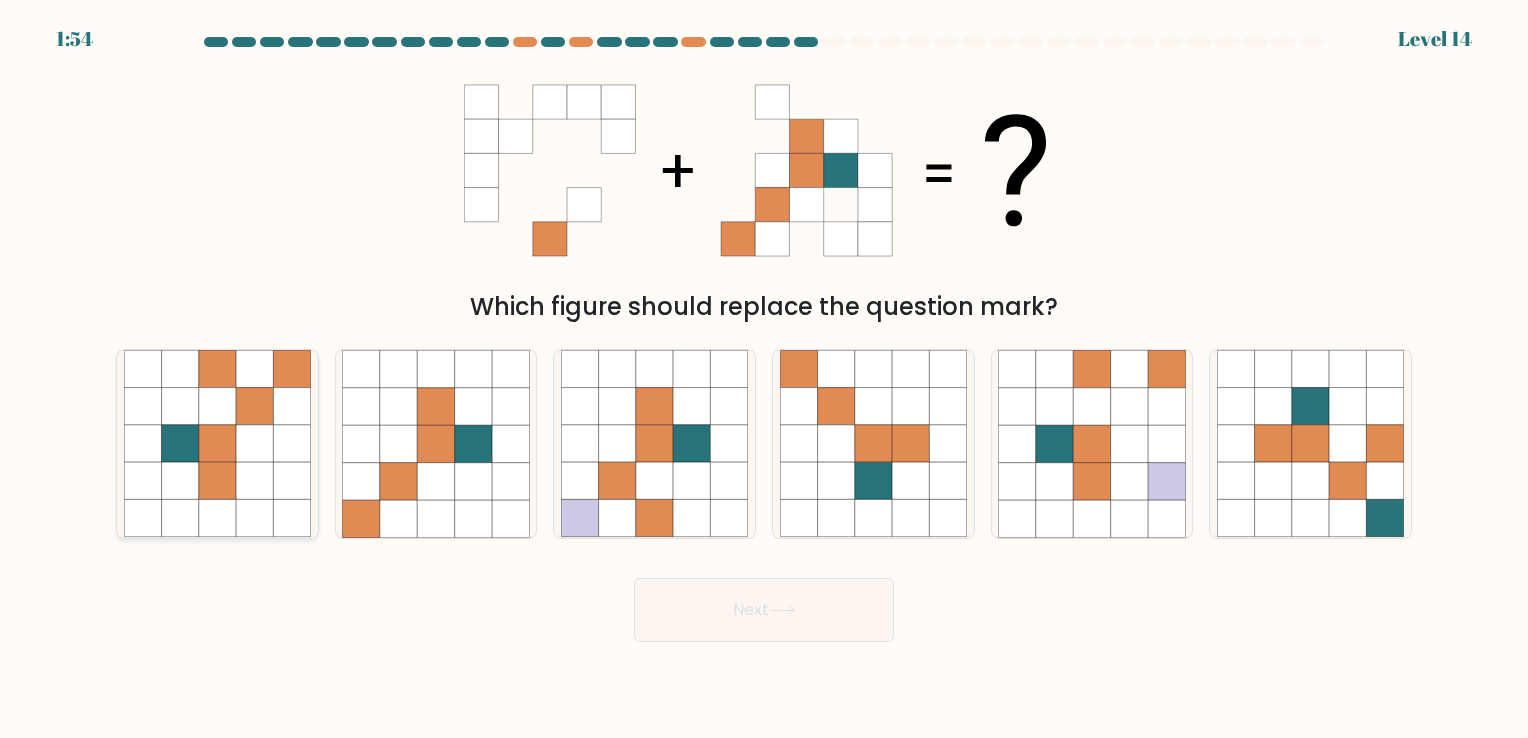click 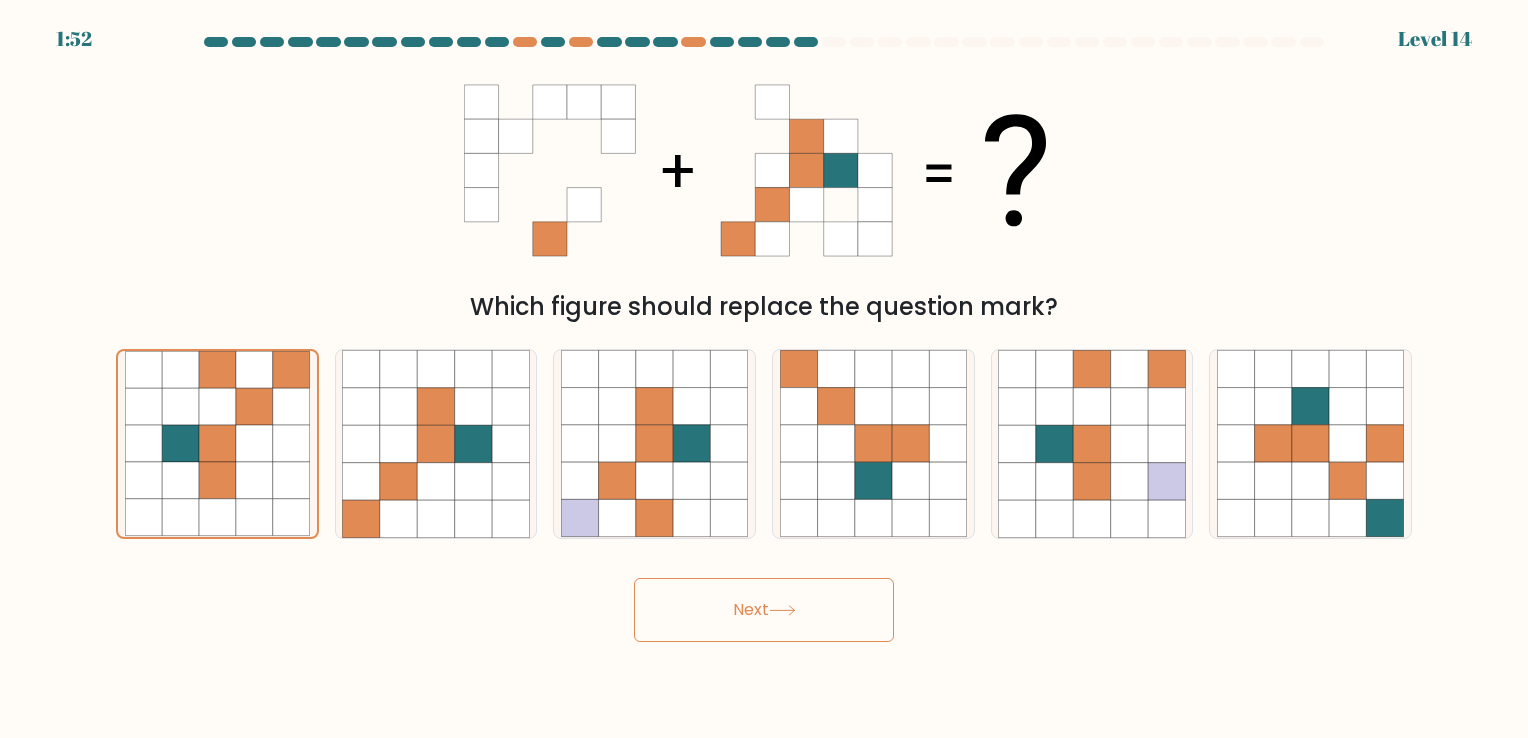 click on "Next" at bounding box center [764, 610] 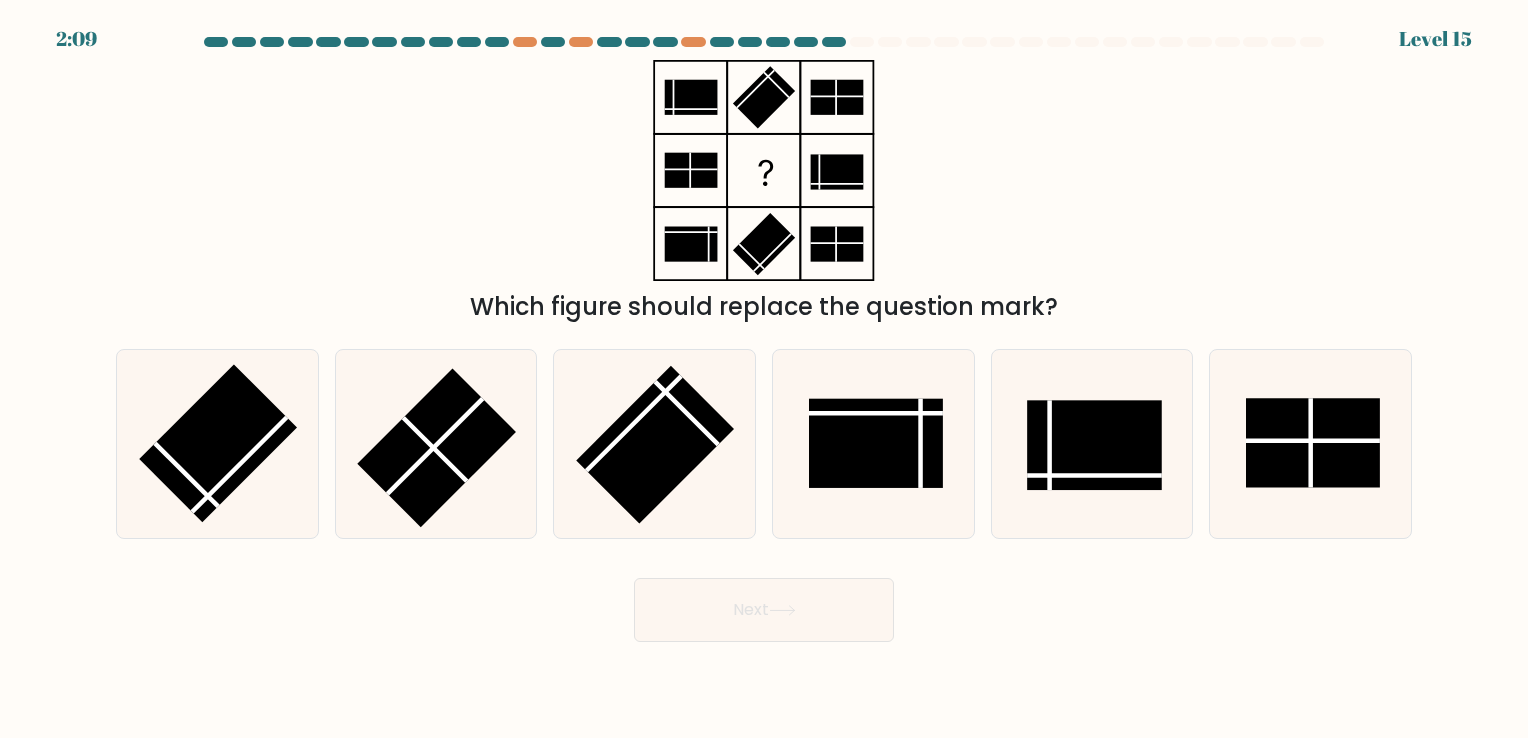 drag, startPoint x: 681, startPoint y: 464, endPoint x: 740, endPoint y: 786, distance: 327.36066 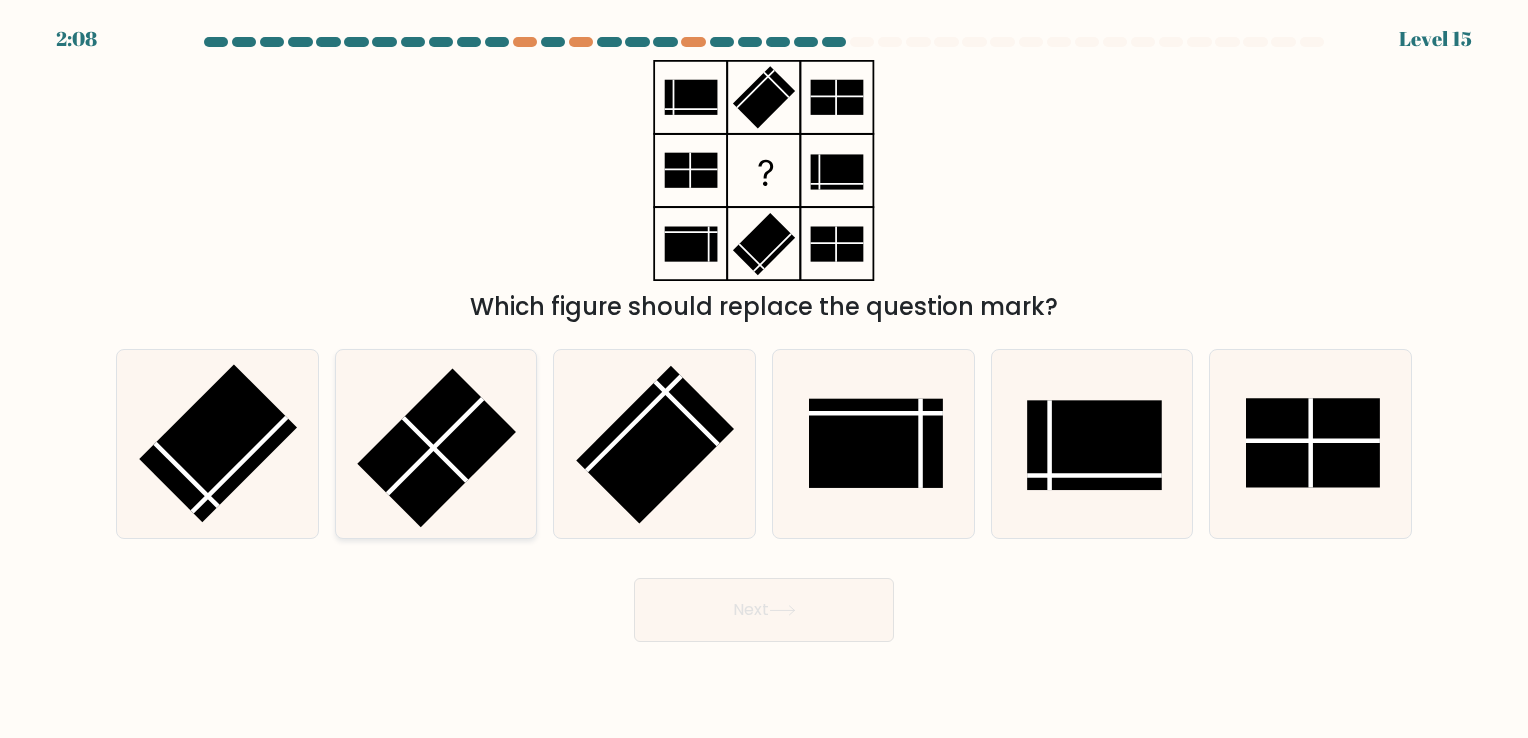click 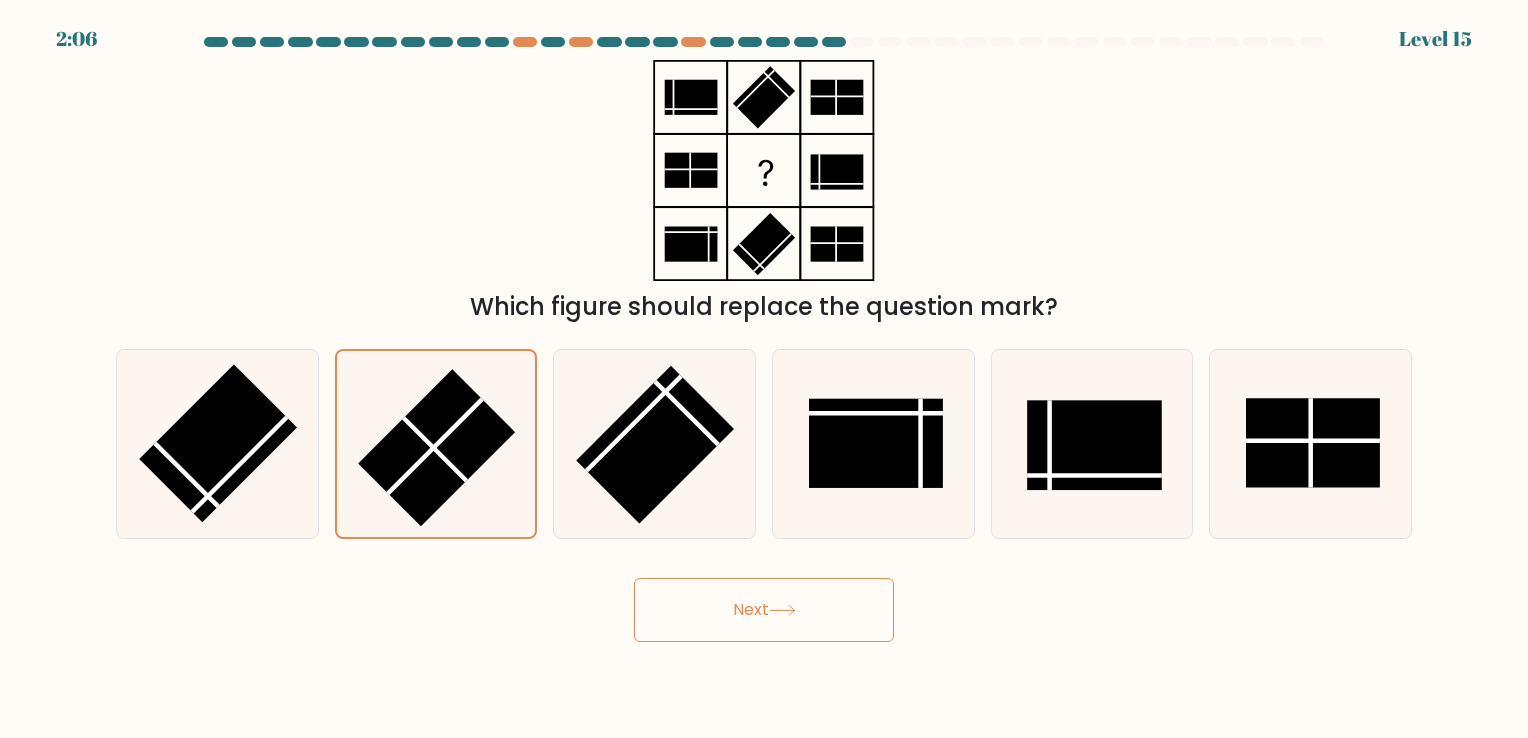 click on "Next" at bounding box center (764, 610) 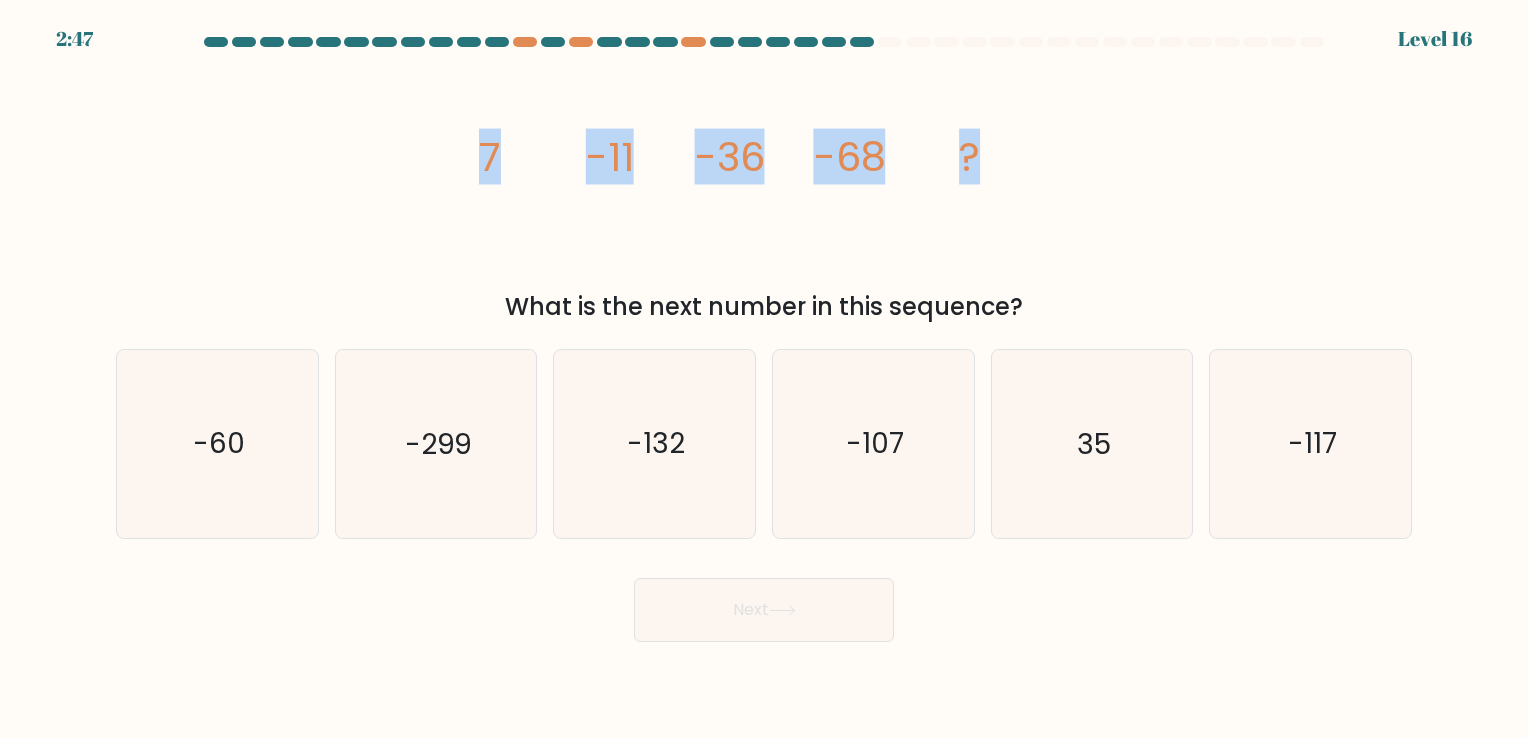 drag, startPoint x: 484, startPoint y: 146, endPoint x: 1011, endPoint y: 183, distance: 528.29724 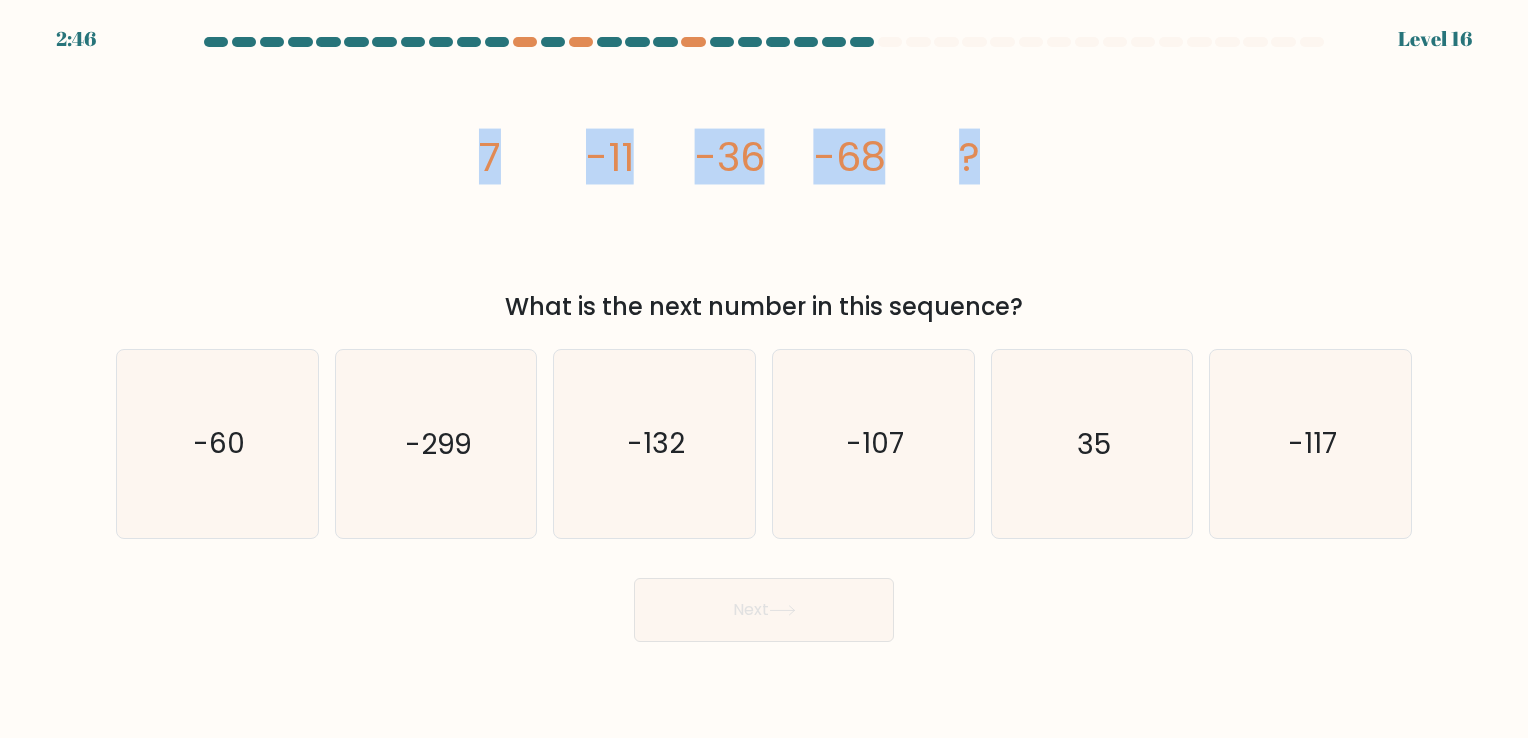copy on "7
-11
-36
-68
?" 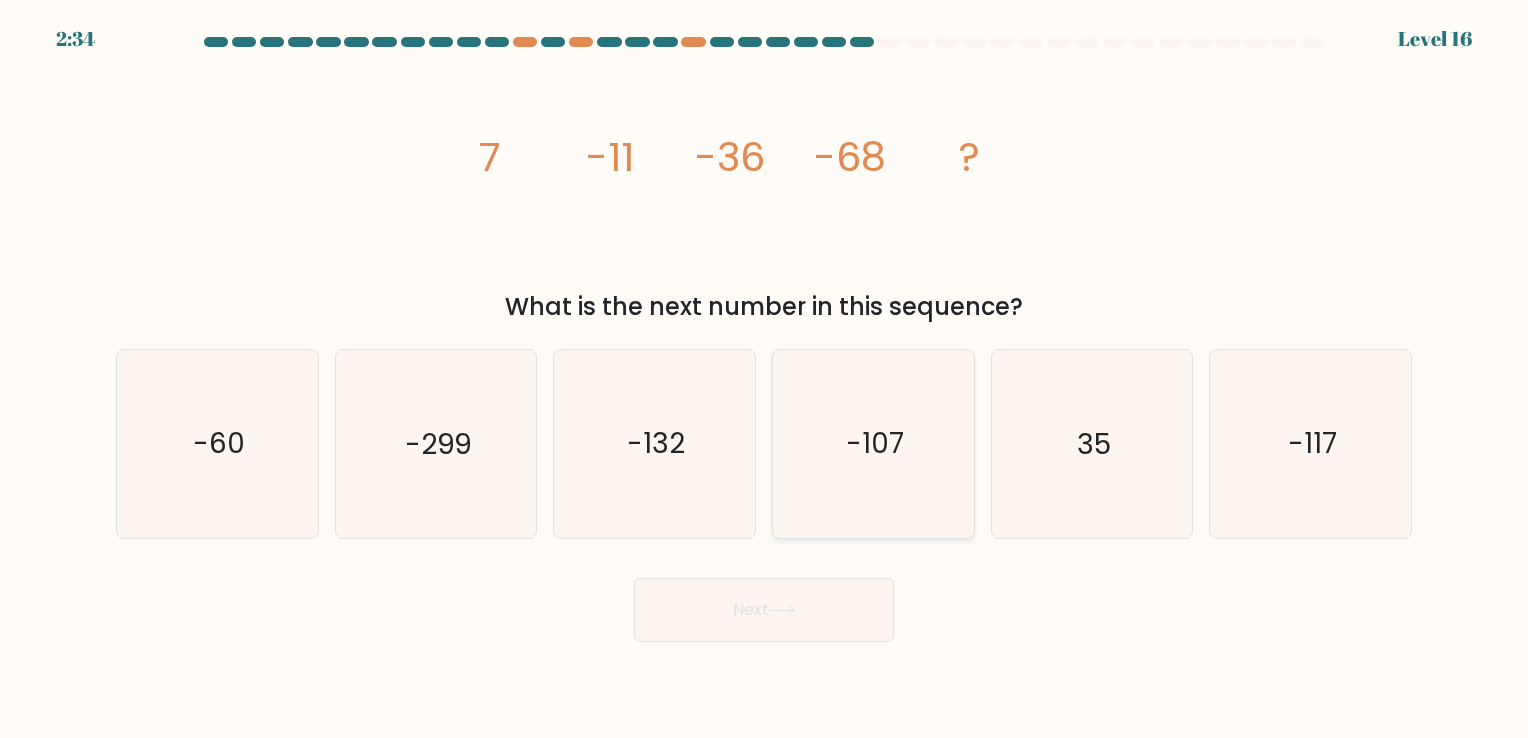 click on "-107" 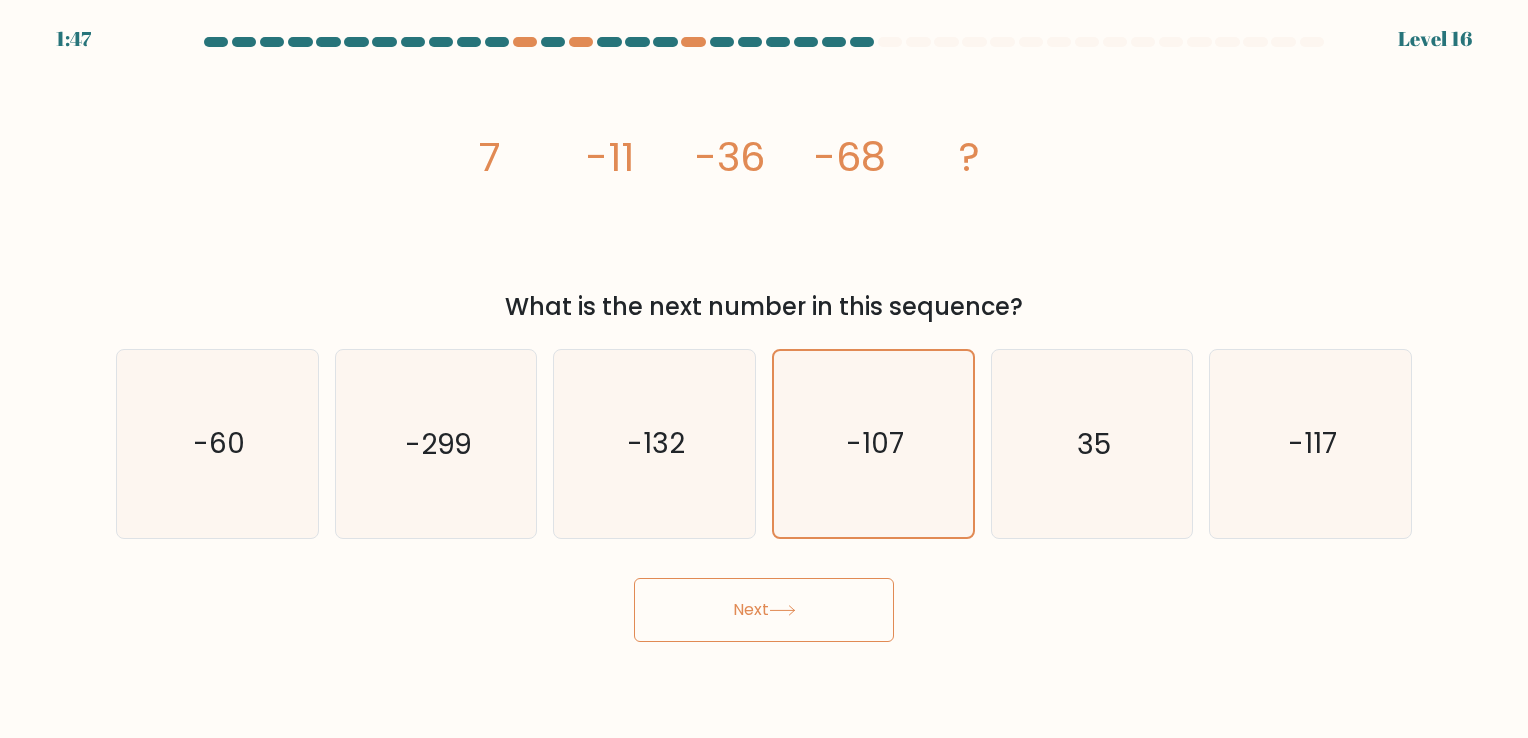 click on "Next" at bounding box center (764, 610) 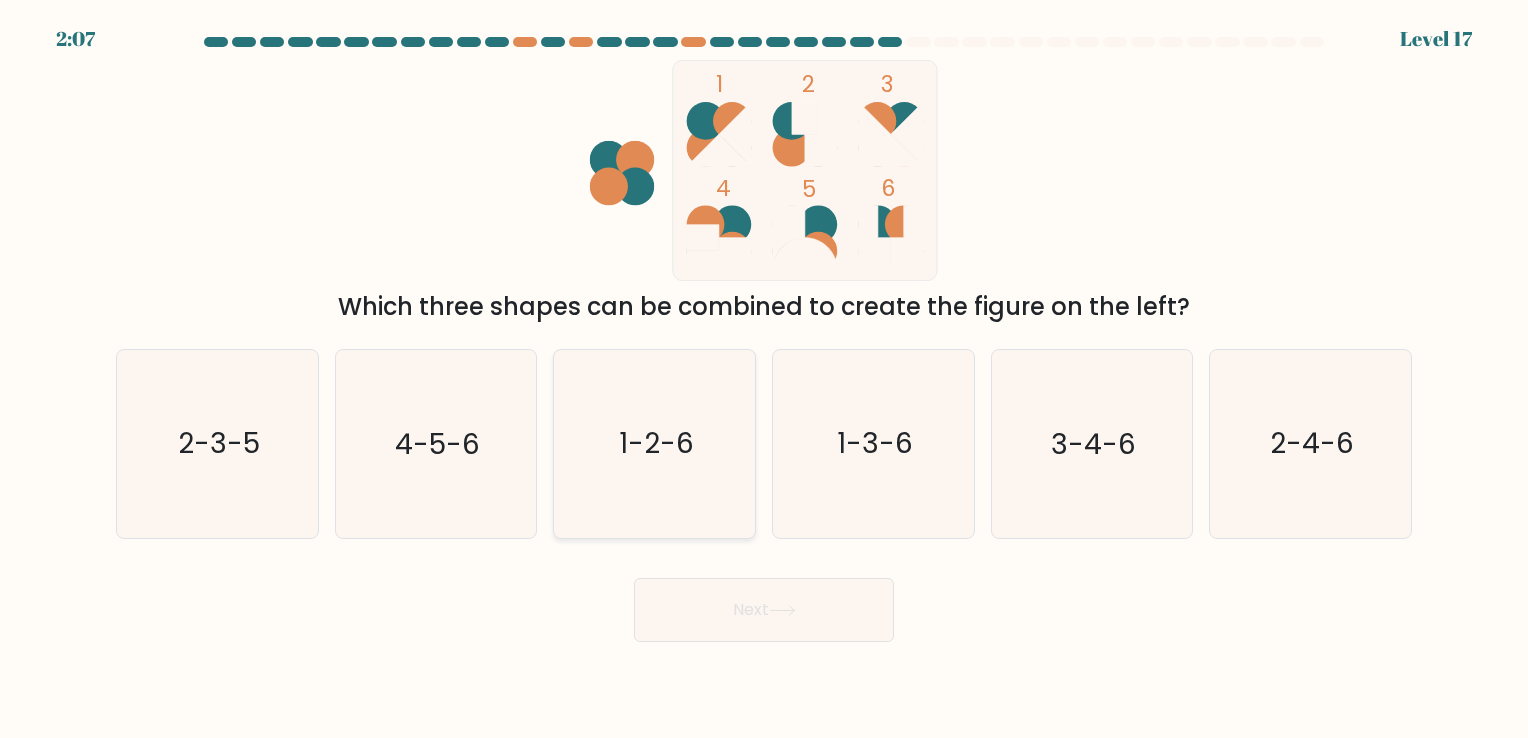 click on "1-2-6" 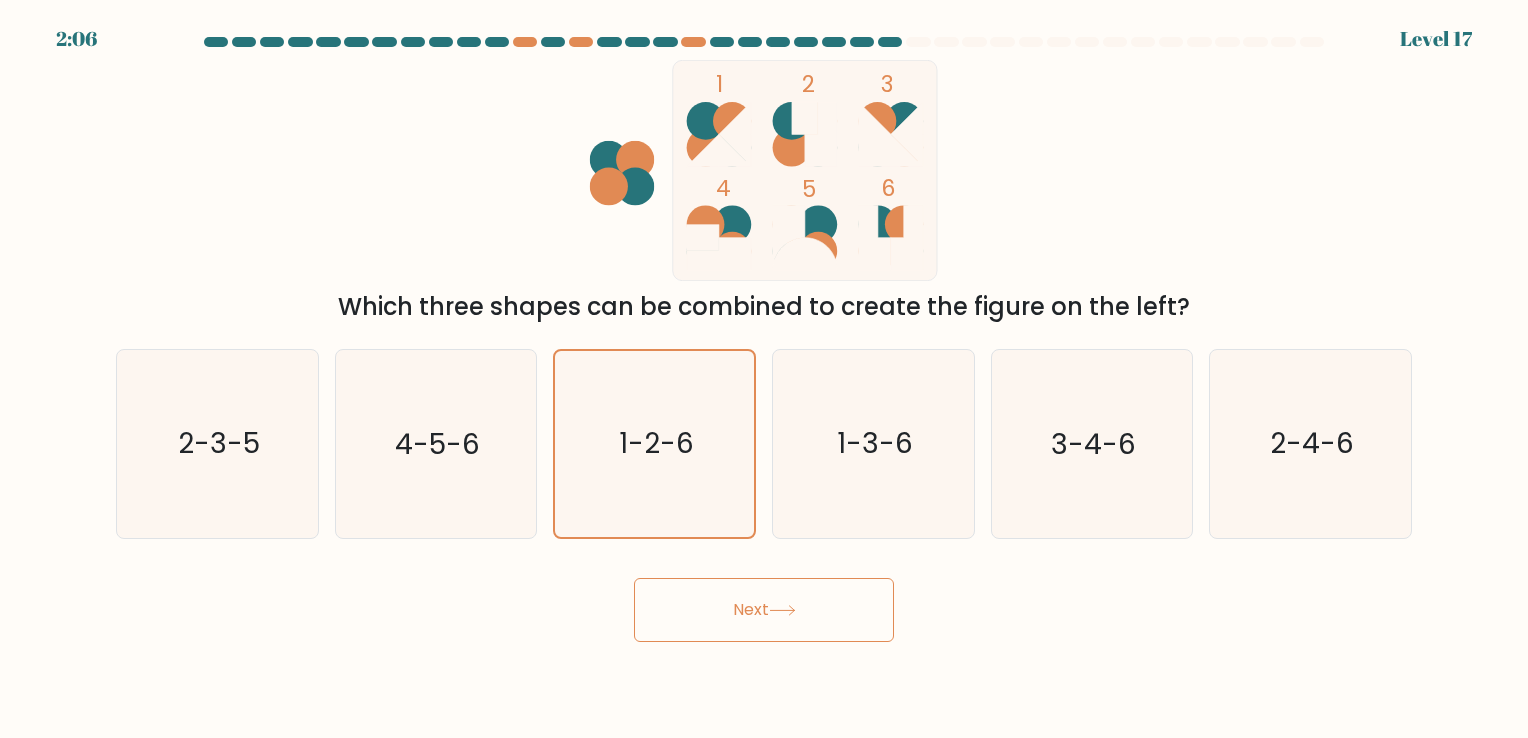 click on "Next" at bounding box center [764, 610] 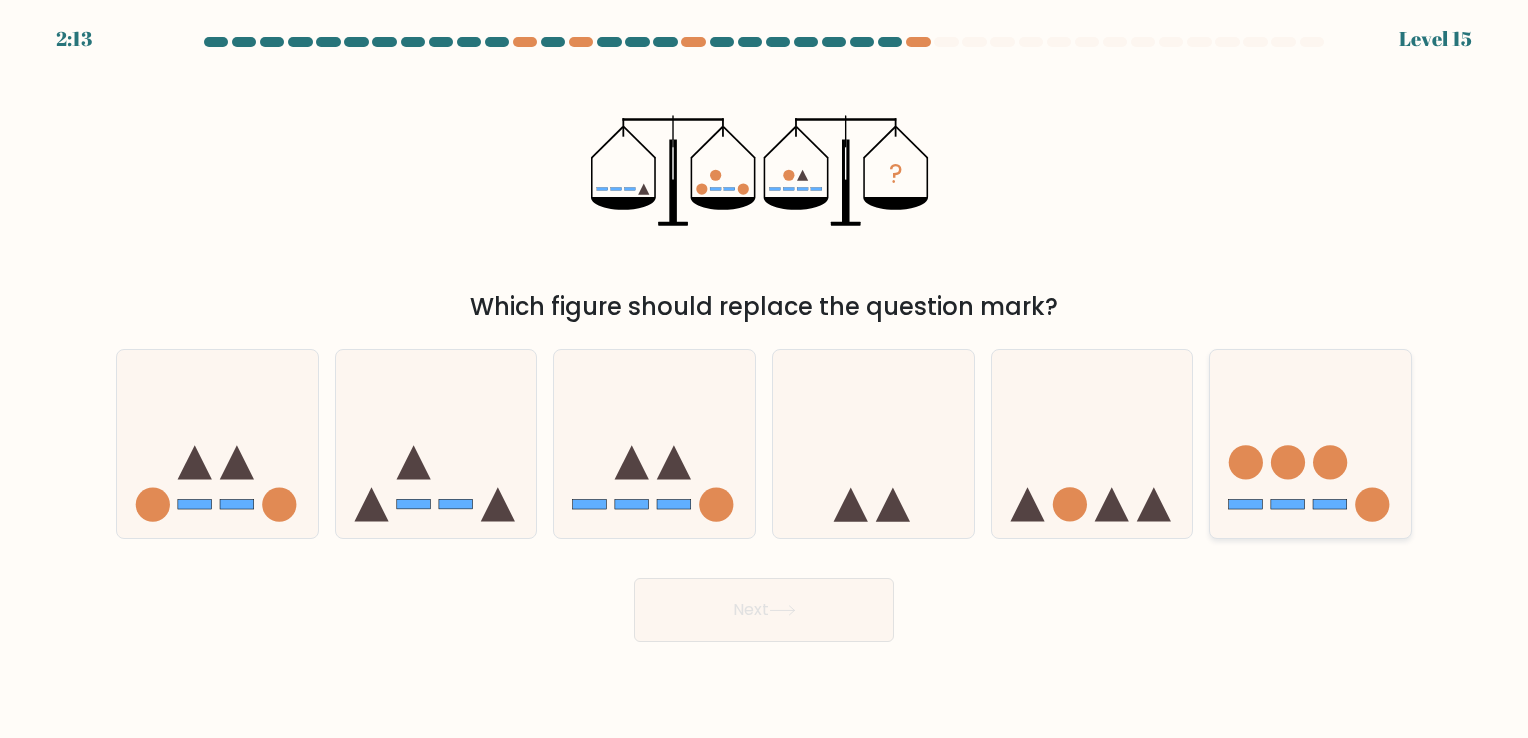 click 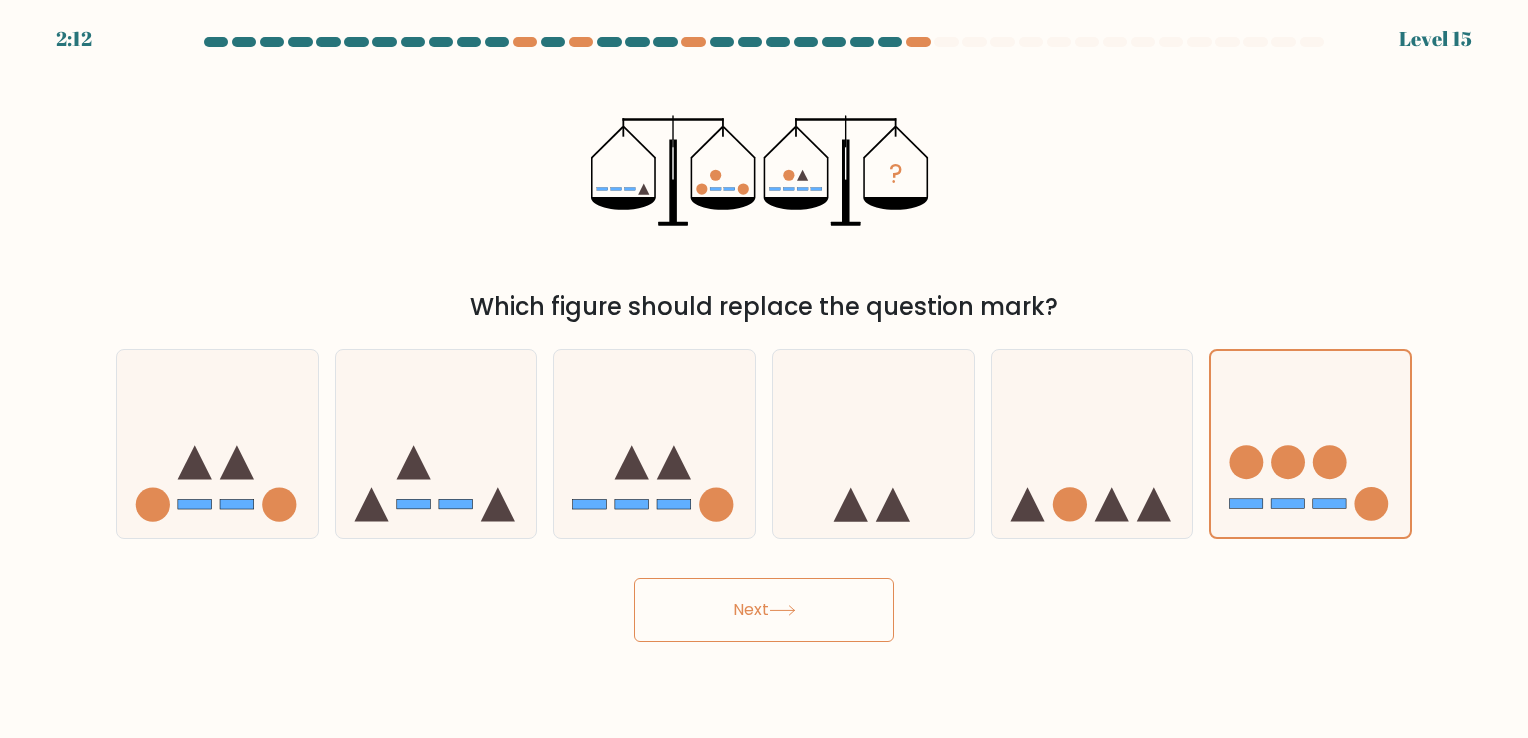 click on "Next" at bounding box center (764, 610) 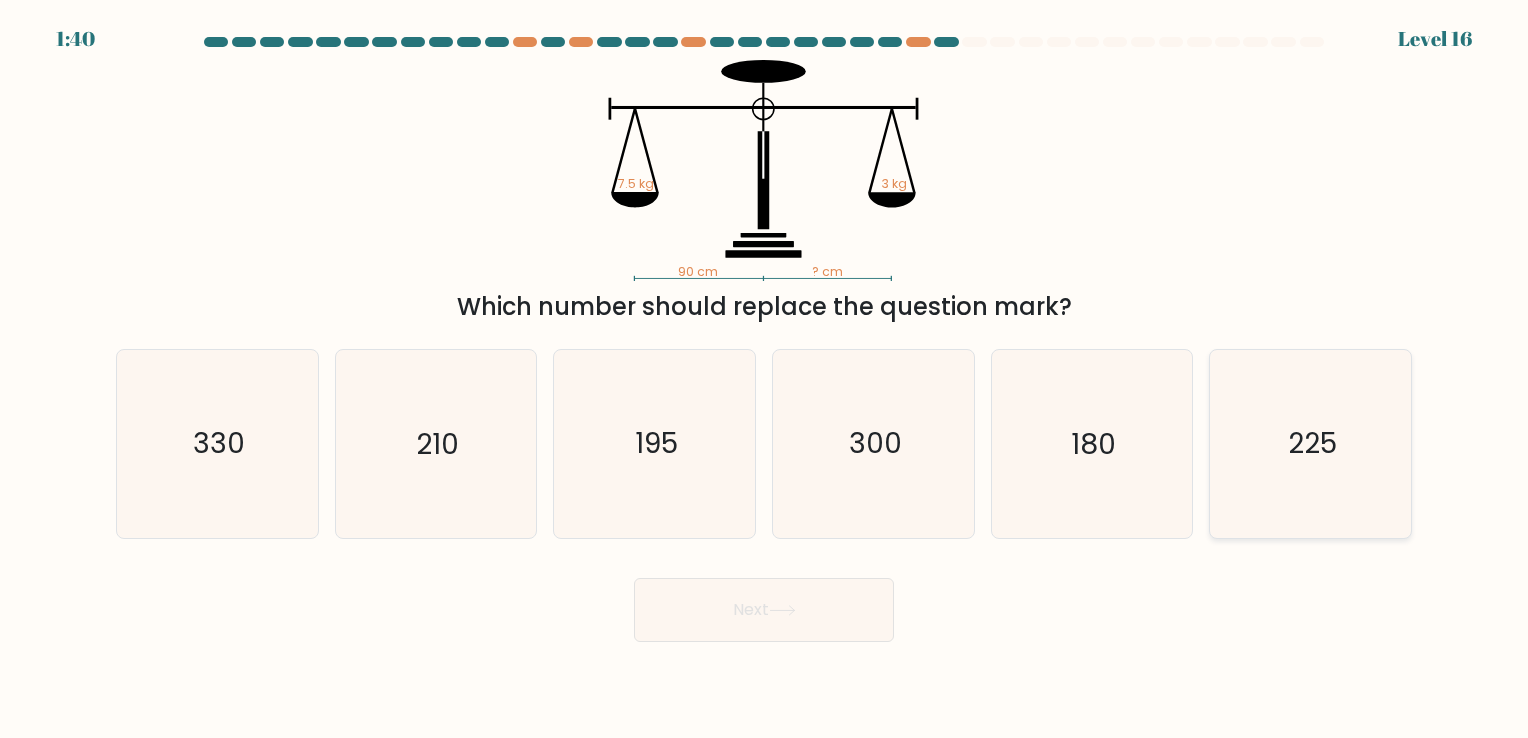click on "225" 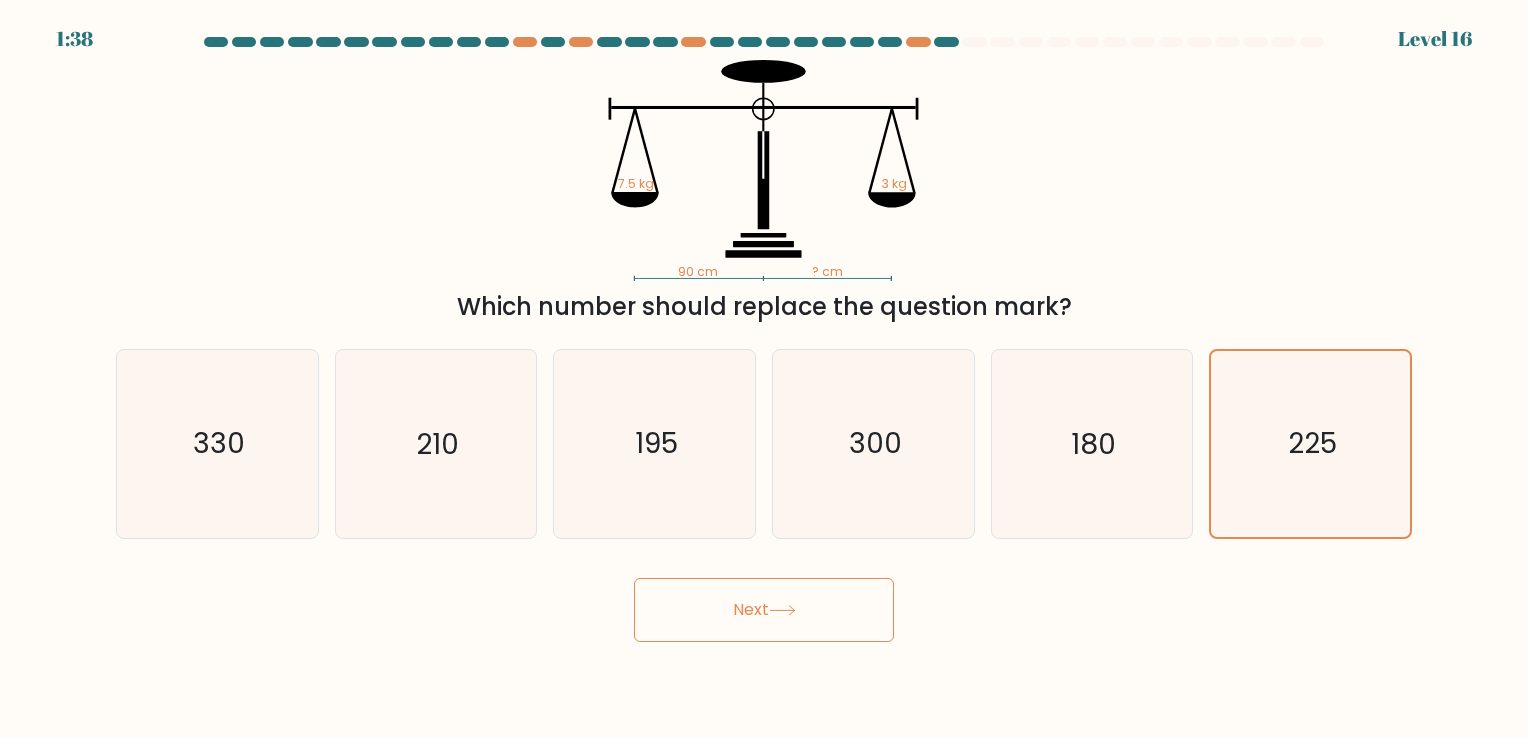 click on "Next" at bounding box center (764, 610) 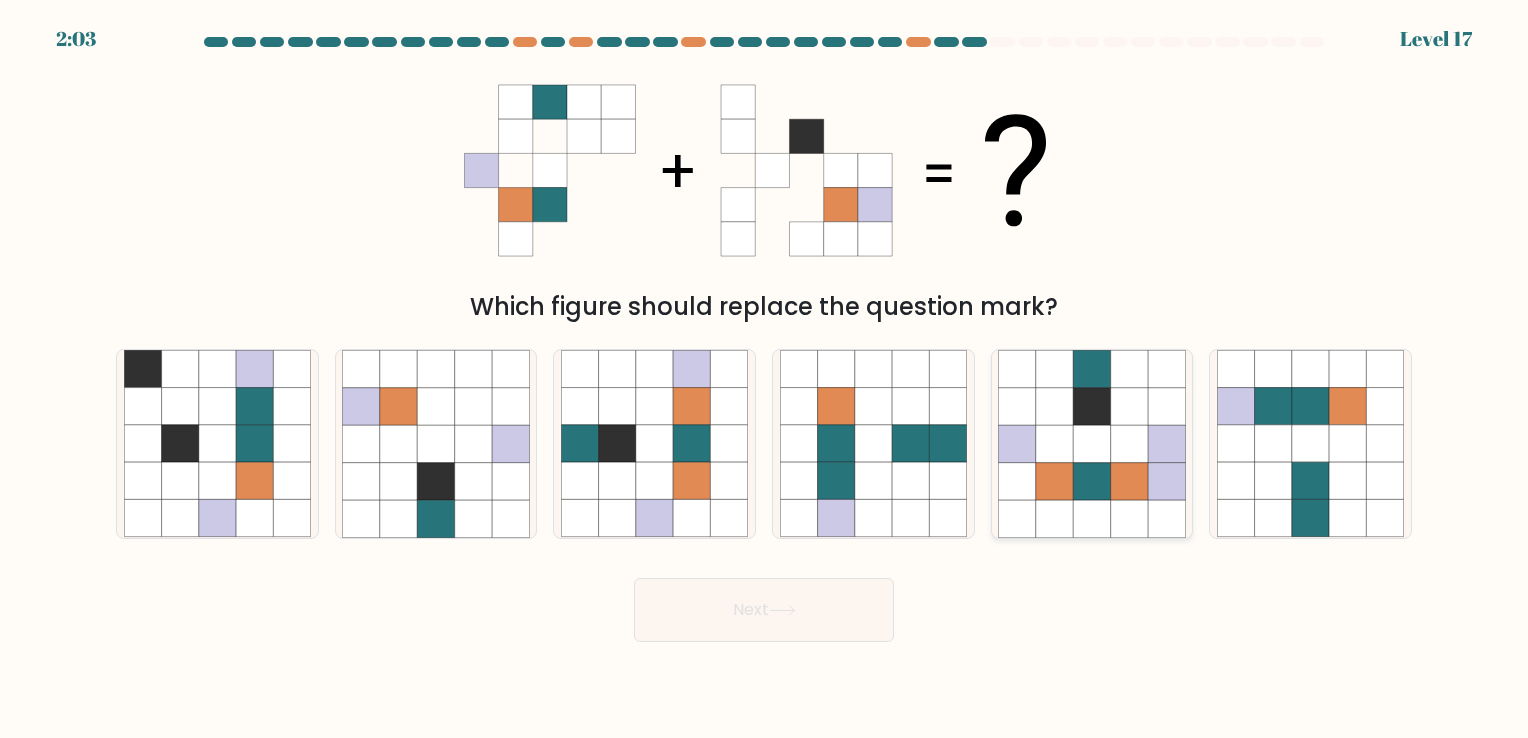 click 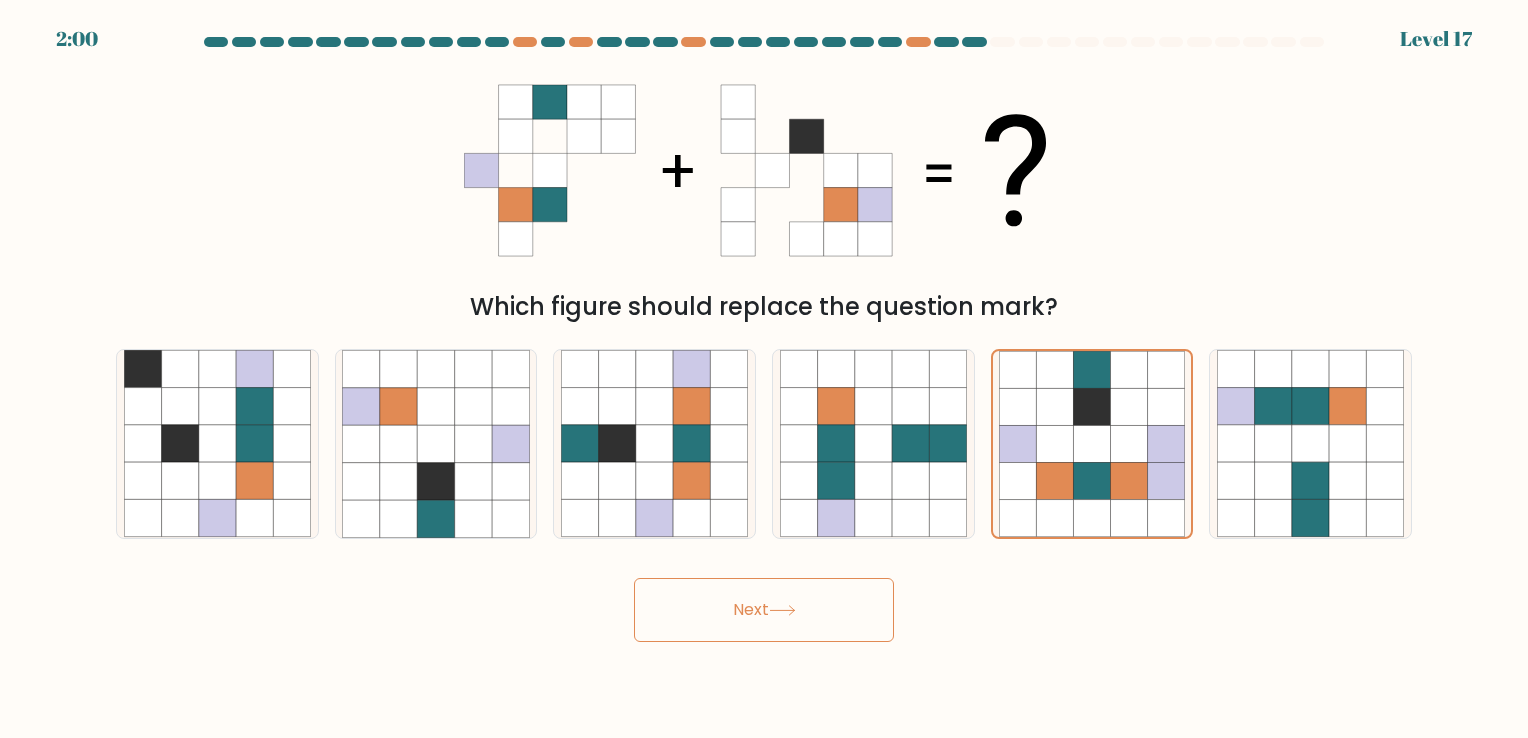 click on "Next" at bounding box center [764, 610] 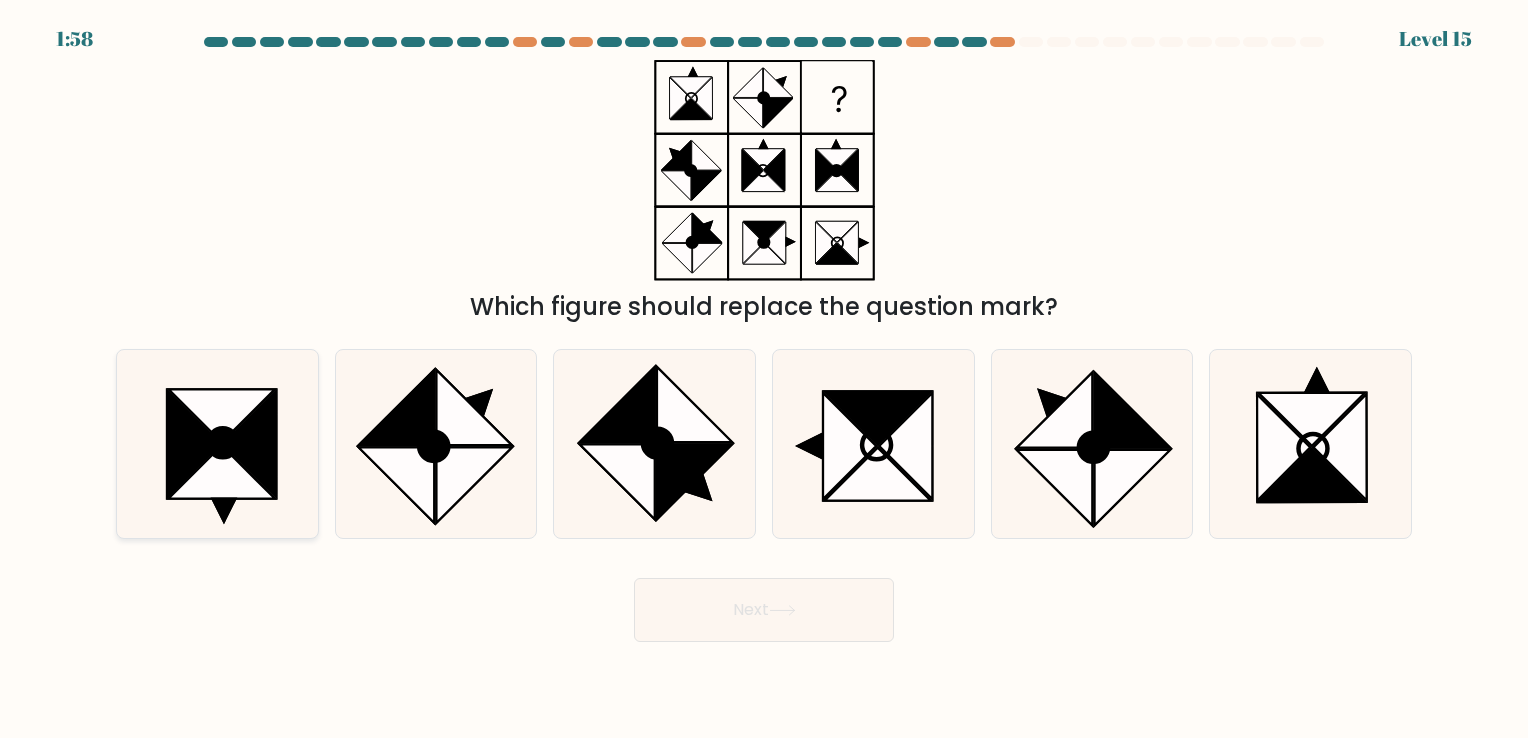 click 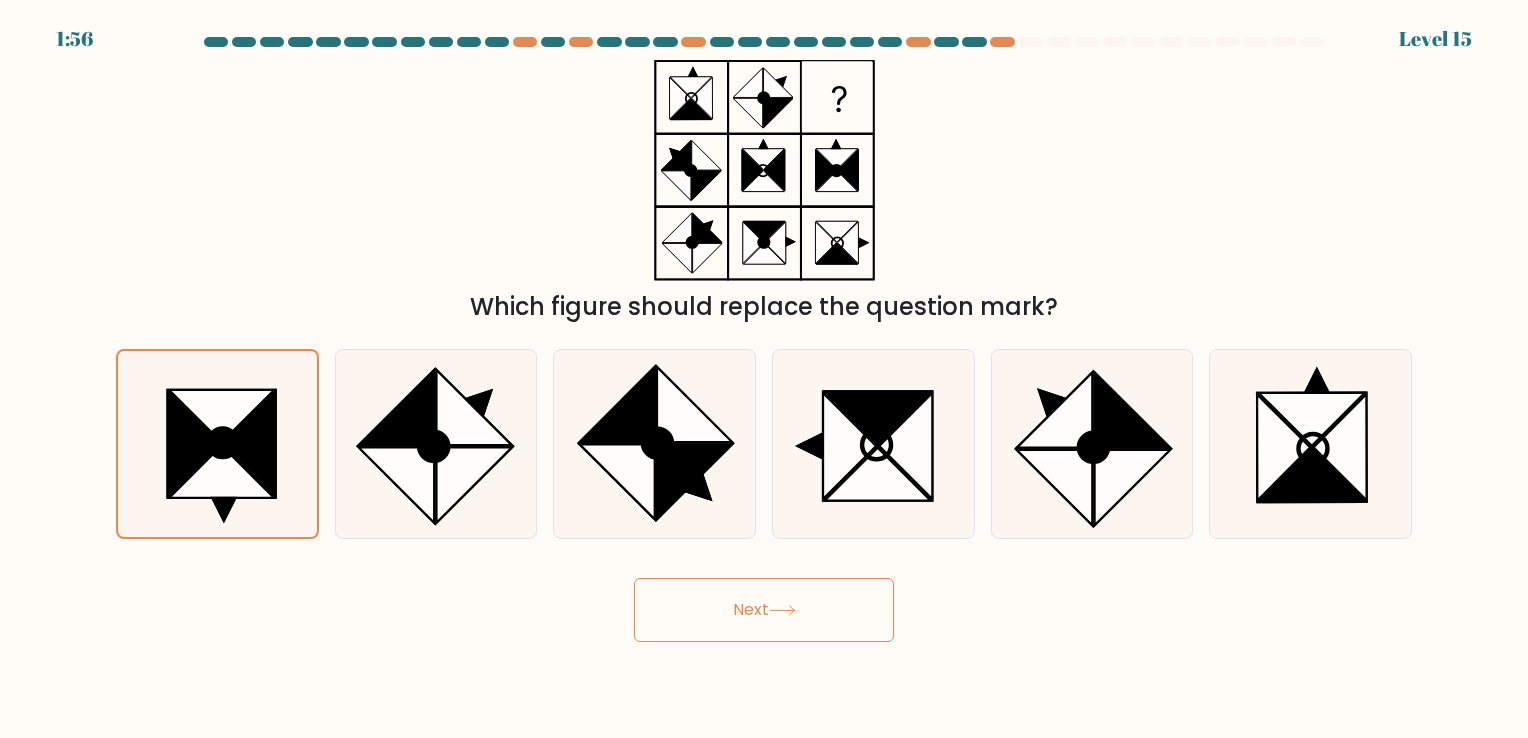 click on "Next" at bounding box center [764, 610] 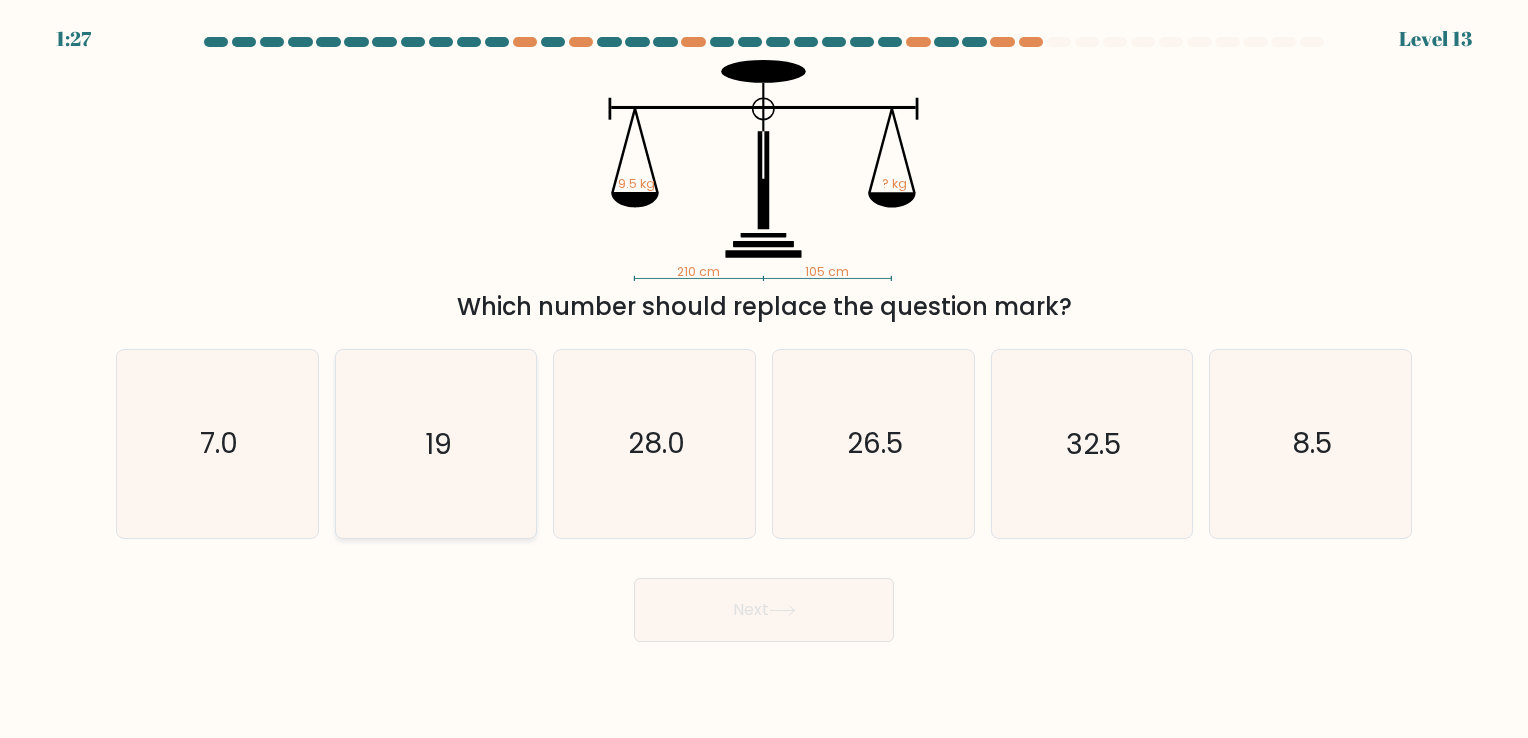 click on "19" 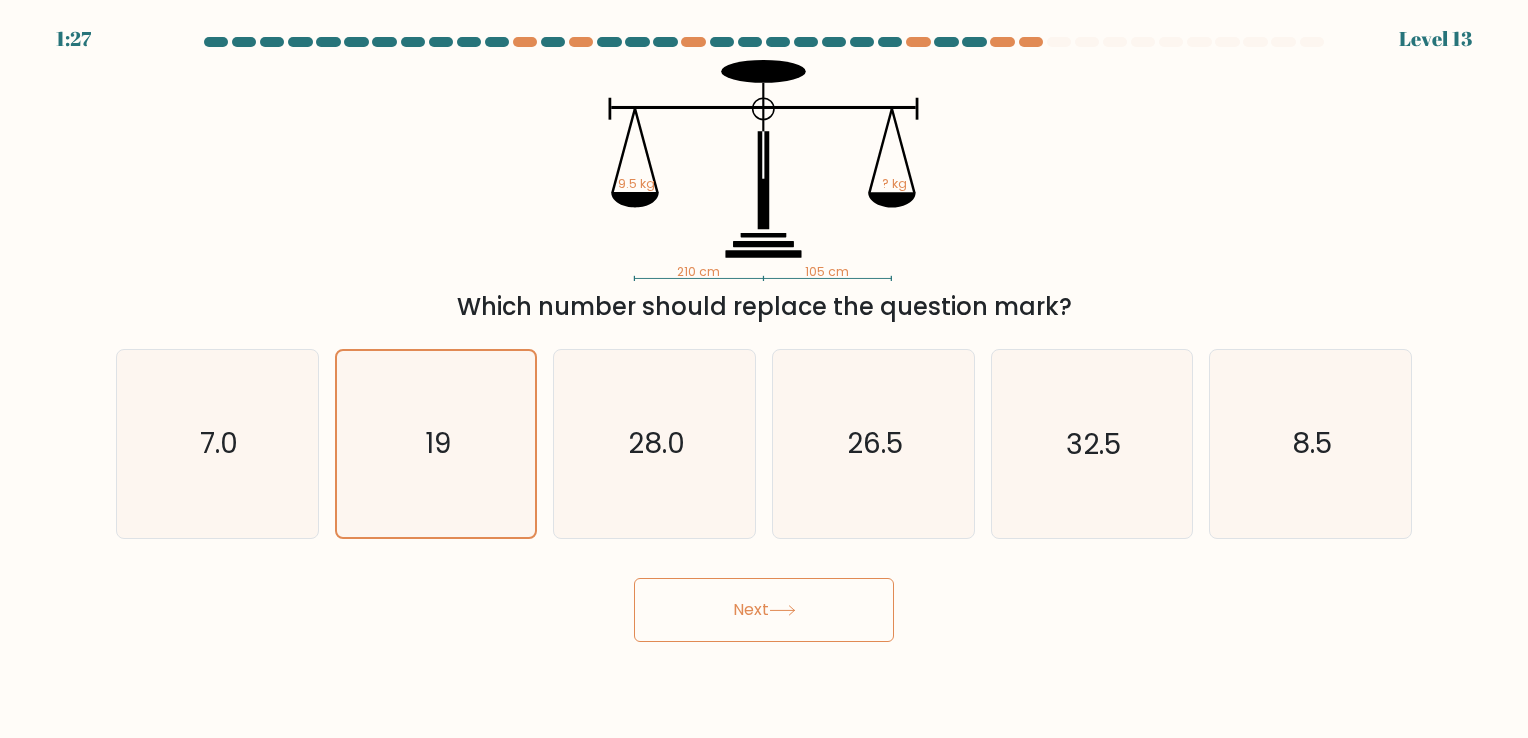 click on "Next" at bounding box center (764, 610) 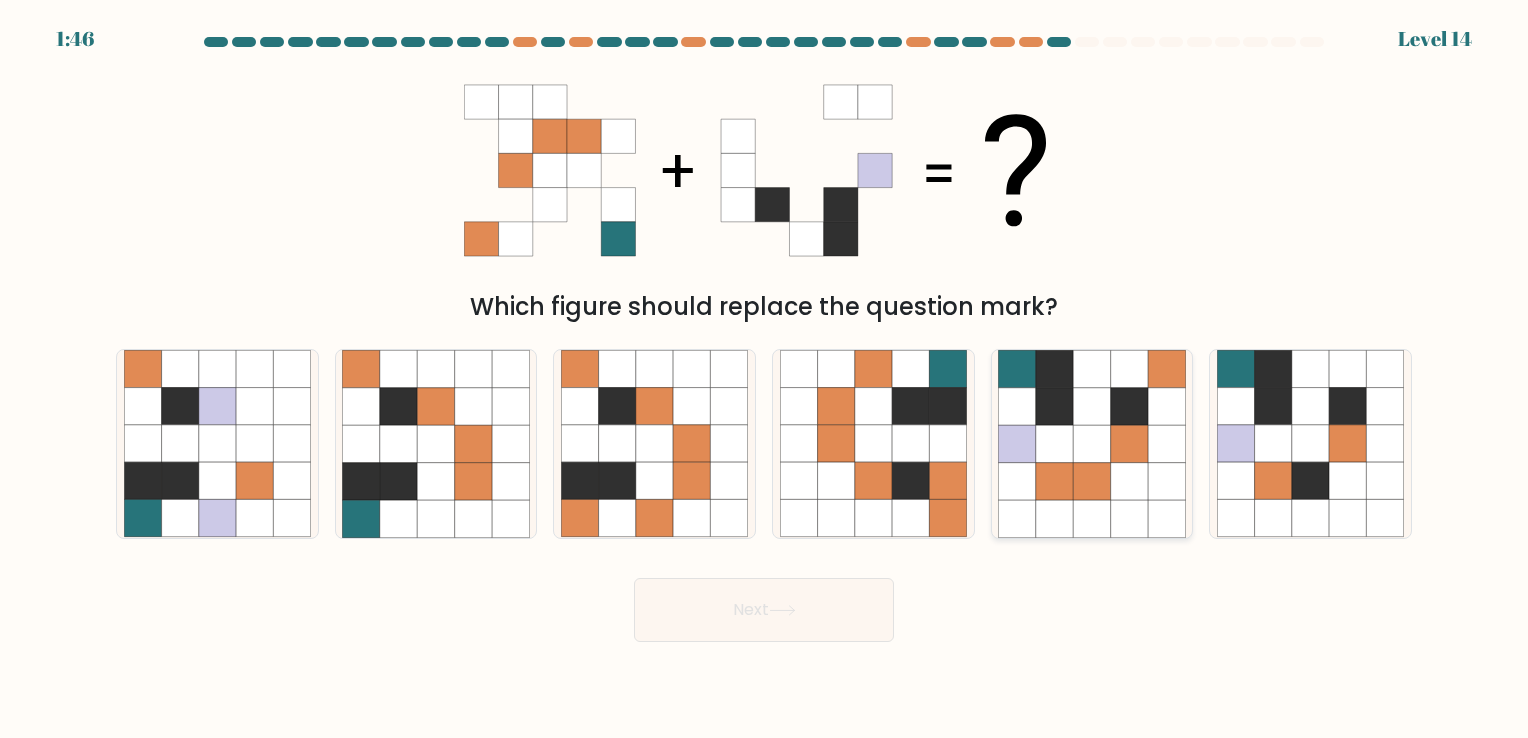 click 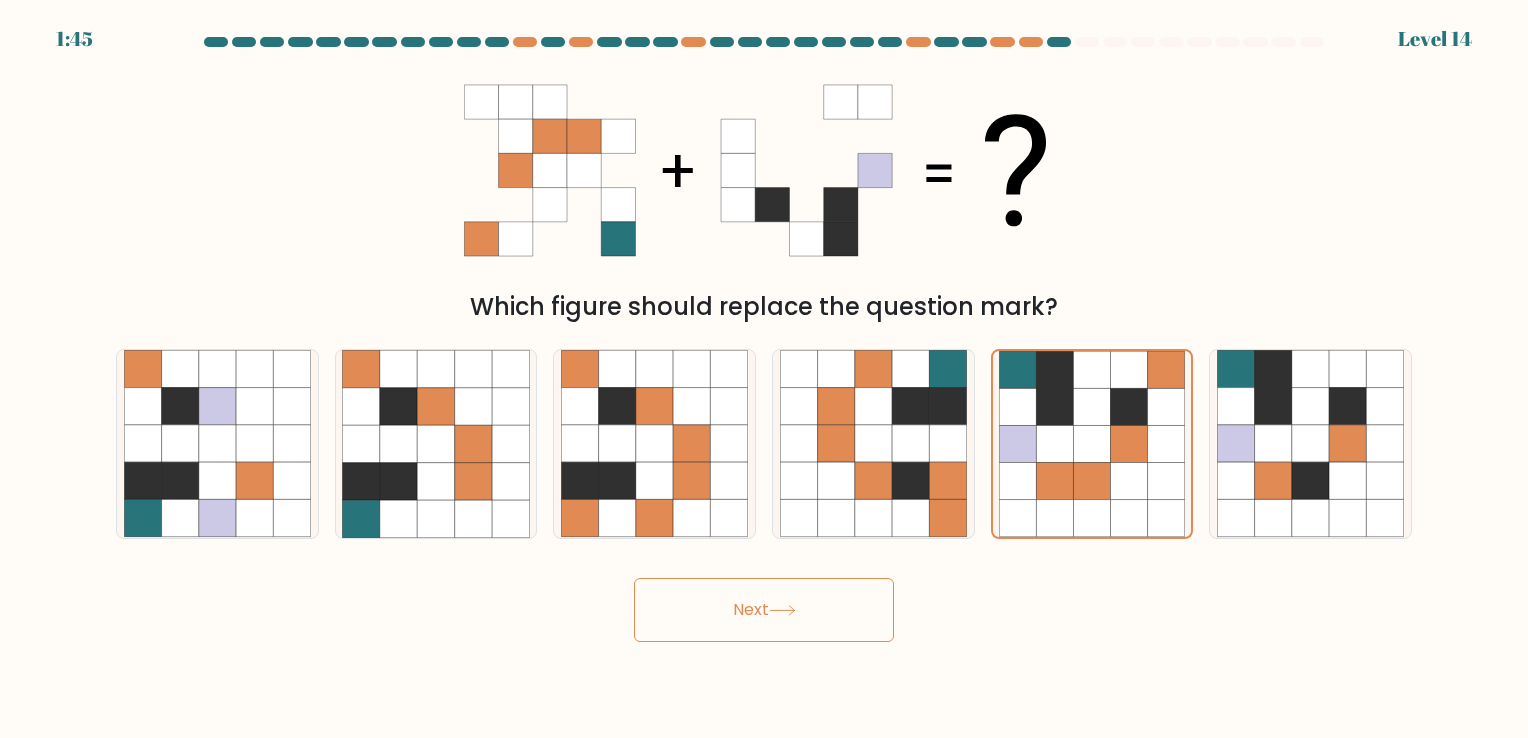 click on "Next" at bounding box center [764, 610] 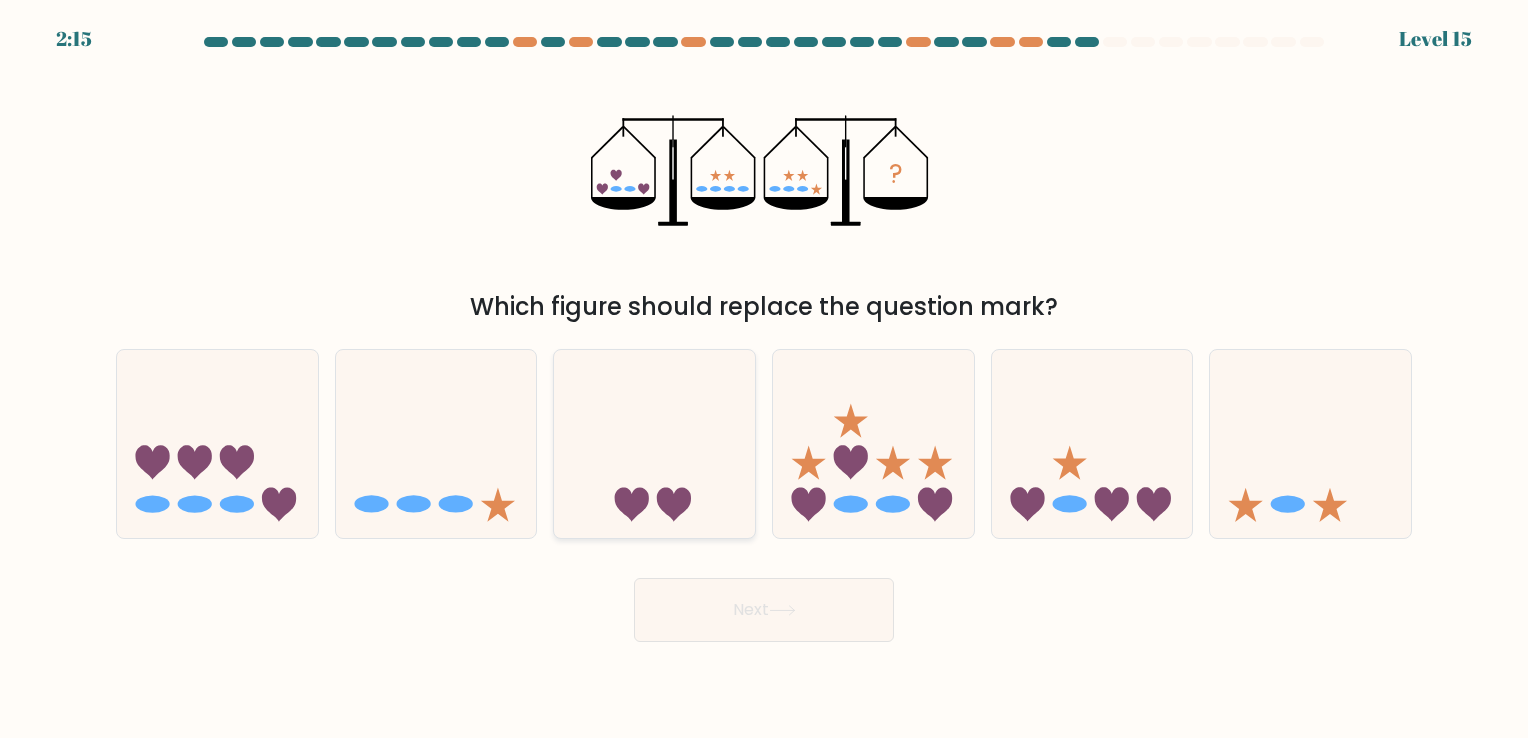 click 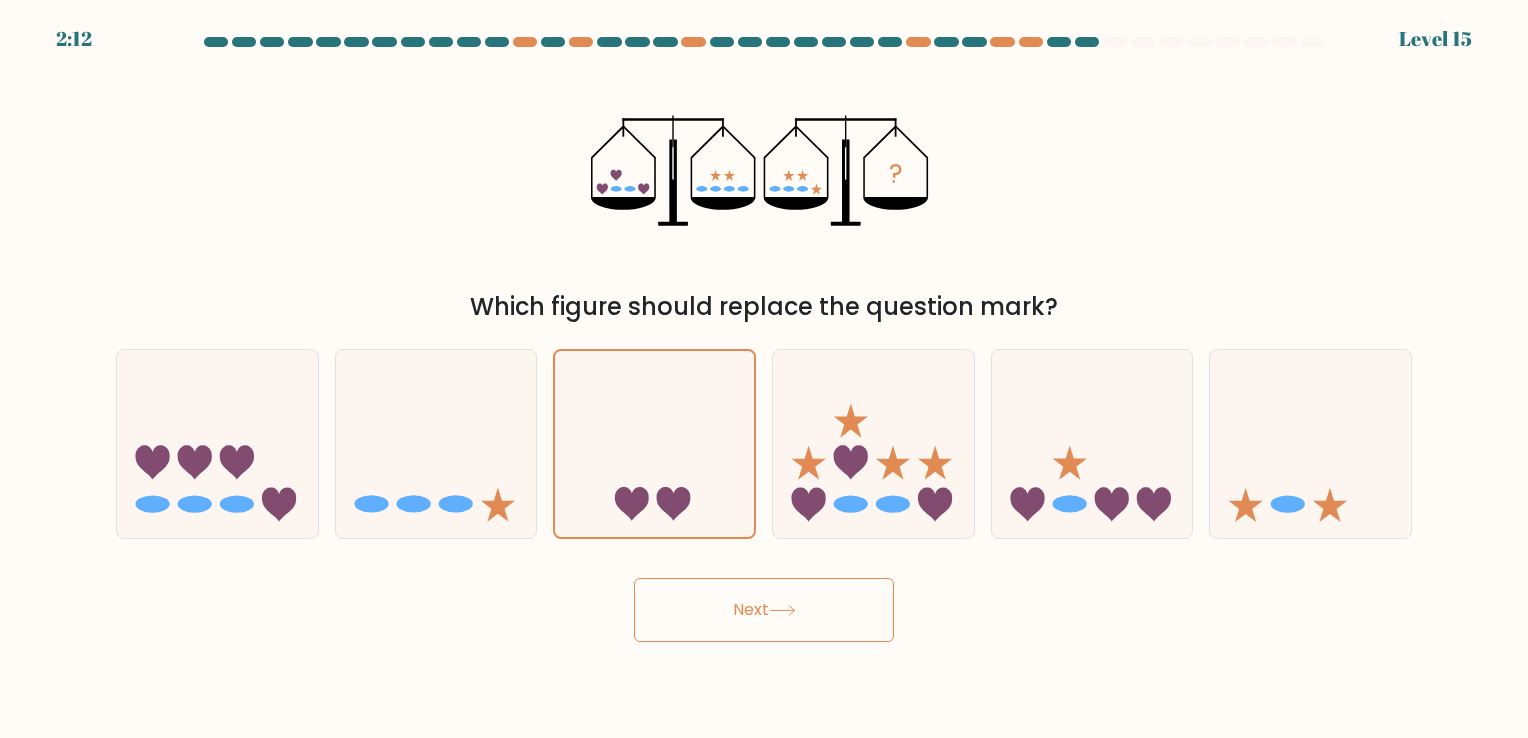 click on "Next" at bounding box center (764, 610) 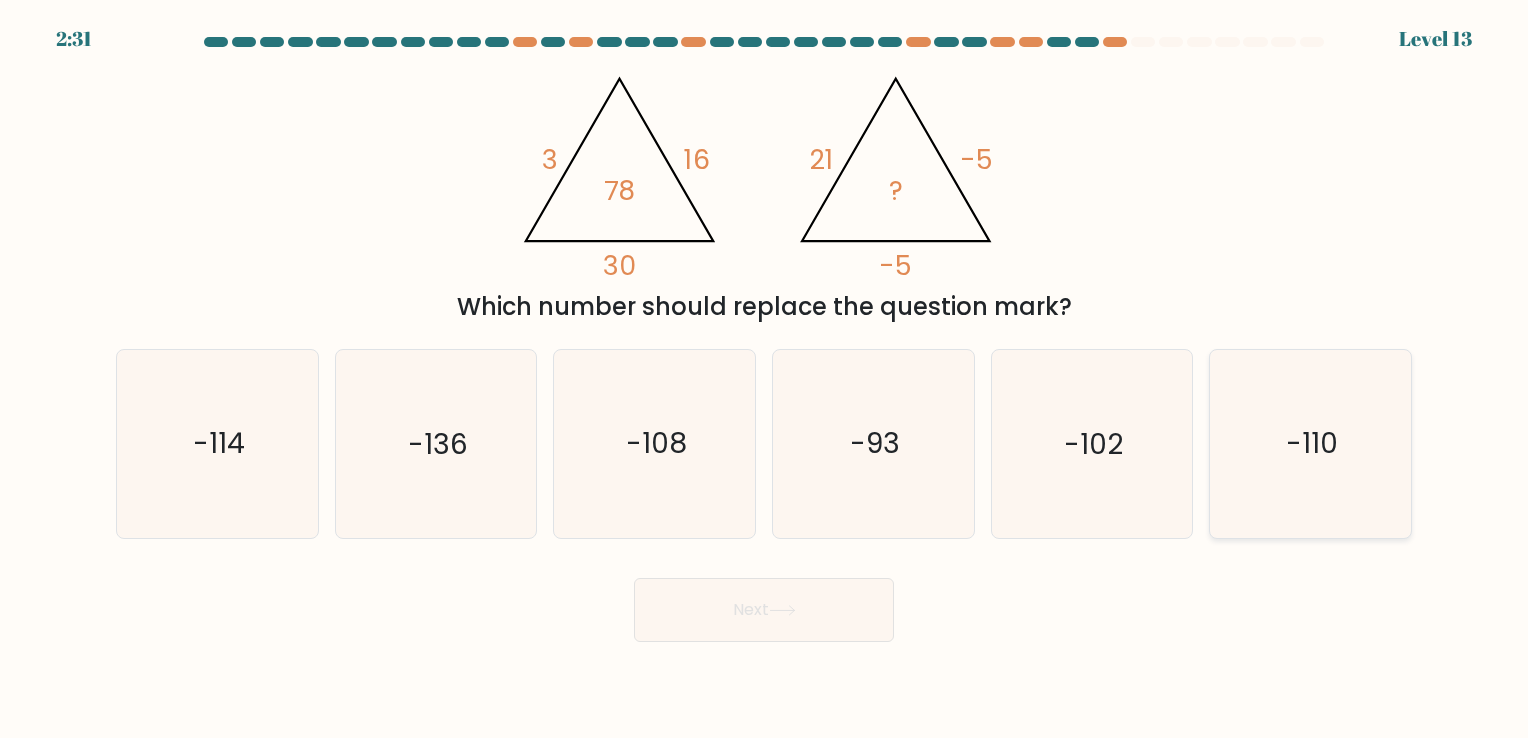 click on "-110" 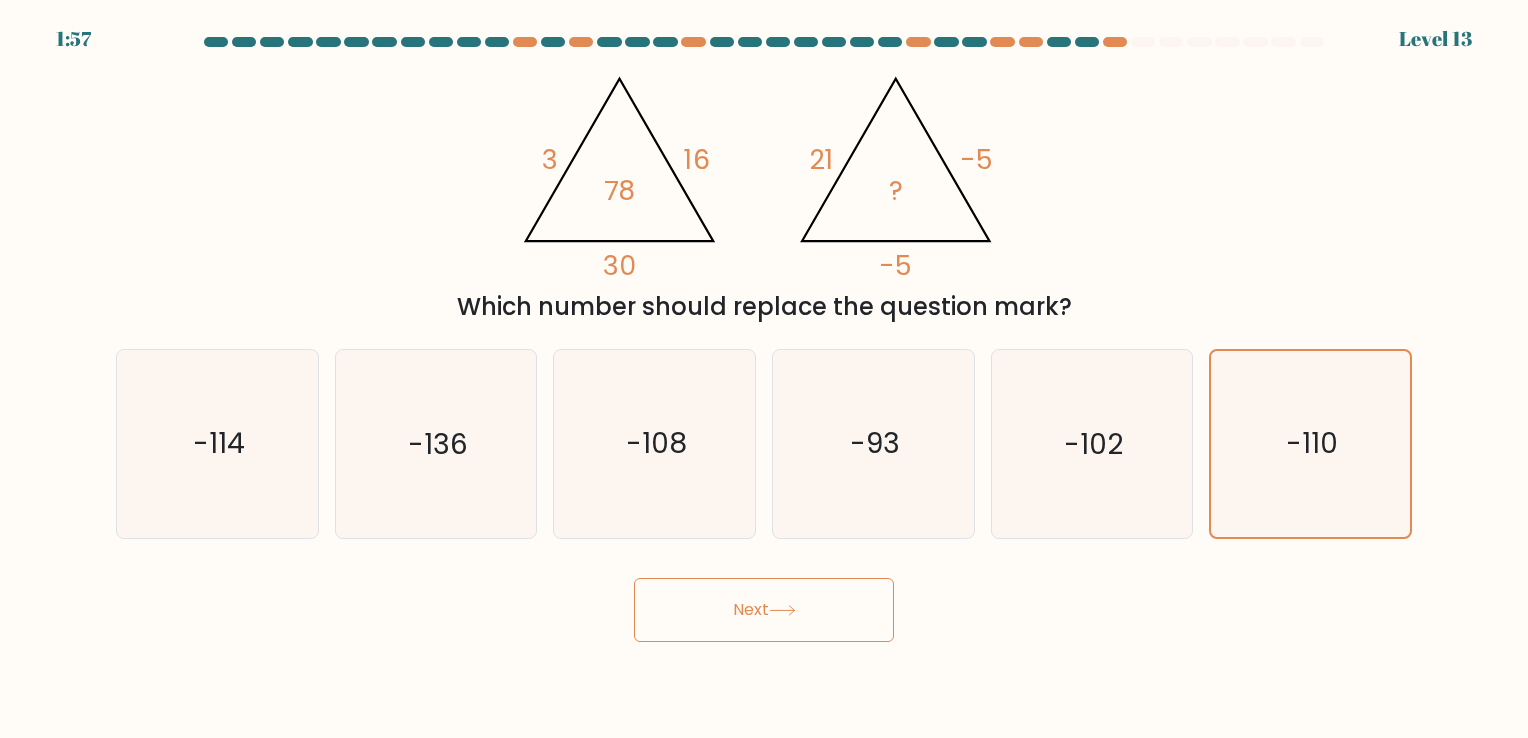 click on "Next" at bounding box center (764, 610) 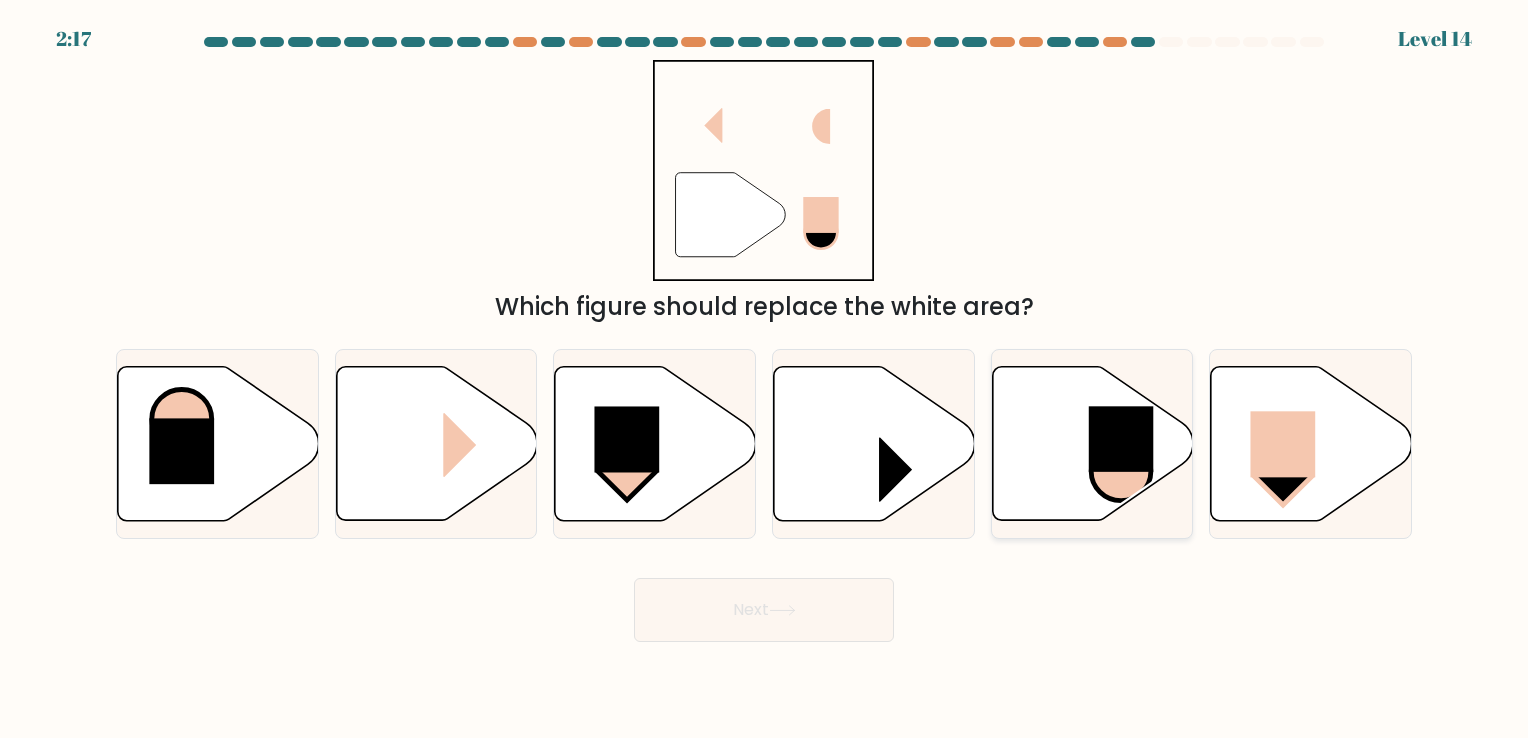 click 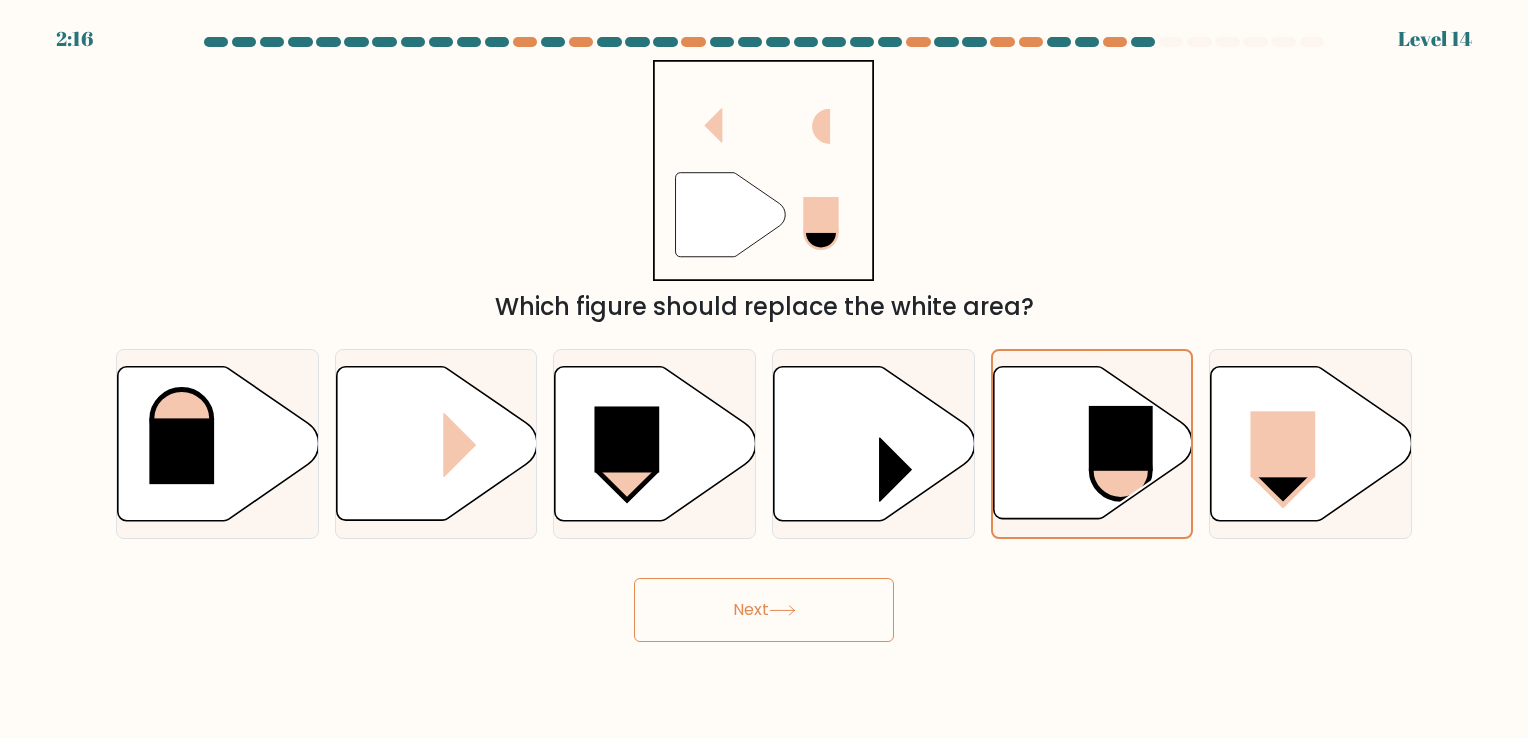 click on "Next" at bounding box center (764, 610) 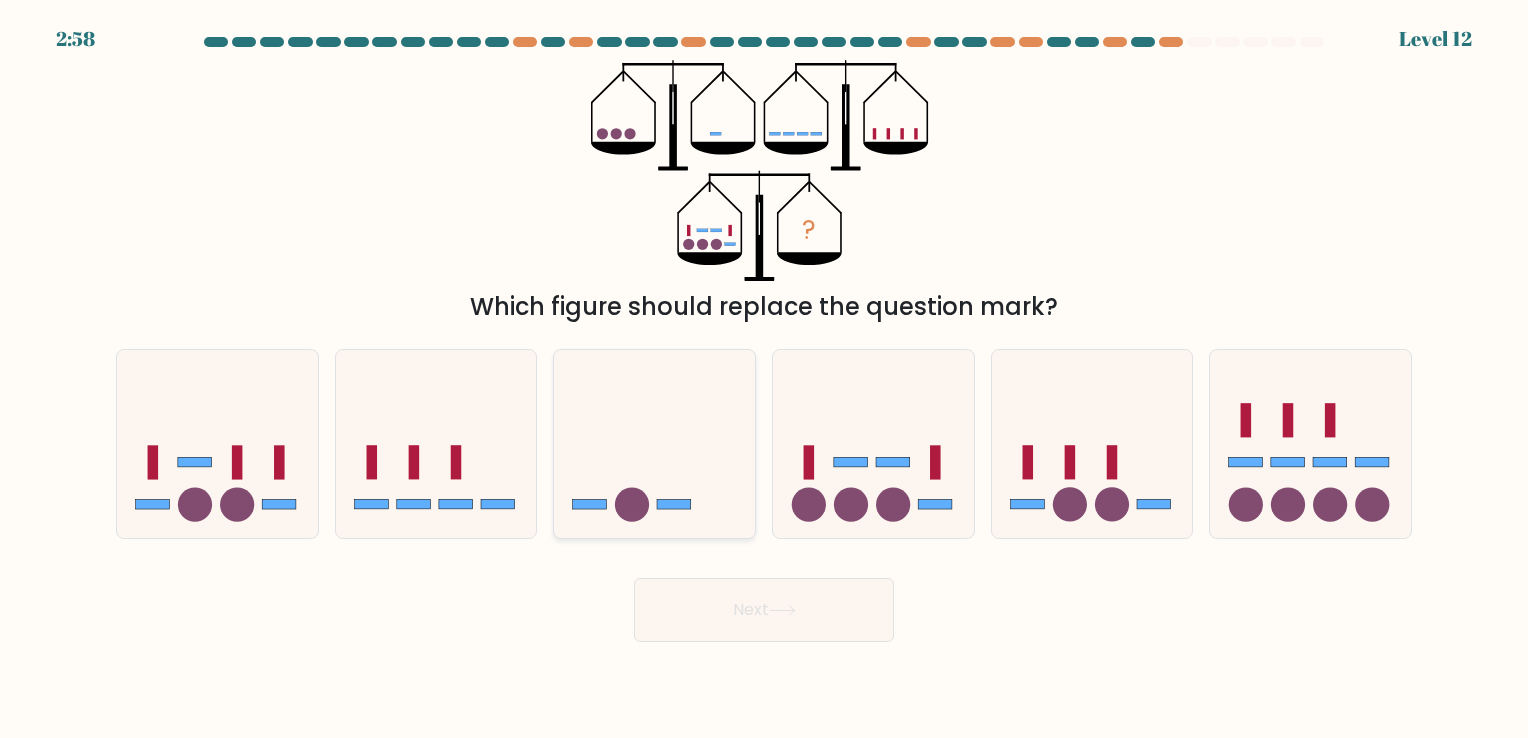 click 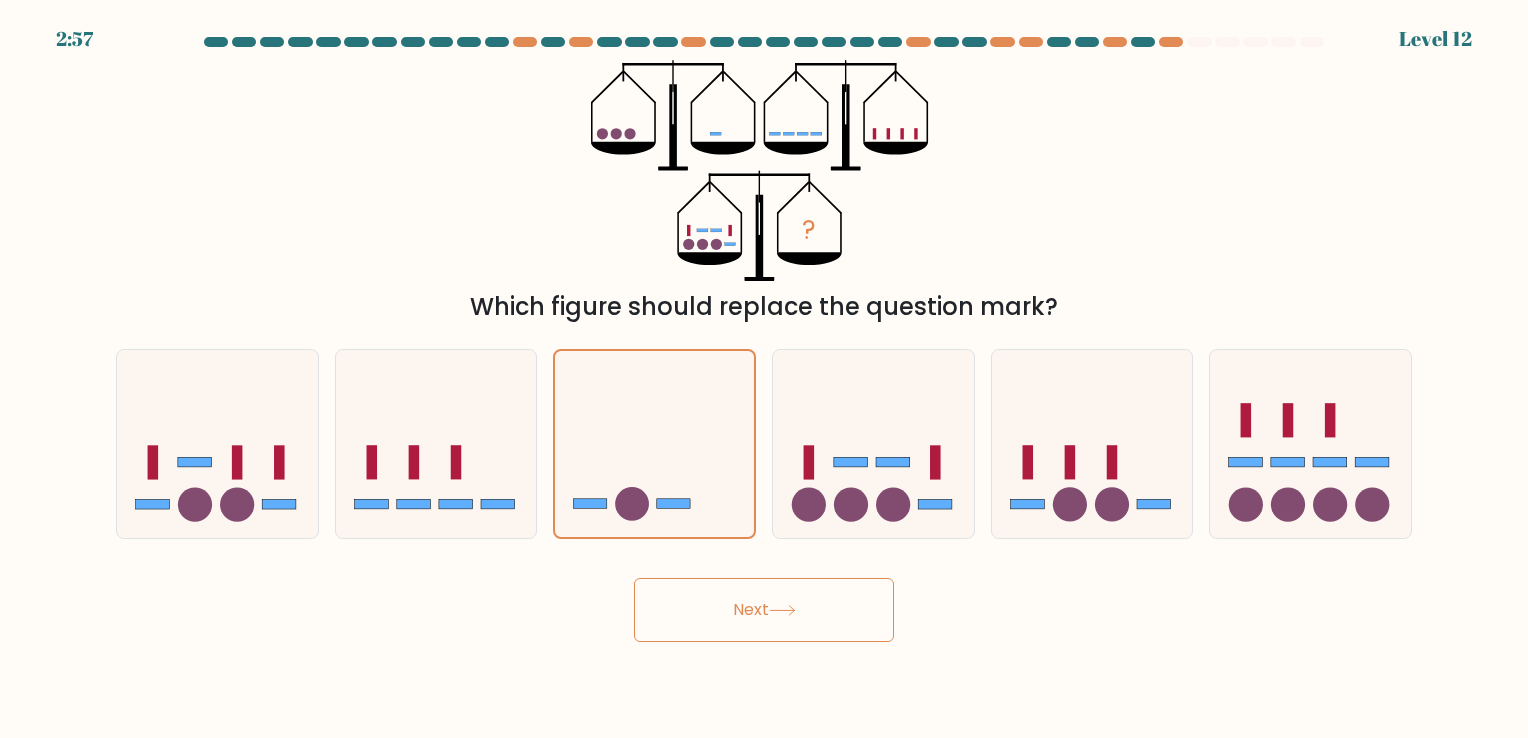 click on "Next" at bounding box center [764, 610] 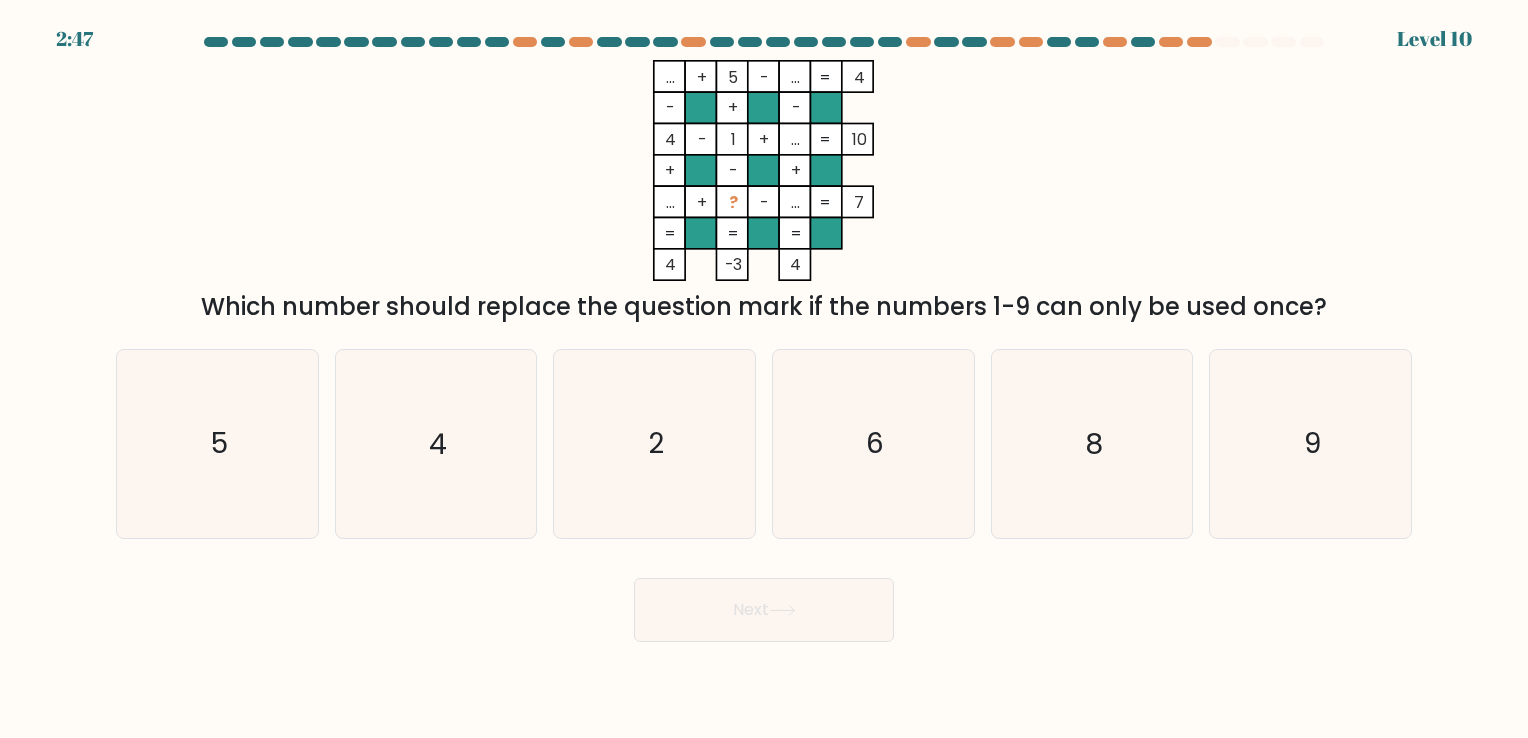 drag, startPoint x: 215, startPoint y: 298, endPoint x: 1346, endPoint y: 312, distance: 1131.0867 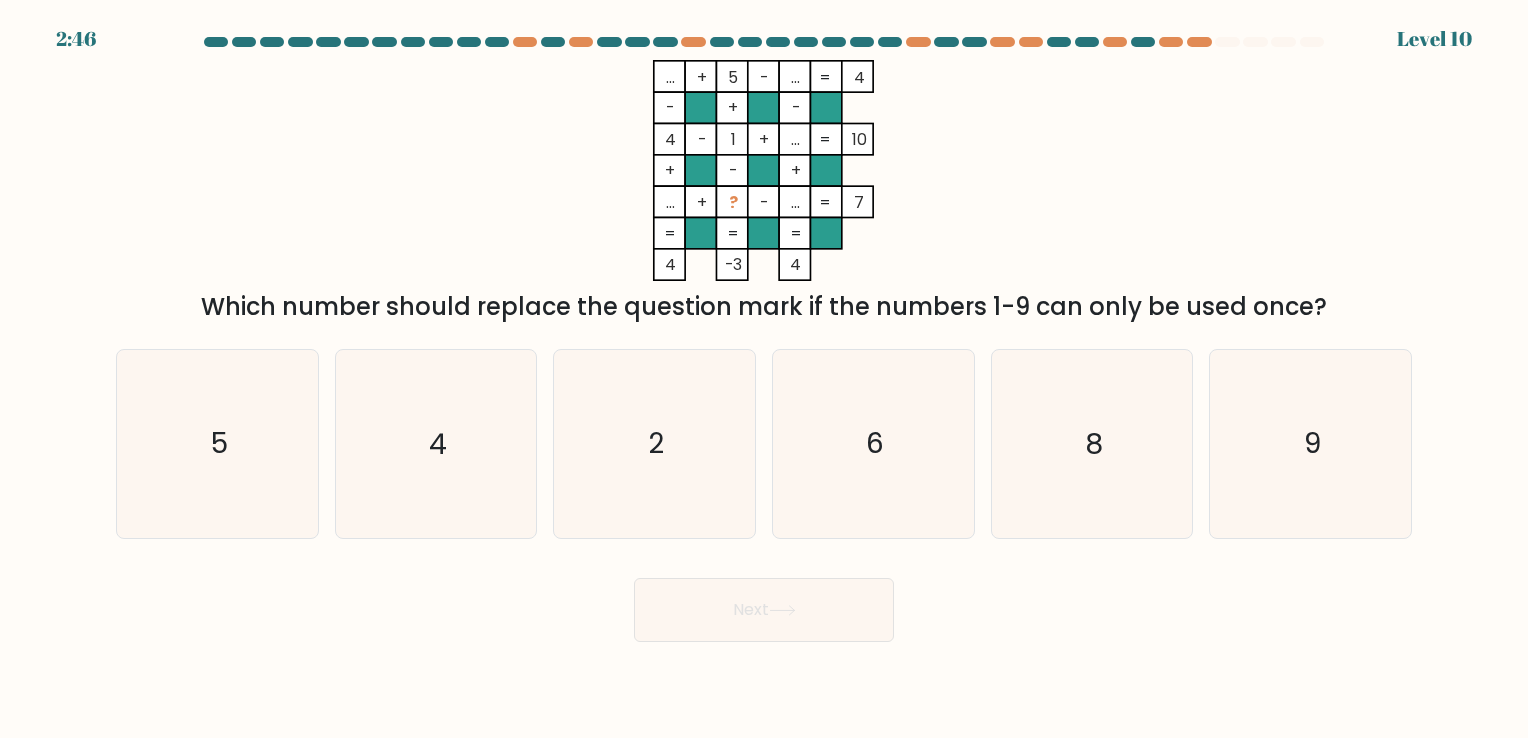 copy on "Which number should replace the question mark if the numbers 1-9 can only be used once?" 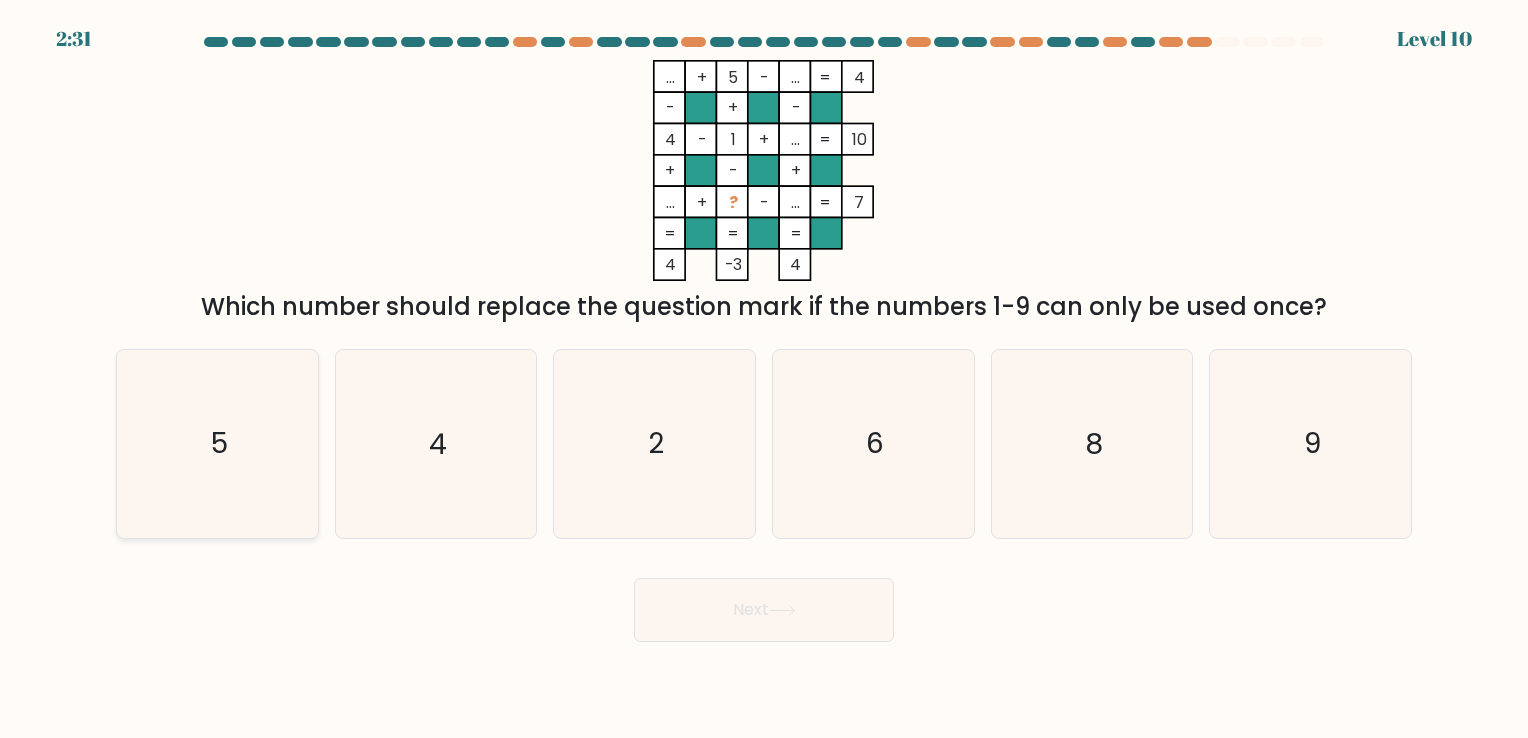 click on "5" 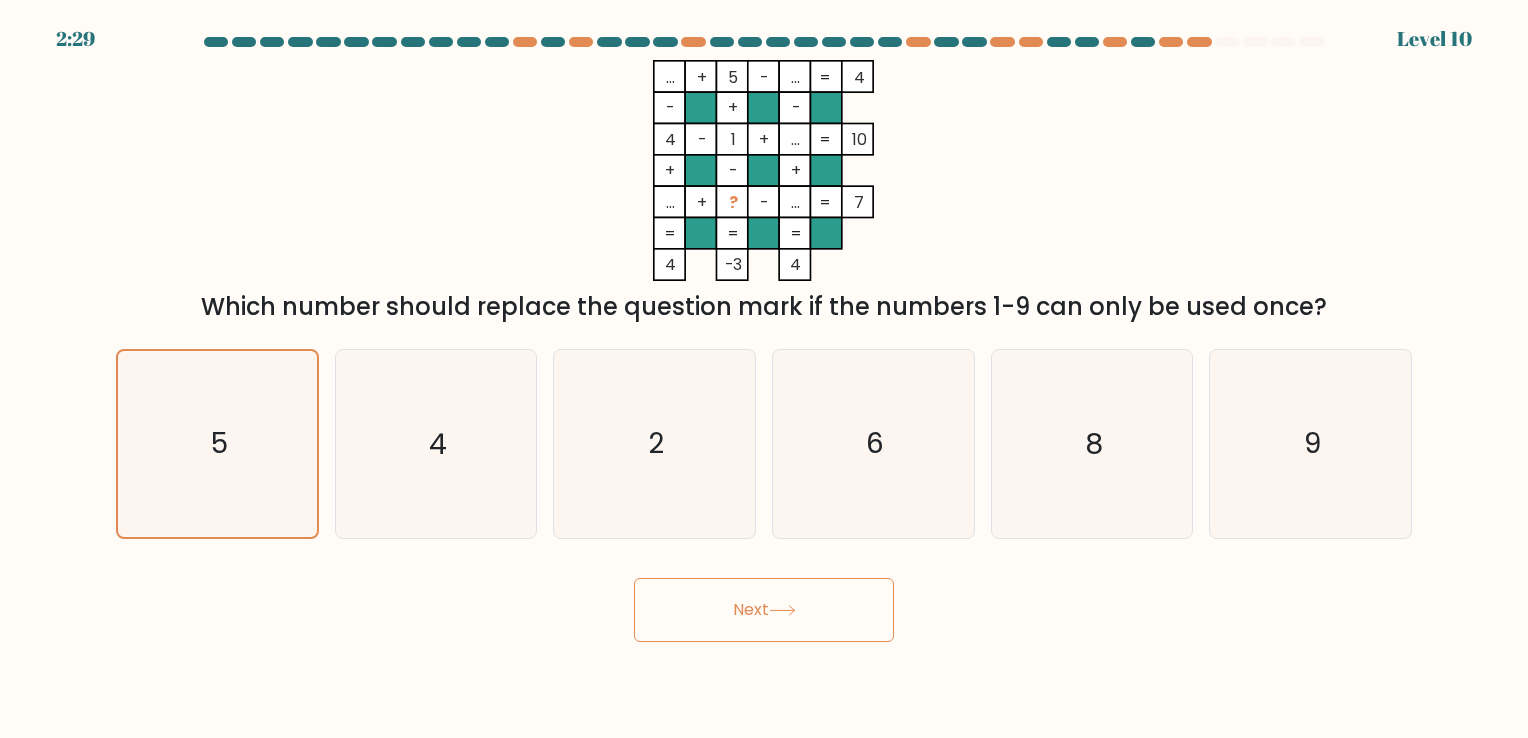 click on "Next" at bounding box center [764, 610] 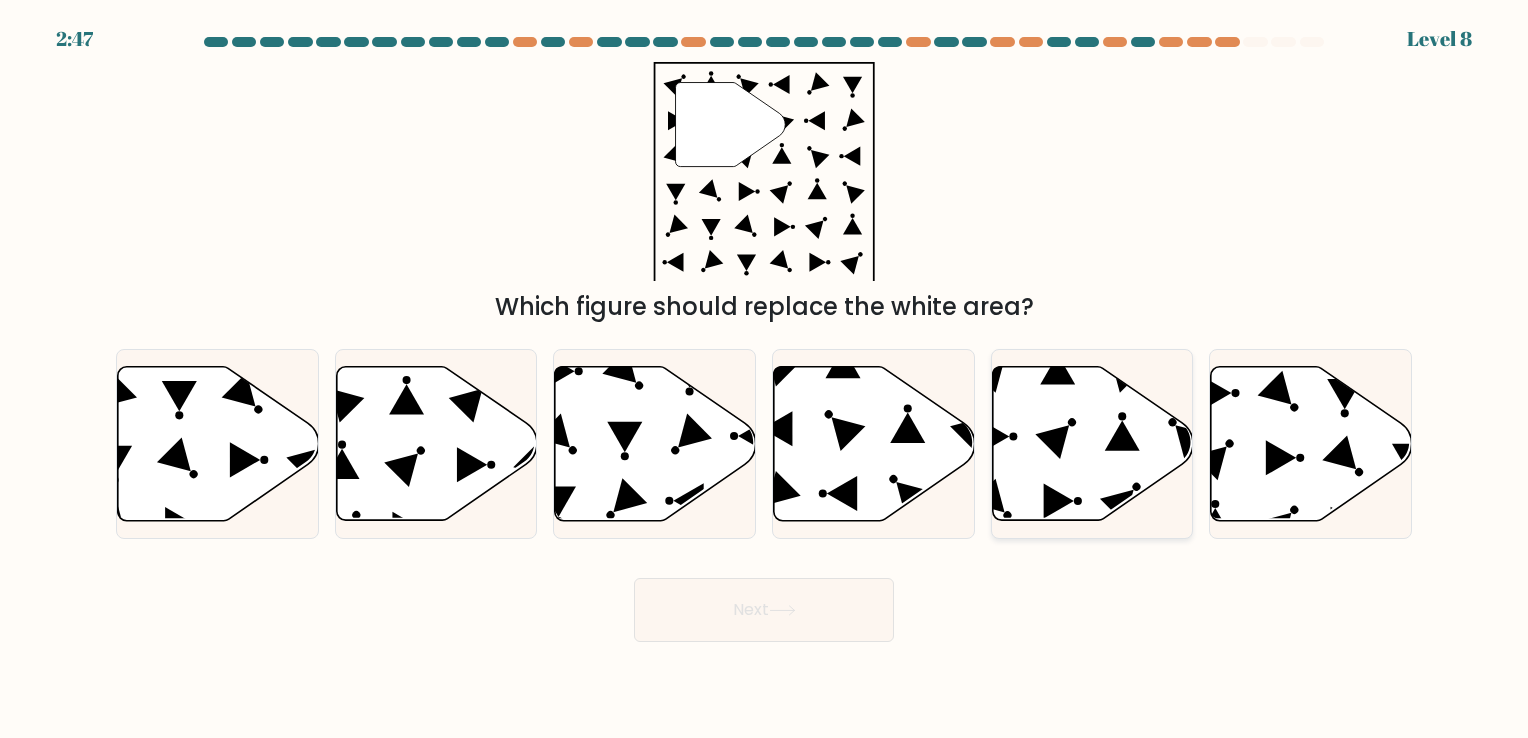 click 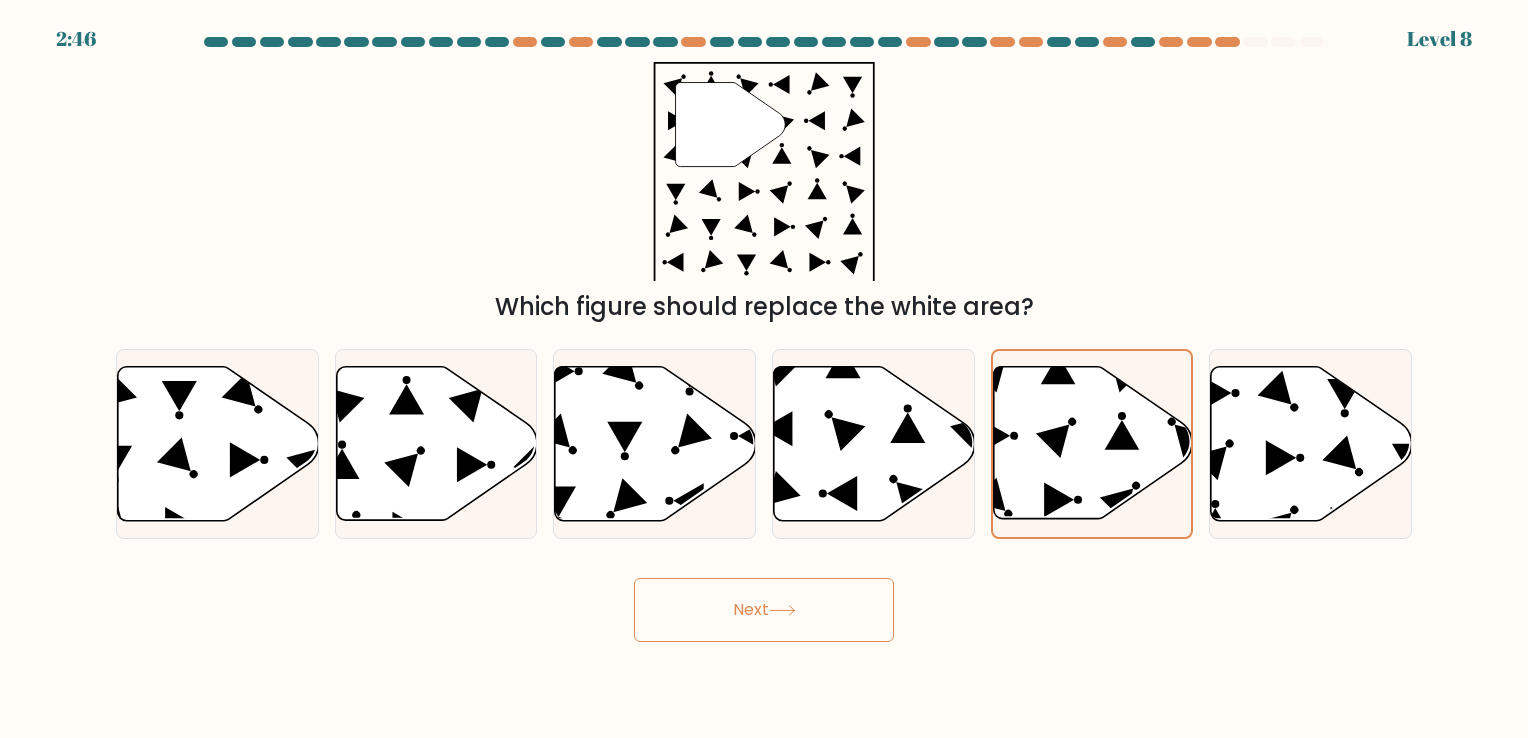 click on "Next" at bounding box center (764, 610) 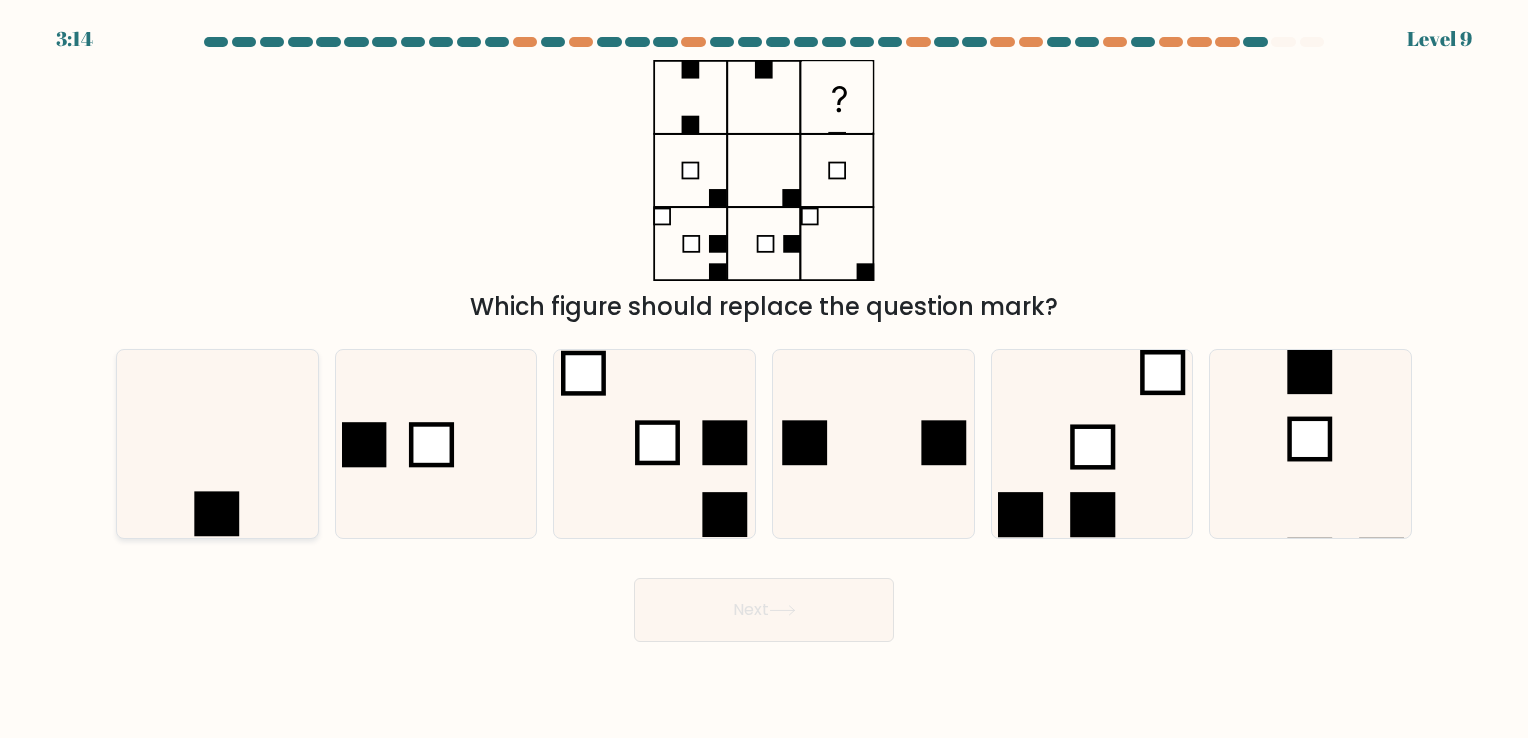 click 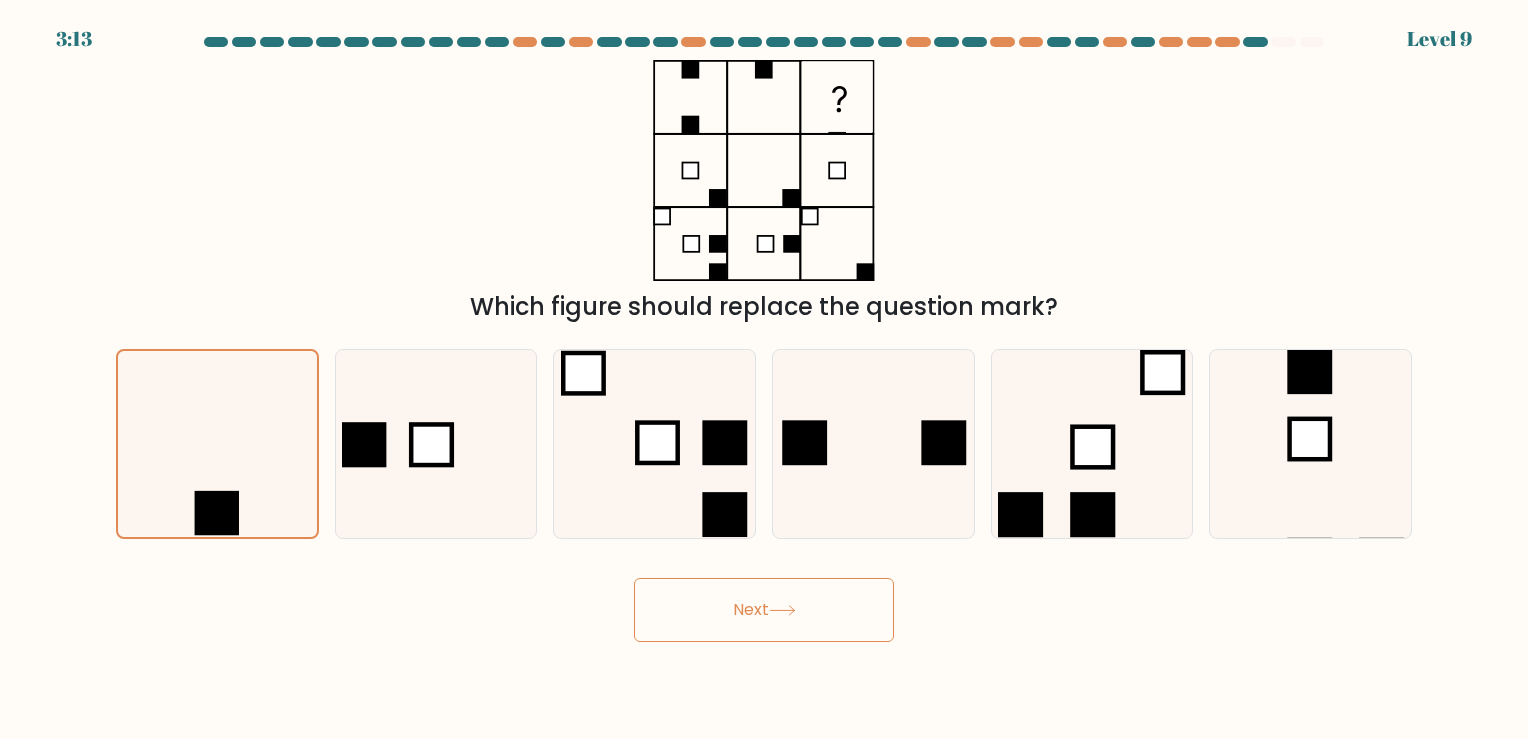 click on "Next" at bounding box center [764, 610] 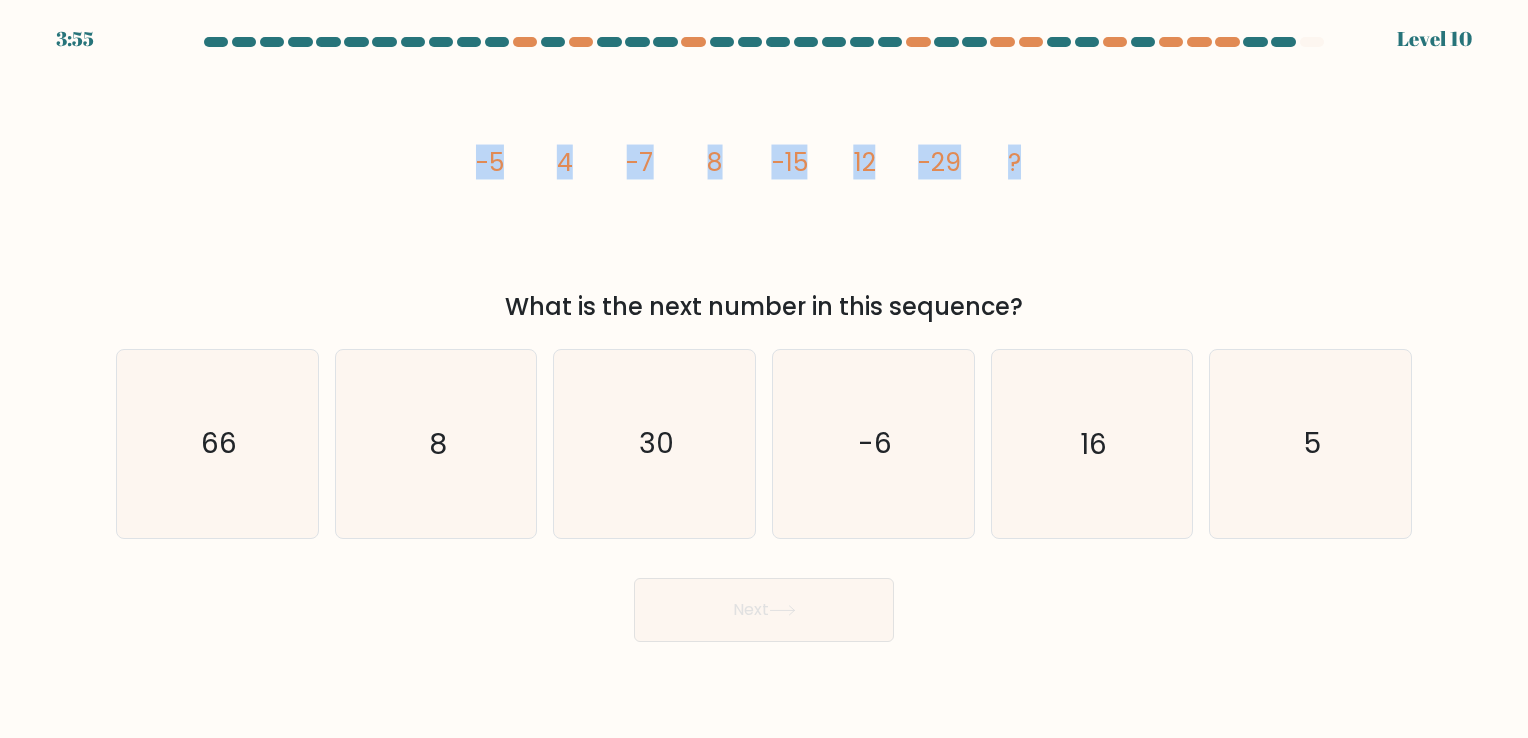drag, startPoint x: 453, startPoint y: 161, endPoint x: 1149, endPoint y: 188, distance: 696.5235 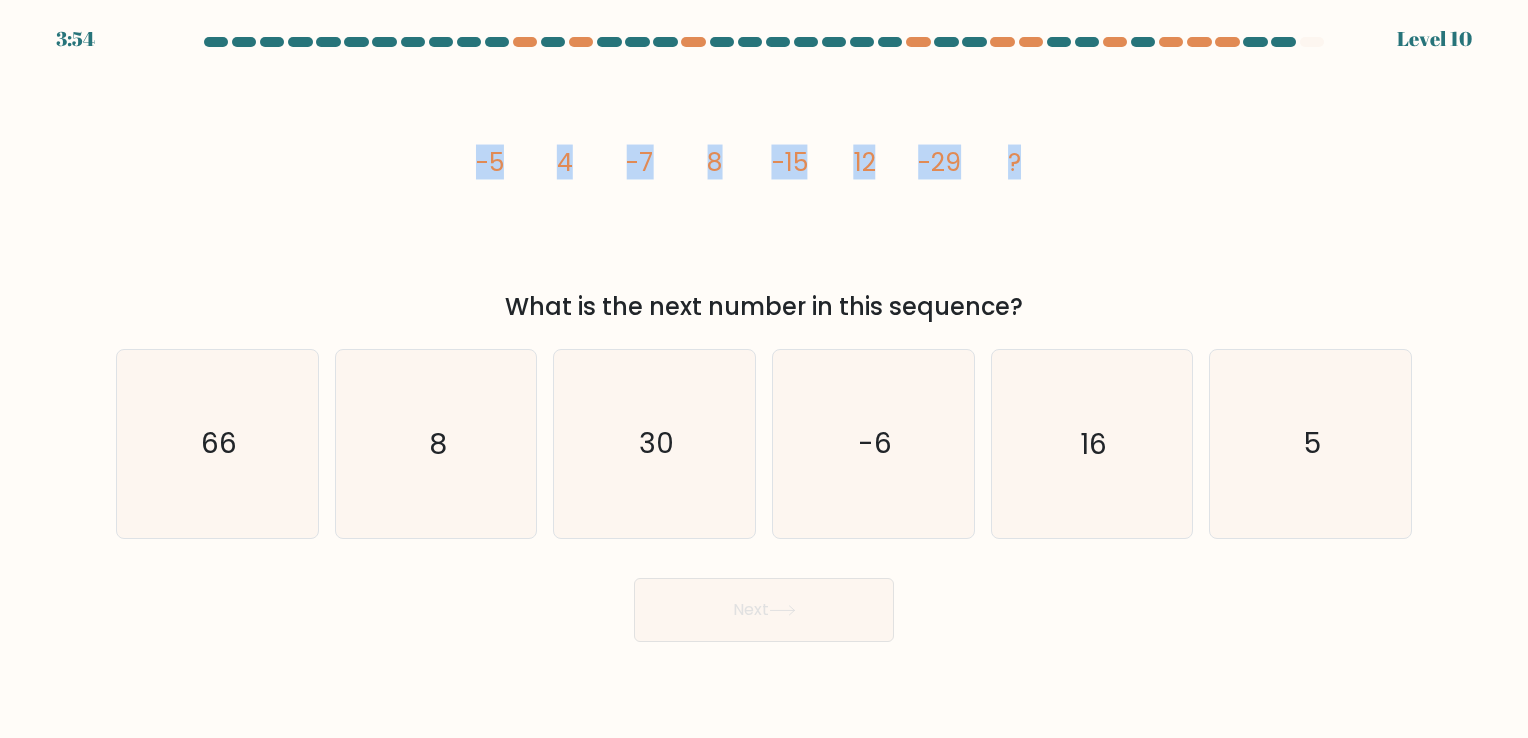 copy on "-5
4
-7
8
-15
12
-29
?" 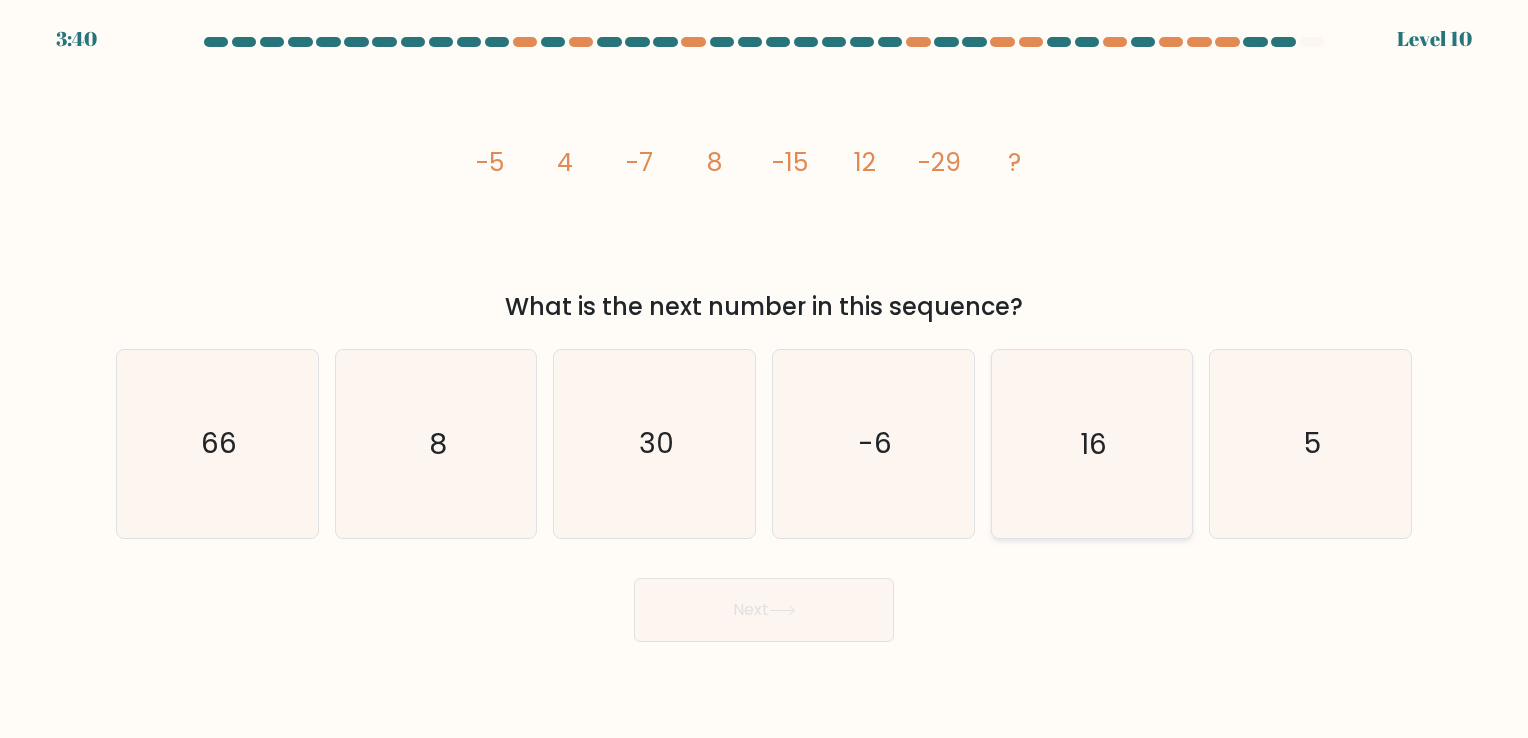 click on "16" 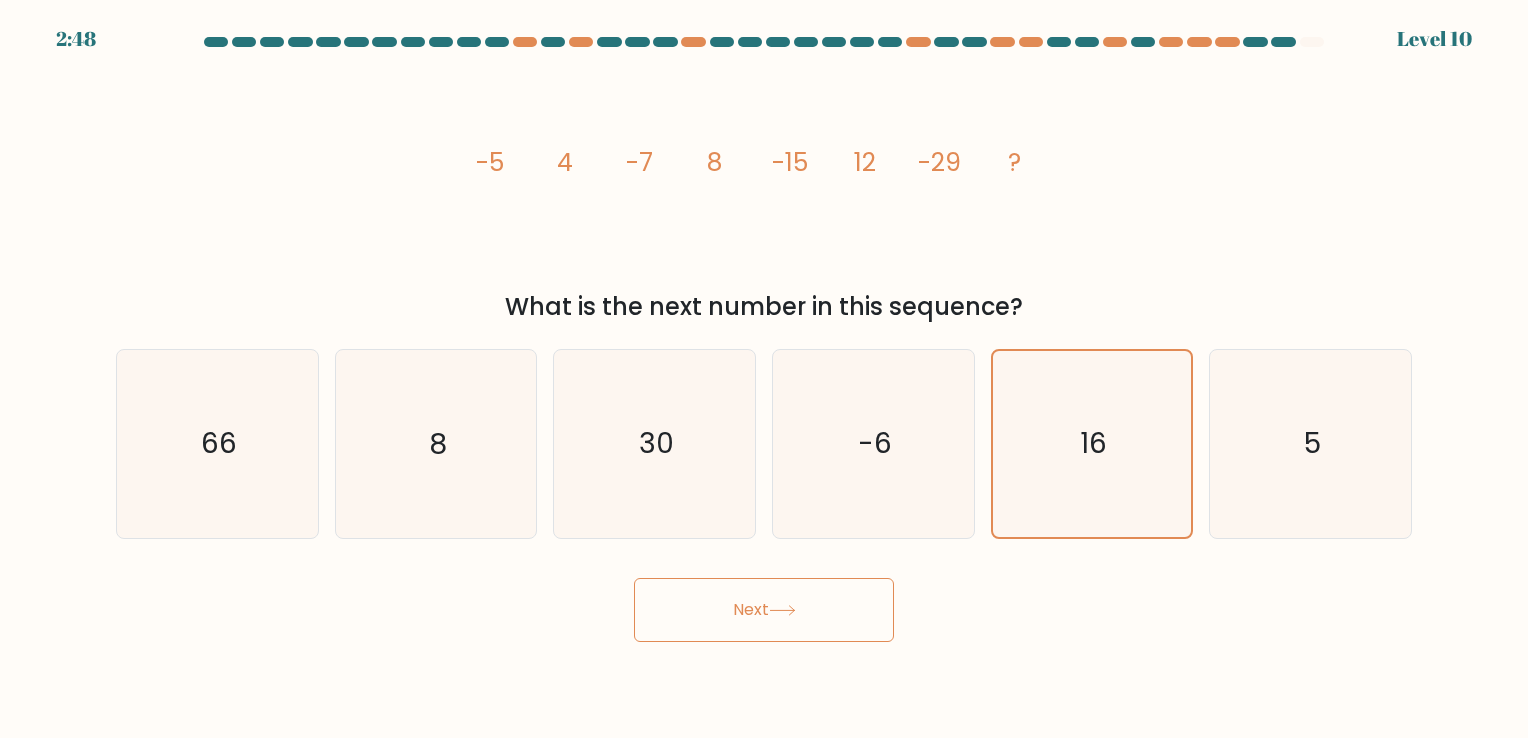 click 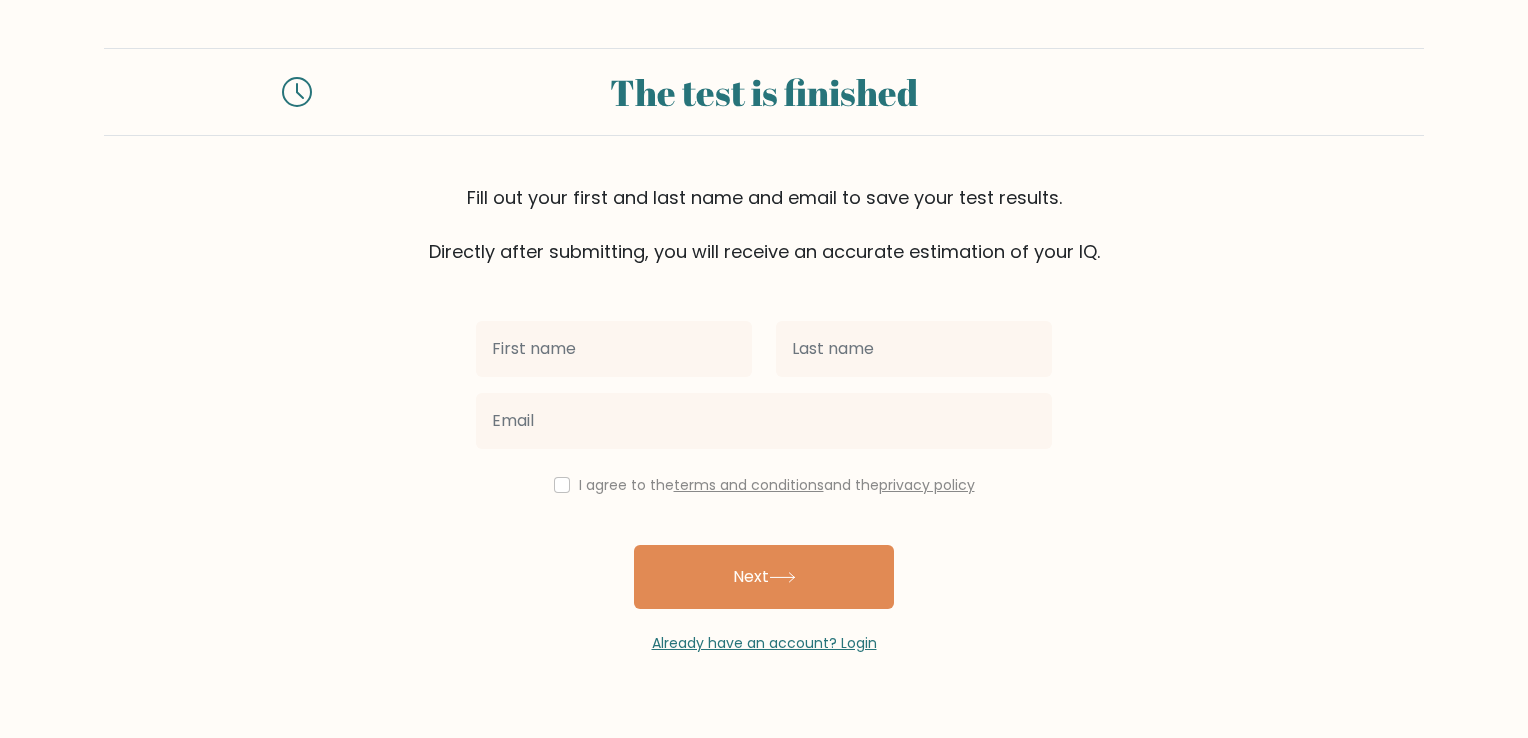 scroll, scrollTop: 0, scrollLeft: 0, axis: both 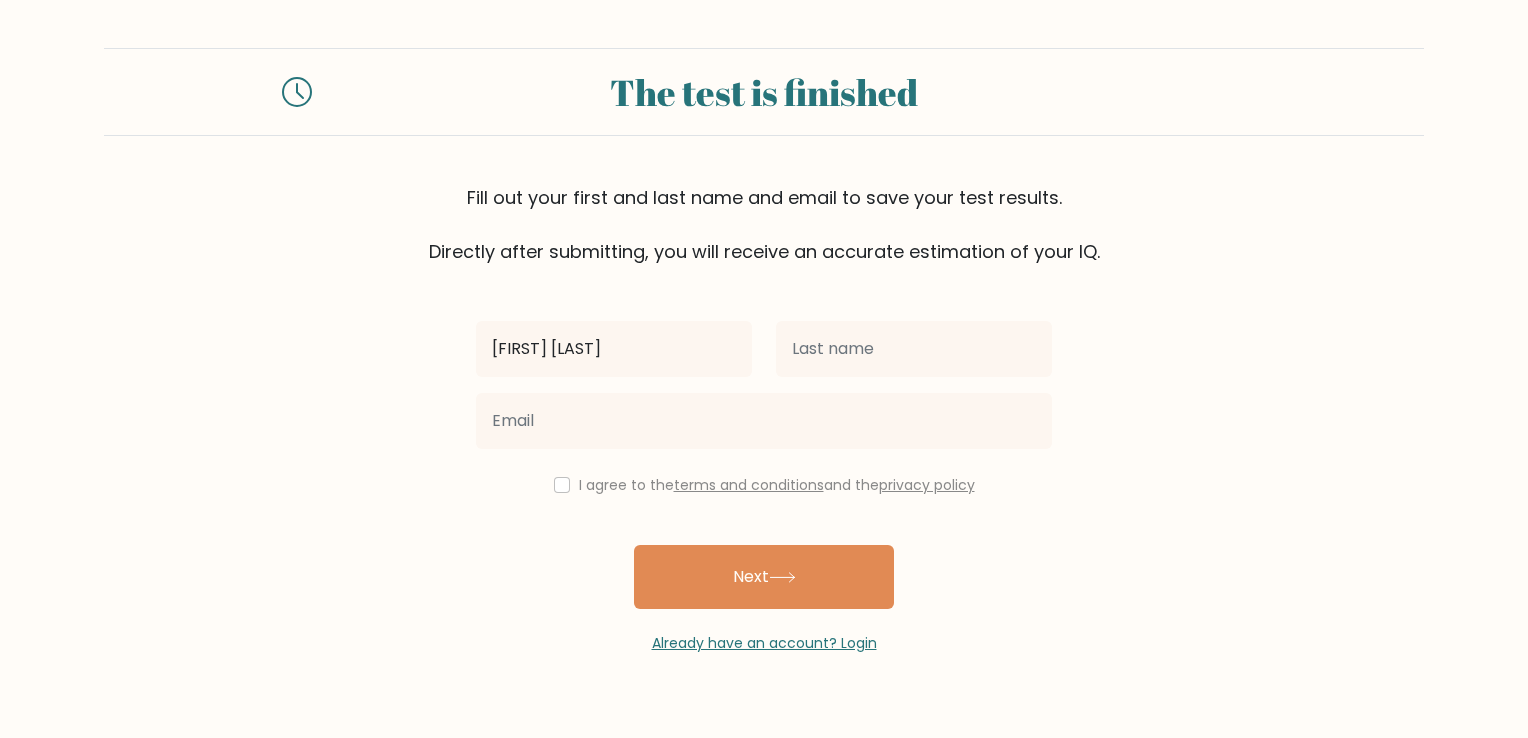 type on "[FIRST] [LAST]" 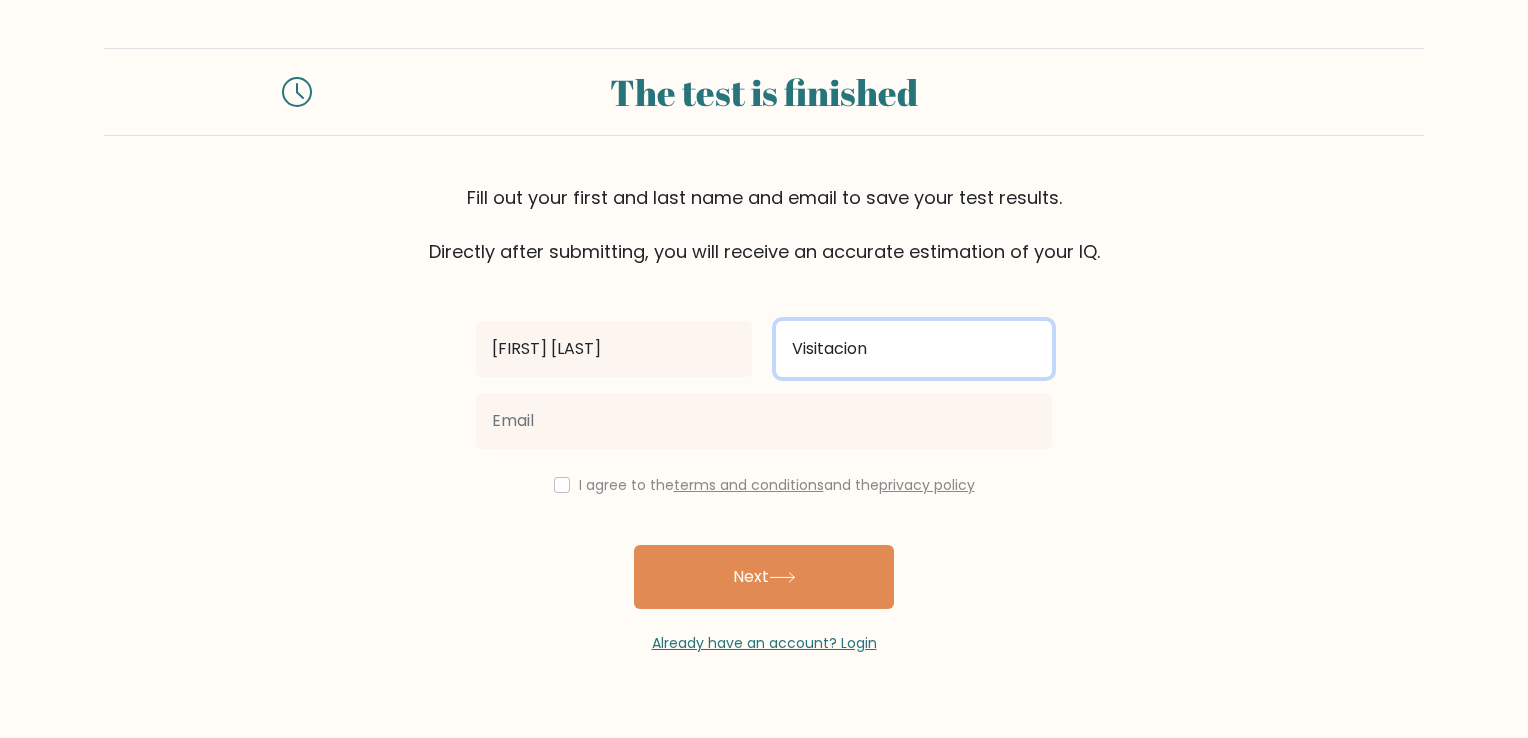 type on "Visitacion" 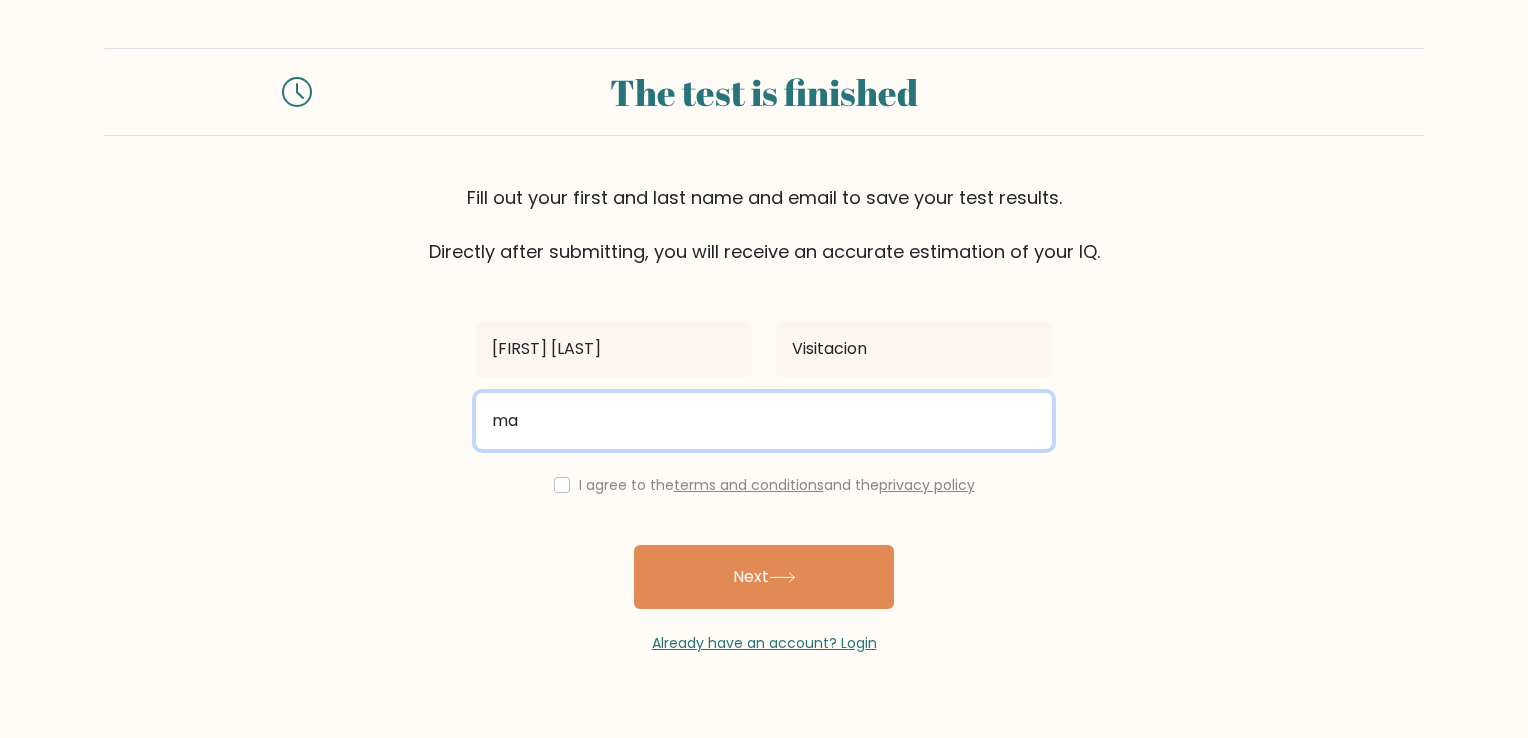 type on "[NAME]@[DOMAIN]" 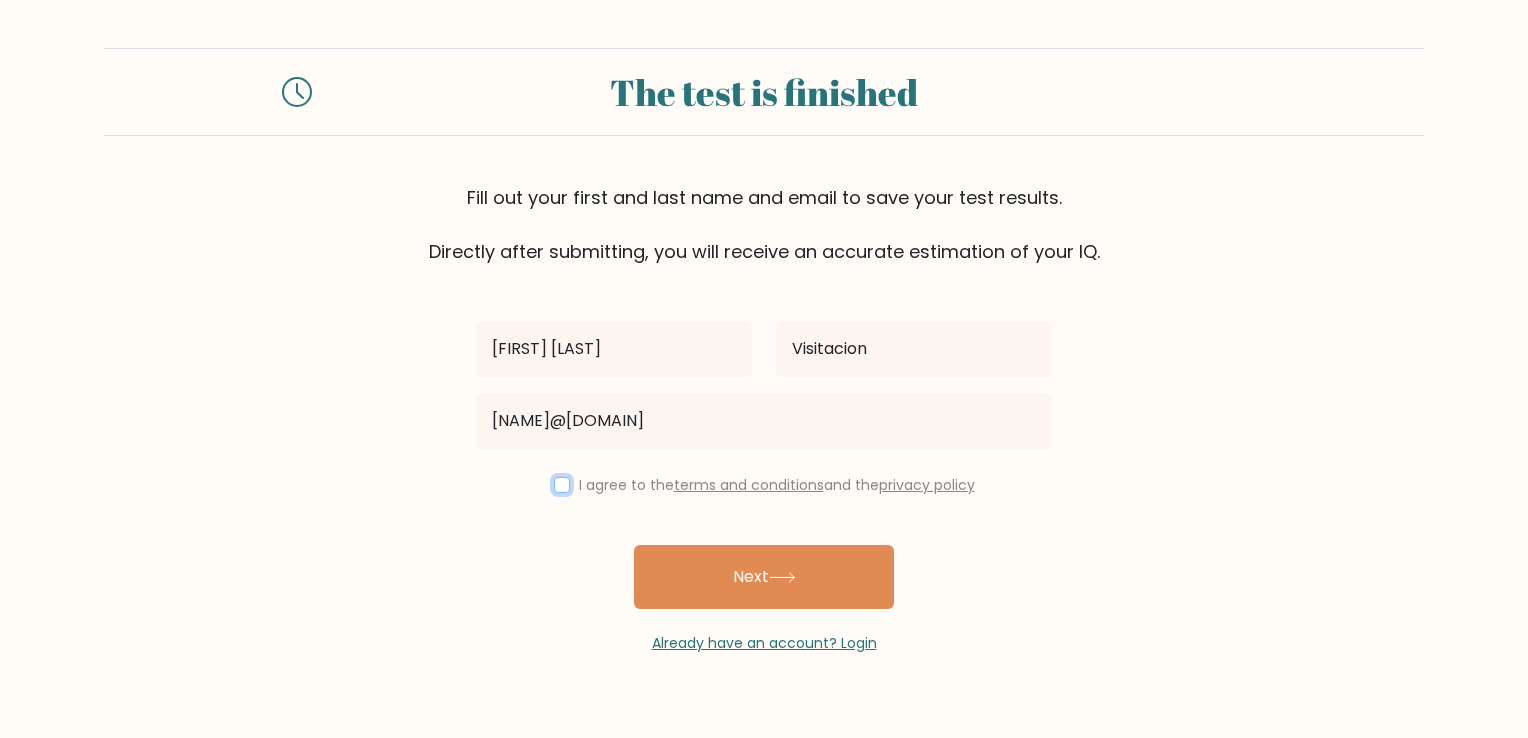 click at bounding box center (562, 485) 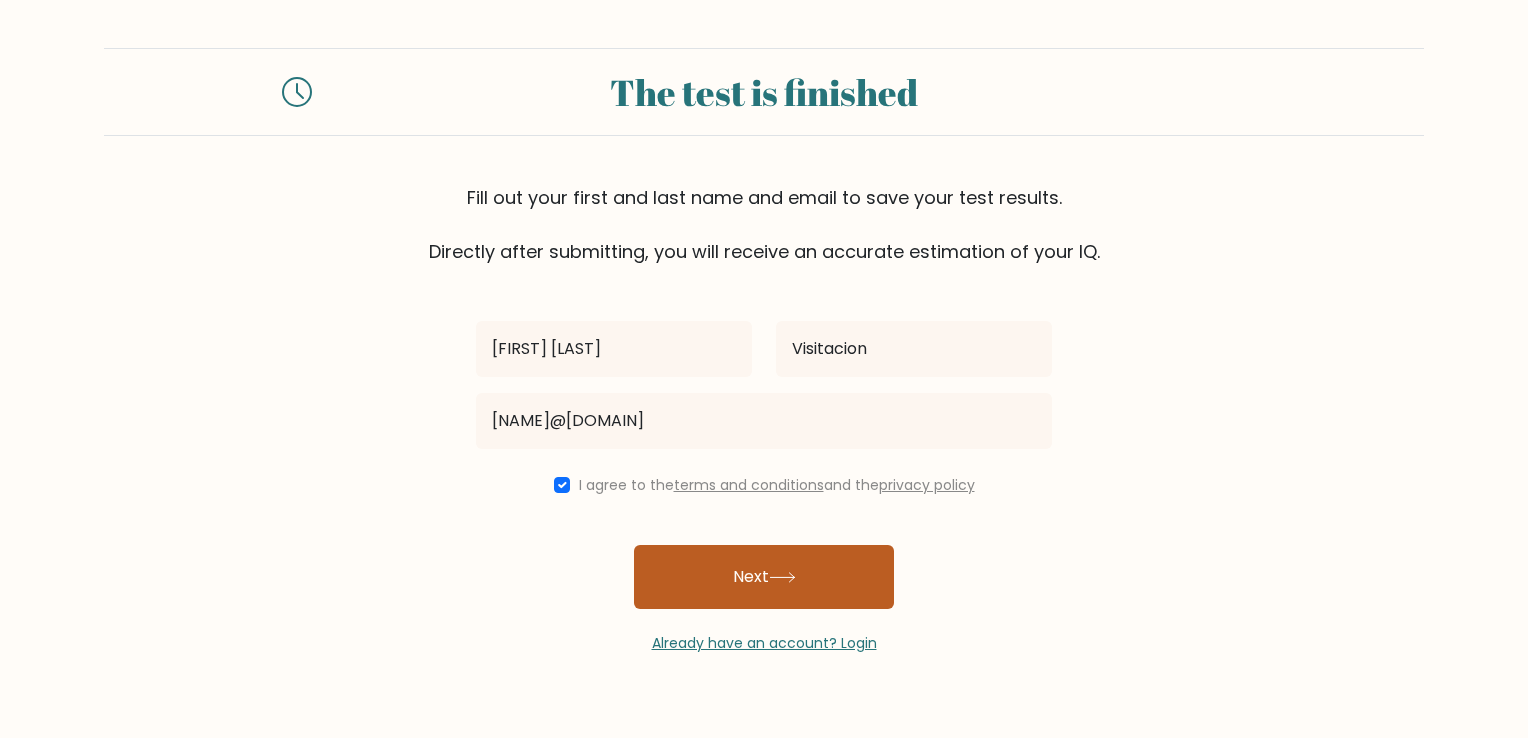 click on "Next" at bounding box center (764, 577) 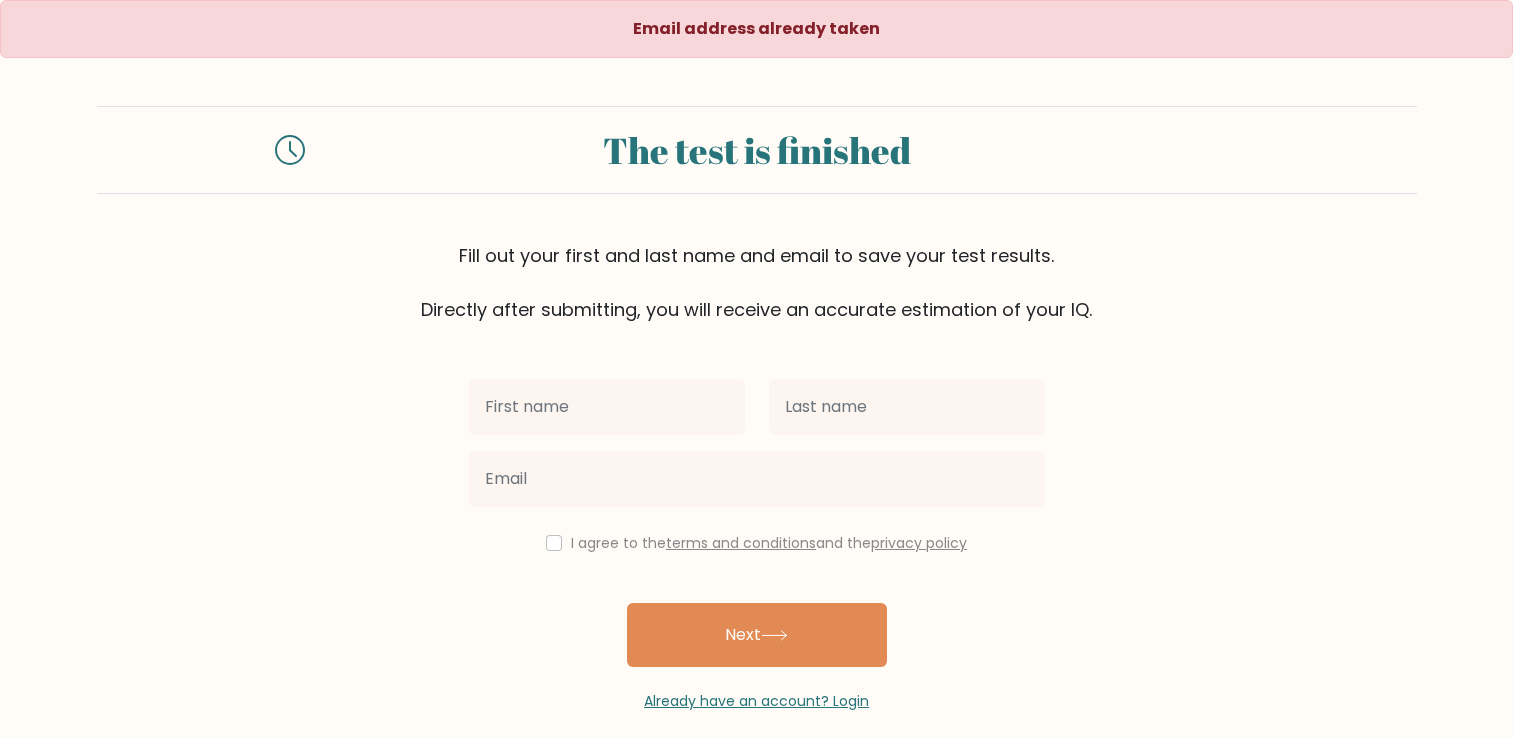 scroll, scrollTop: 0, scrollLeft: 0, axis: both 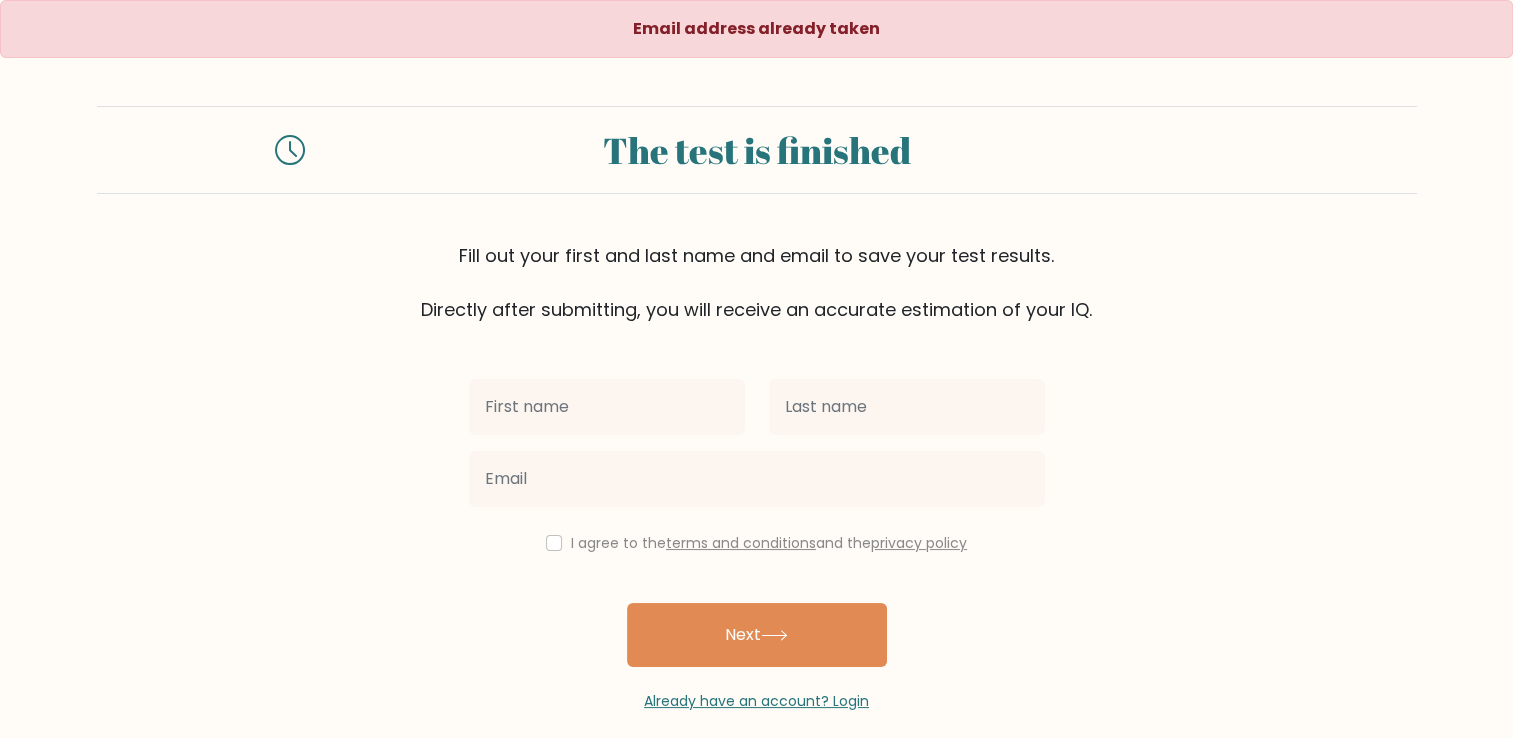 click at bounding box center (607, 407) 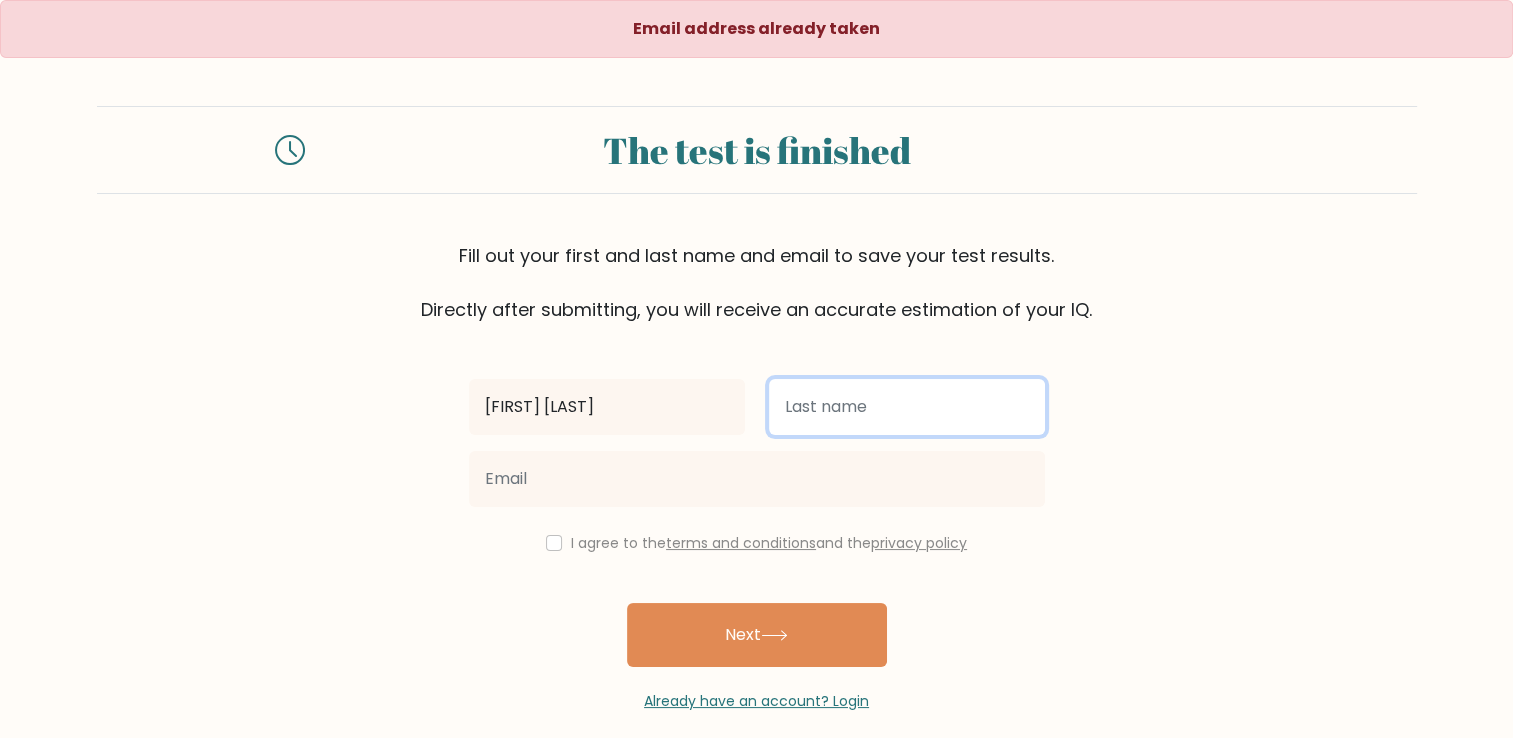 click at bounding box center [907, 407] 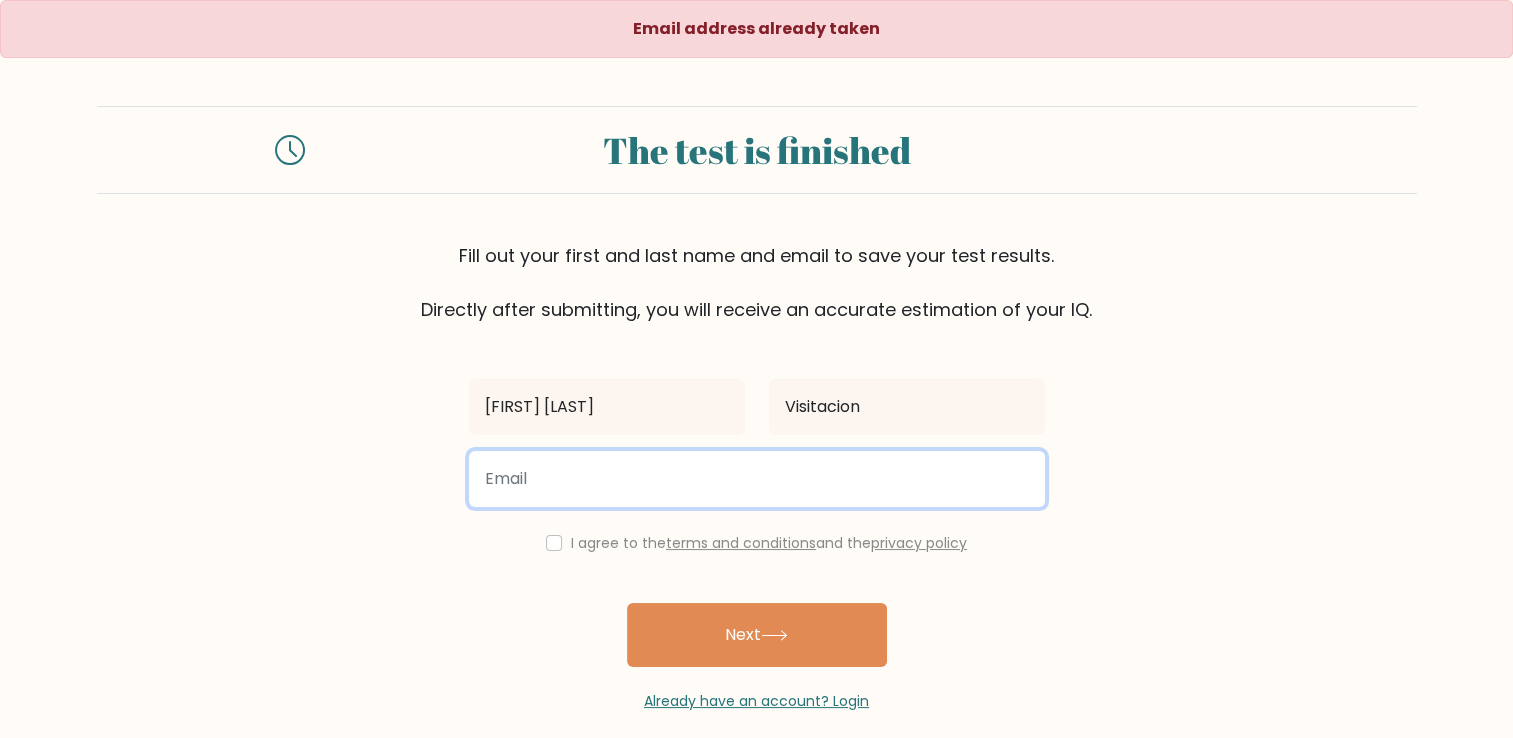 click at bounding box center [757, 479] 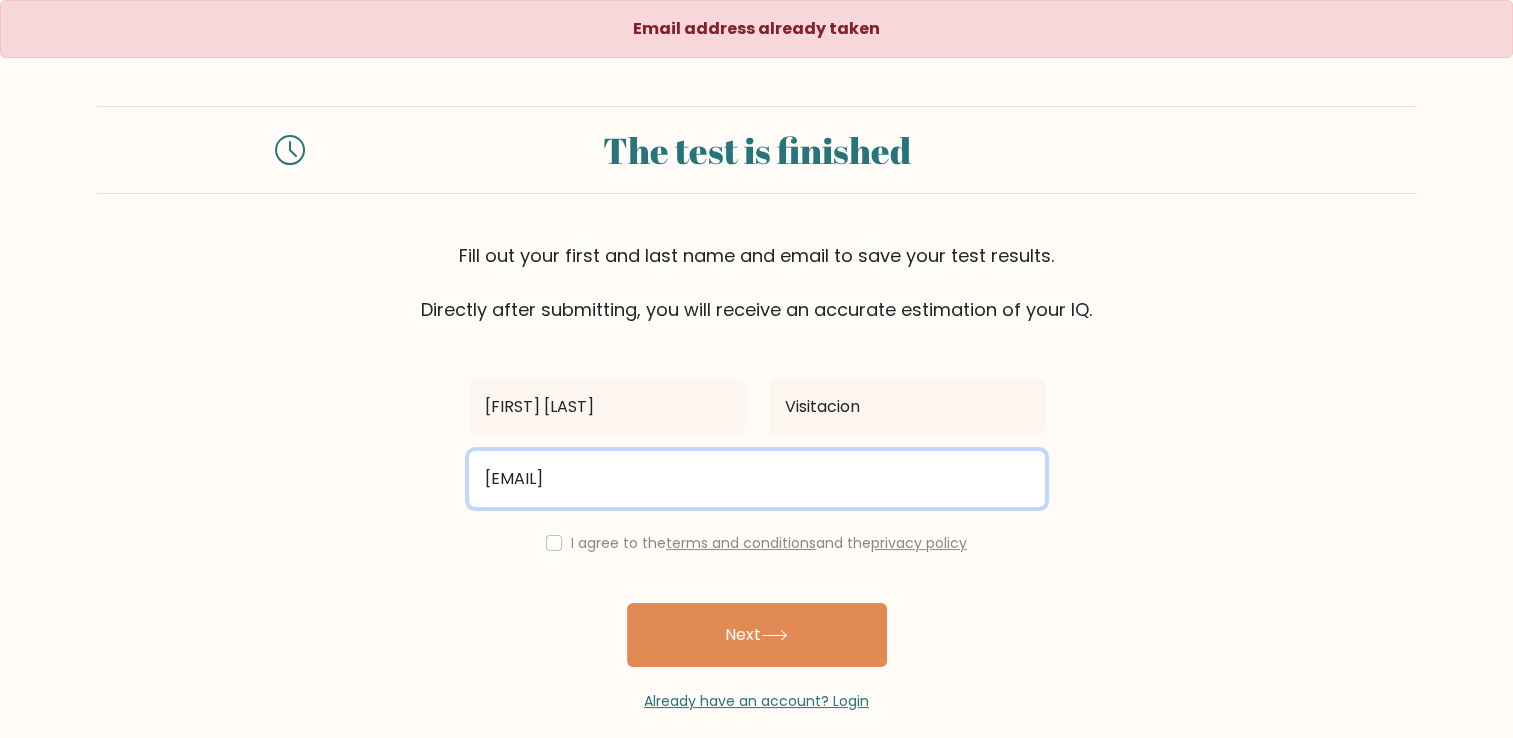 type on "[EMAIL]" 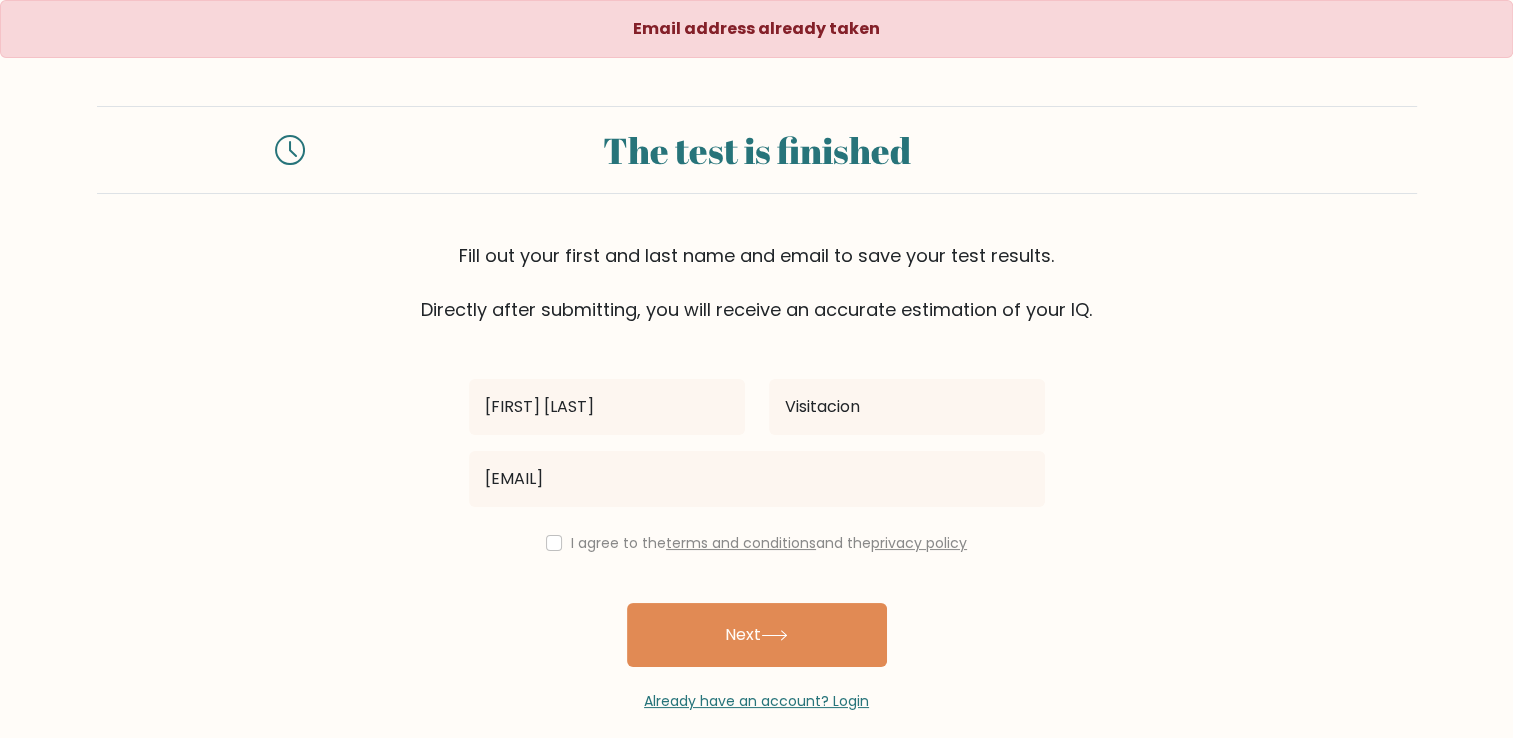 click on "I agree to the  terms and conditions  and the  privacy policy" at bounding box center [769, 543] 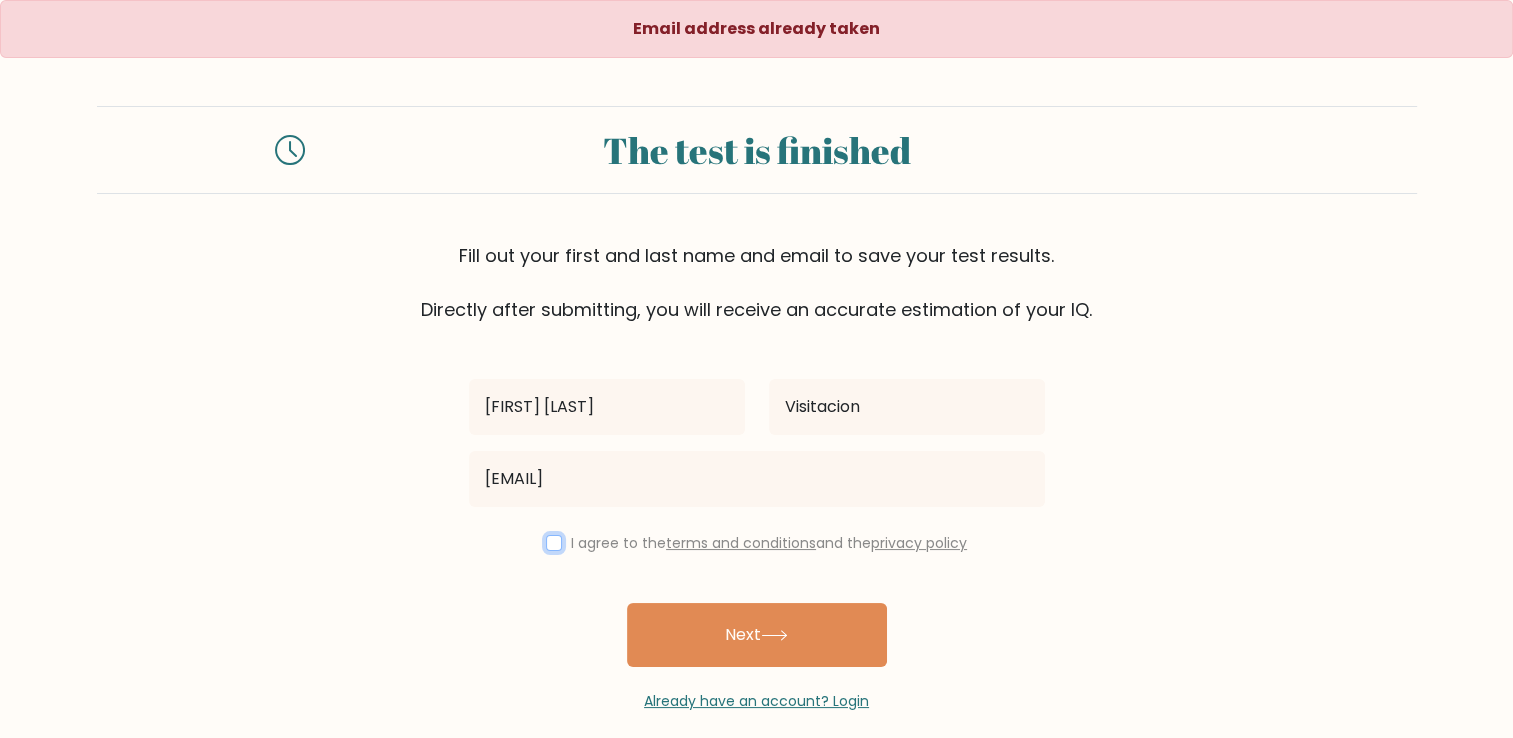 click at bounding box center [554, 543] 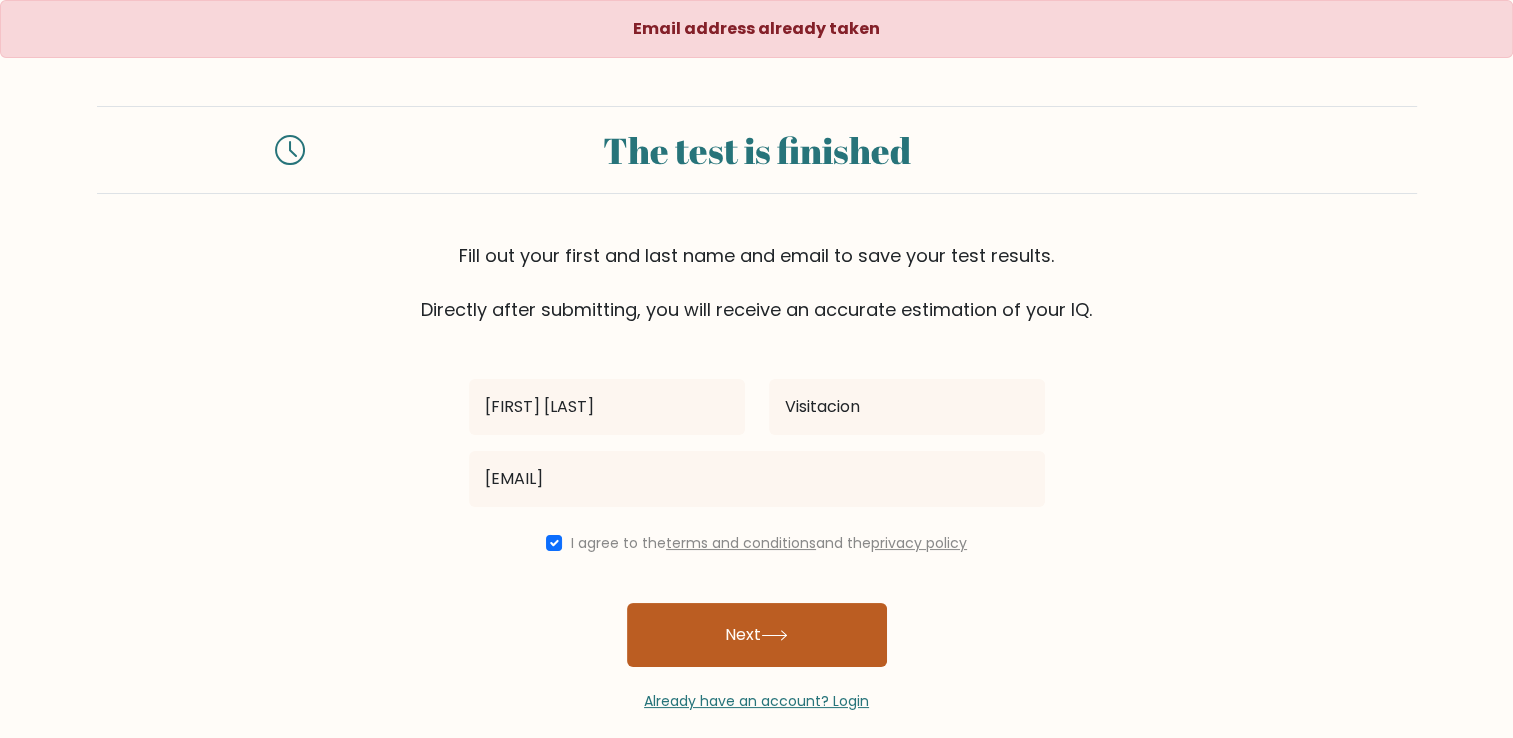 click on "Next" at bounding box center (757, 635) 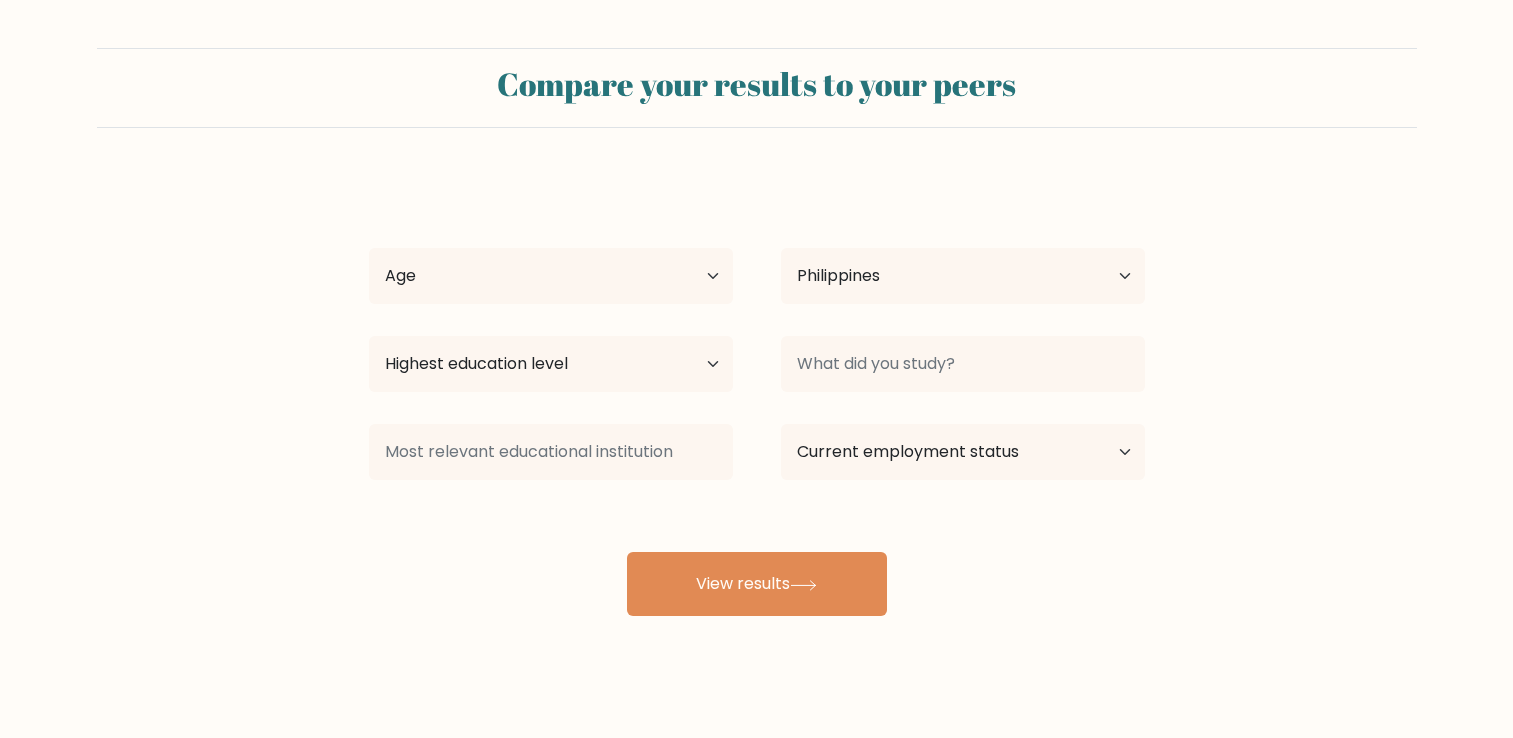 select on "PH" 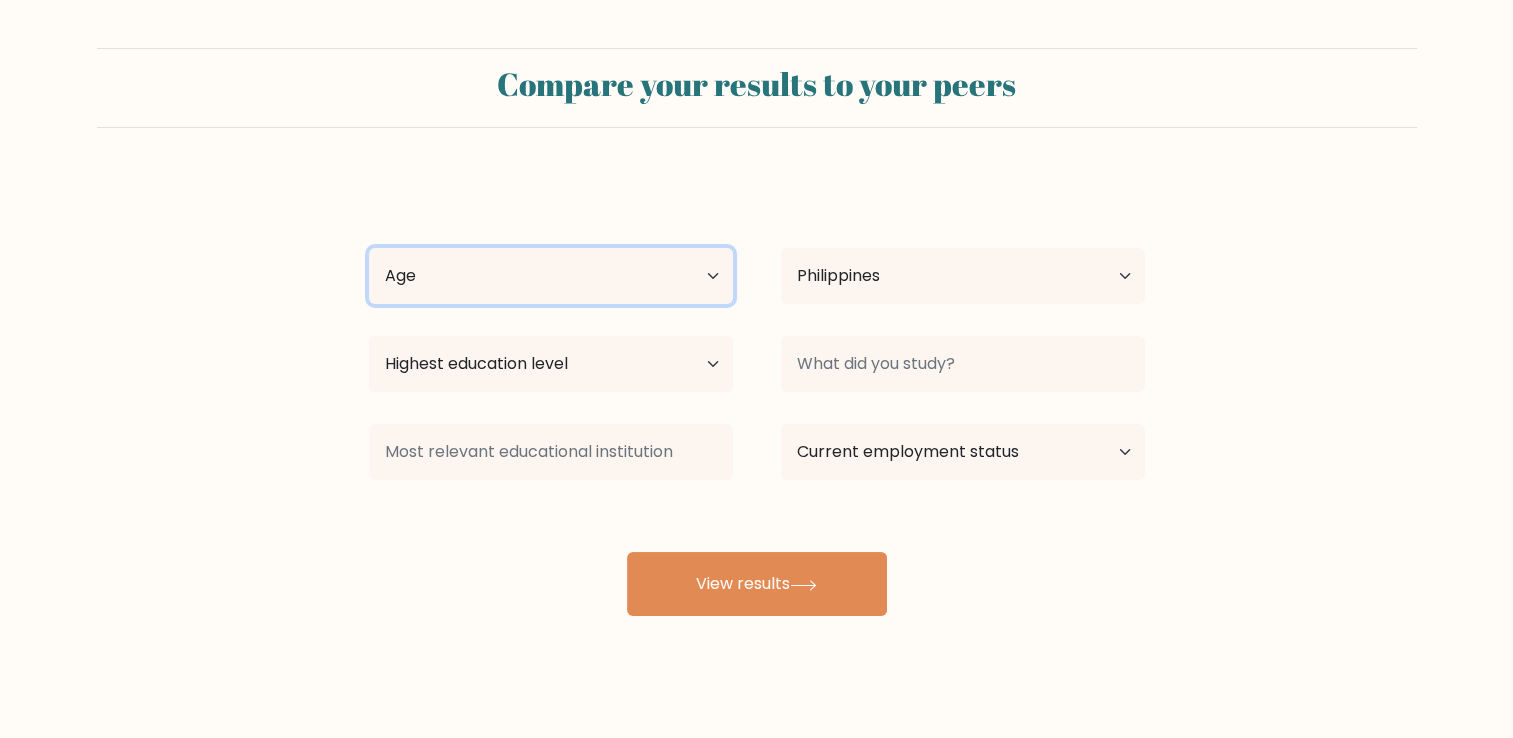 click on "Age
Under 18 years old
18-24 years old
25-34 years old
35-44 years old
45-54 years old
55-64 years old
65 years old and above" at bounding box center (551, 276) 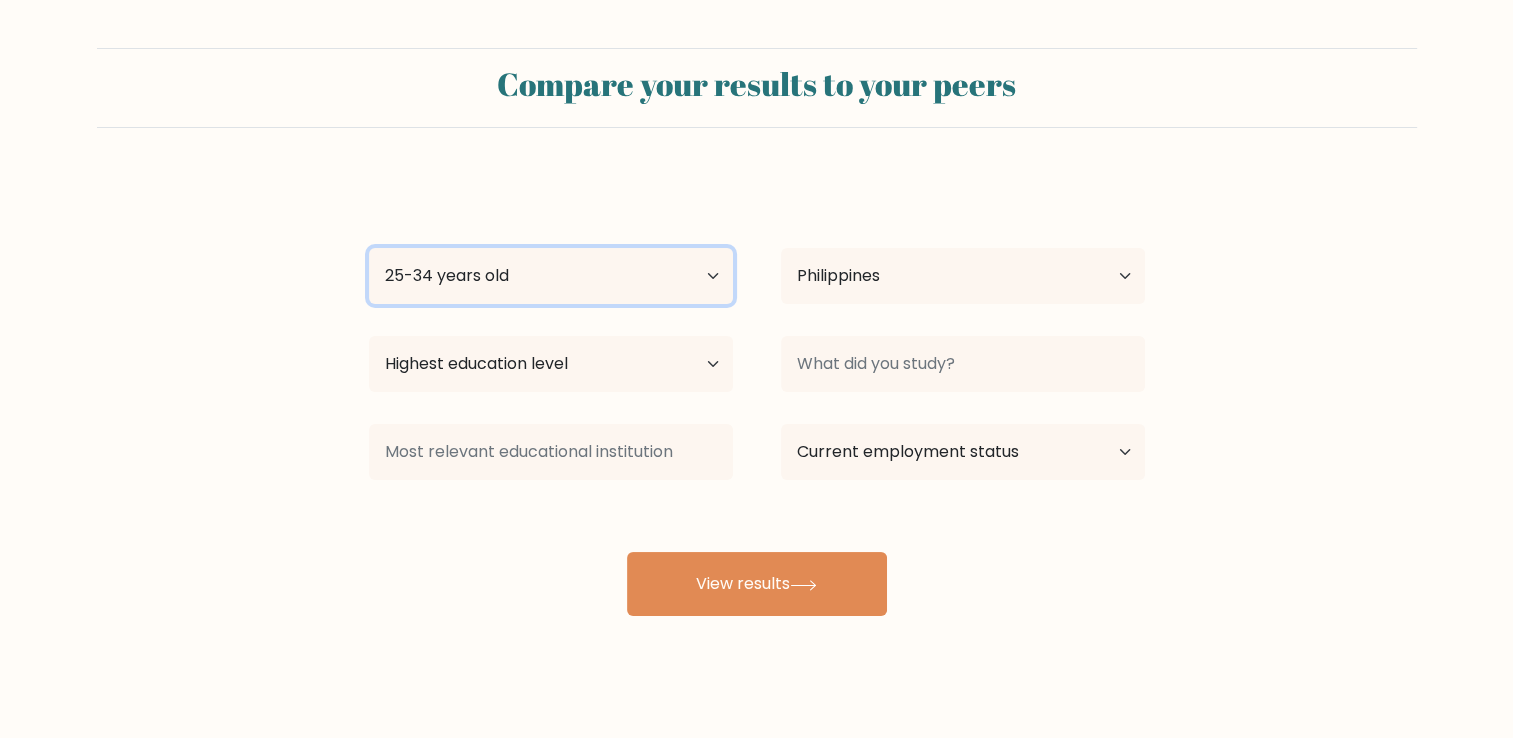 click on "Age
Under 18 years old
18-24 years old
25-34 years old
35-44 years old
45-54 years old
55-64 years old
65 years old and above" at bounding box center (551, 276) 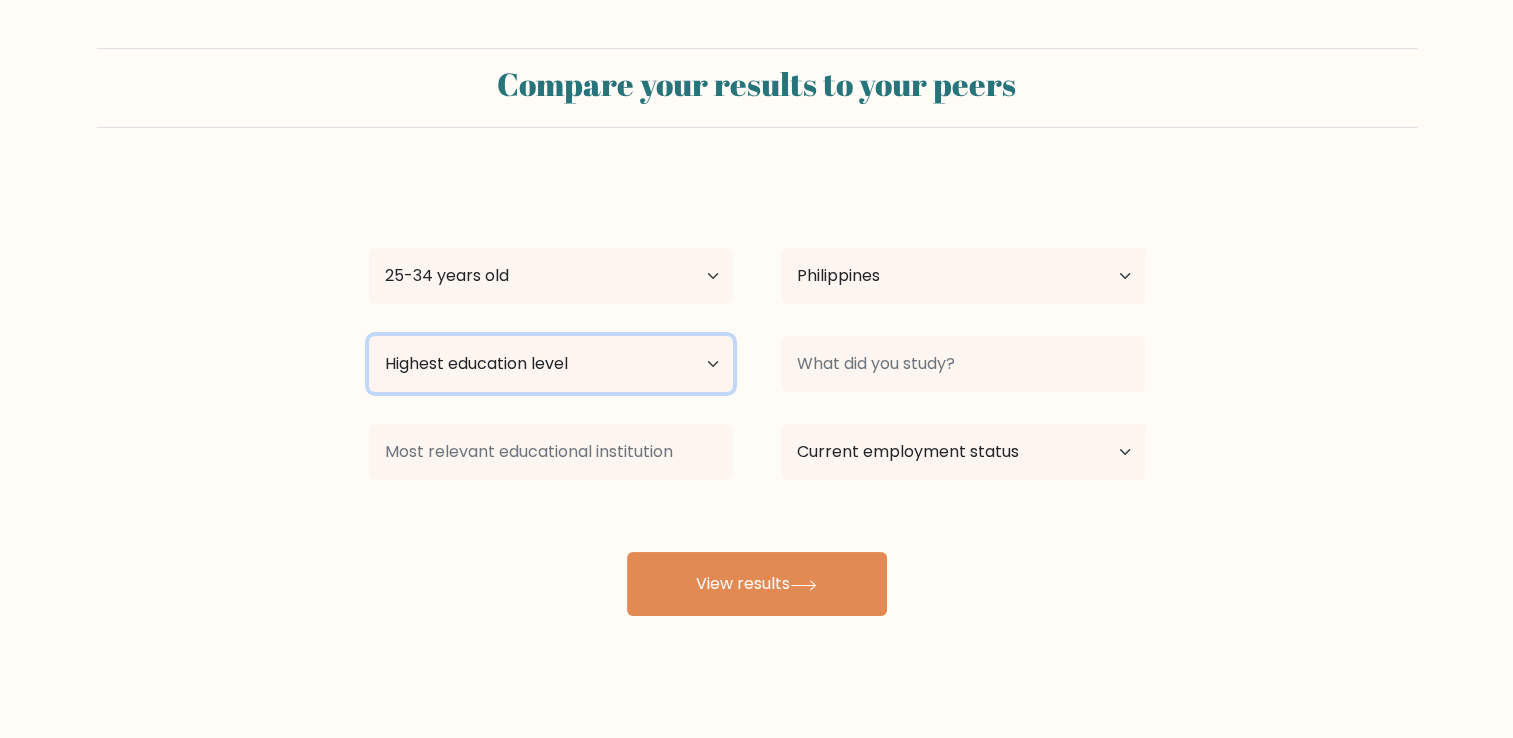 click on "Highest education level
No schooling
Primary
Lower Secondary
Upper Secondary
Occupation Specific
Bachelor's degree
Master's degree
Doctoral degree" at bounding box center [551, 364] 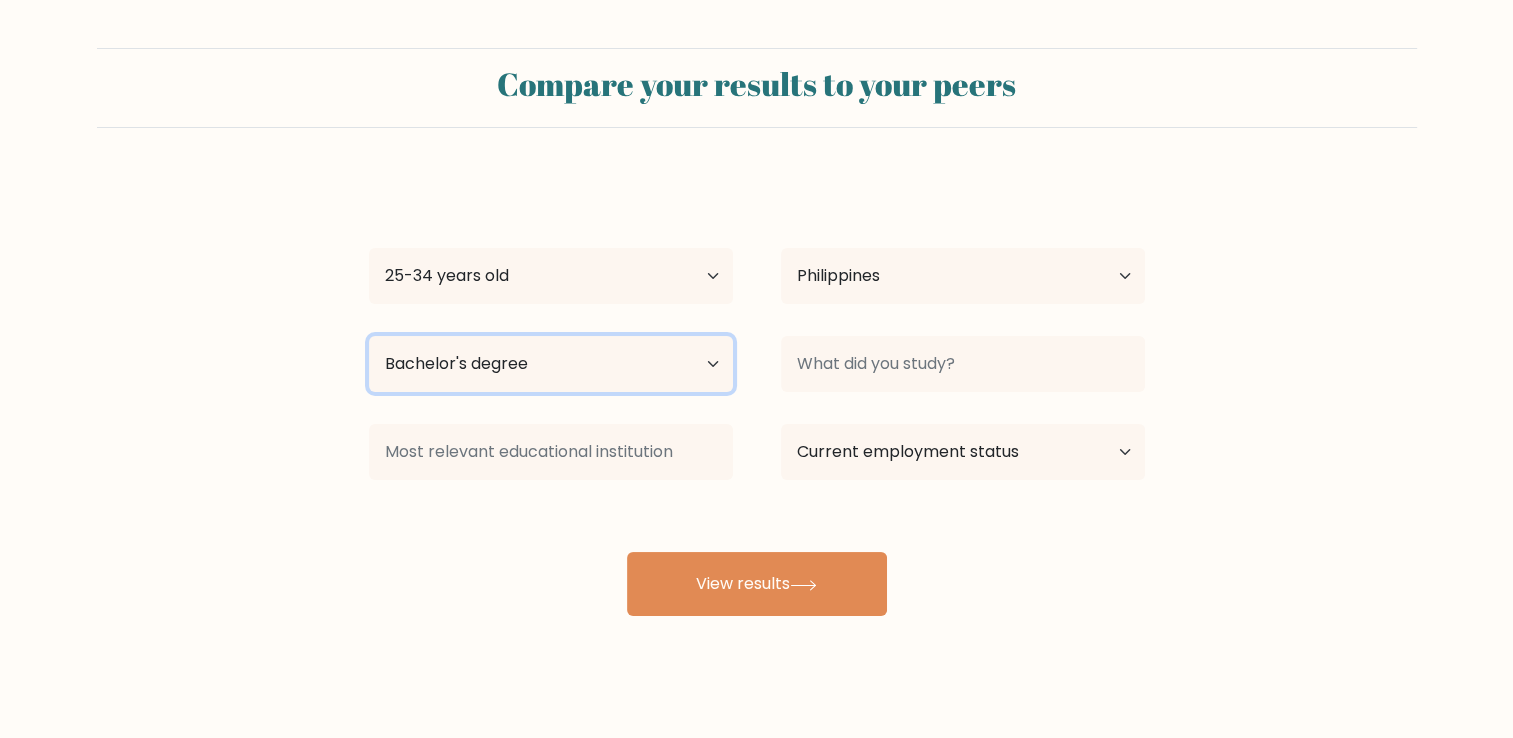 click on "Highest education level
No schooling
Primary
Lower Secondary
Upper Secondary
Occupation Specific
Bachelor's degree
Master's degree
Doctoral degree" at bounding box center [551, 364] 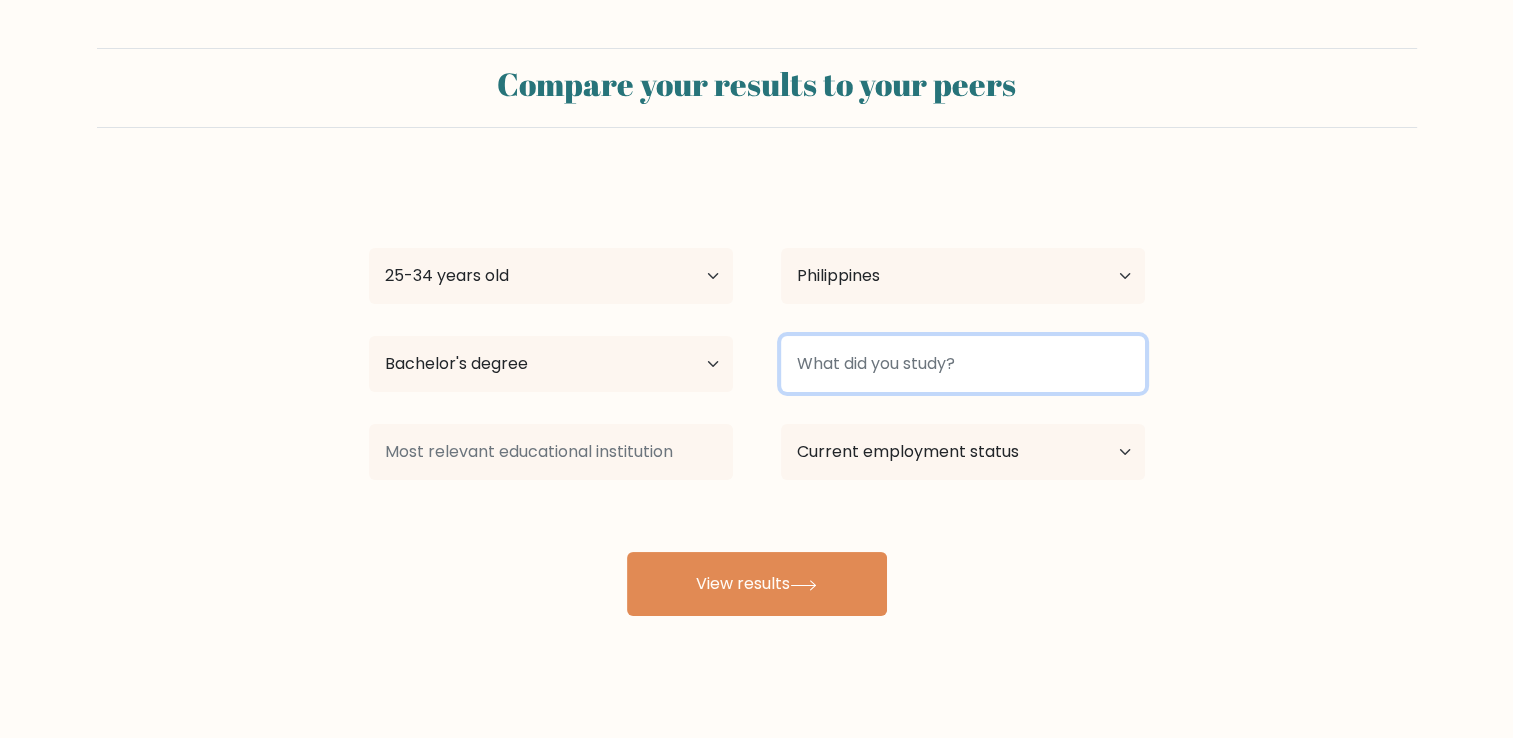 click at bounding box center (963, 364) 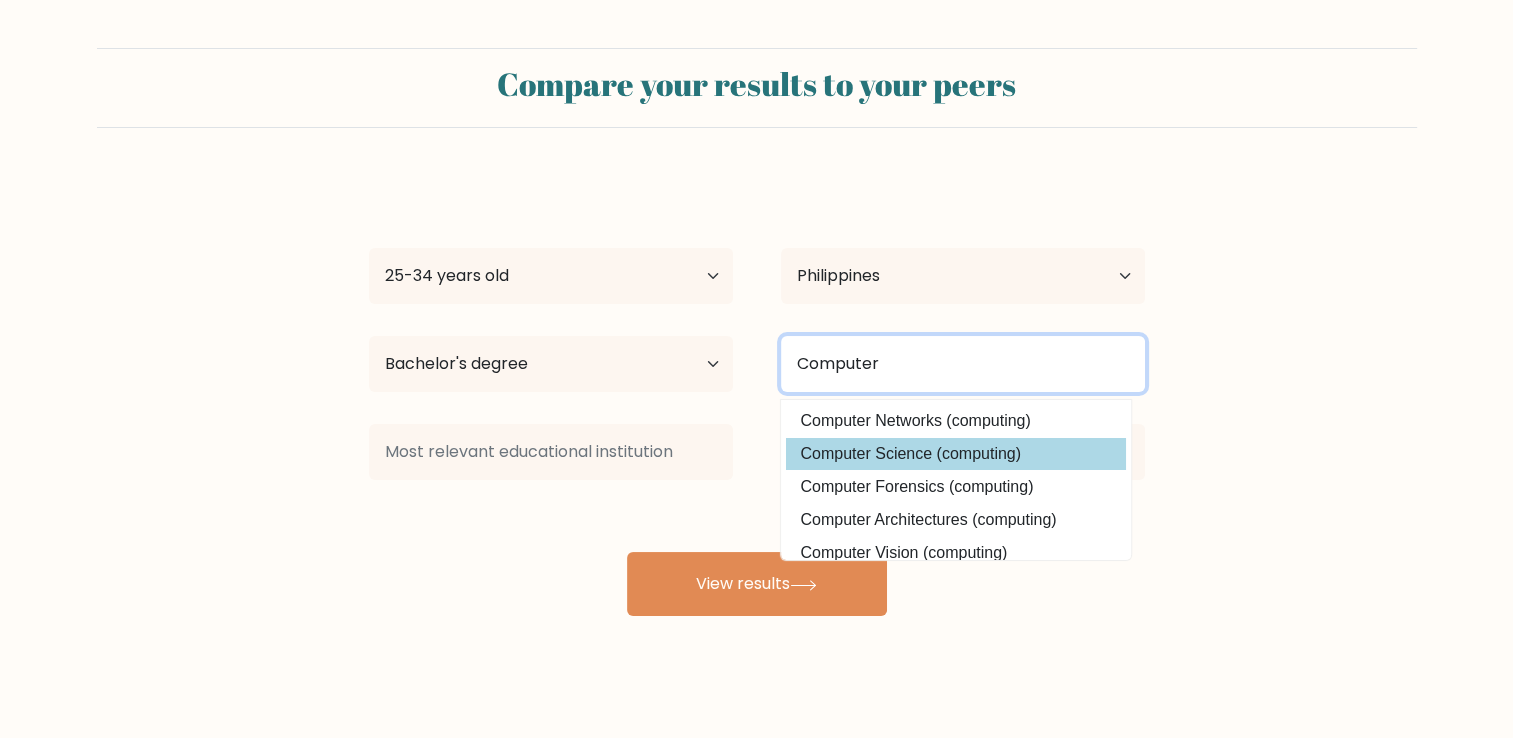type on "Computer" 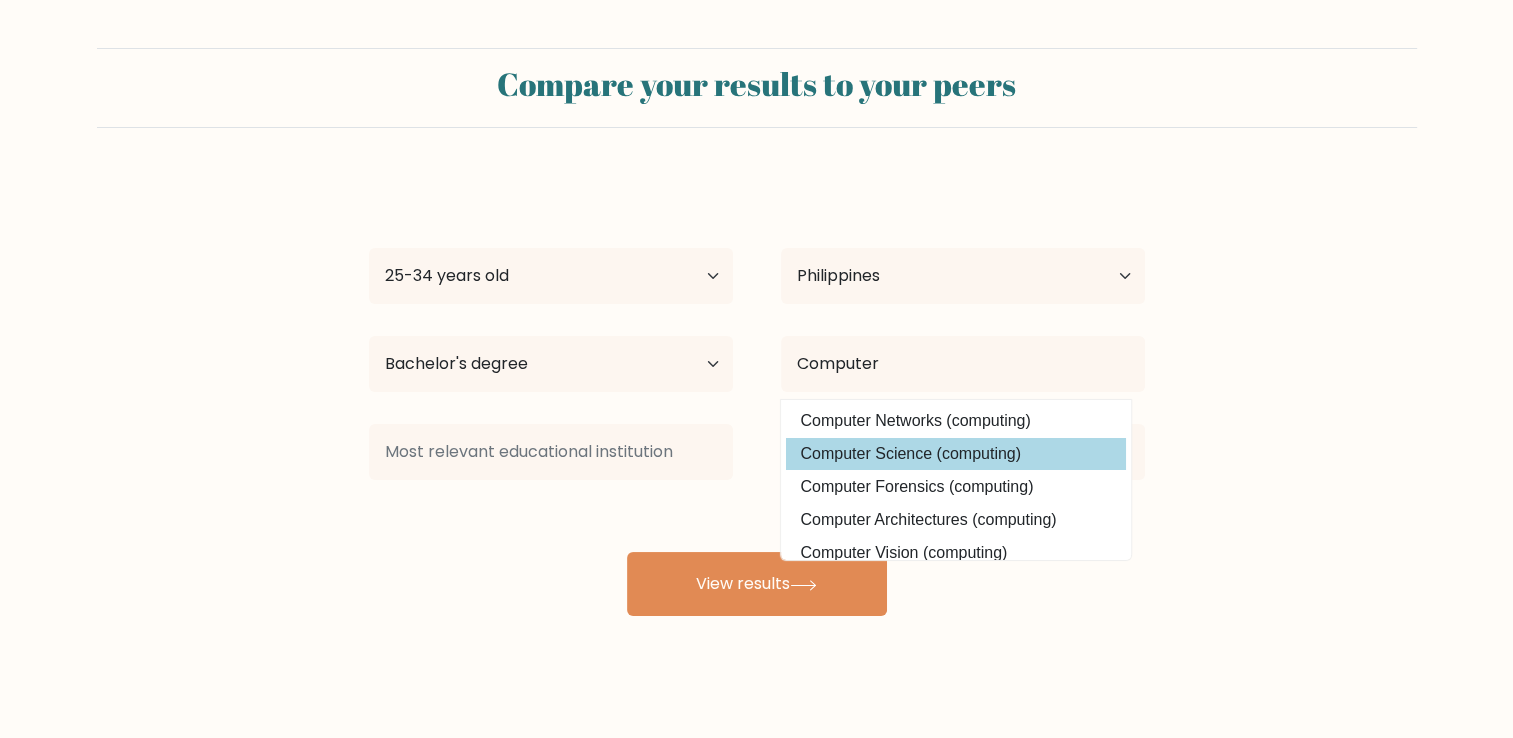click on "Mary Joy
[LAST]
Age
Under 18 years old
18-24 years old
25-34 years old
35-44 years old
45-54 years old
55-64 years old
65 years old and above
Country
Afghanistan
Albania
Algeria
American Samoa
Andorra
Angola
Anguilla
Antarctica
Antigua and Barbuda
Argentina
Armenia
Aruba
Australia
Austria
Azerbaijan
Bahamas
Bahrain
Bangladesh
Barbados
Belarus
Belgium
Belize
Benin
Bermuda
Bhutan
Bolivia
Bonaire, Sint Eustatius and Saba
Bosnia and Herzegovina
Botswana
Bouvet Island
Brazil
Chad" at bounding box center (757, 396) 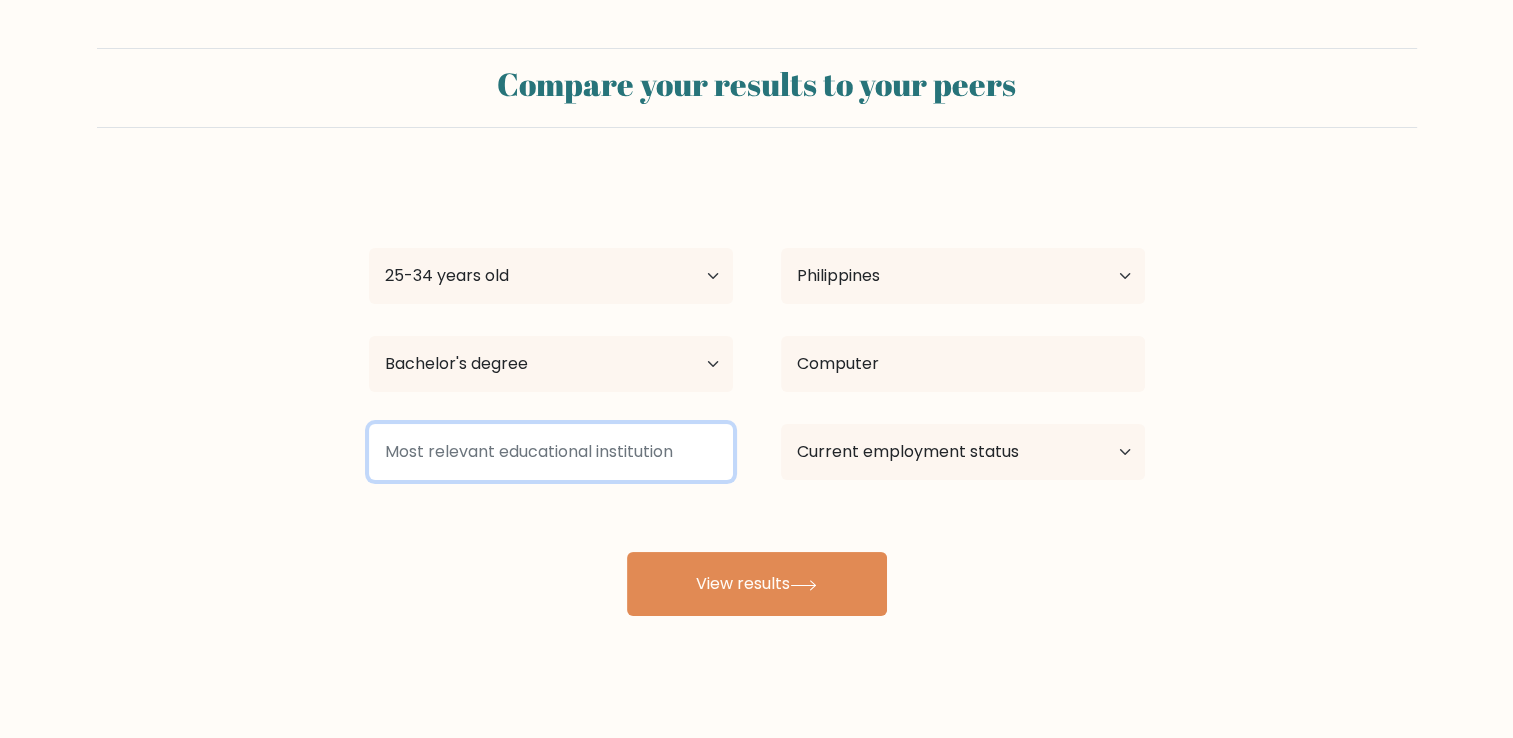 click at bounding box center (551, 452) 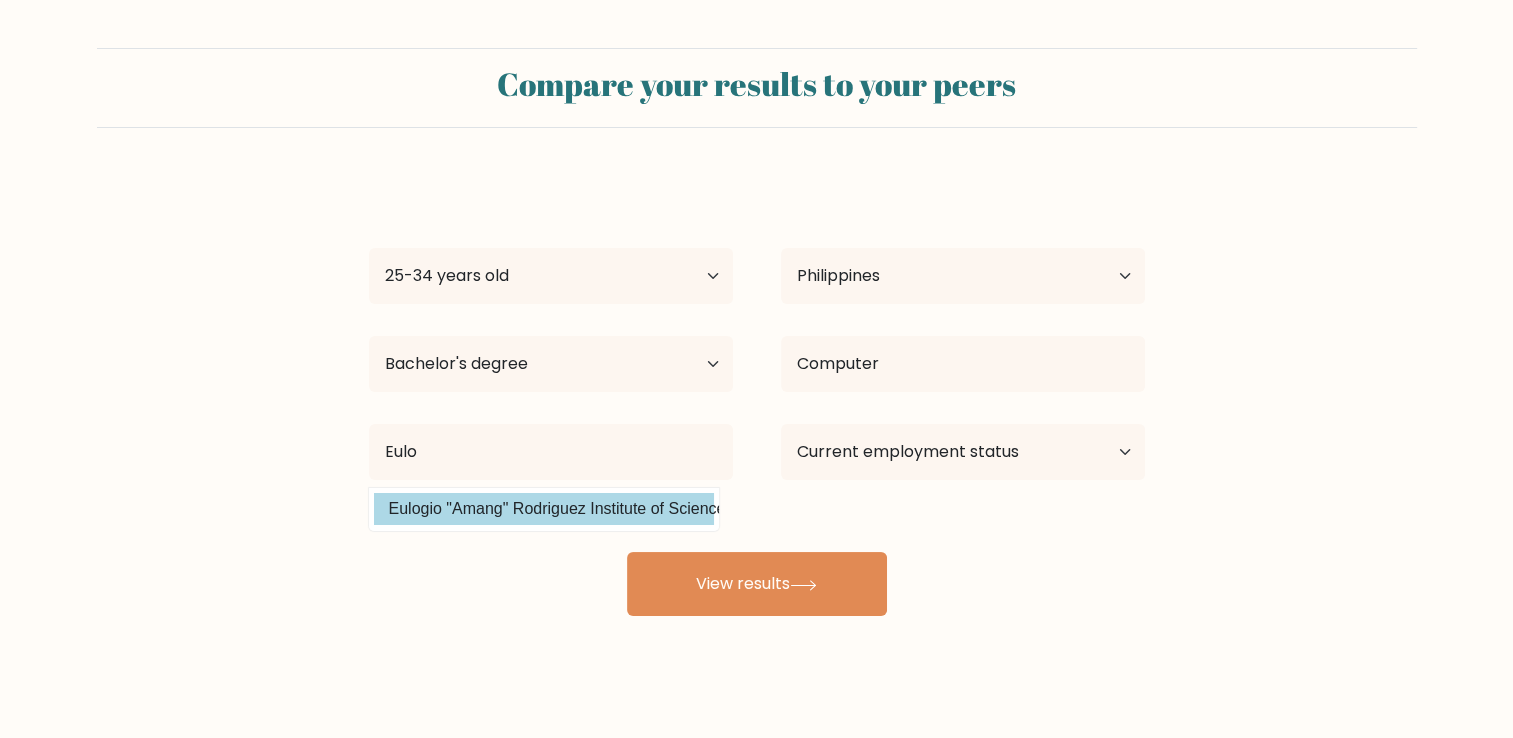 click on "Eulogio "Amang" Rodriguez Institute of Science and Technology ([COUNTRY])" at bounding box center [544, 509] 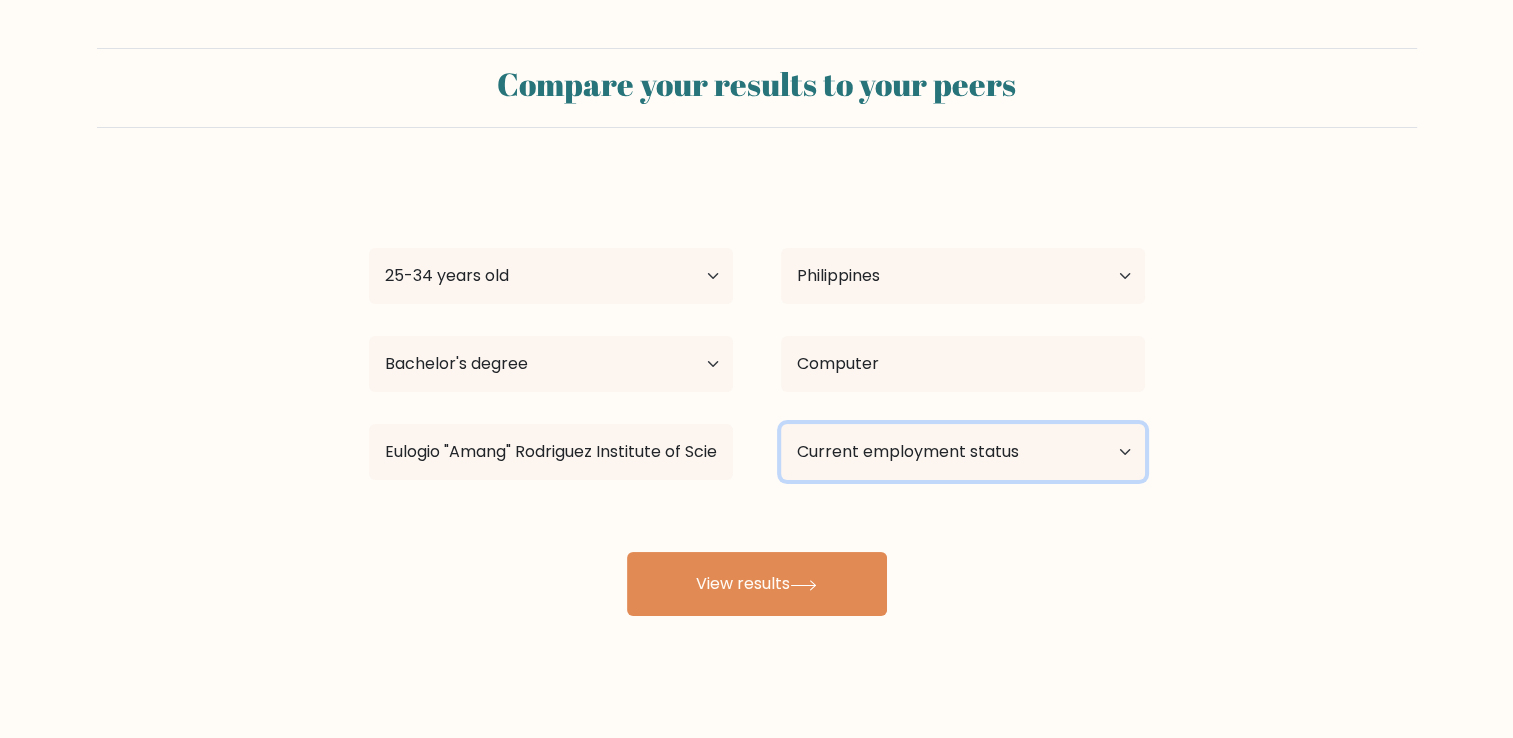 click on "Current employment status
Employed
Student
Retired
Other / prefer not to answer" at bounding box center [963, 452] 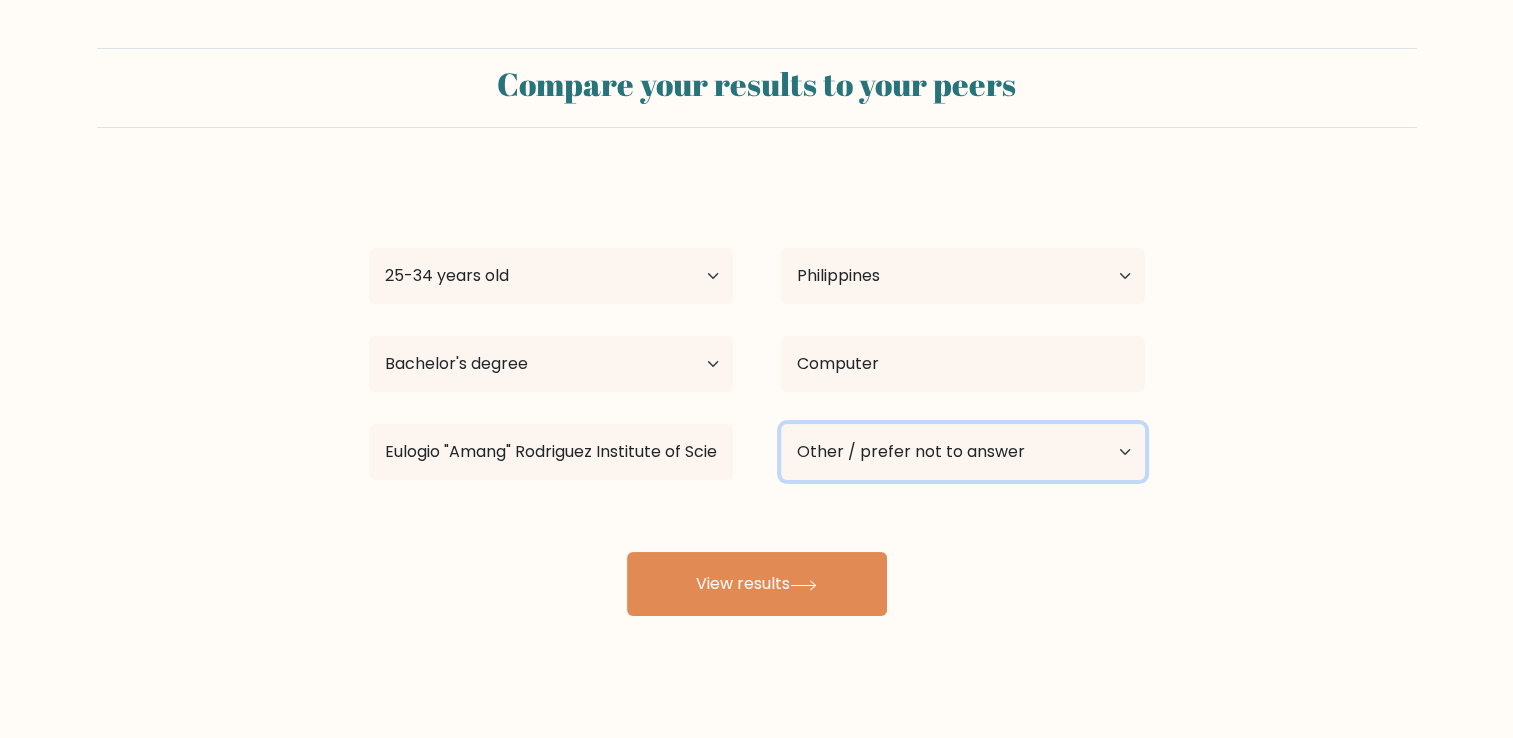 click on "Current employment status
Employed
Student
Retired
Other / prefer not to answer" at bounding box center [963, 452] 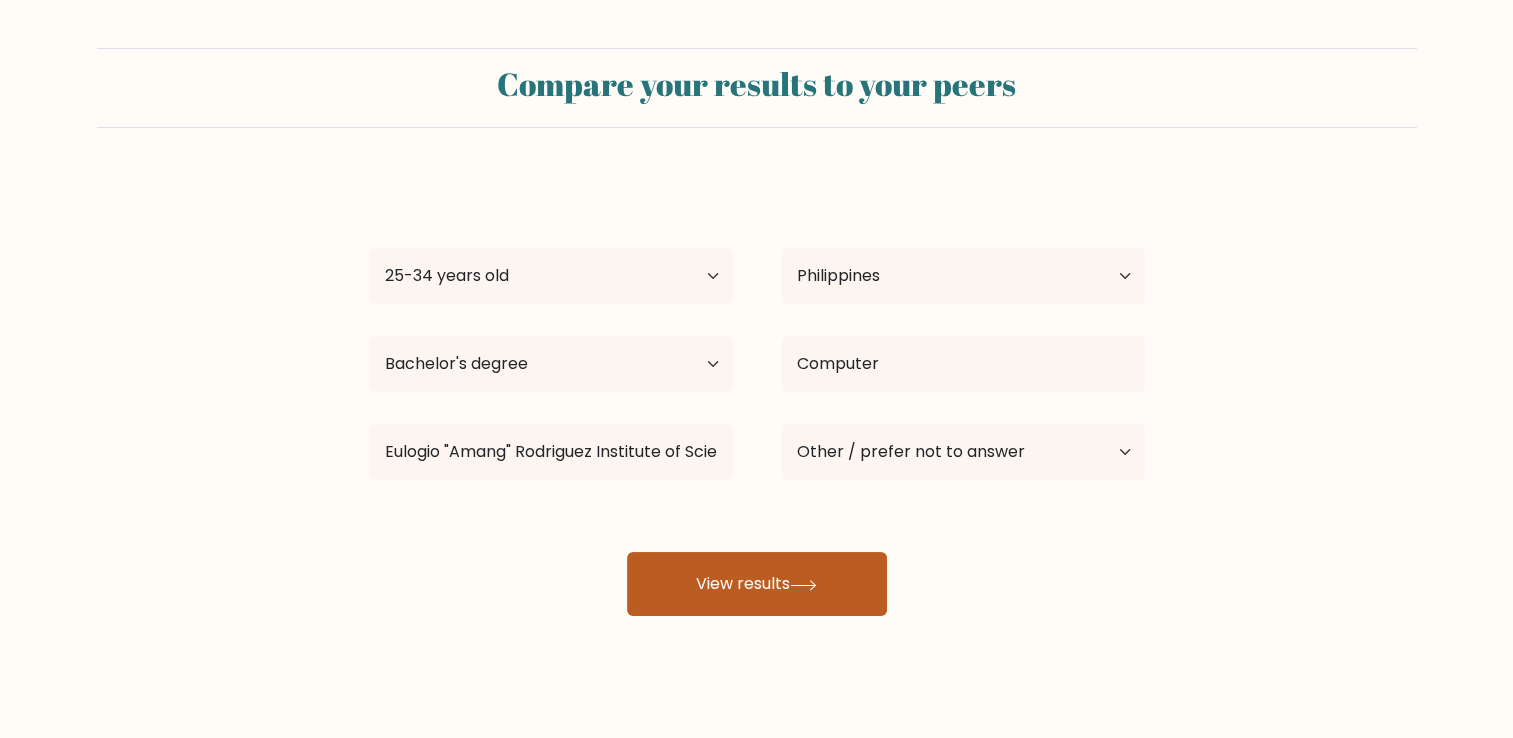 click 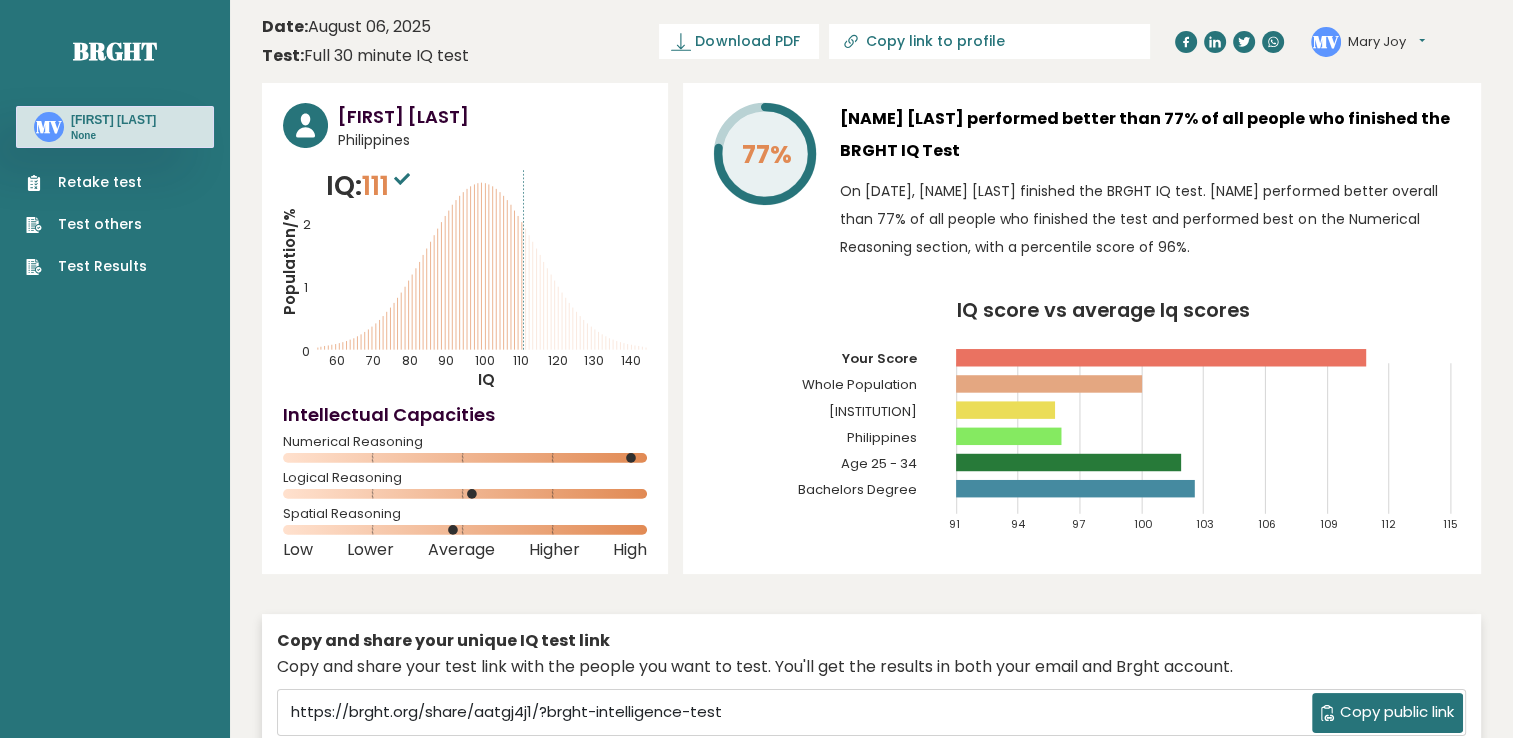 scroll, scrollTop: 0, scrollLeft: 0, axis: both 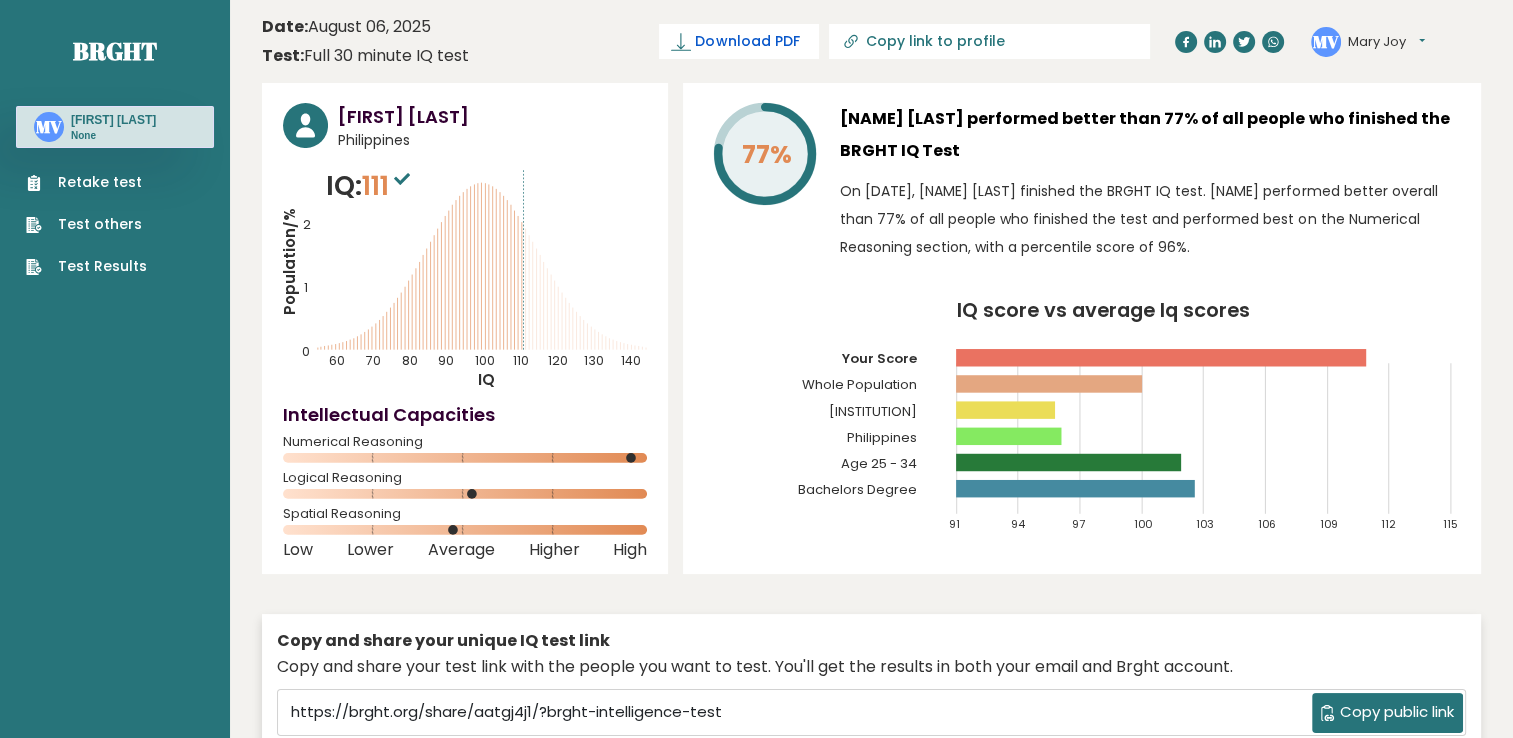 click on "Download PDF" at bounding box center (747, 41) 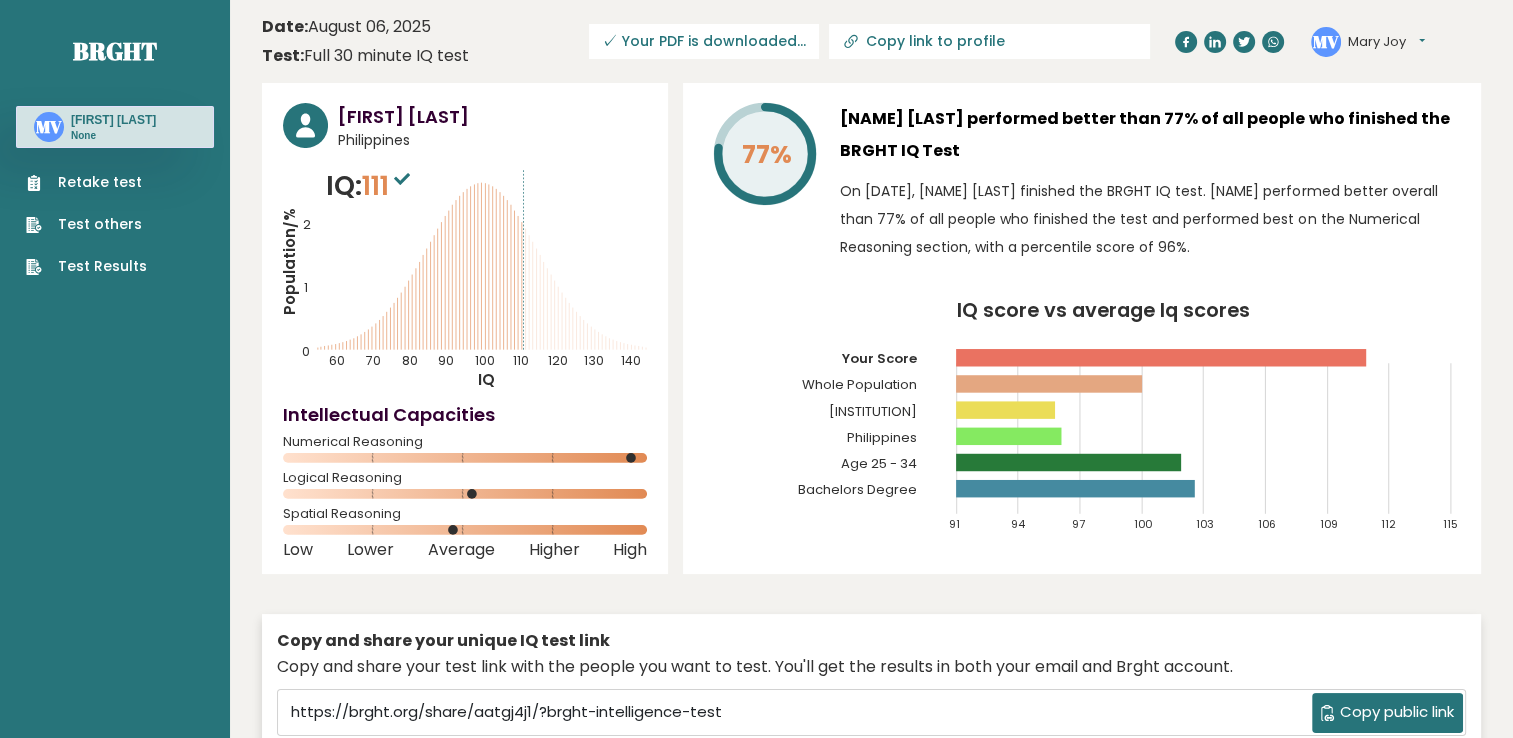 click on "Date:  [DATE]
Test:   Full 30 minute IQ test
Download PDF
Downloading...
Downloading
✓ Your PDF is downloaded...
Copy link to profile
MV
[NAME]
Dashboard
Profile
Settings
Logout" at bounding box center [871, 41] 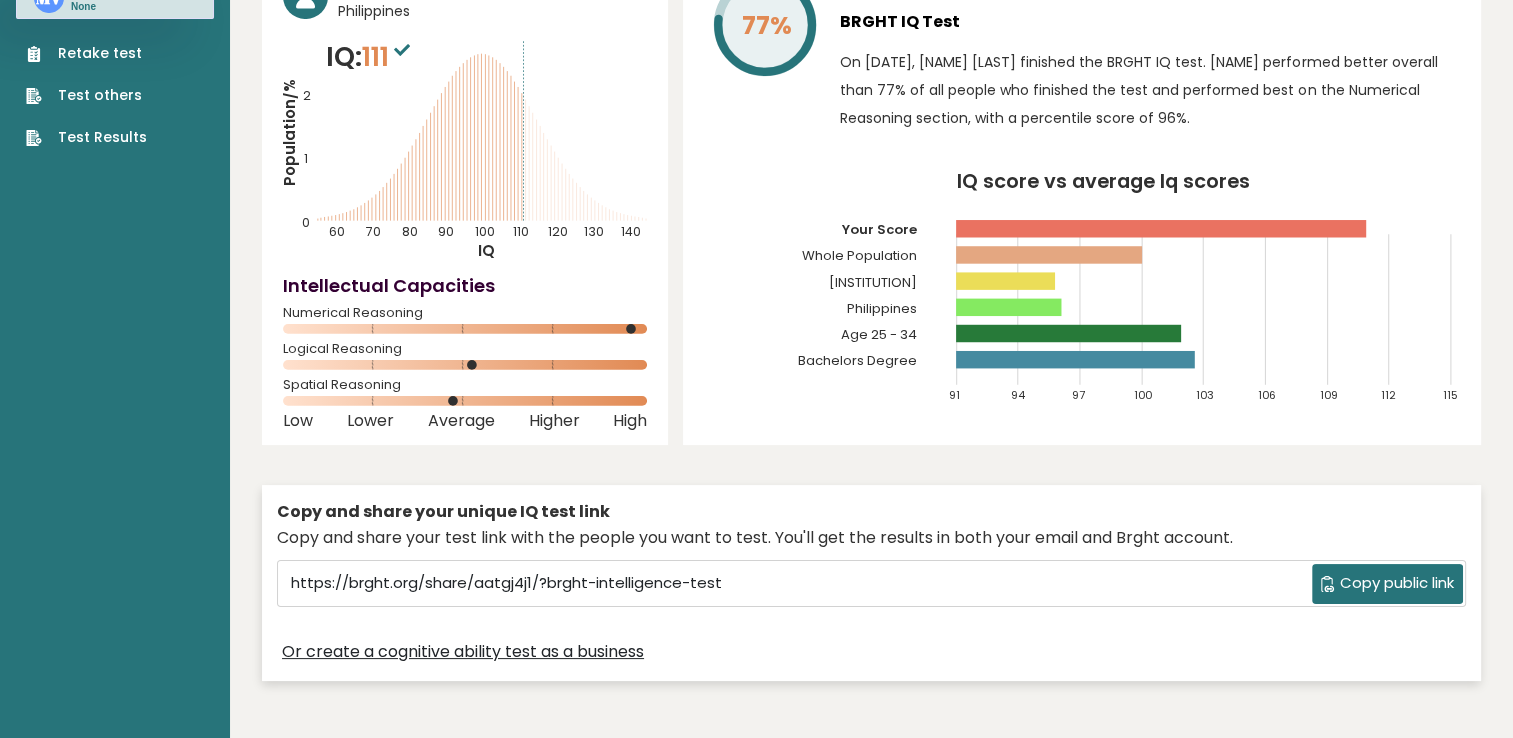 scroll, scrollTop: 0, scrollLeft: 0, axis: both 